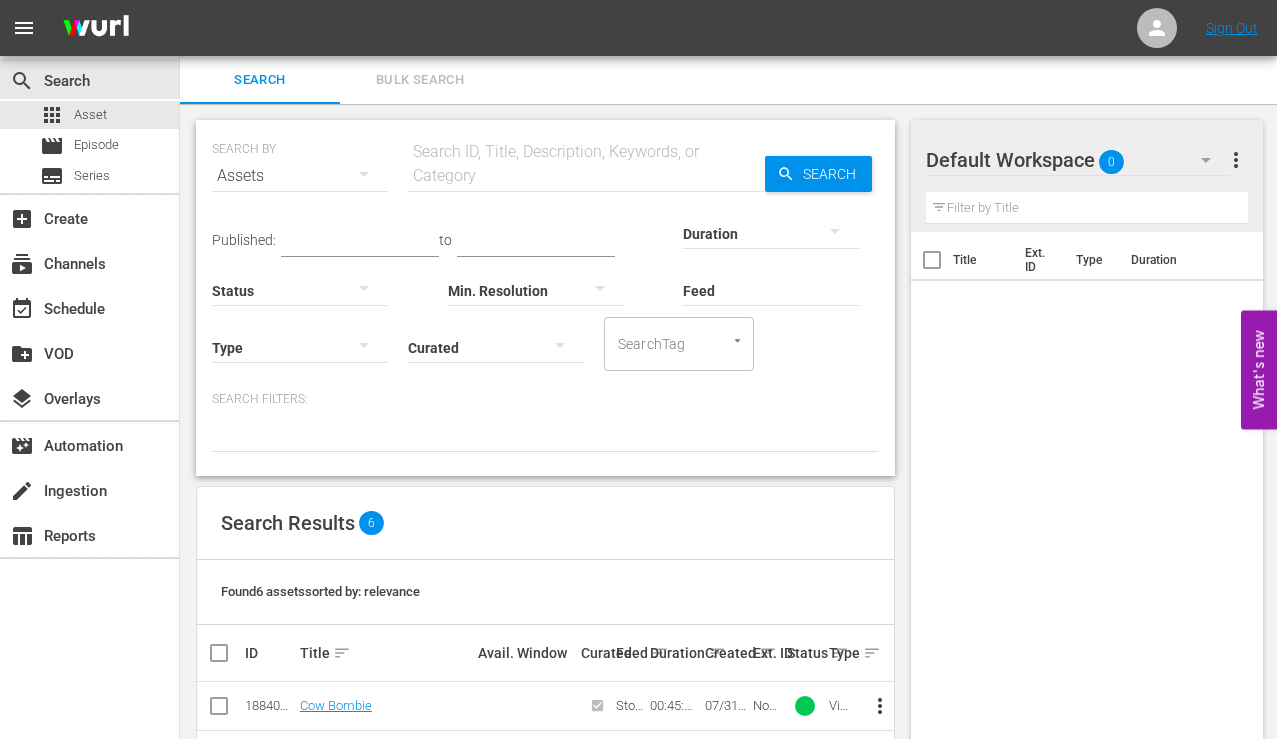 scroll, scrollTop: 0, scrollLeft: 0, axis: both 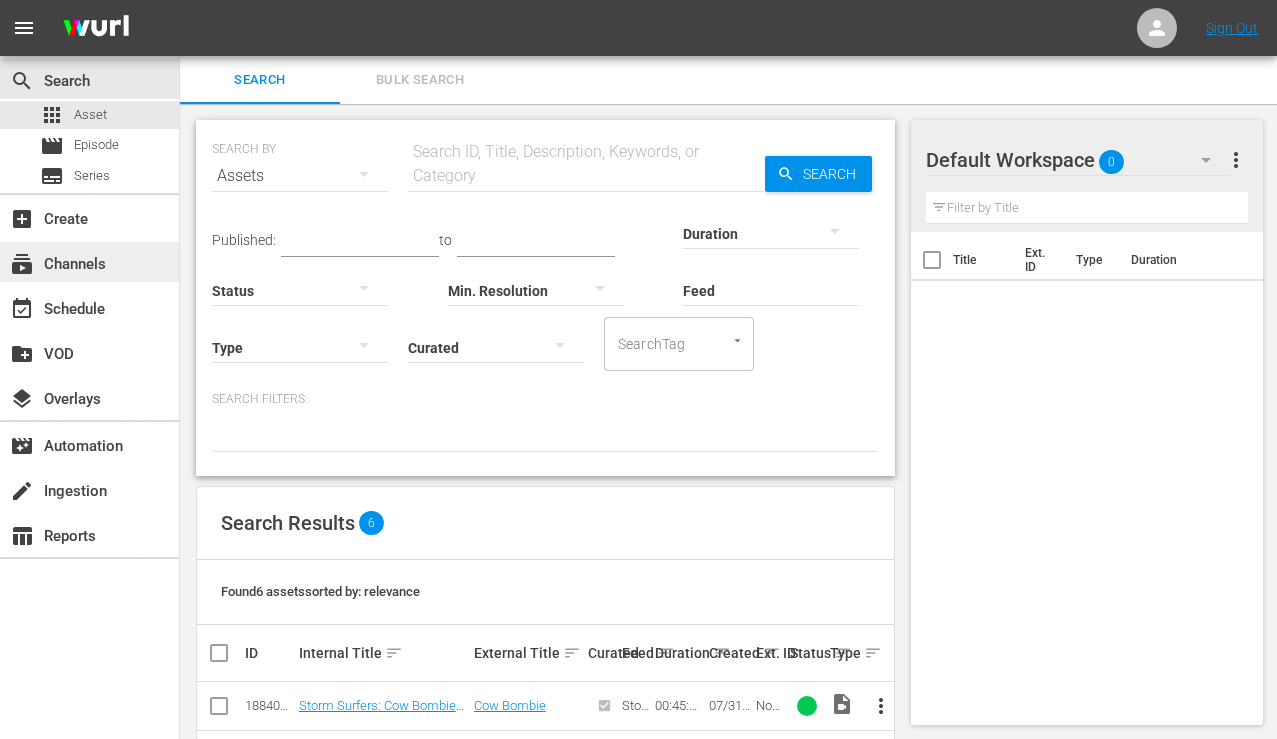 click on "subscriptions   Channels" at bounding box center (56, 261) 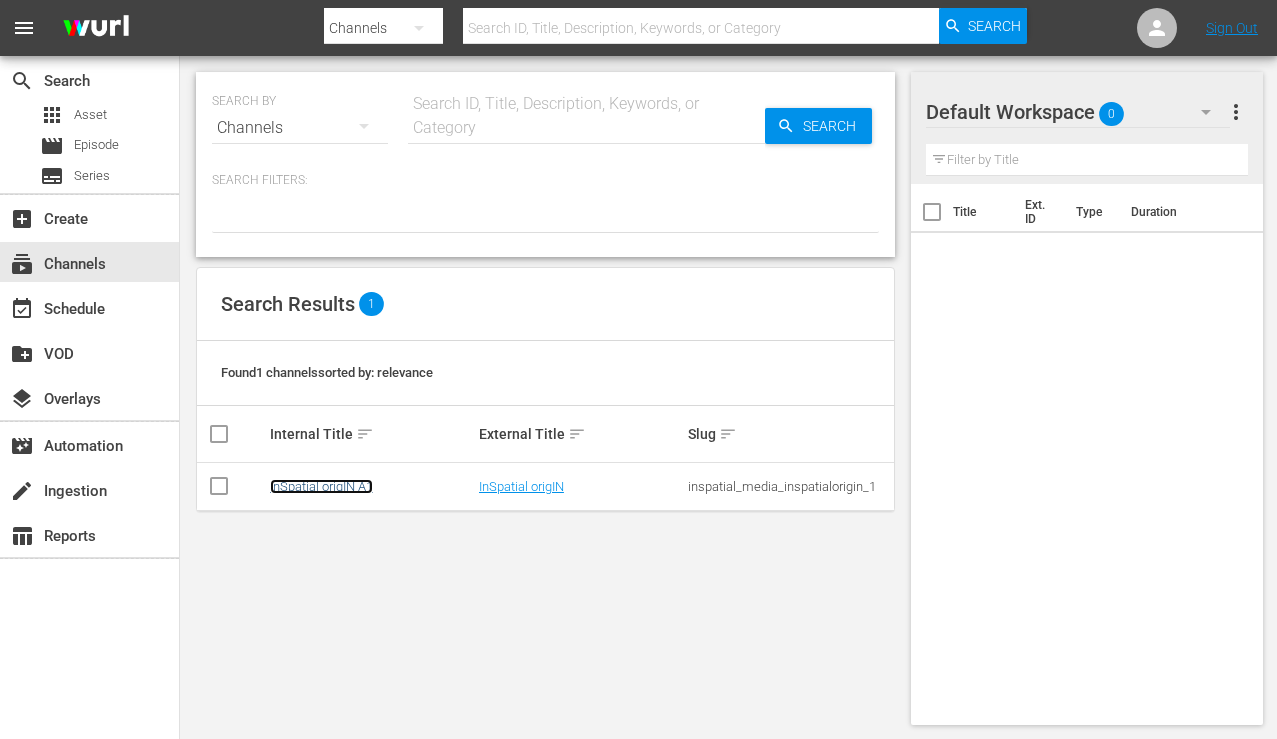 click on "InSpatial origIN A1" at bounding box center (321, 486) 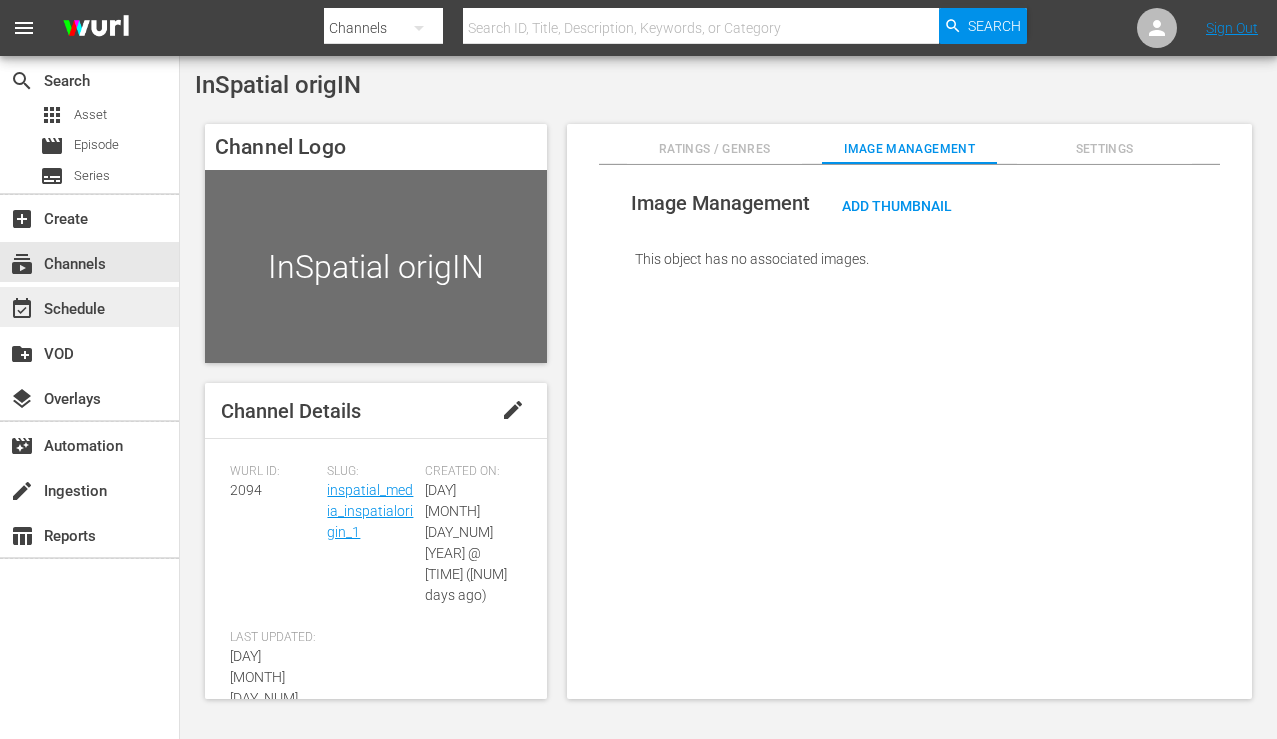 click on "event_available   Schedule" at bounding box center [56, 306] 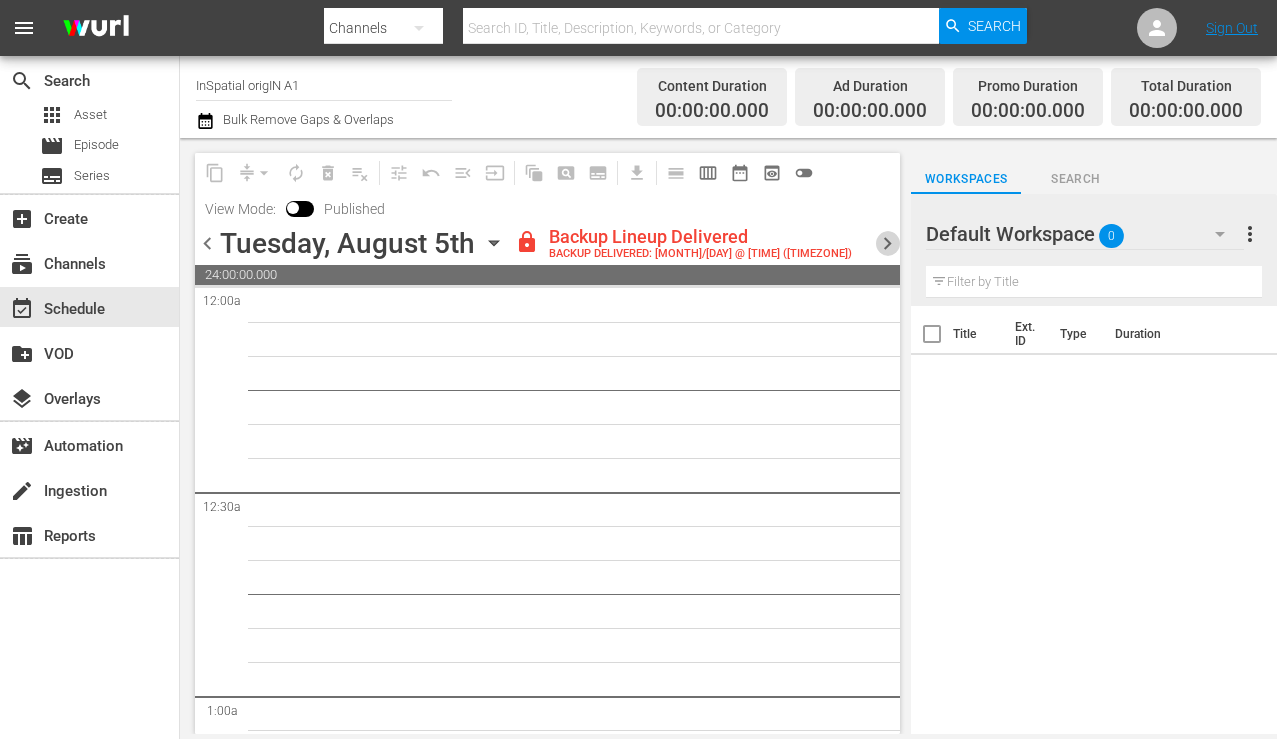 click on "chevron_right" at bounding box center (887, 243) 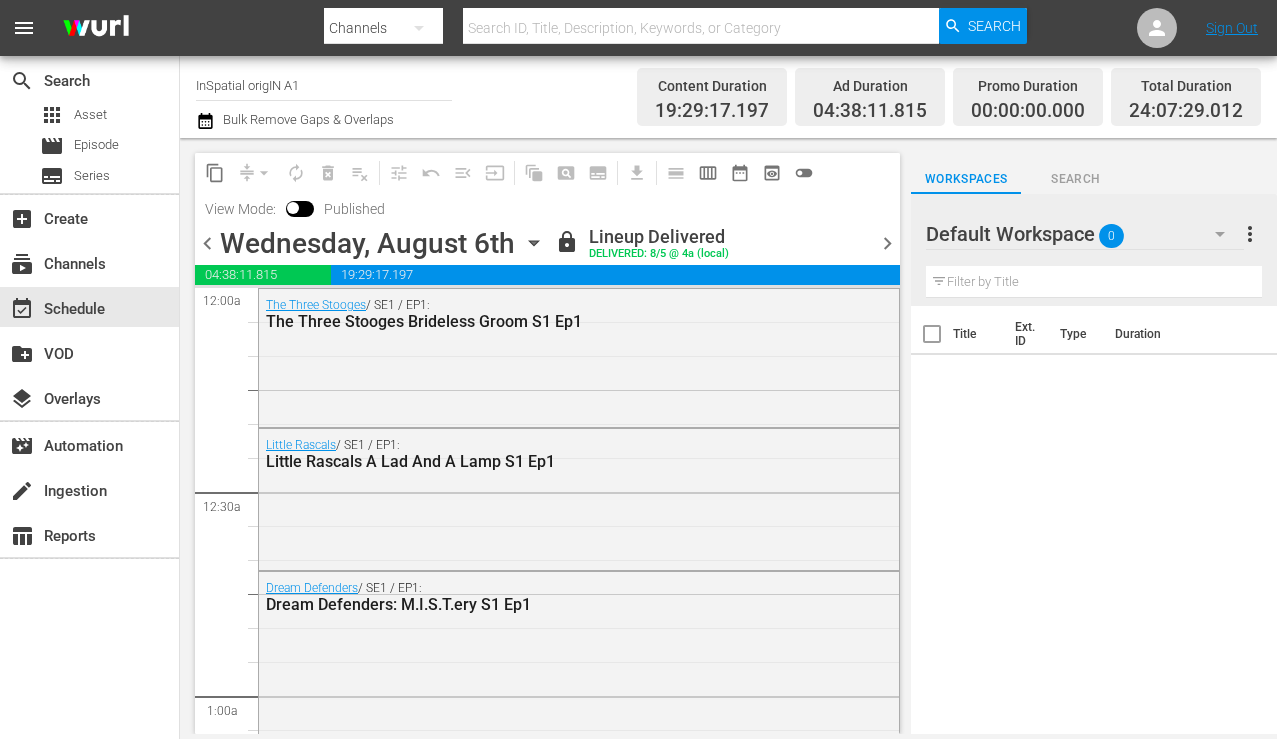 click on "chevron_left" at bounding box center (207, 243) 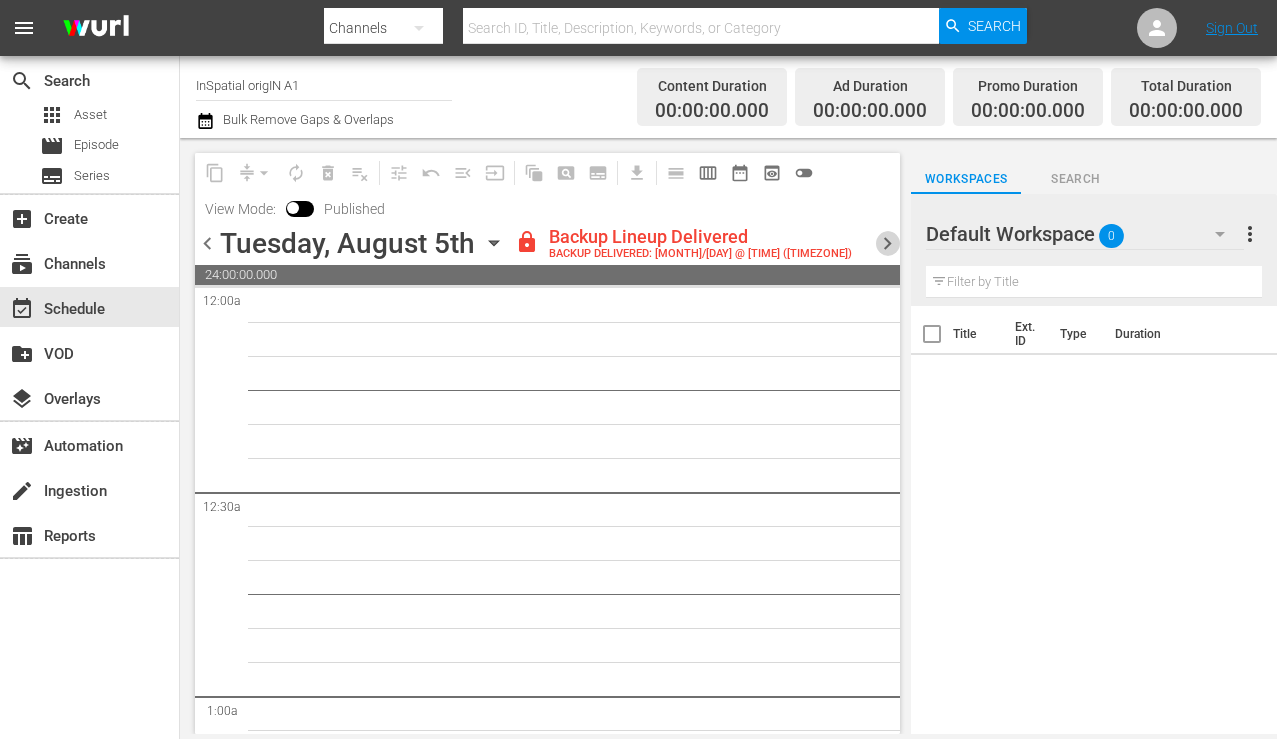 click on "chevron_right" at bounding box center [887, 243] 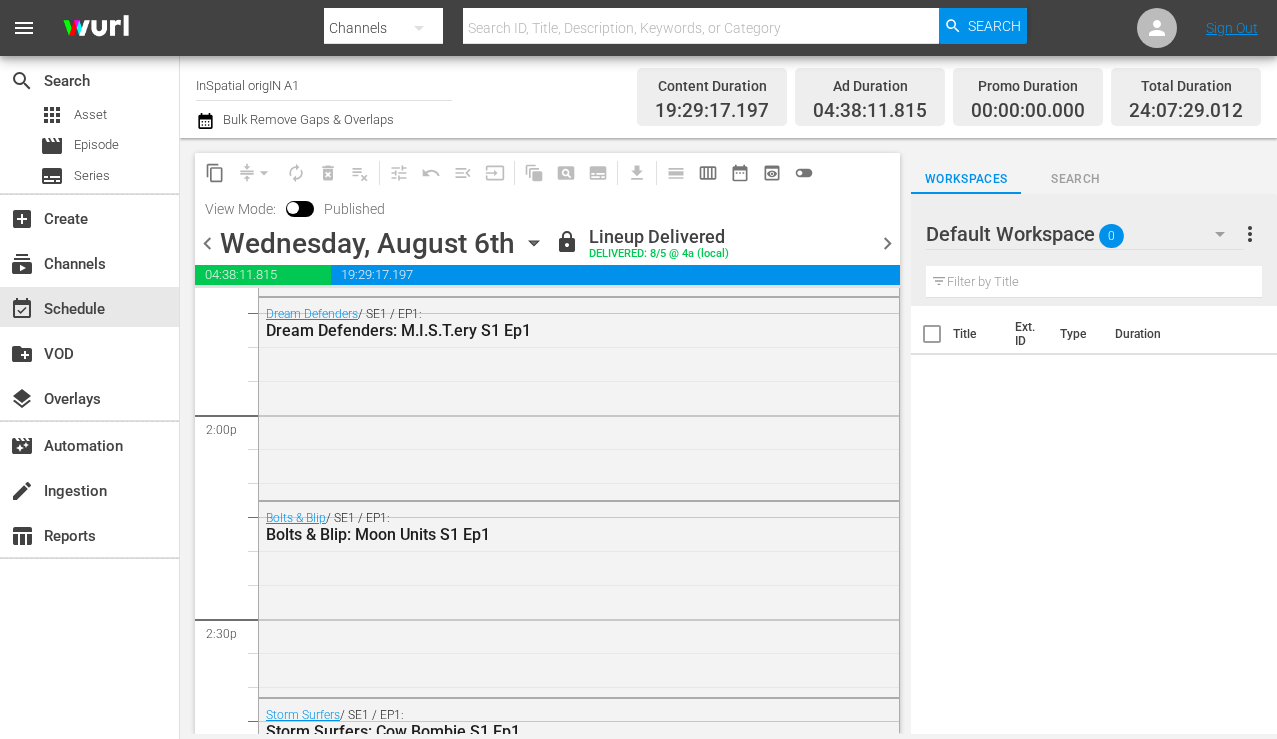 scroll, scrollTop: 5714, scrollLeft: 0, axis: vertical 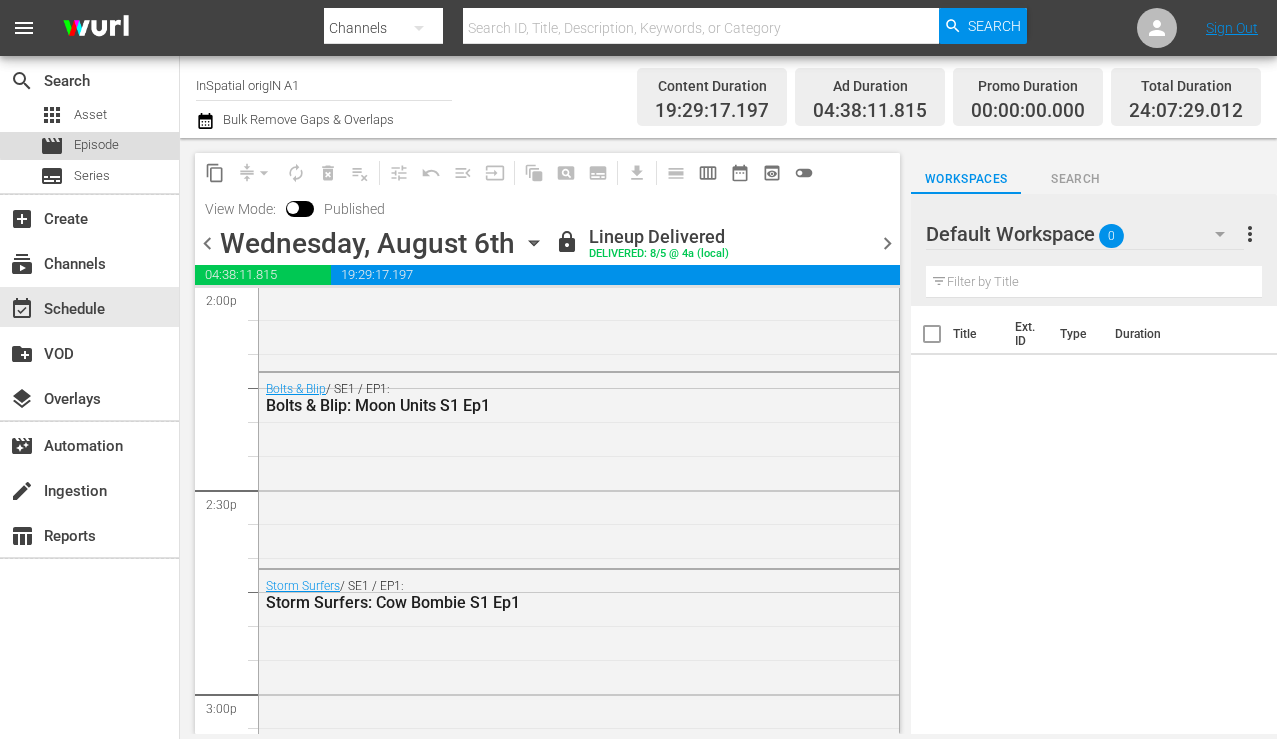 click on "Episode" at bounding box center [96, 145] 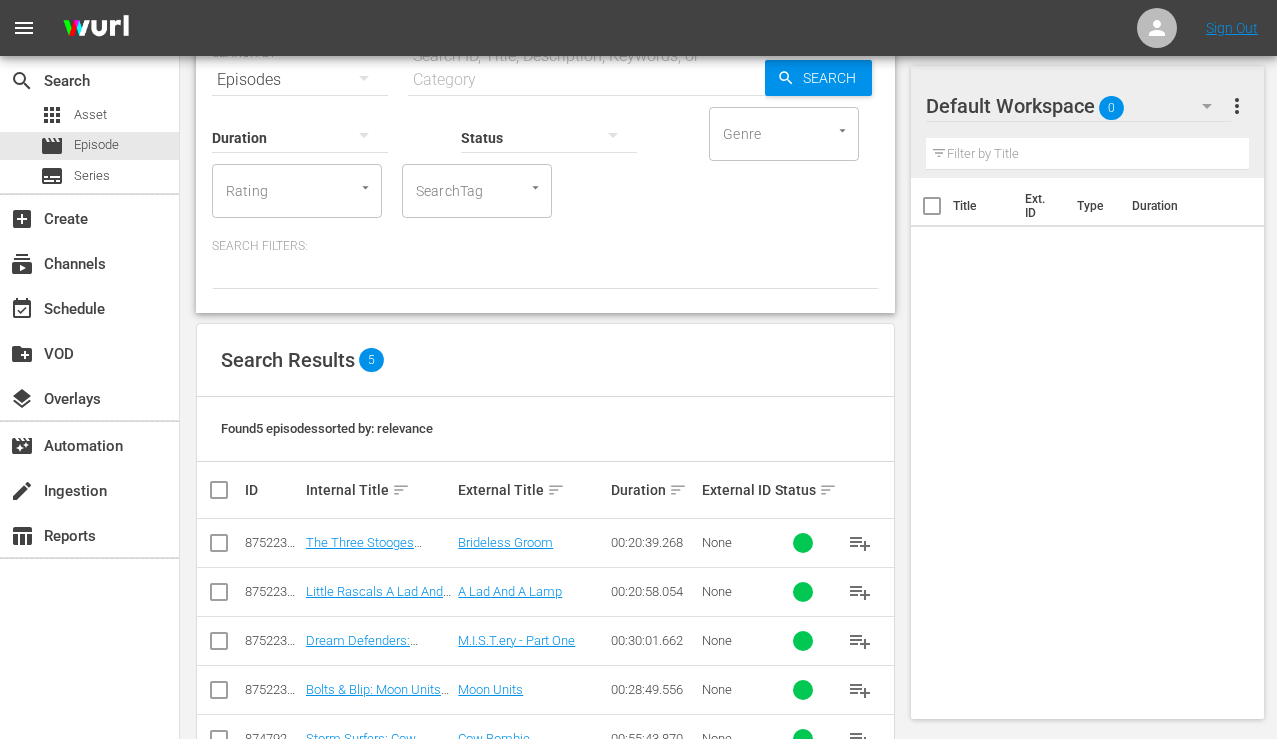 scroll, scrollTop: 157, scrollLeft: 0, axis: vertical 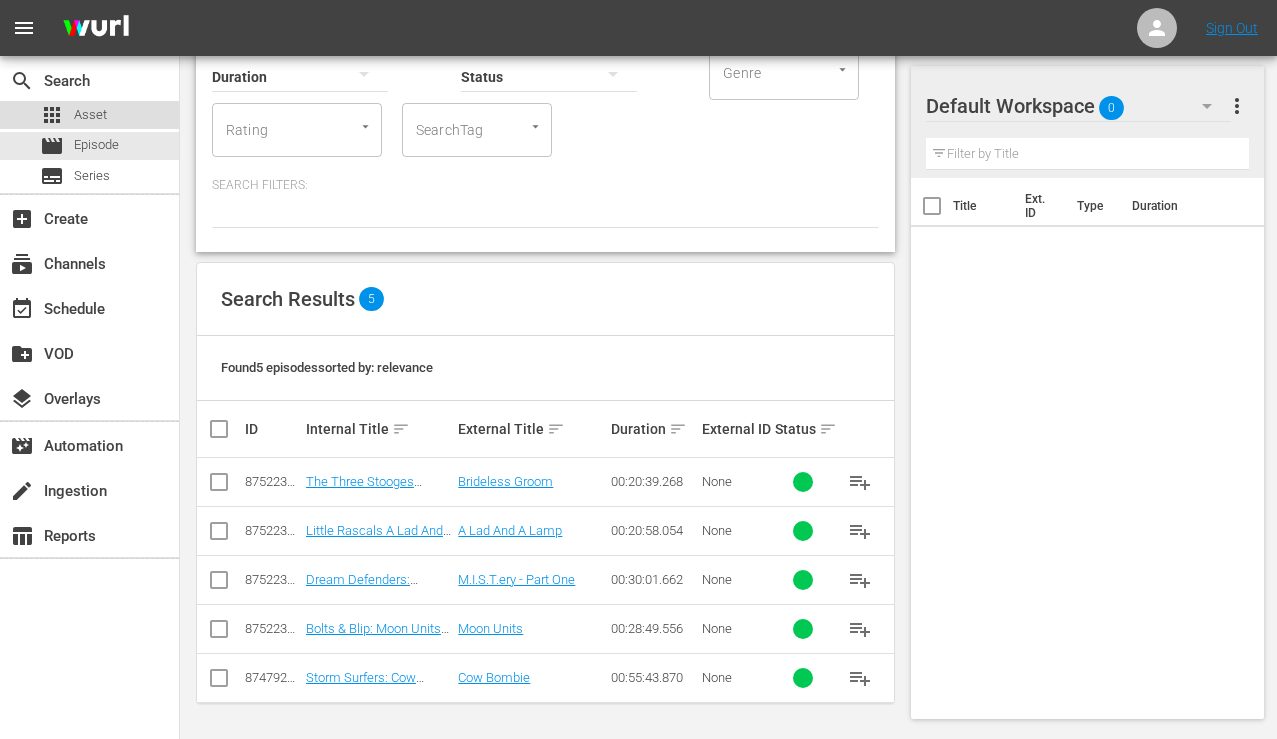 click on "Asset" at bounding box center [90, 115] 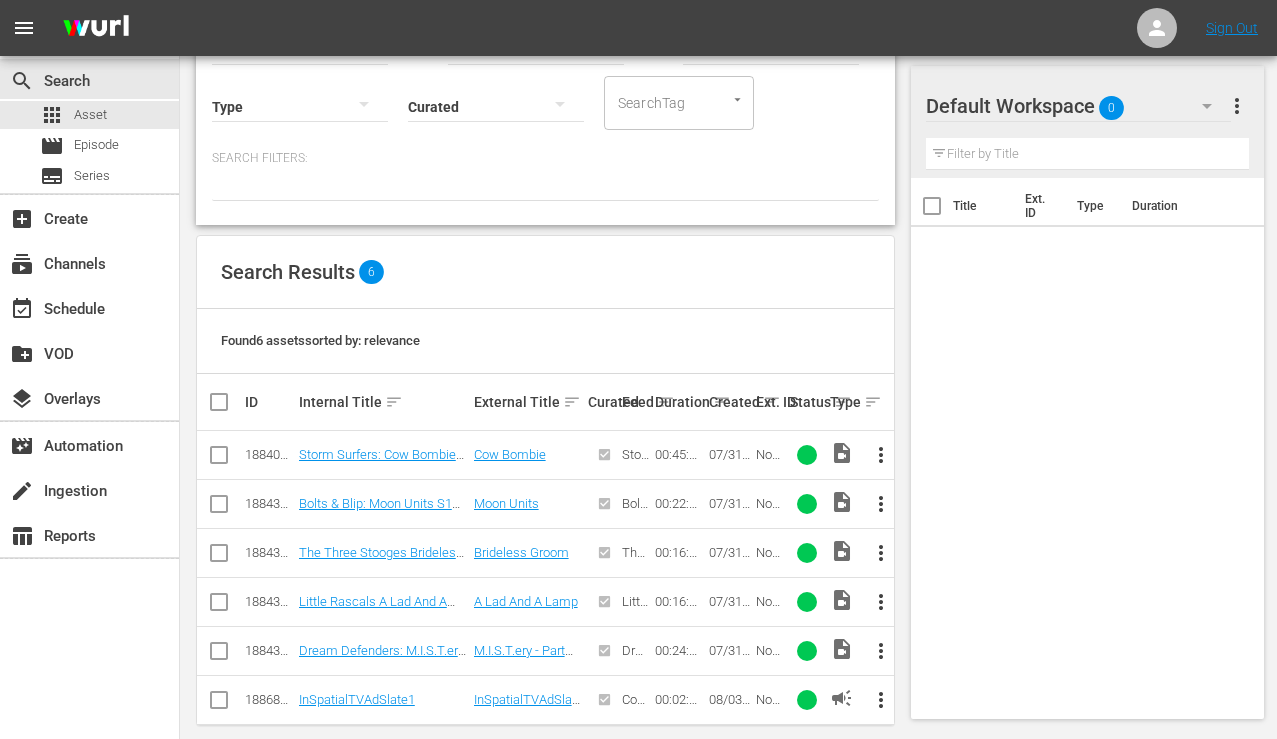 scroll, scrollTop: 263, scrollLeft: 0, axis: vertical 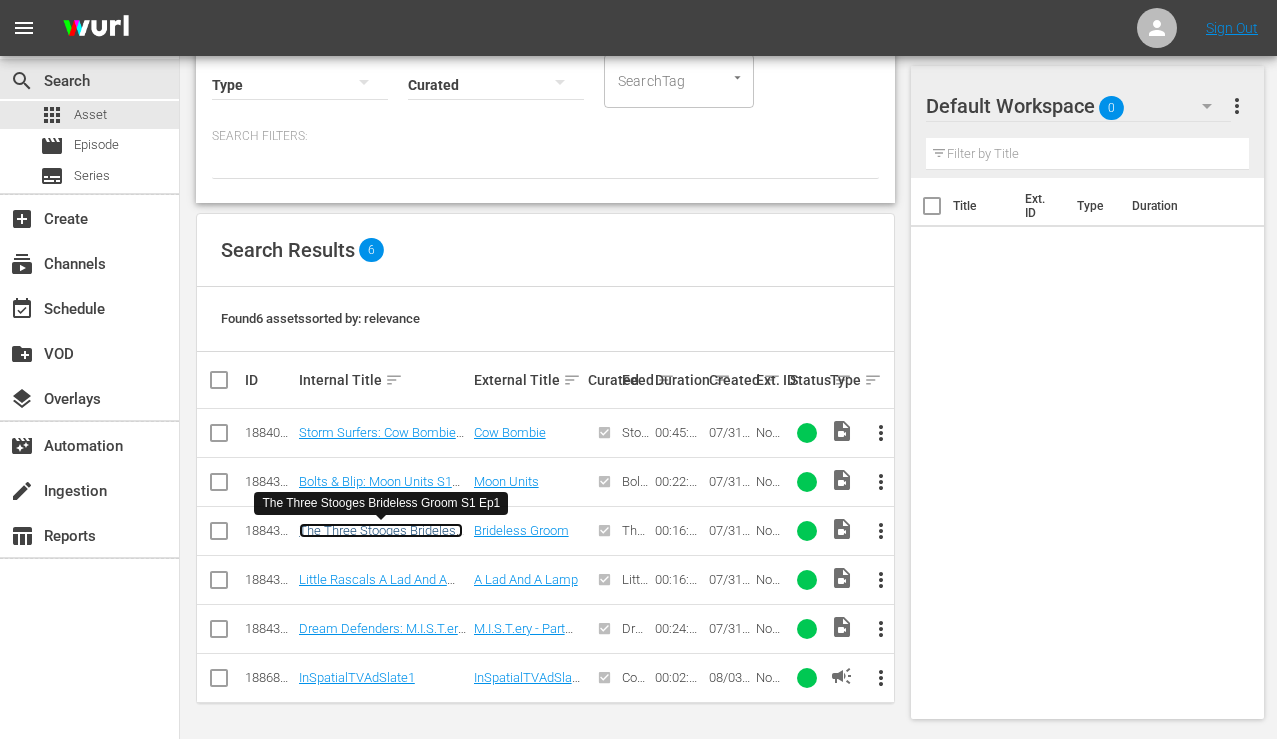 click on "The Three Stooges Brideless Groom S1 Ep1" at bounding box center [381, 538] 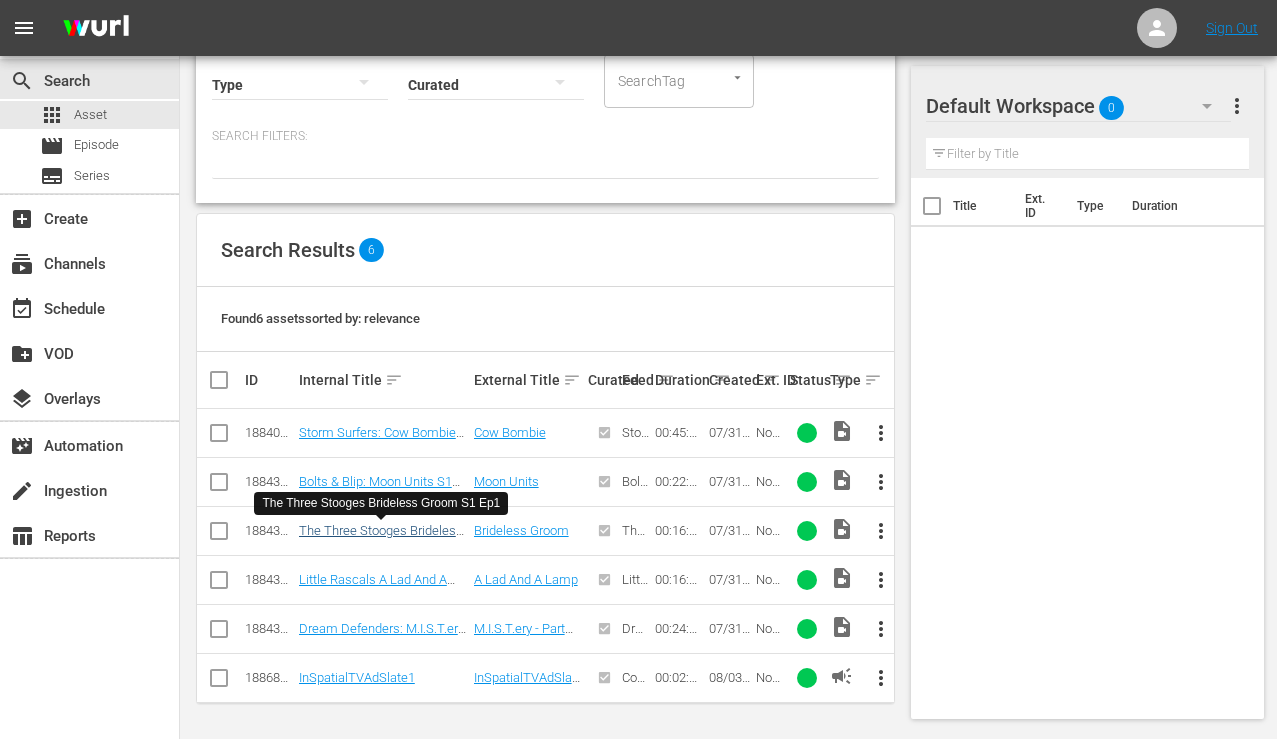 scroll, scrollTop: 0, scrollLeft: 0, axis: both 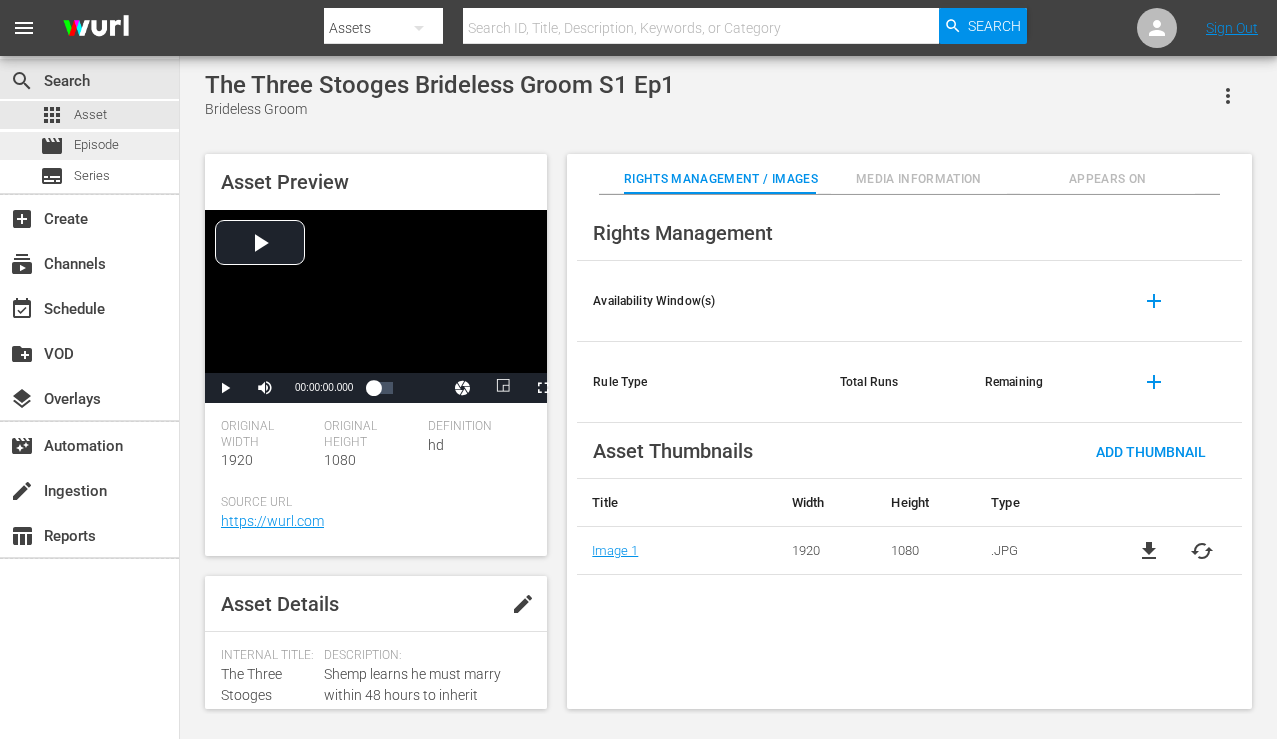 click on "movie Episode" at bounding box center [79, 146] 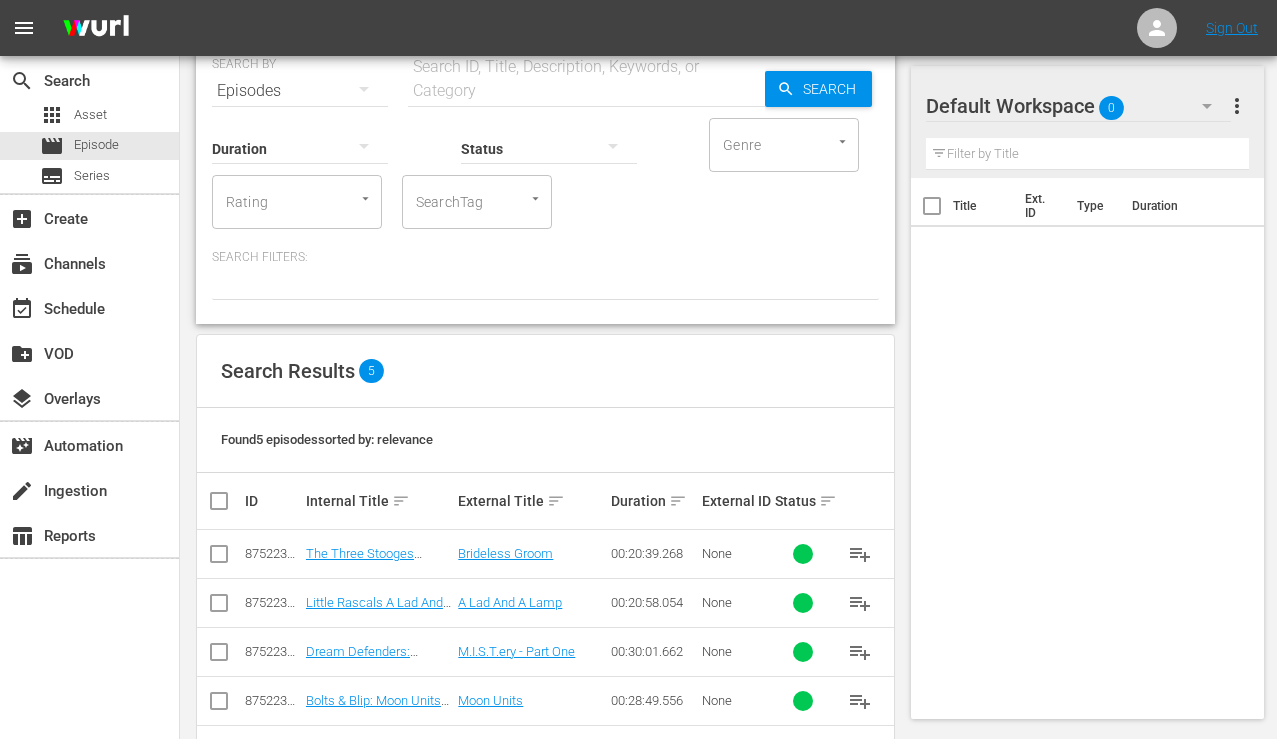 scroll, scrollTop: 157, scrollLeft: 0, axis: vertical 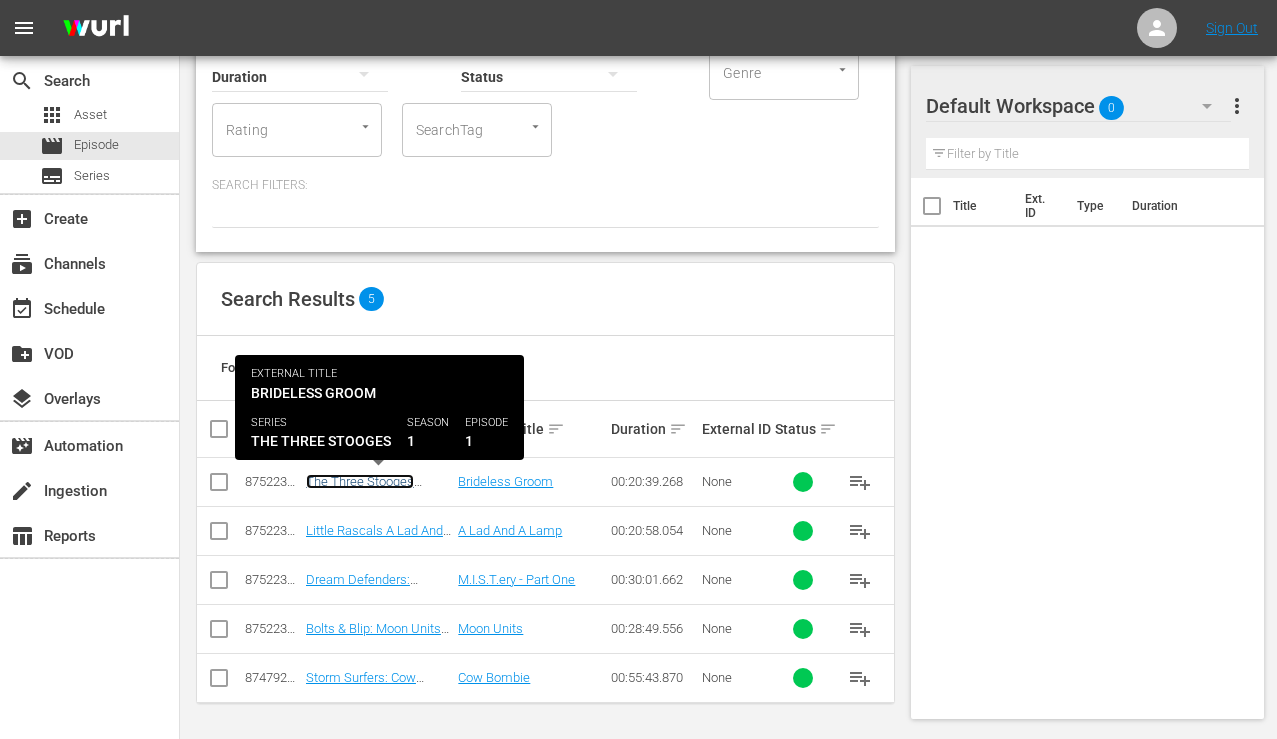 click on "The Three Stooges Brideless Groom S1 Ep1" at bounding box center (374, 489) 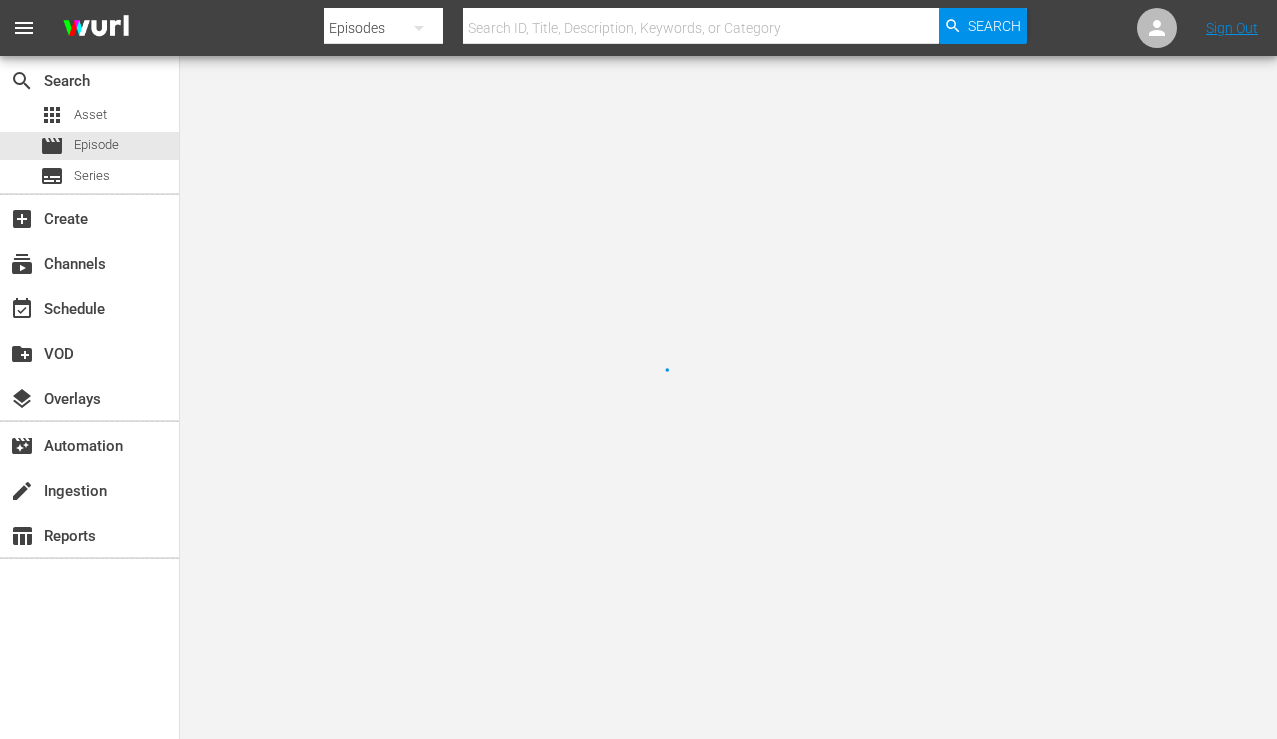 scroll, scrollTop: 0, scrollLeft: 0, axis: both 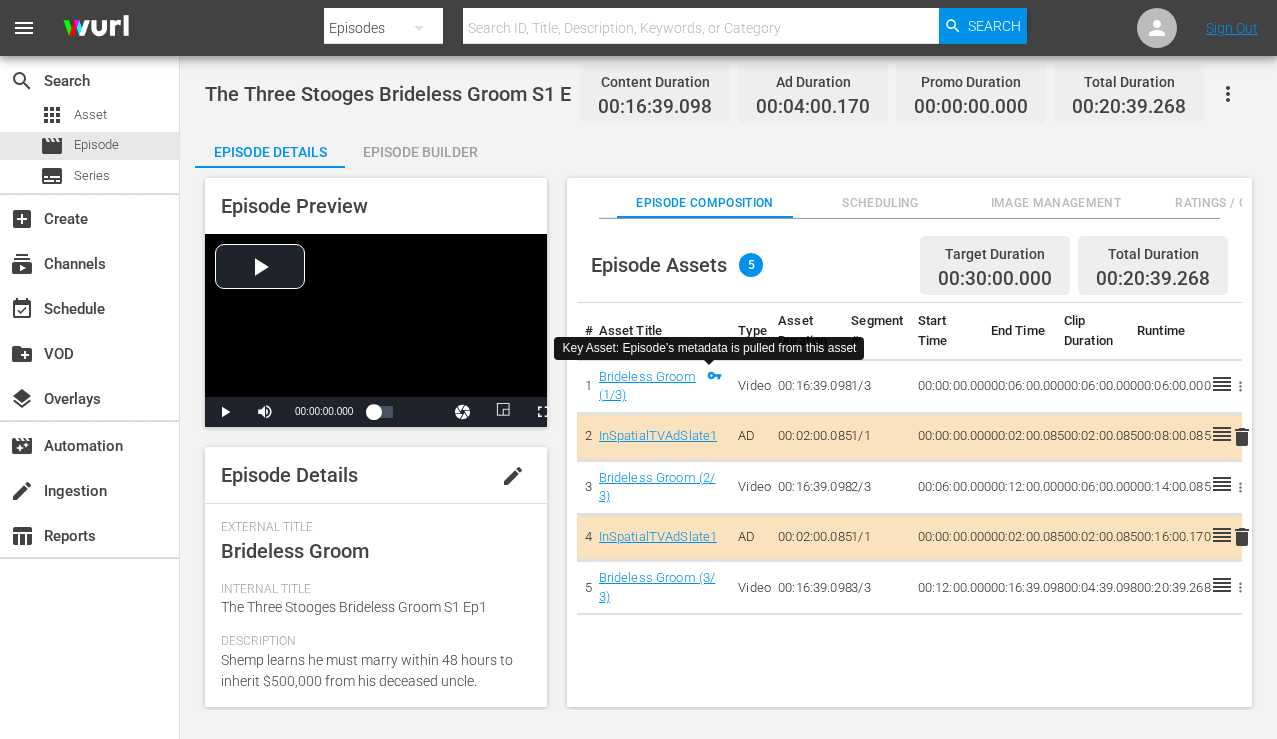 click 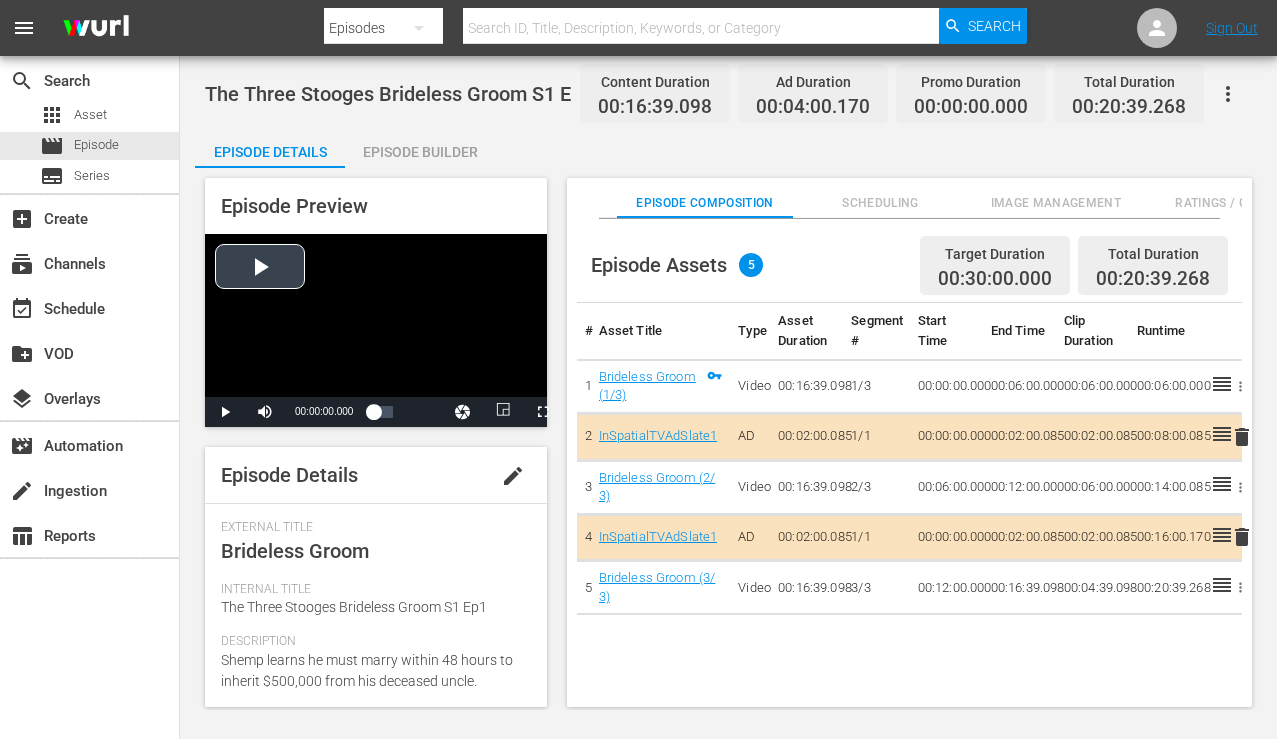 click at bounding box center [376, 315] 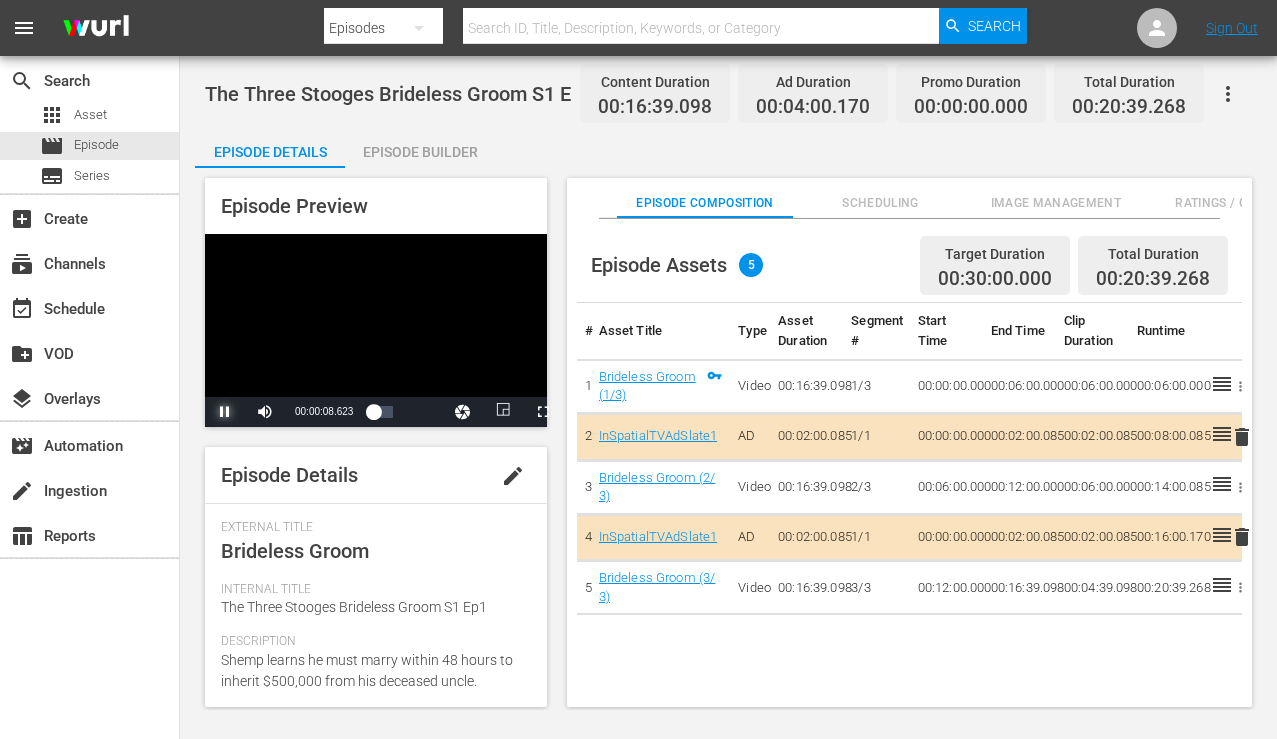 click at bounding box center [225, 412] 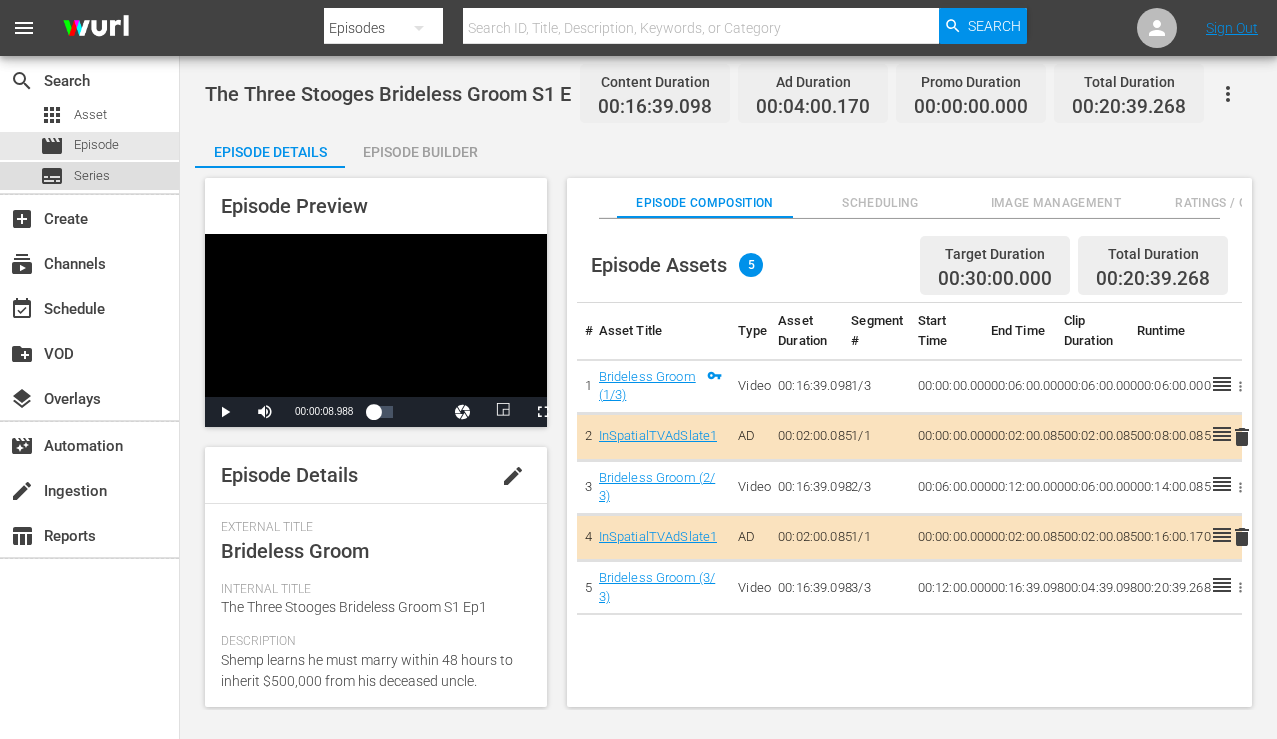 click on "Series" at bounding box center (92, 176) 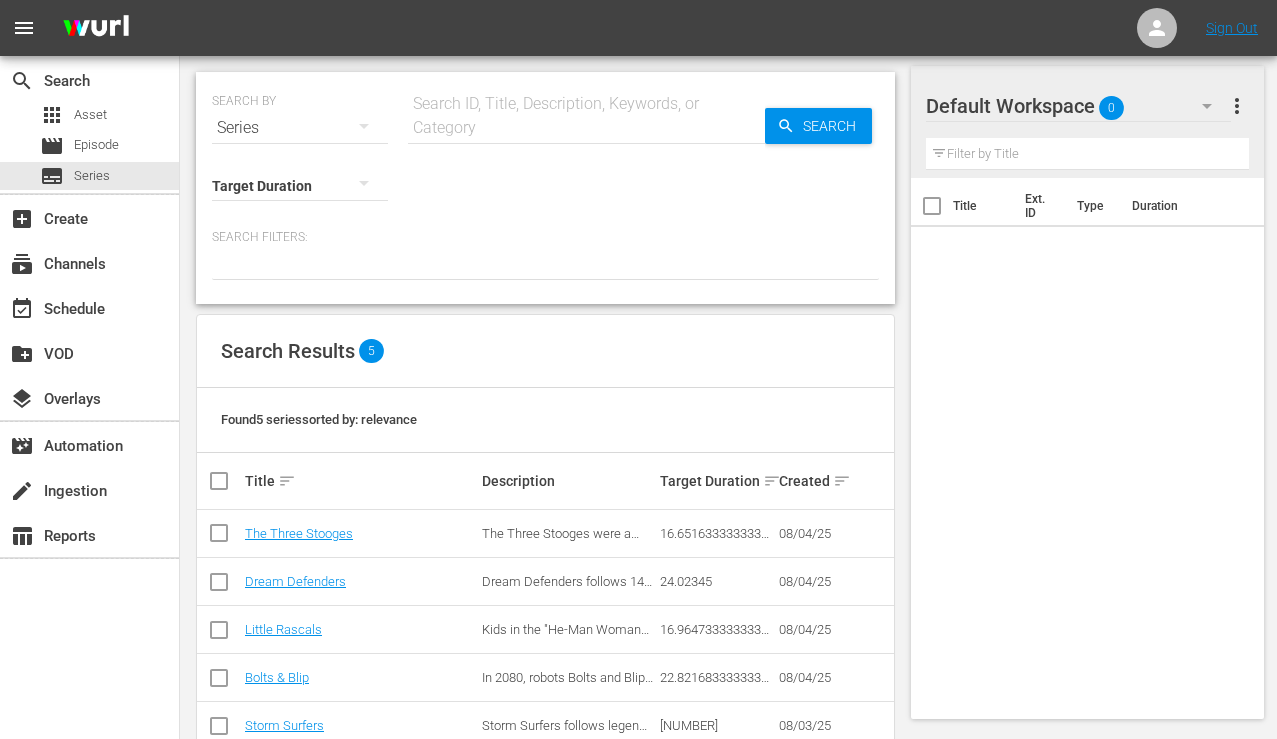 scroll, scrollTop: 48, scrollLeft: 0, axis: vertical 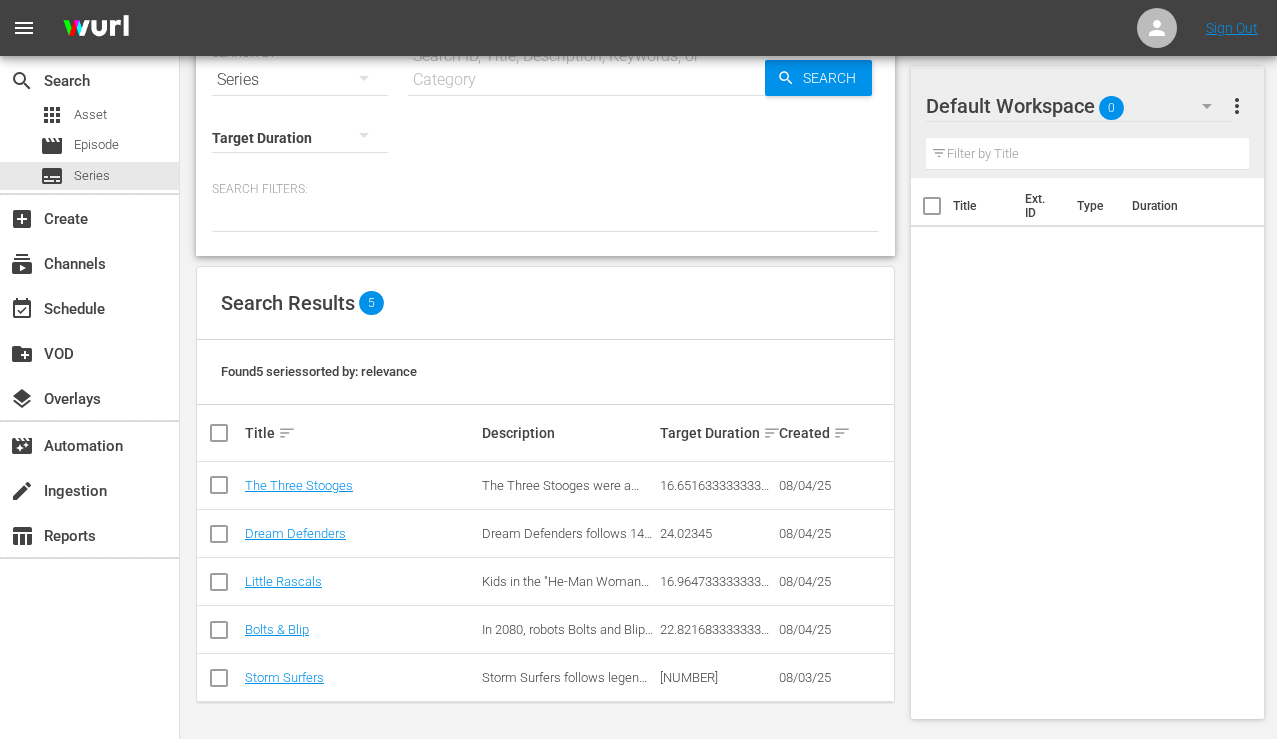 click at bounding box center [219, 489] 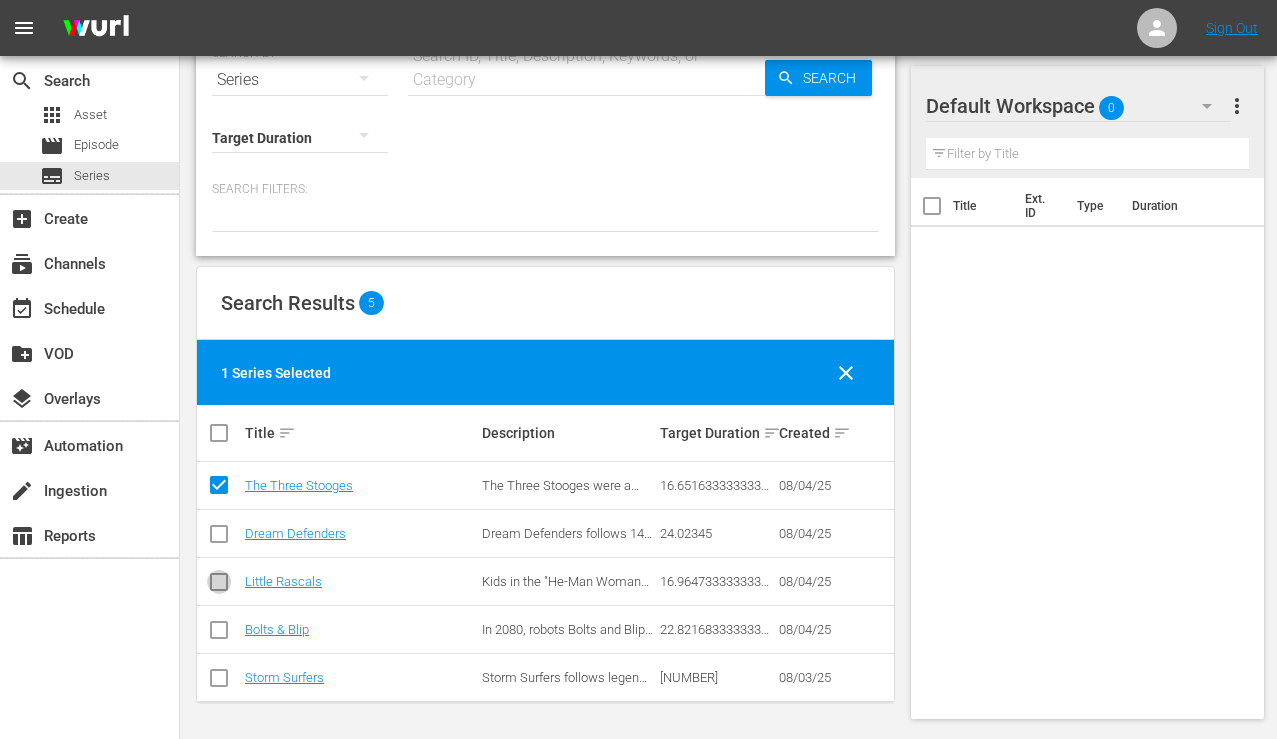 click at bounding box center (219, 586) 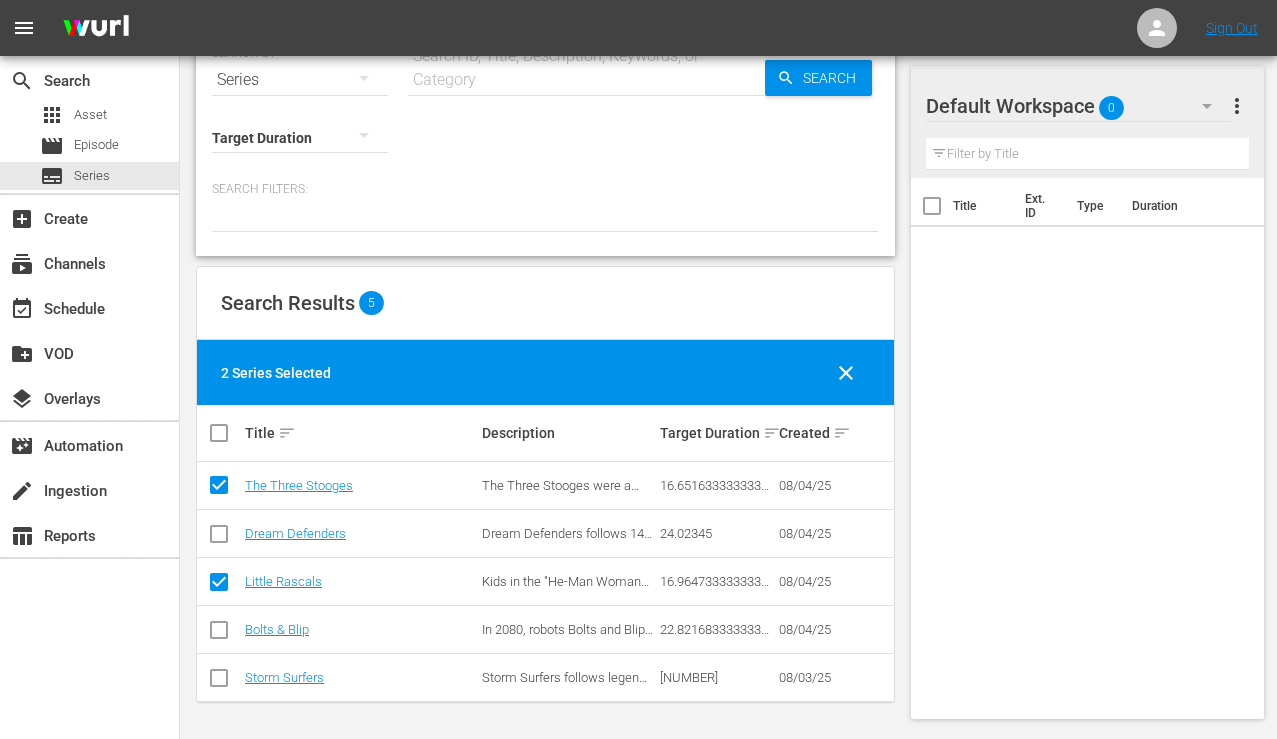 scroll, scrollTop: 0, scrollLeft: 0, axis: both 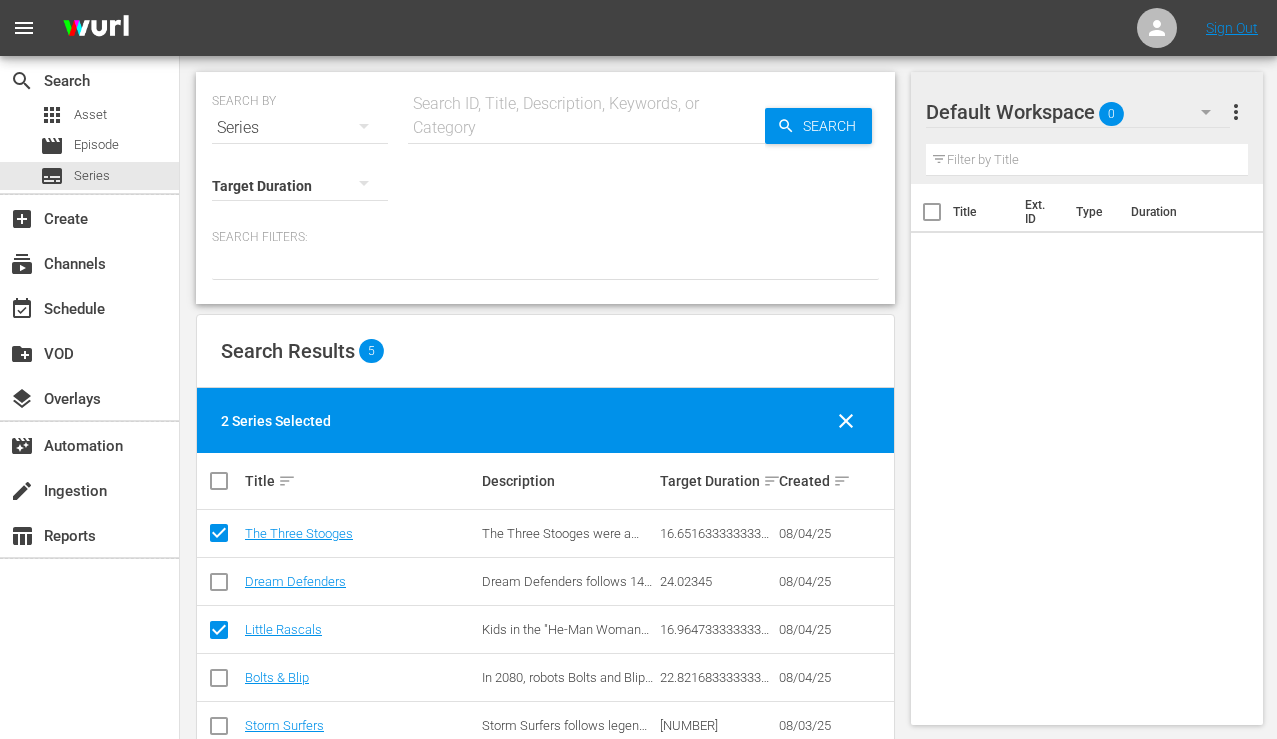 click 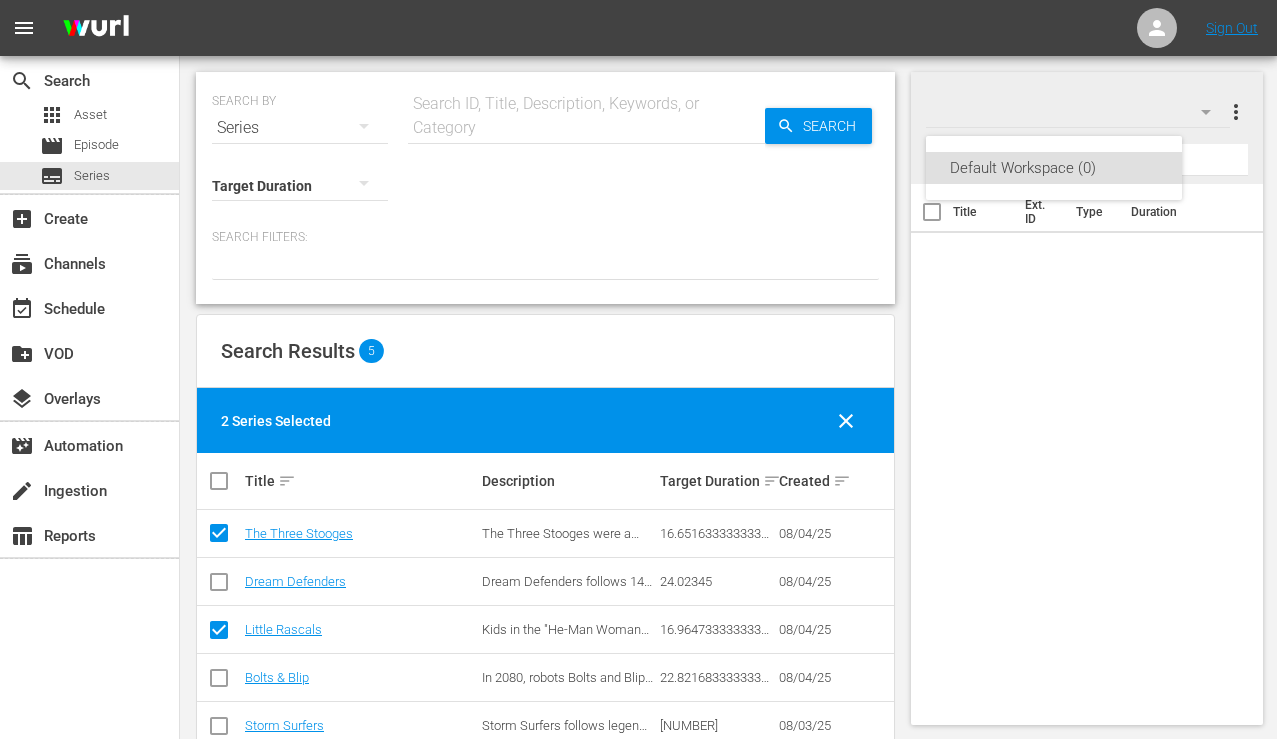 click on "Default Workspace (0)" at bounding box center (638, 369) 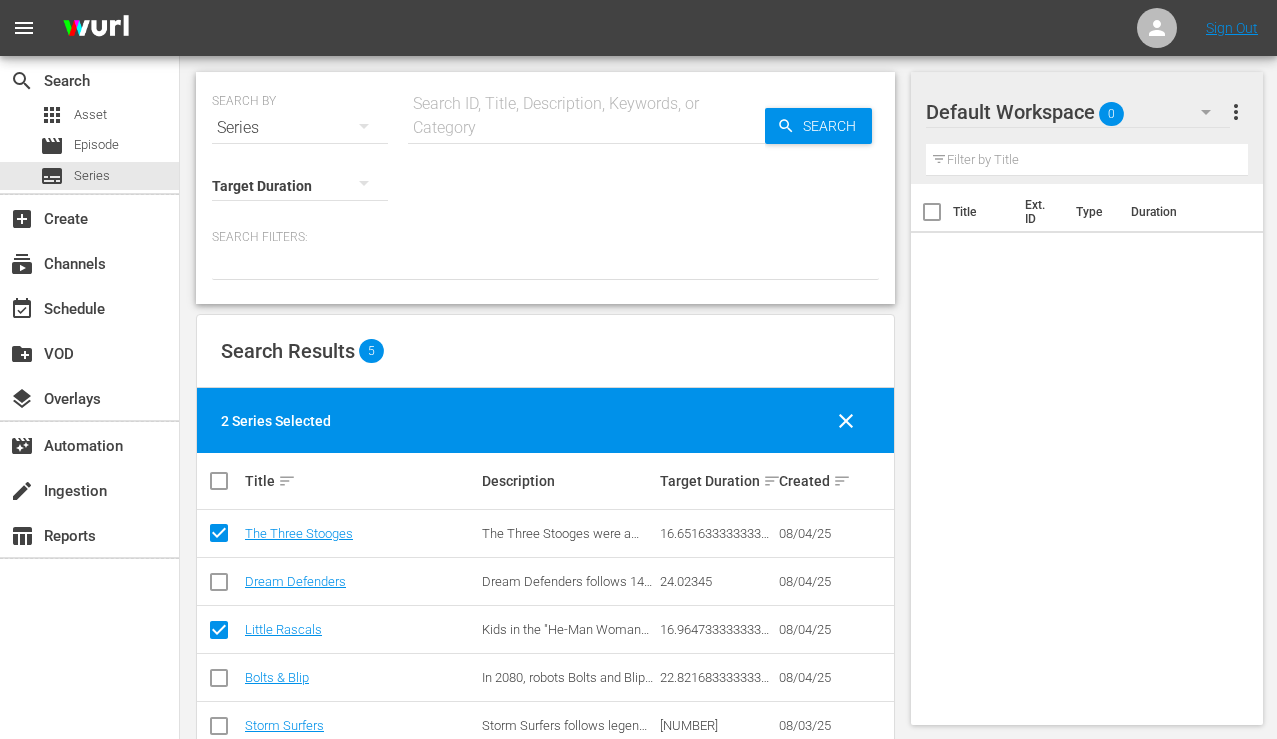 click on "Title Ext. ID Type Duration" at bounding box center [1087, 450] 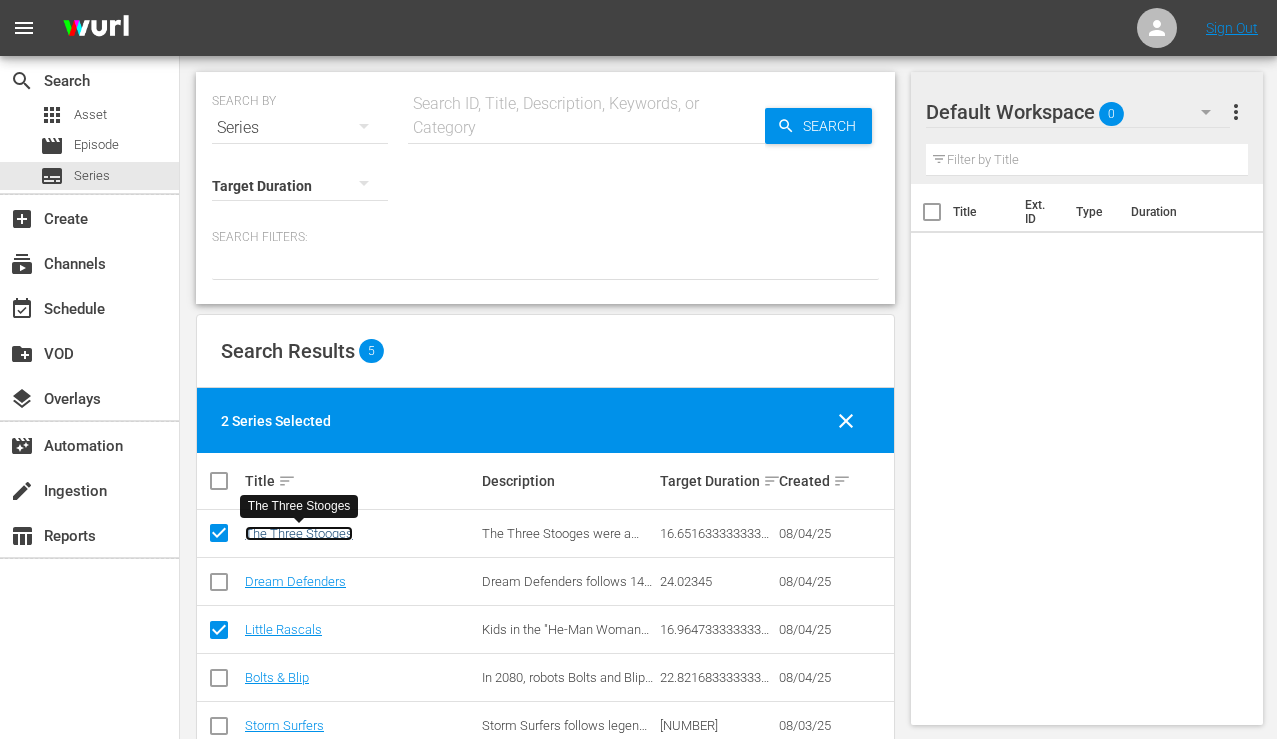 click on "The Three Stooges" at bounding box center [299, 533] 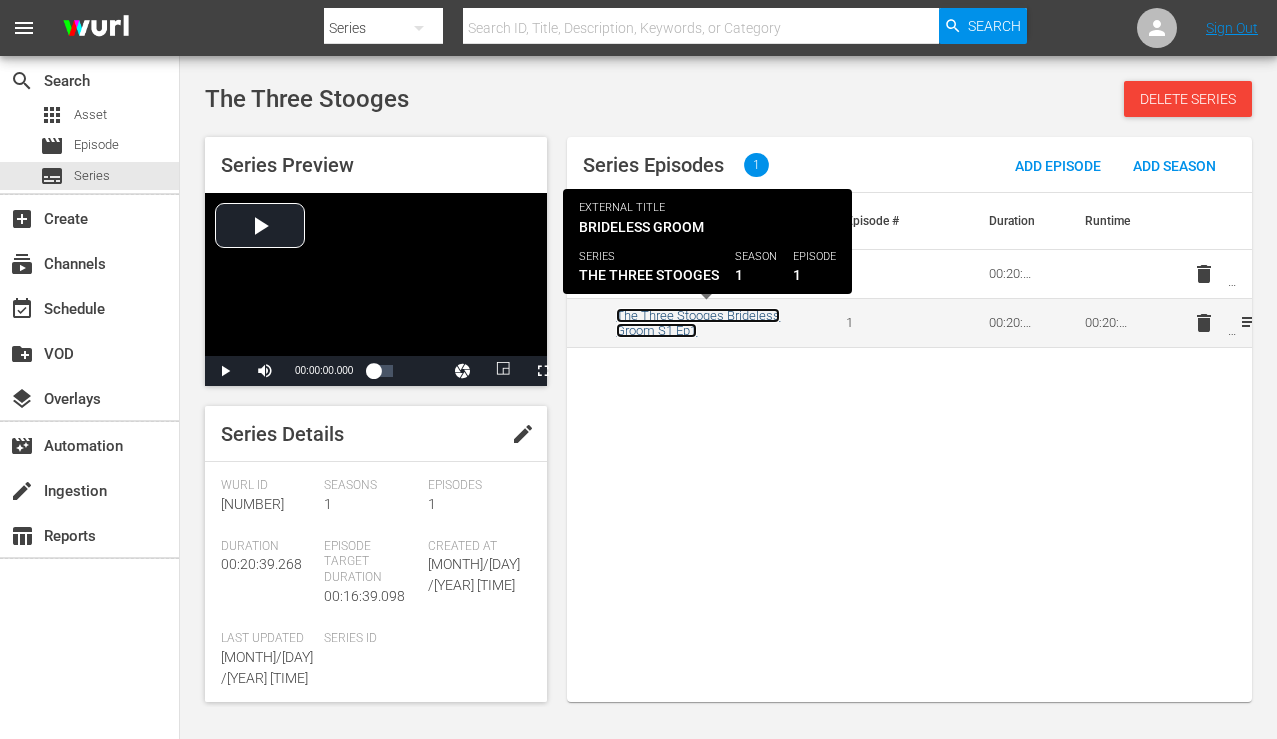 click on "The Three Stooges Brideless Groom S1 Ep1" at bounding box center [698, 323] 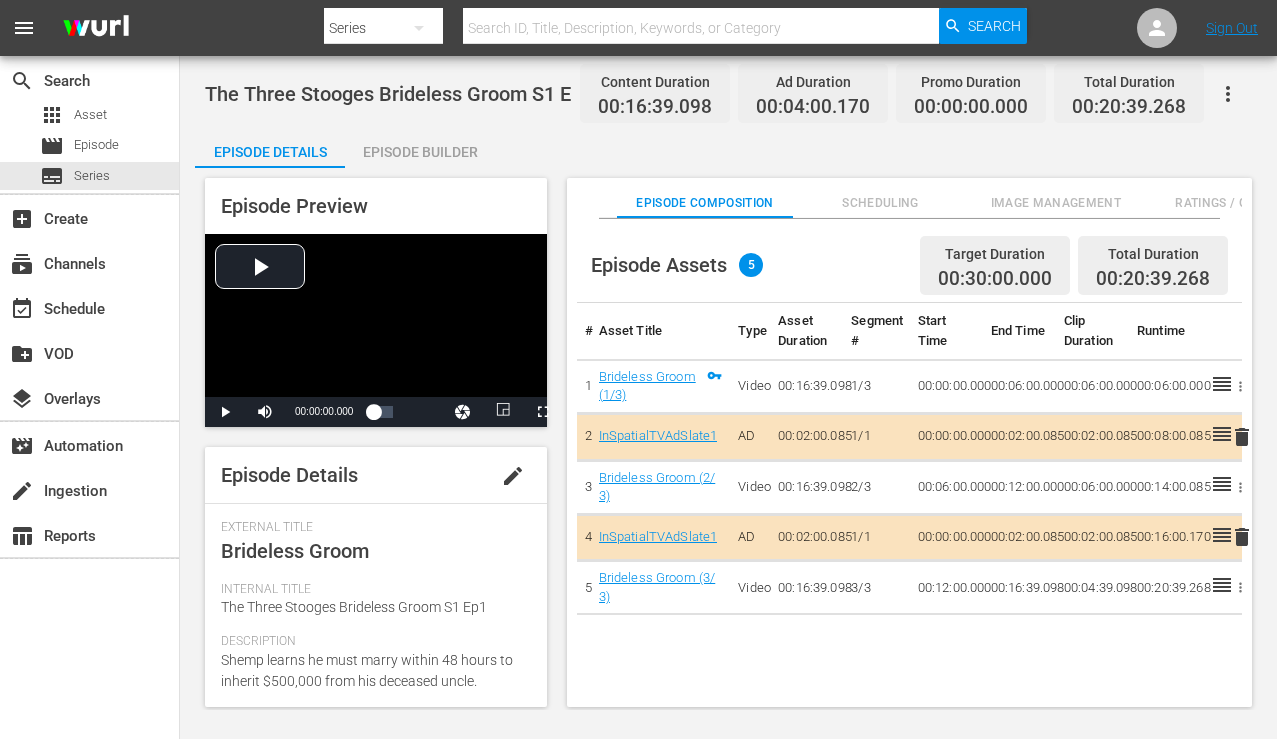 click on "Episode Builder" at bounding box center [420, 152] 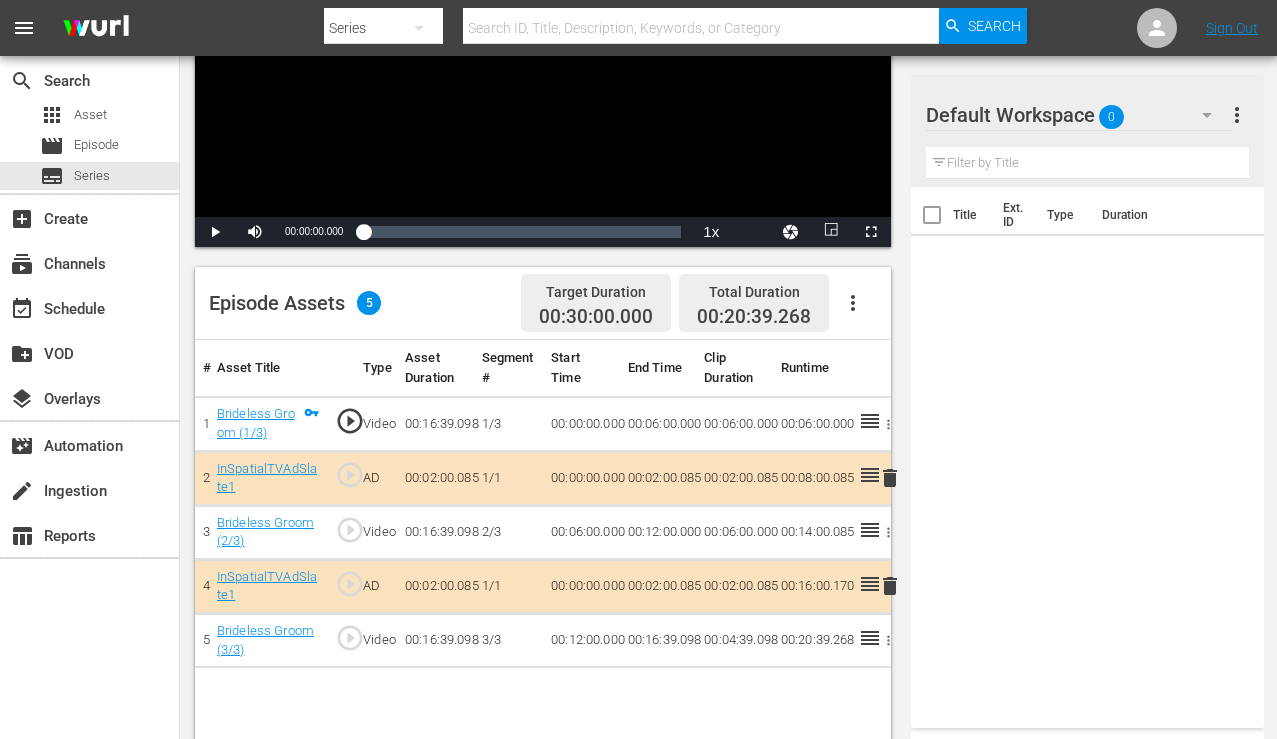 scroll, scrollTop: 0, scrollLeft: 0, axis: both 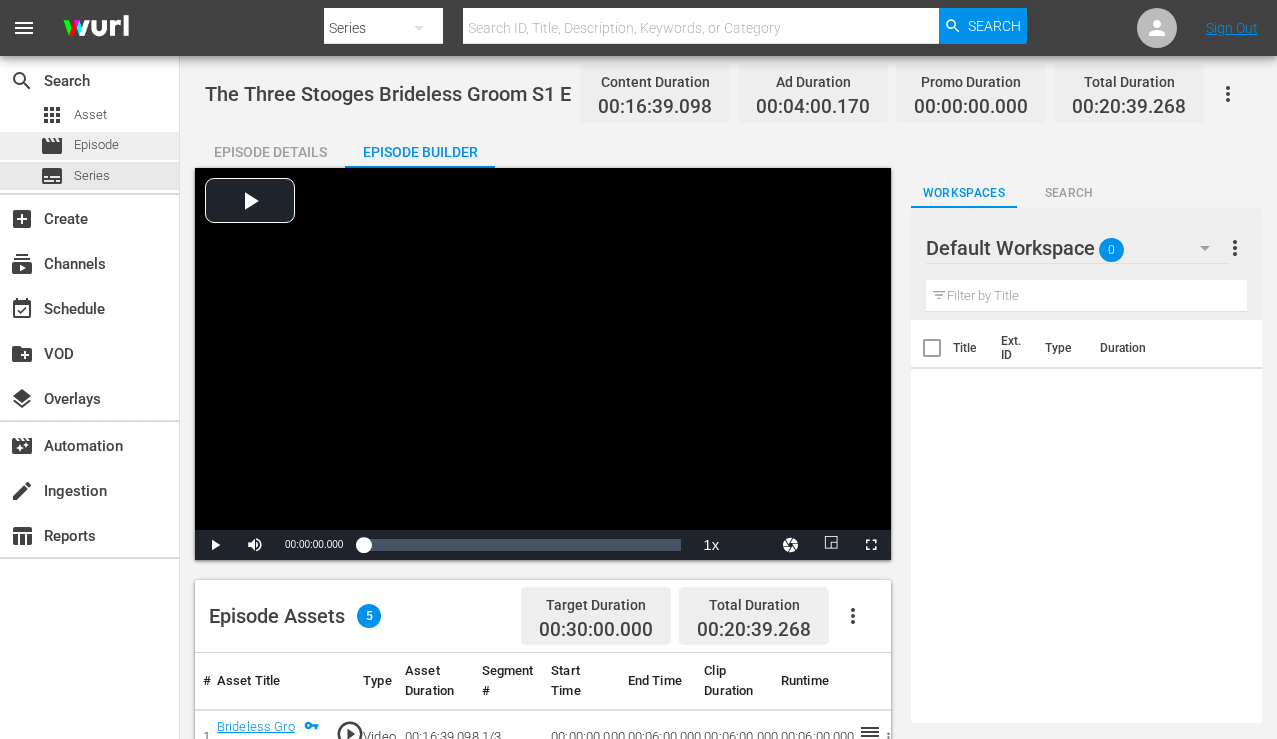 click on "Episode" at bounding box center (96, 145) 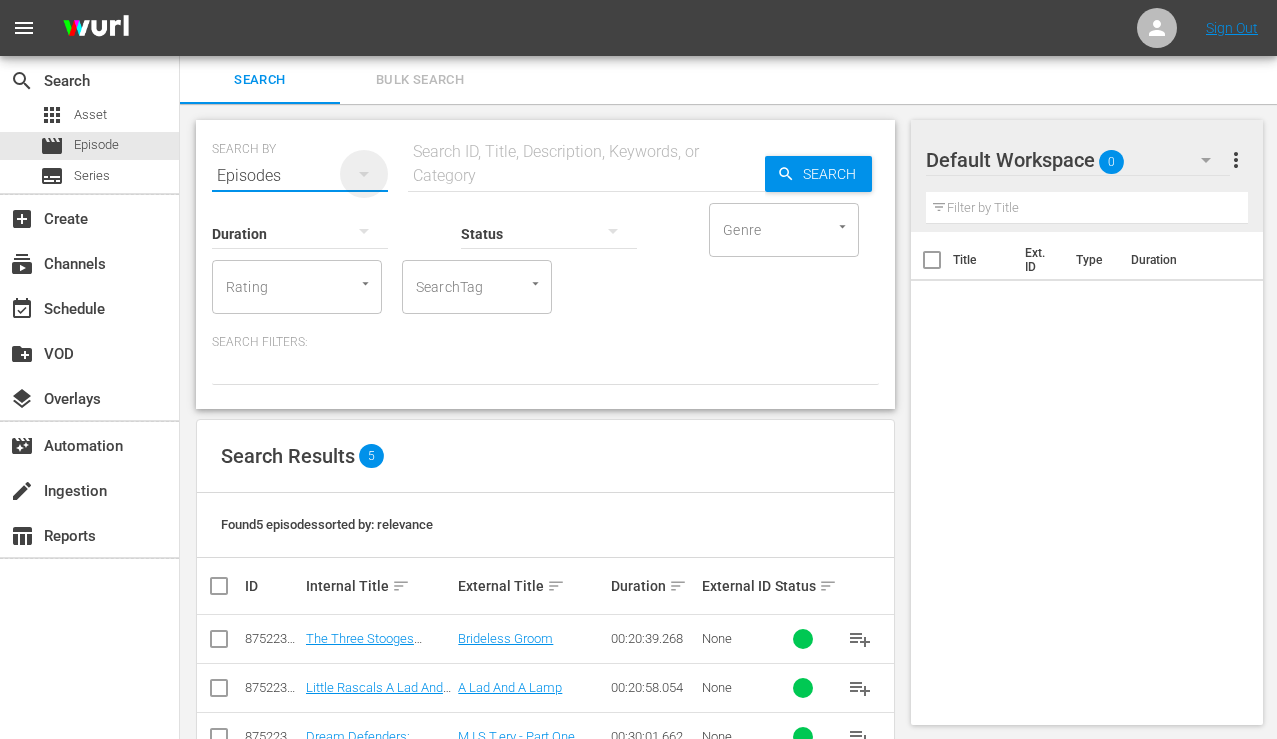 click 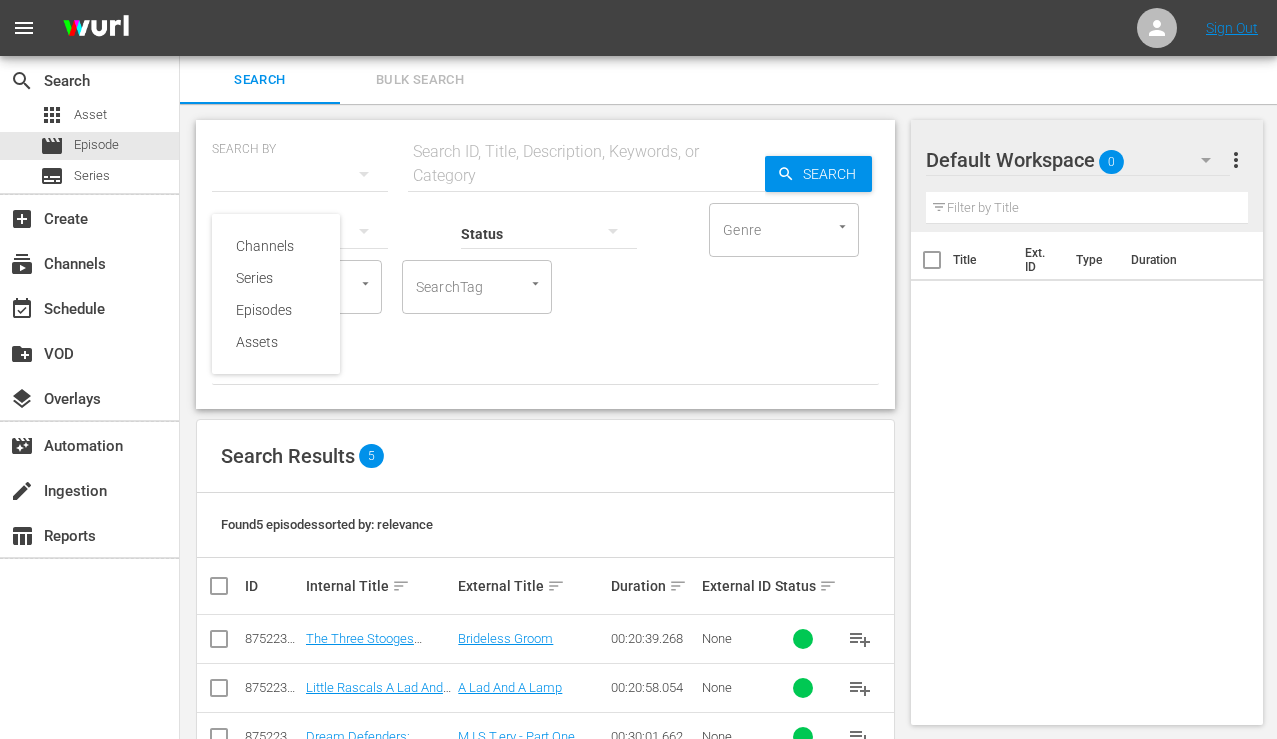 click on "Channels Series Episodes Assets" at bounding box center (638, 369) 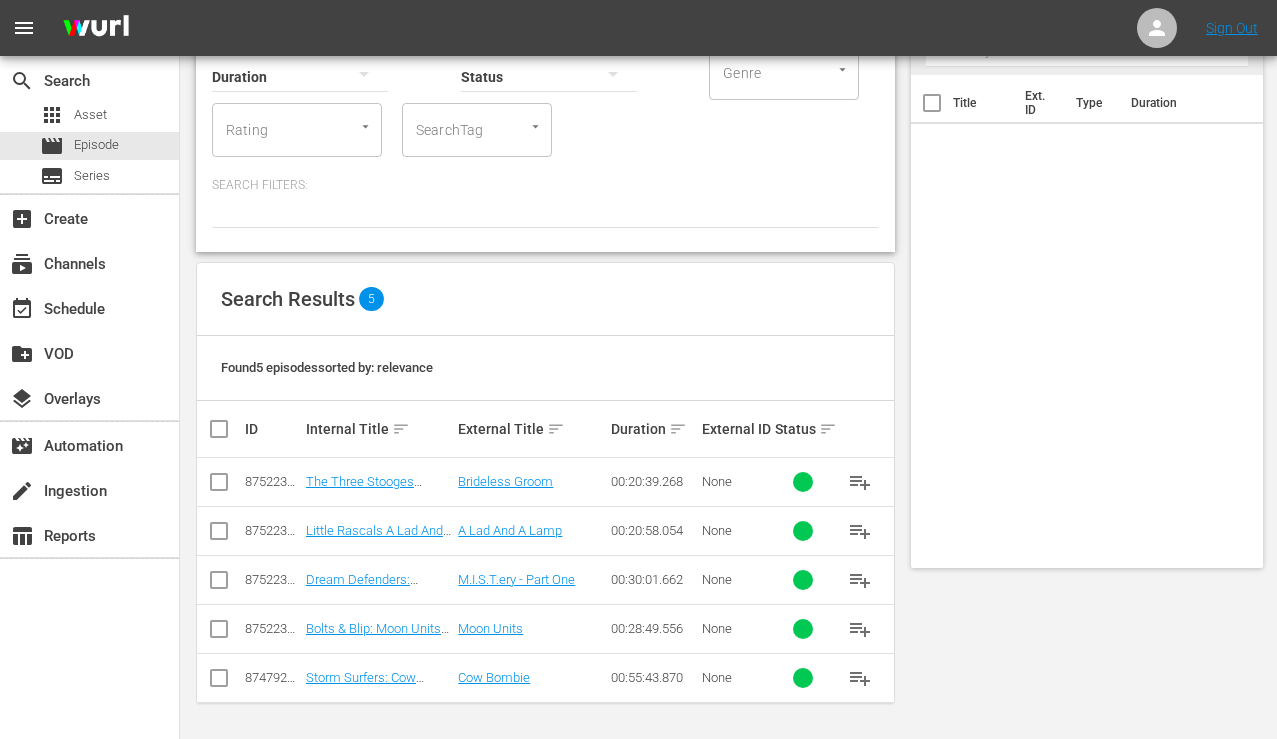 scroll, scrollTop: 0, scrollLeft: 0, axis: both 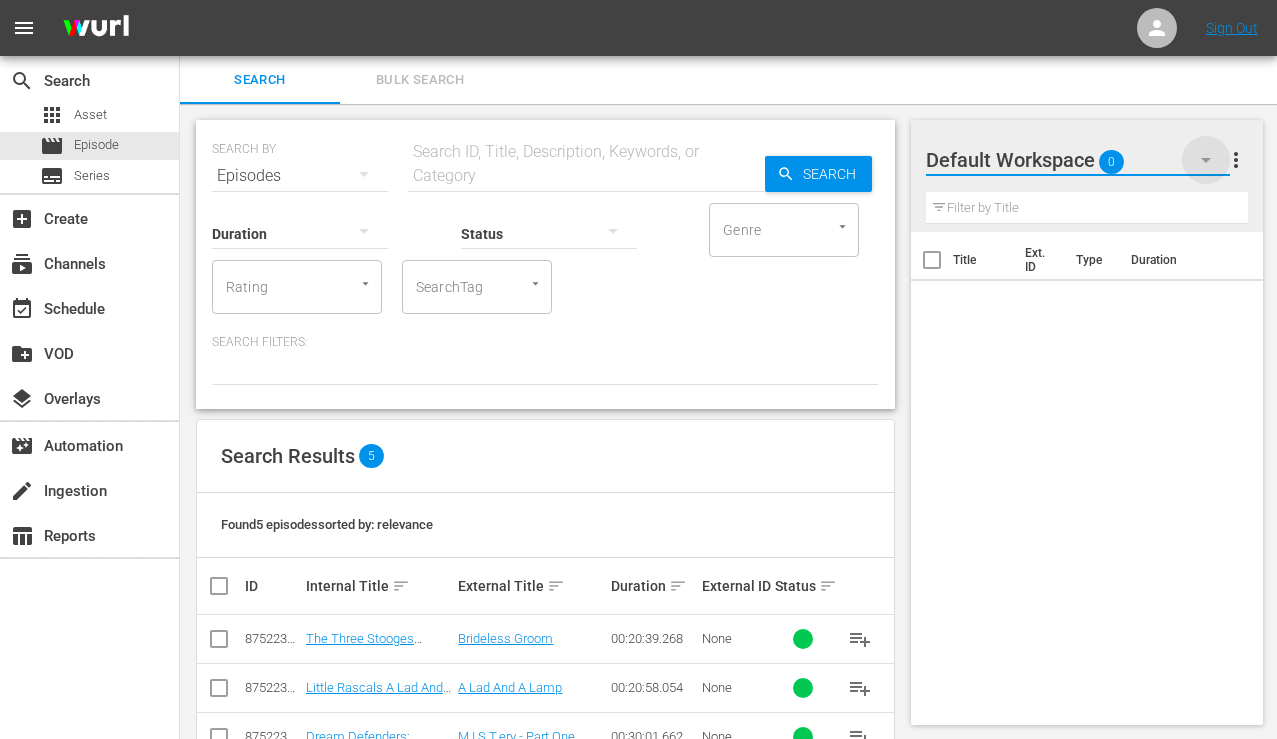 click 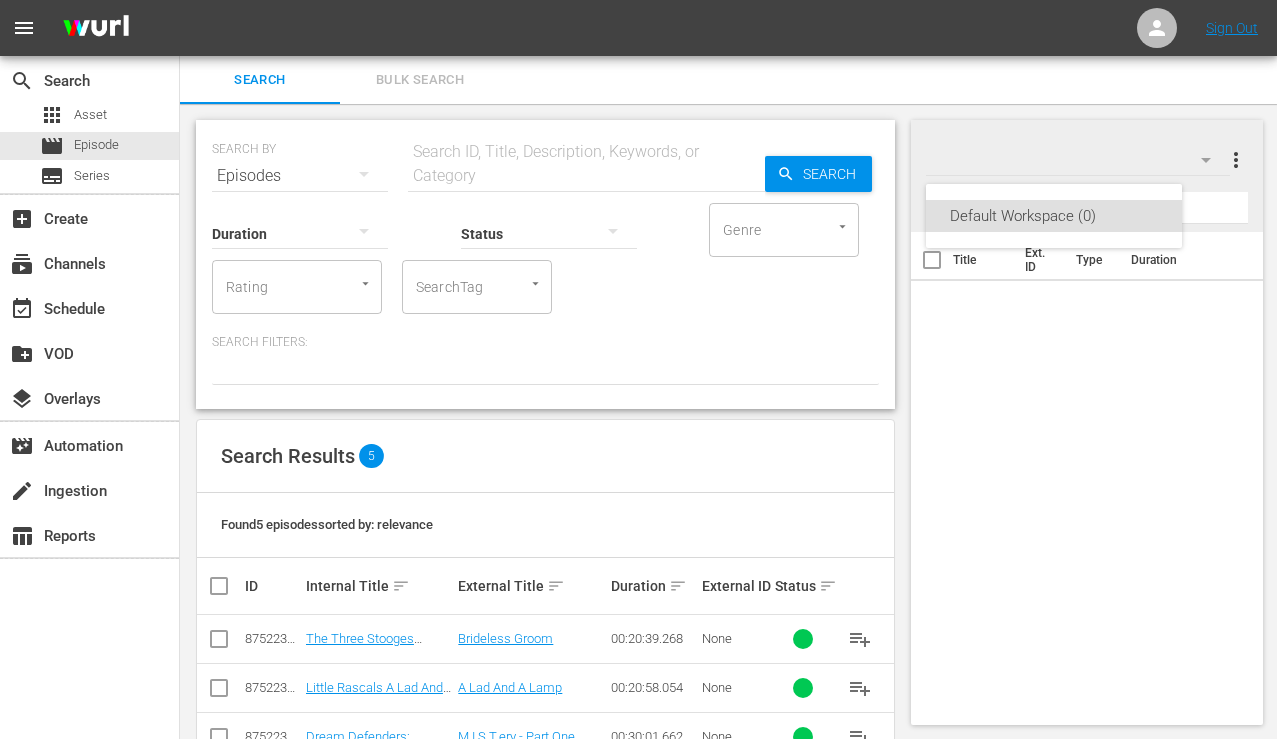 click on "Default Workspace (0)" at bounding box center [638, 369] 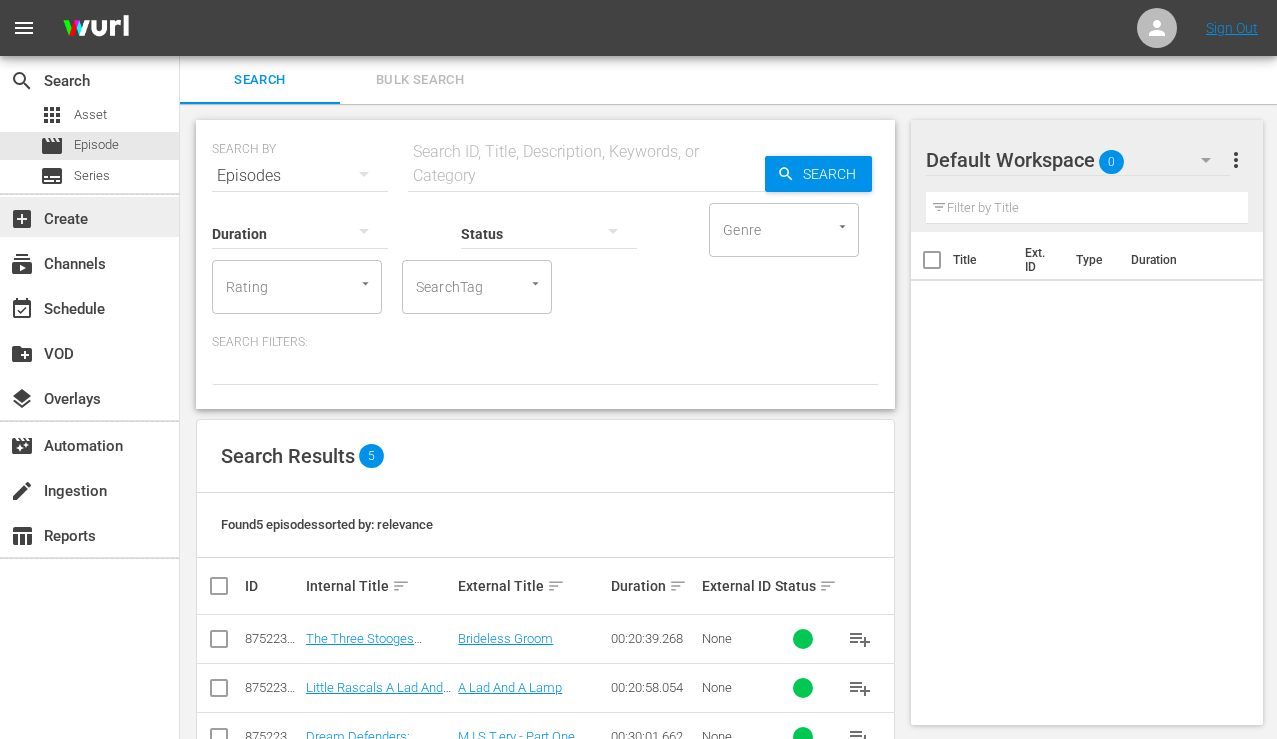 click on "add_box   Create" at bounding box center (56, 216) 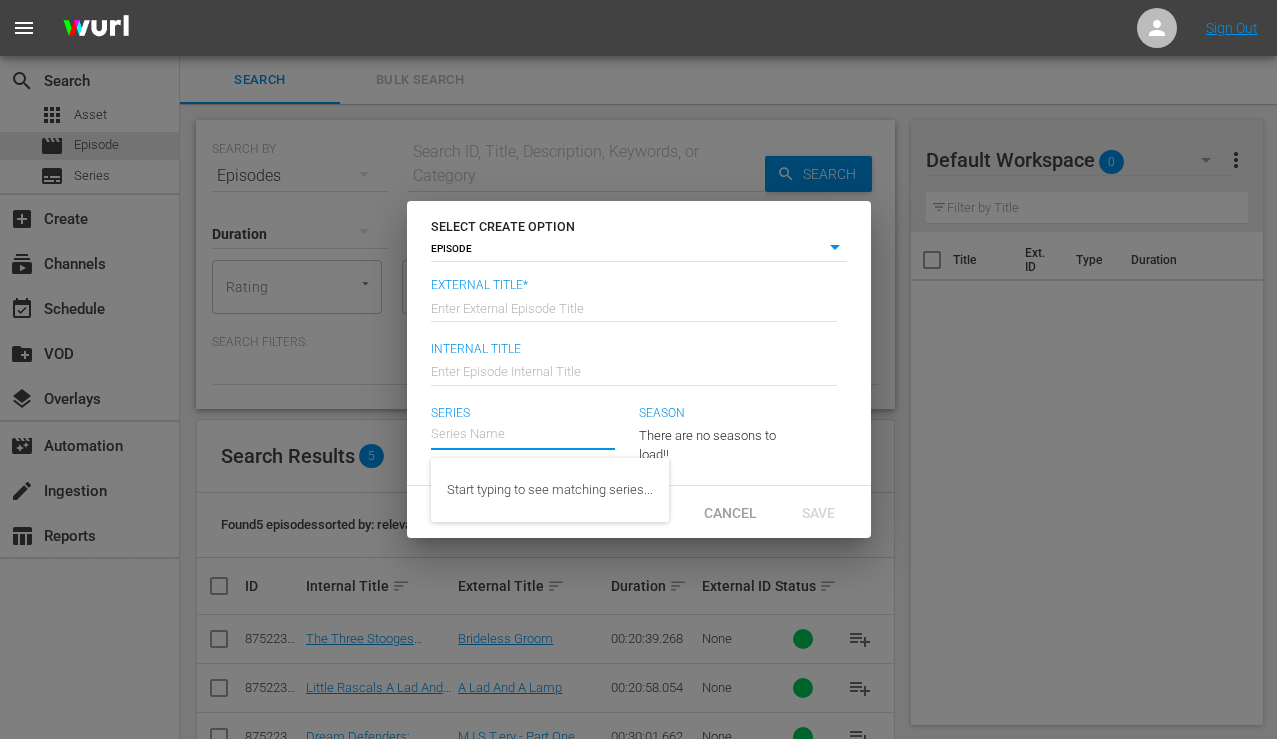 click at bounding box center (523, 434) 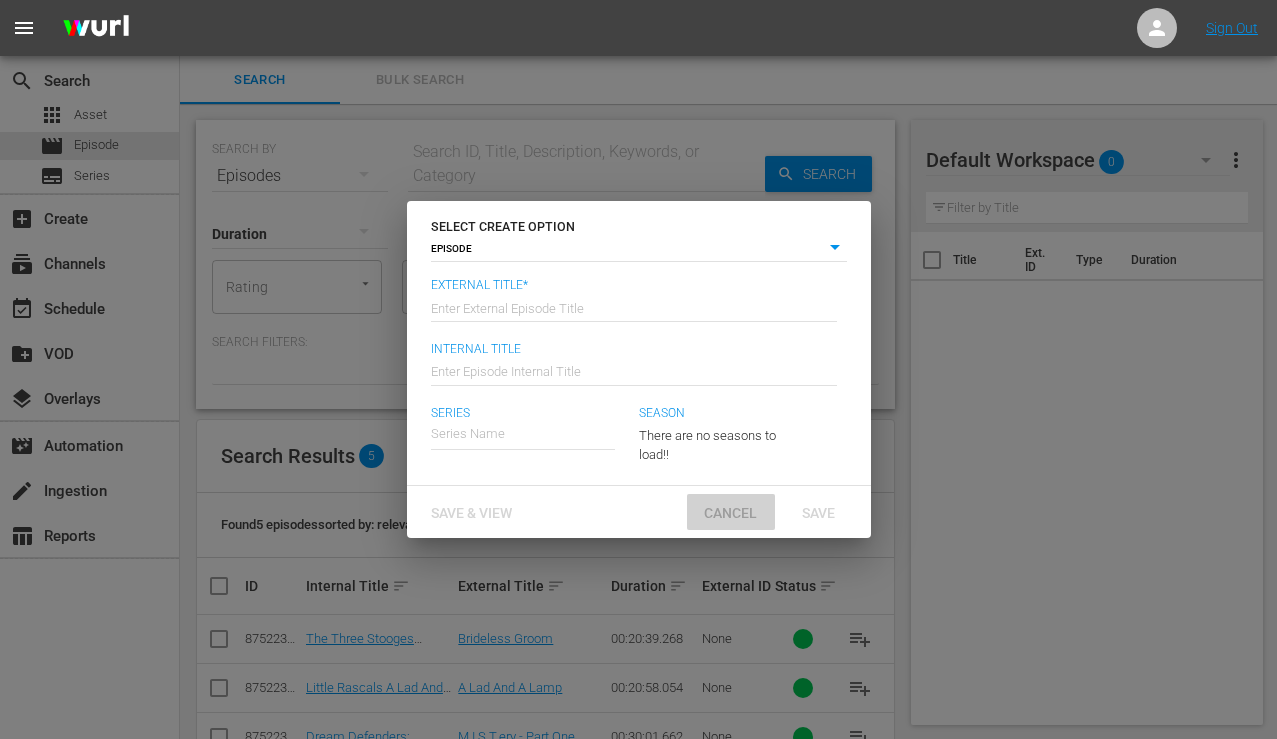 click on "Cancel" at bounding box center (730, 513) 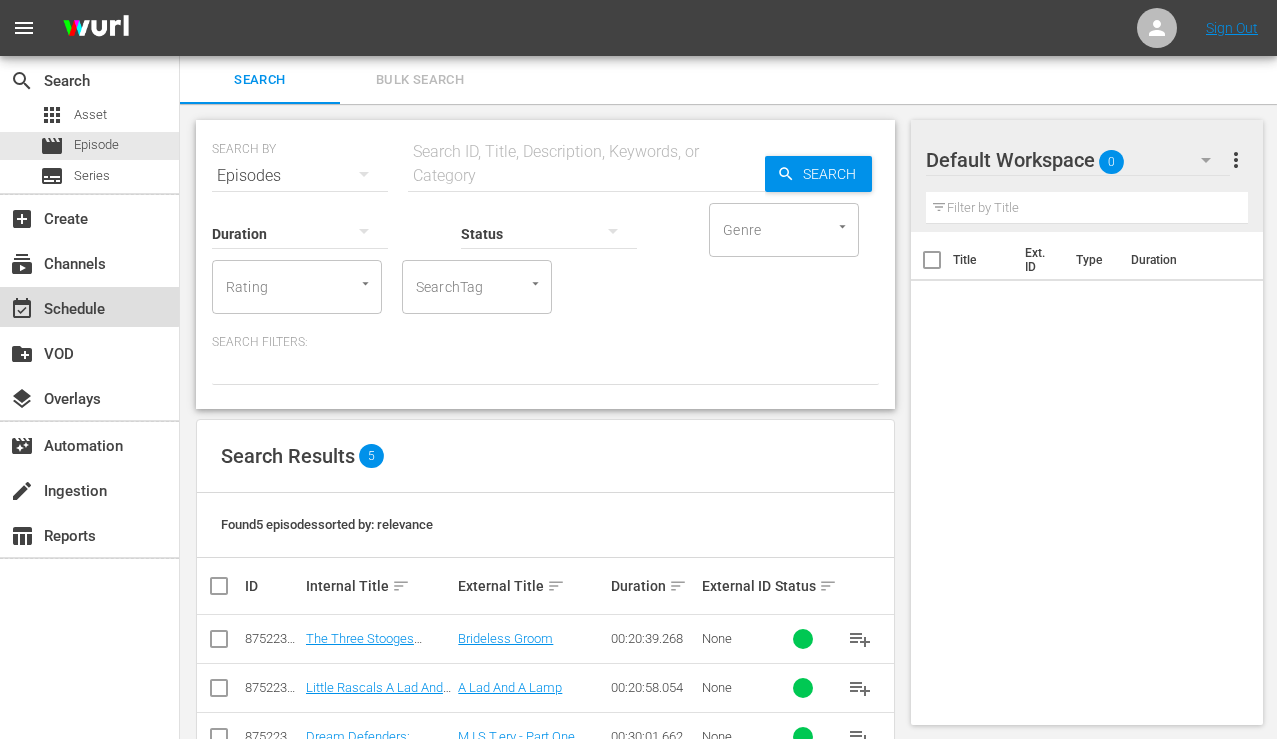 click on "event_available   Schedule" at bounding box center [89, 307] 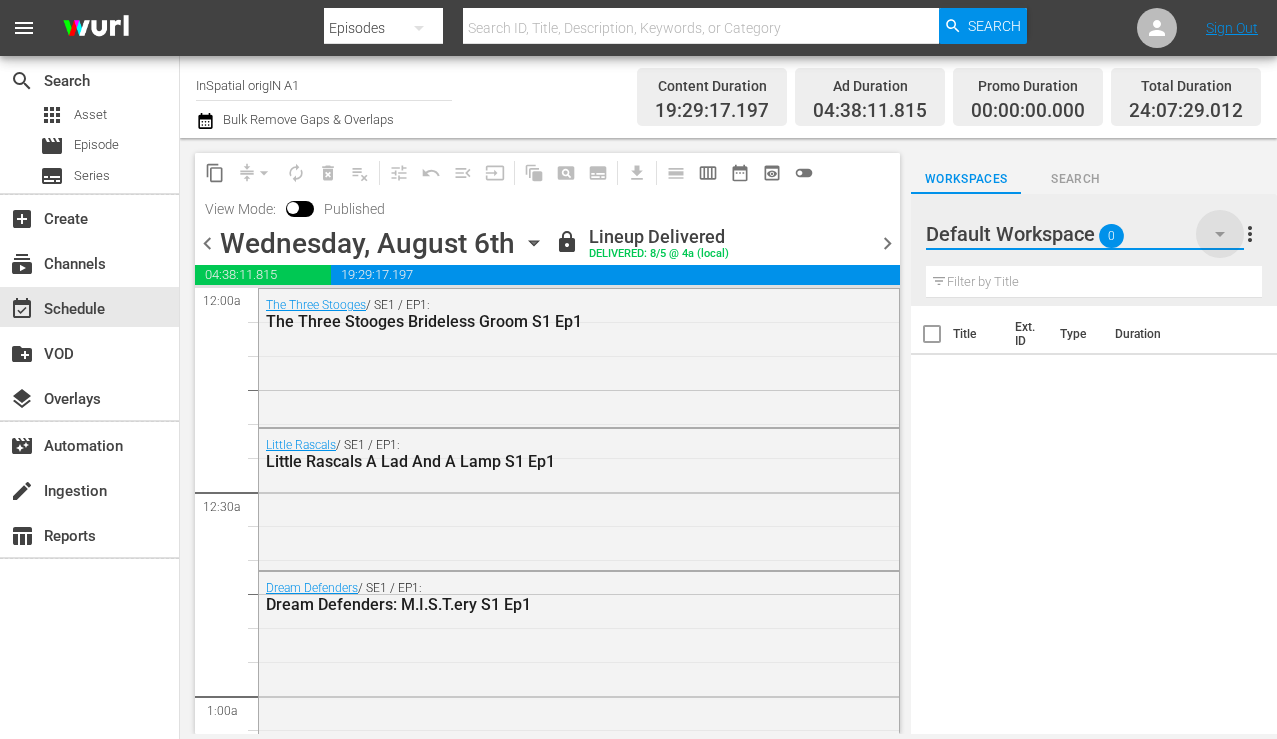 click 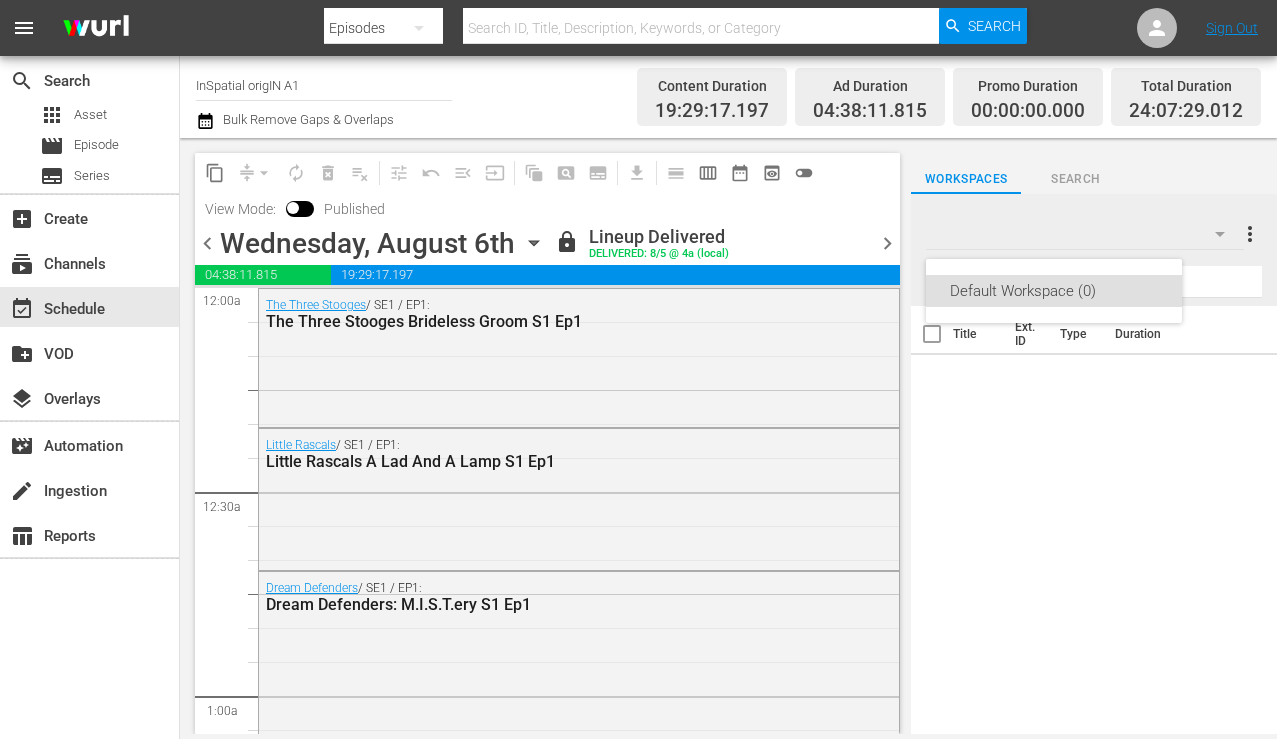 click on "Default Workspace (0)" at bounding box center (638, 369) 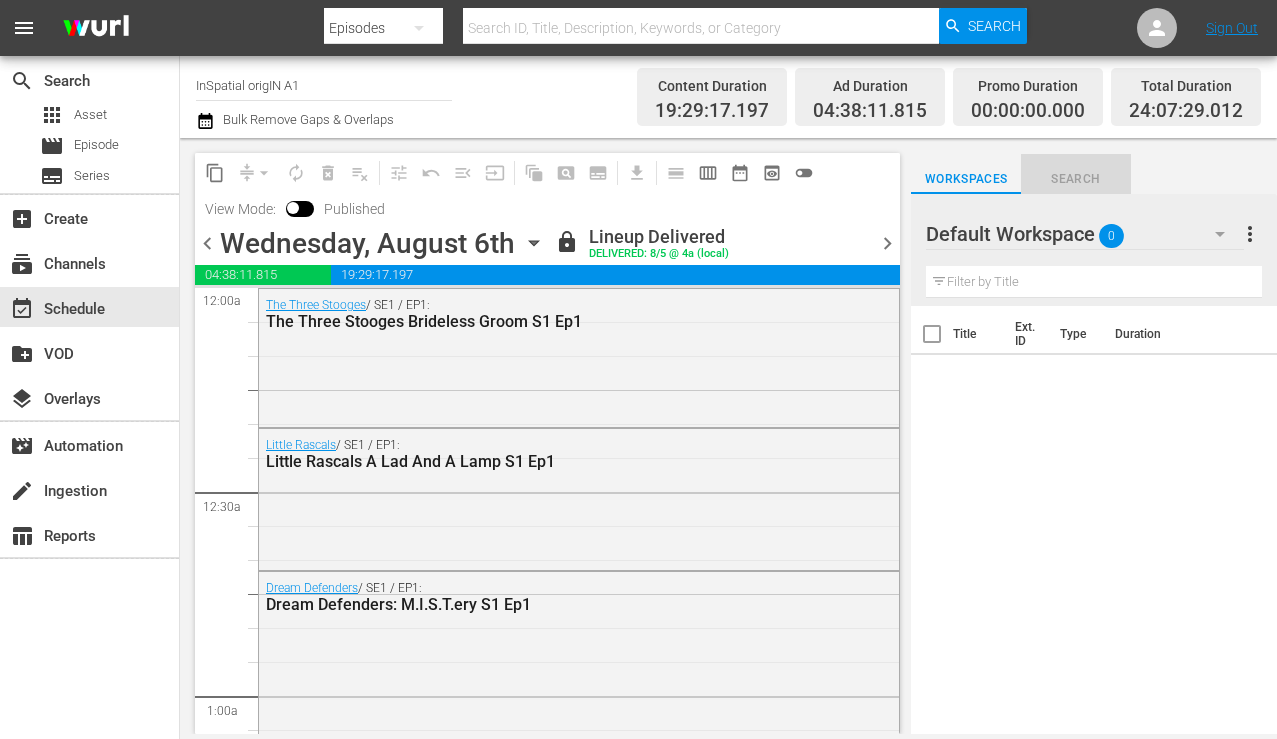 click on "Search" at bounding box center [1076, 179] 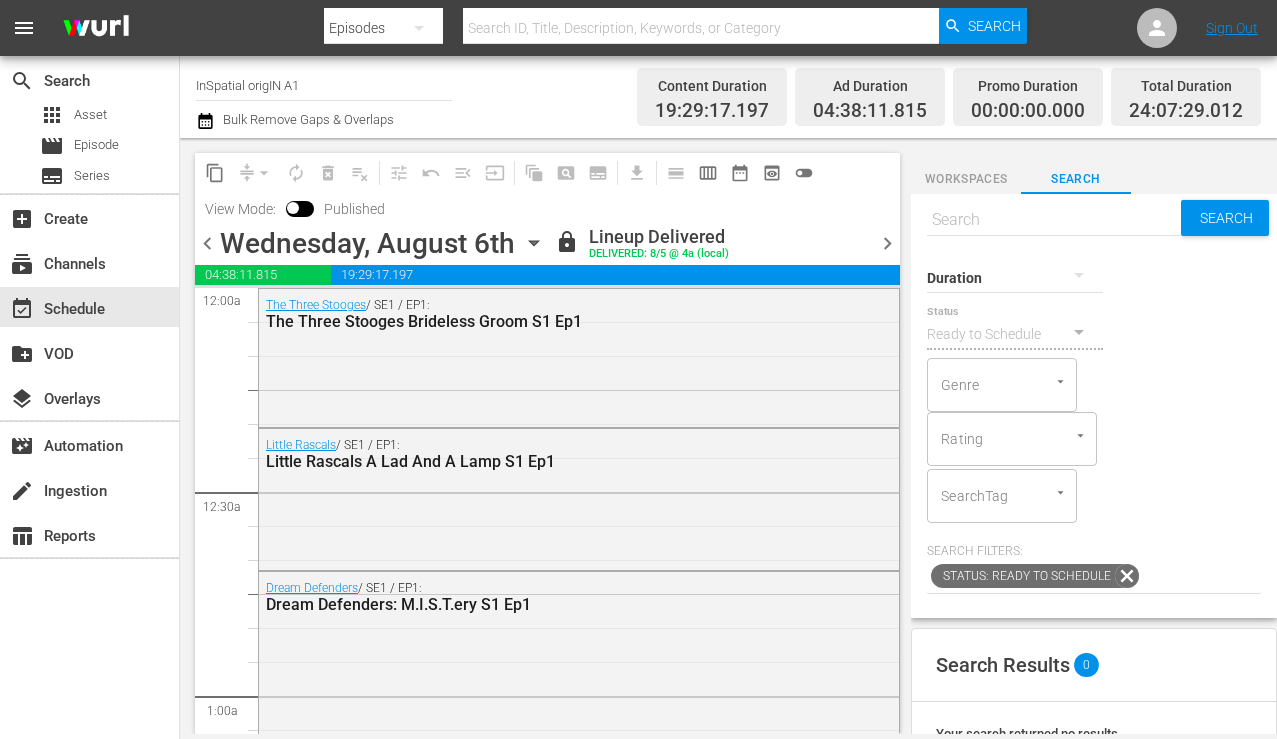 scroll, scrollTop: 5, scrollLeft: 0, axis: vertical 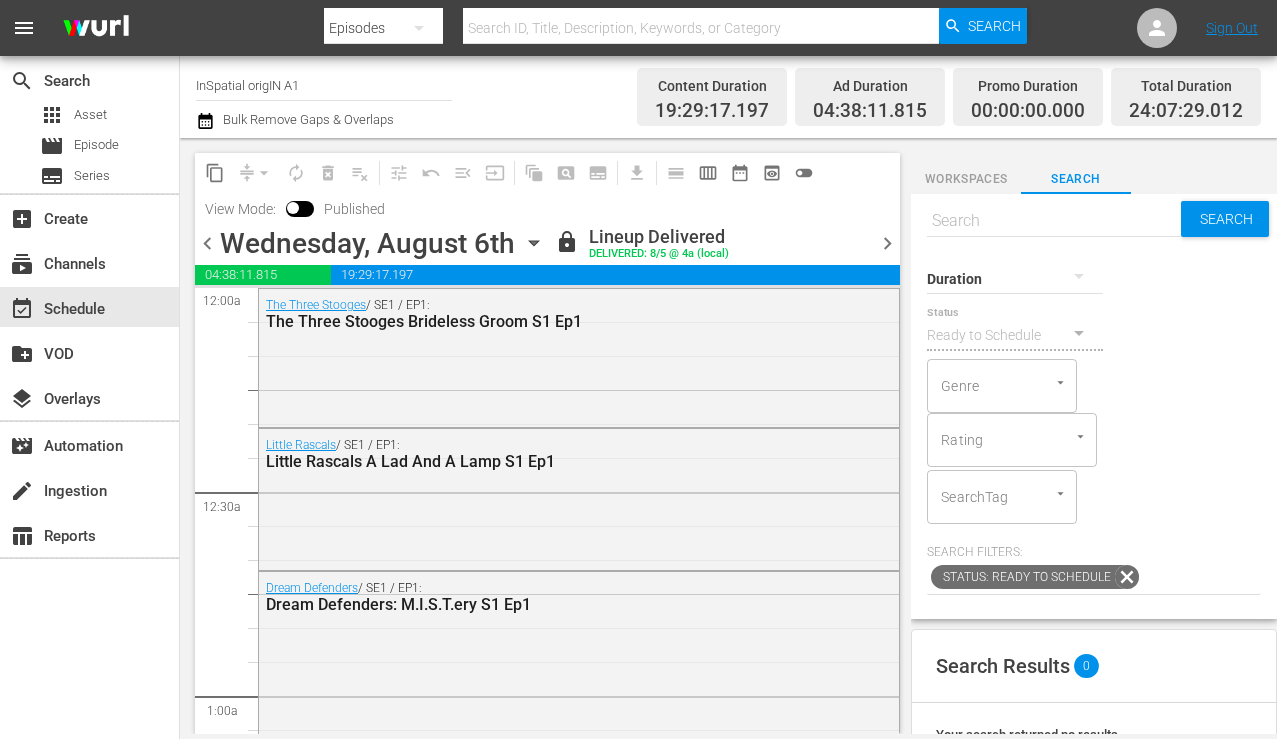 click 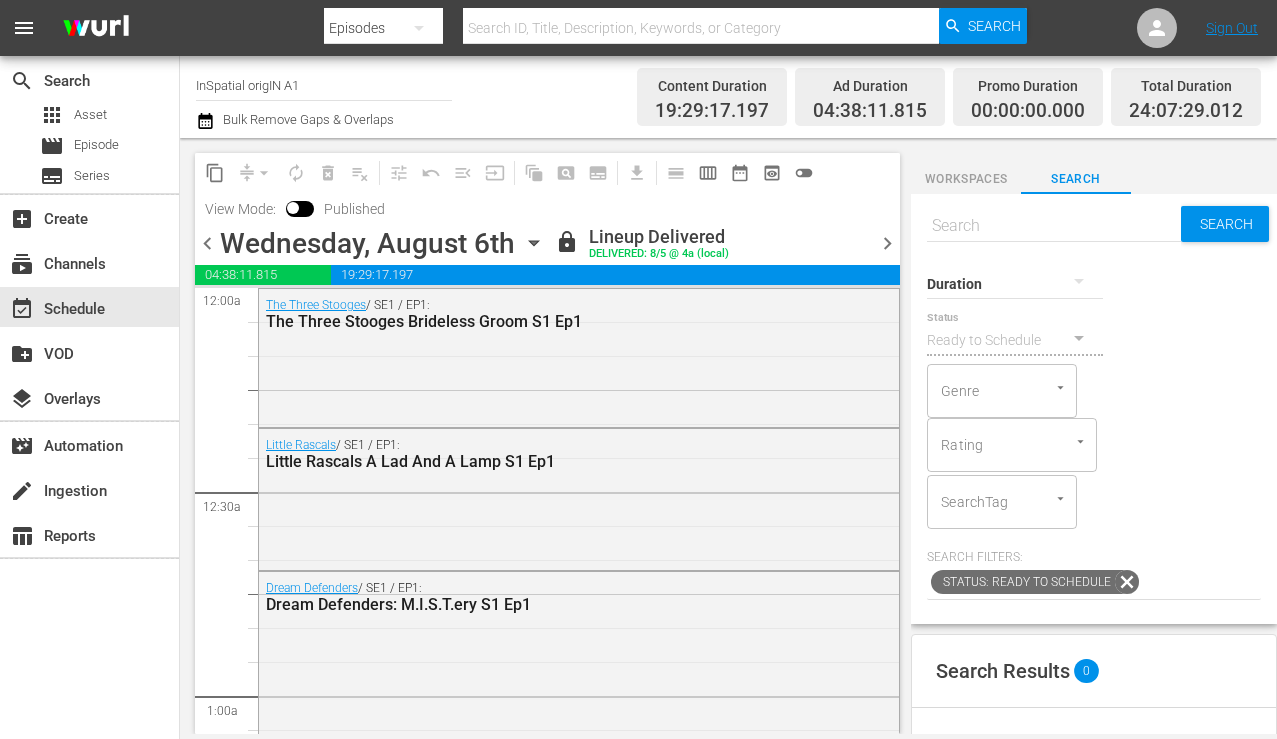click 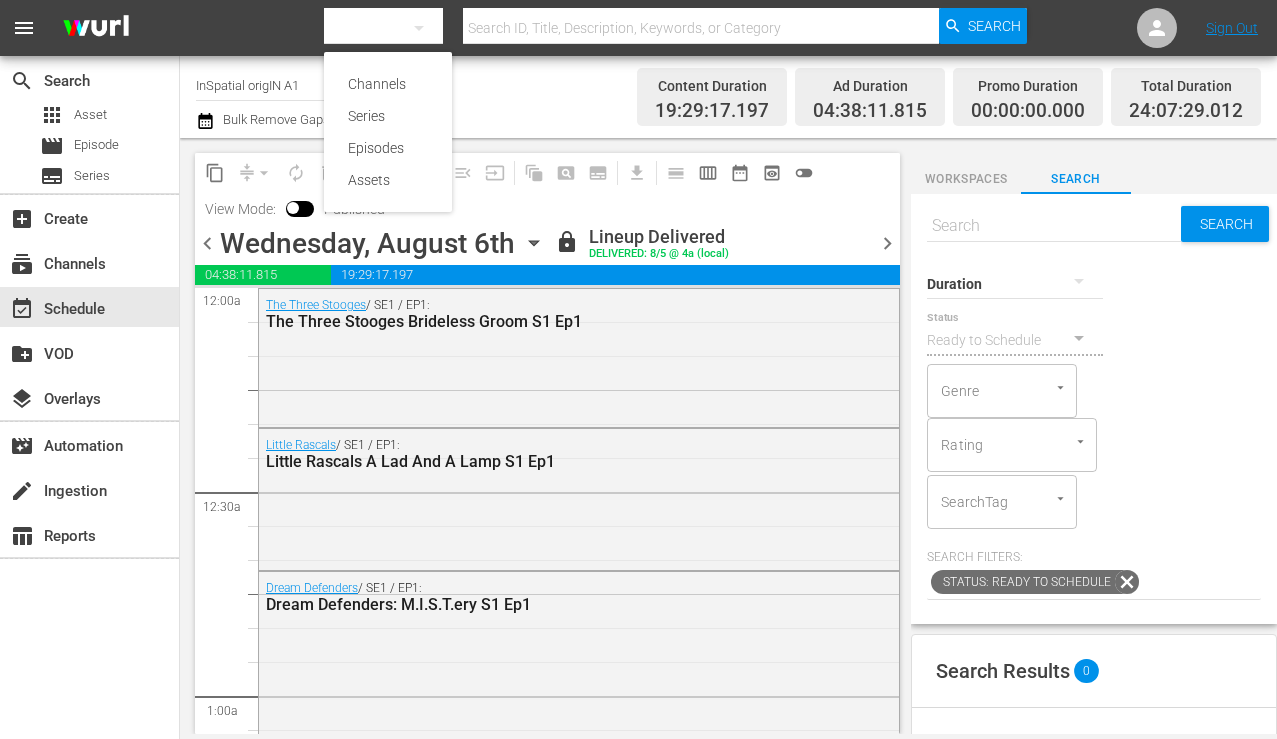 click on "Channels Series Episodes Assets" at bounding box center (638, 369) 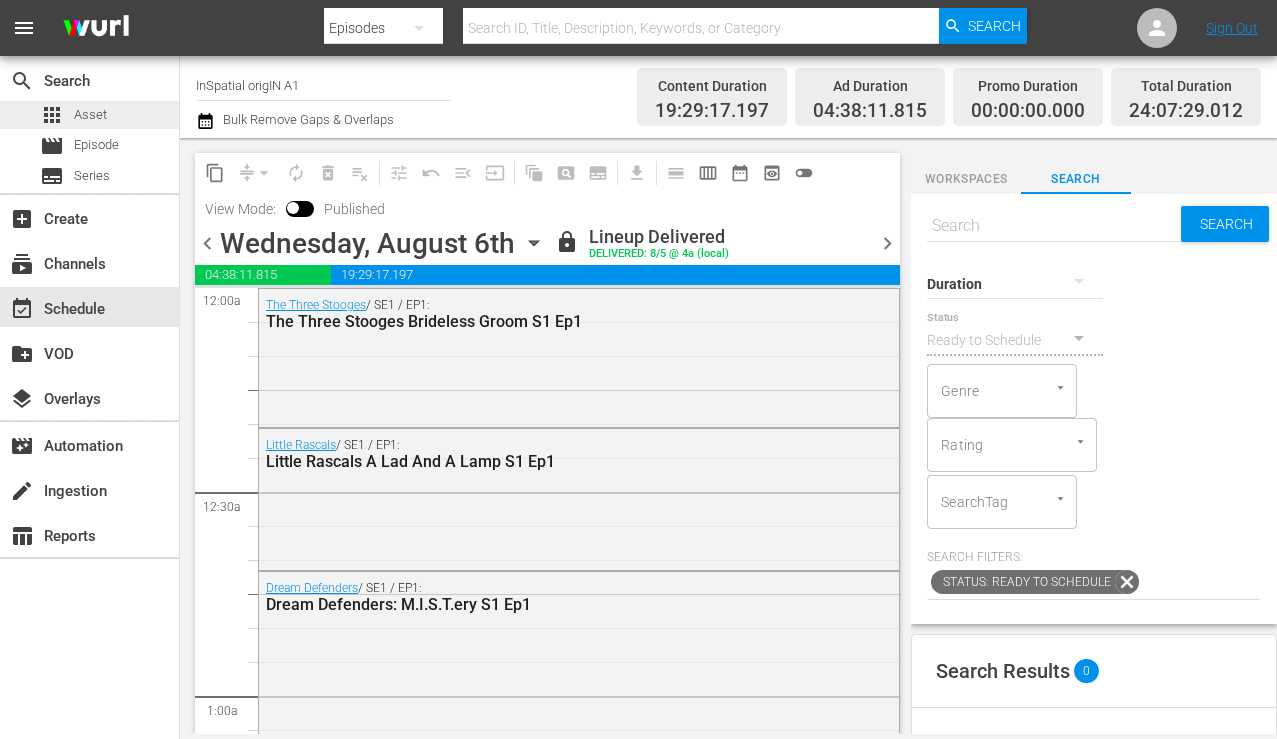 click on "Asset" at bounding box center [90, 115] 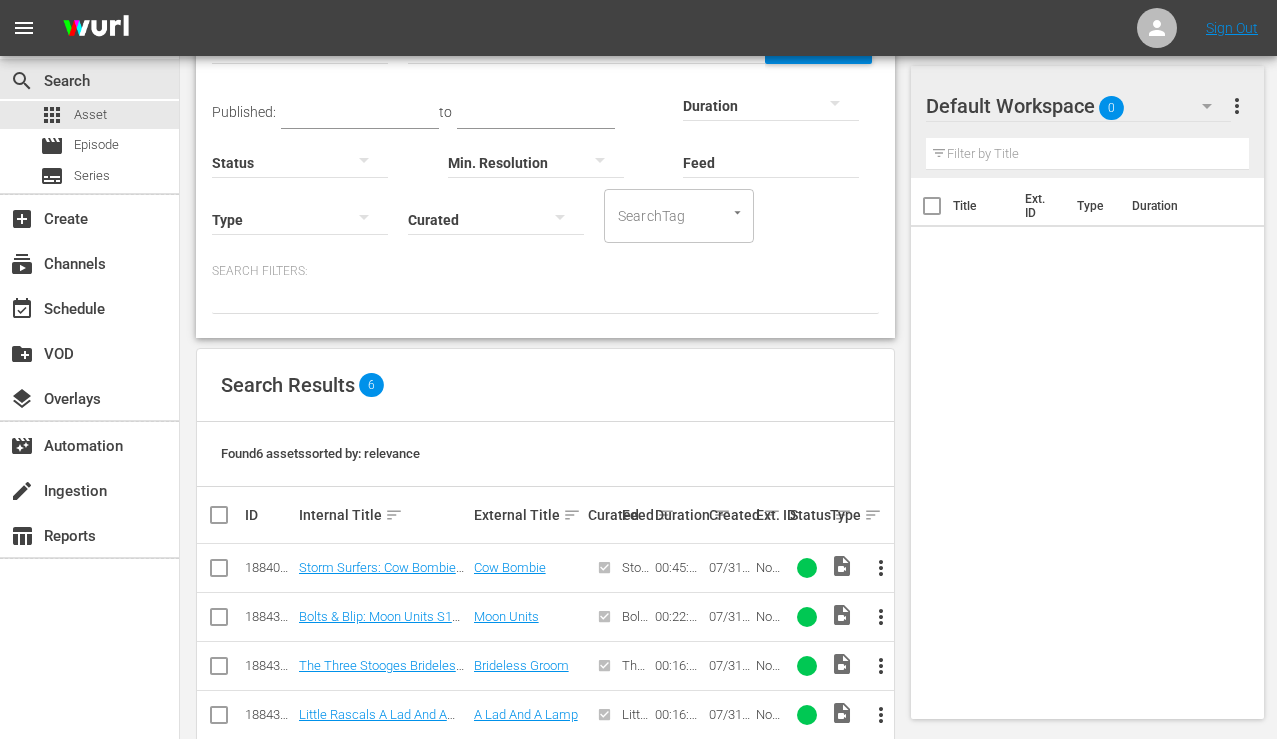 scroll, scrollTop: 263, scrollLeft: 0, axis: vertical 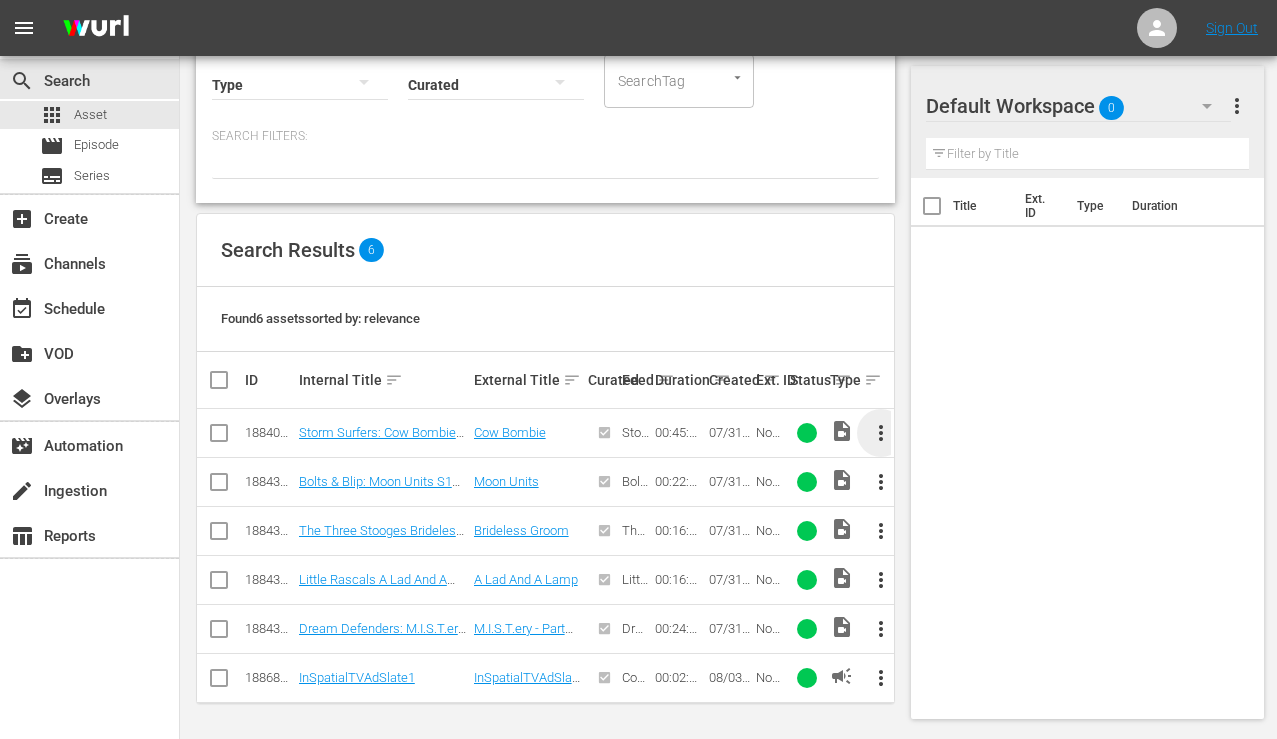 click on "more_vert" at bounding box center [881, 433] 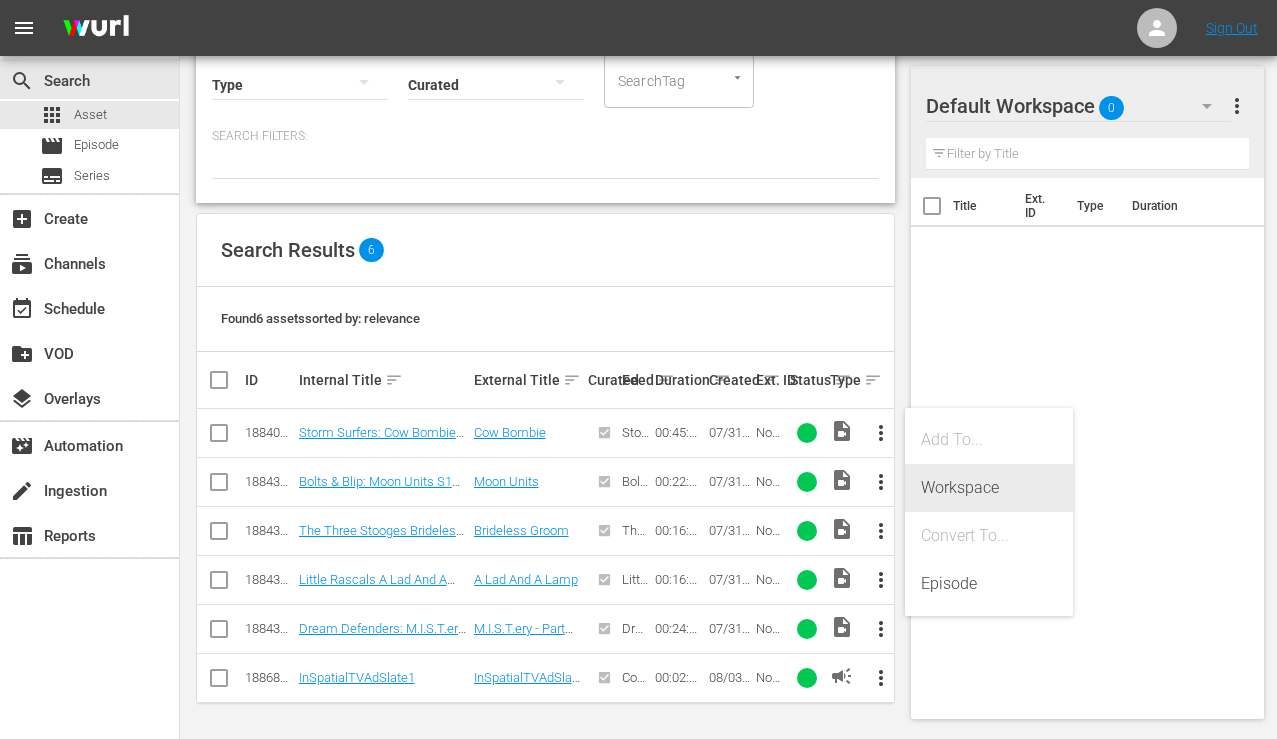 click on "Workspace" at bounding box center (989, 488) 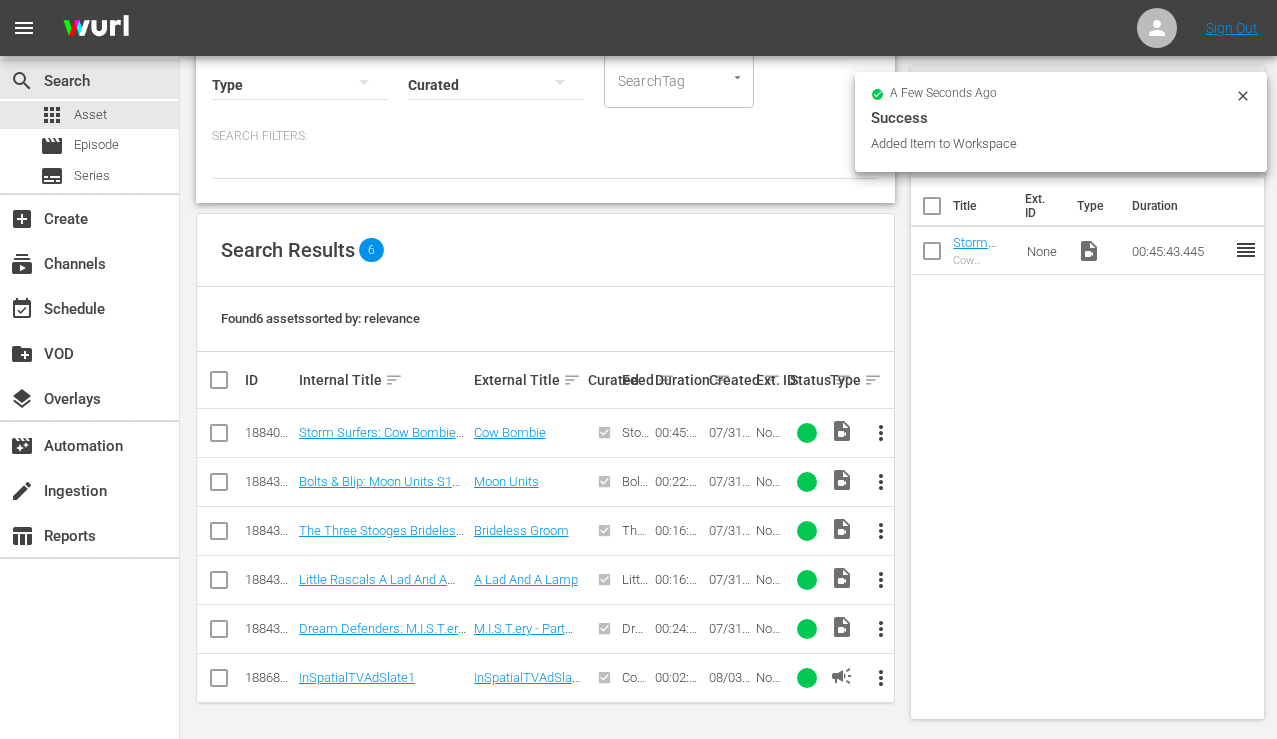 click on "Title Ext. ID Type Duration Storm Surfers: Cow Bombie S1 Ep1 Cow Bombie None video_file 00:45:43.445 reorder" at bounding box center (1087, 444) 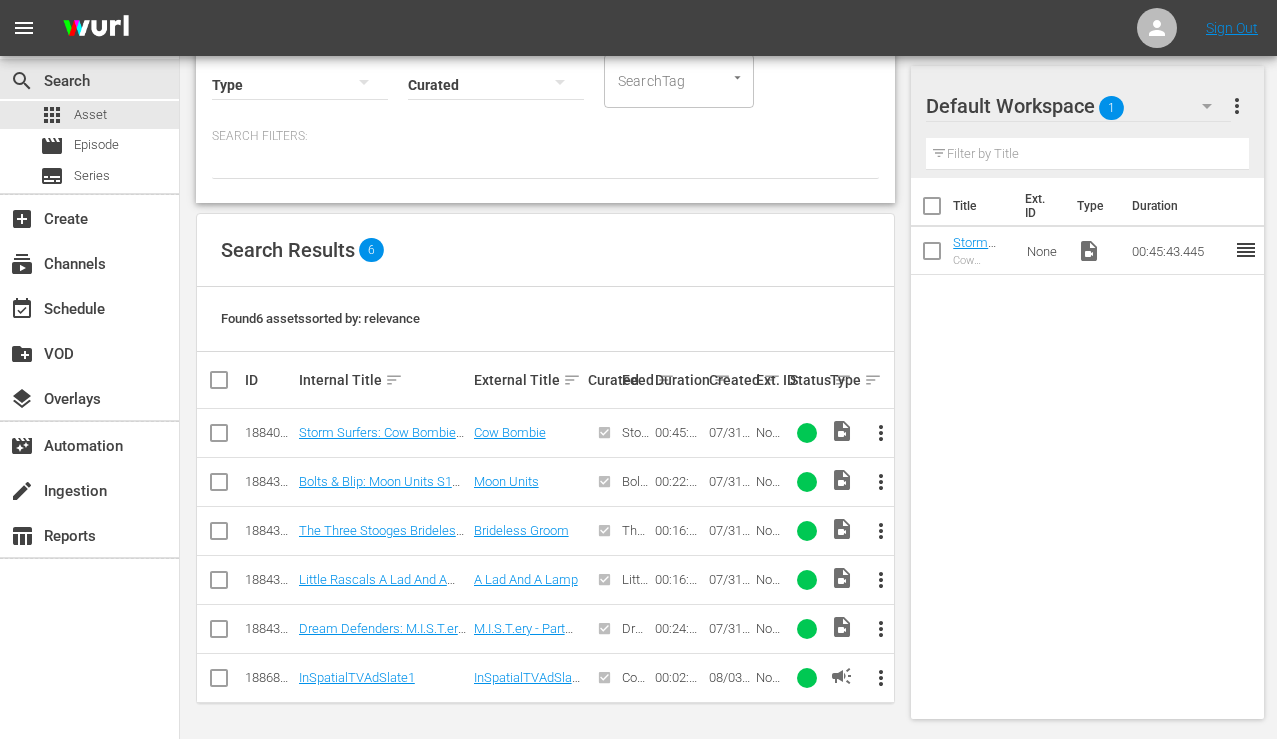 click on "reorder" at bounding box center [1246, 250] 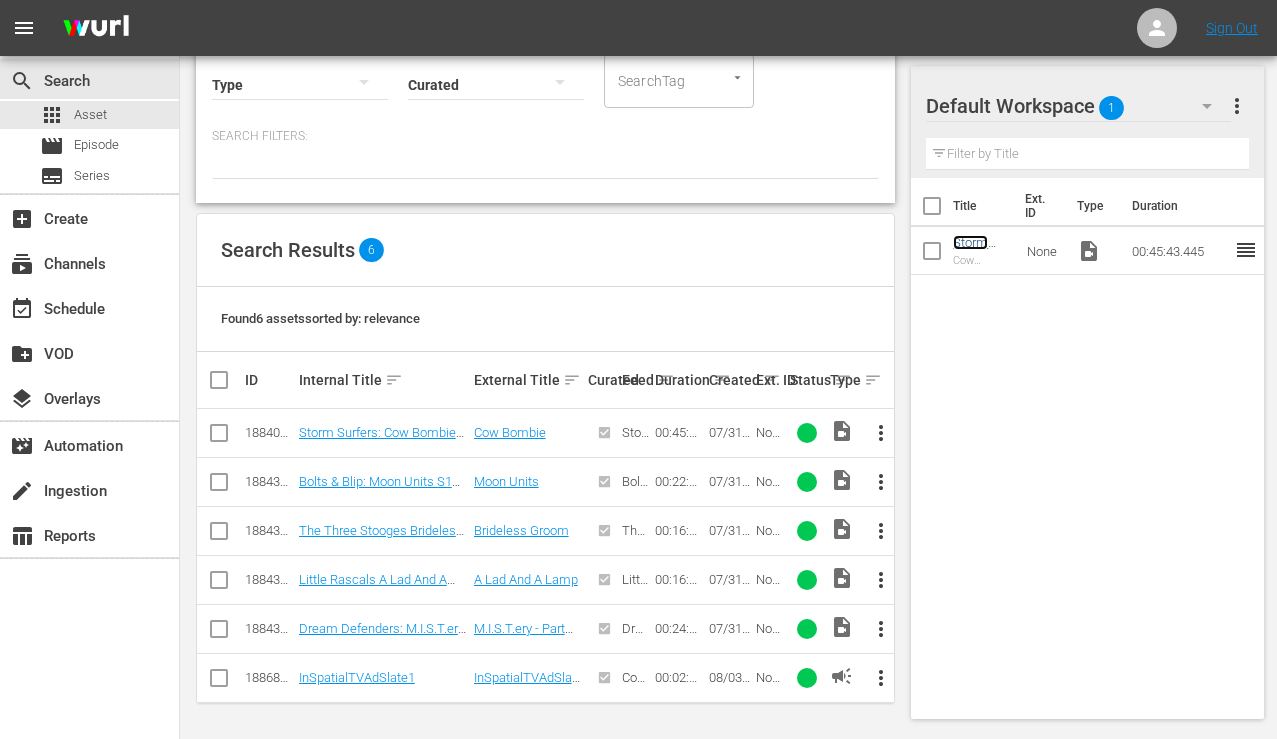 click on "Storm Surfers: Cow Bombie S1 Ep1" at bounding box center [975, 272] 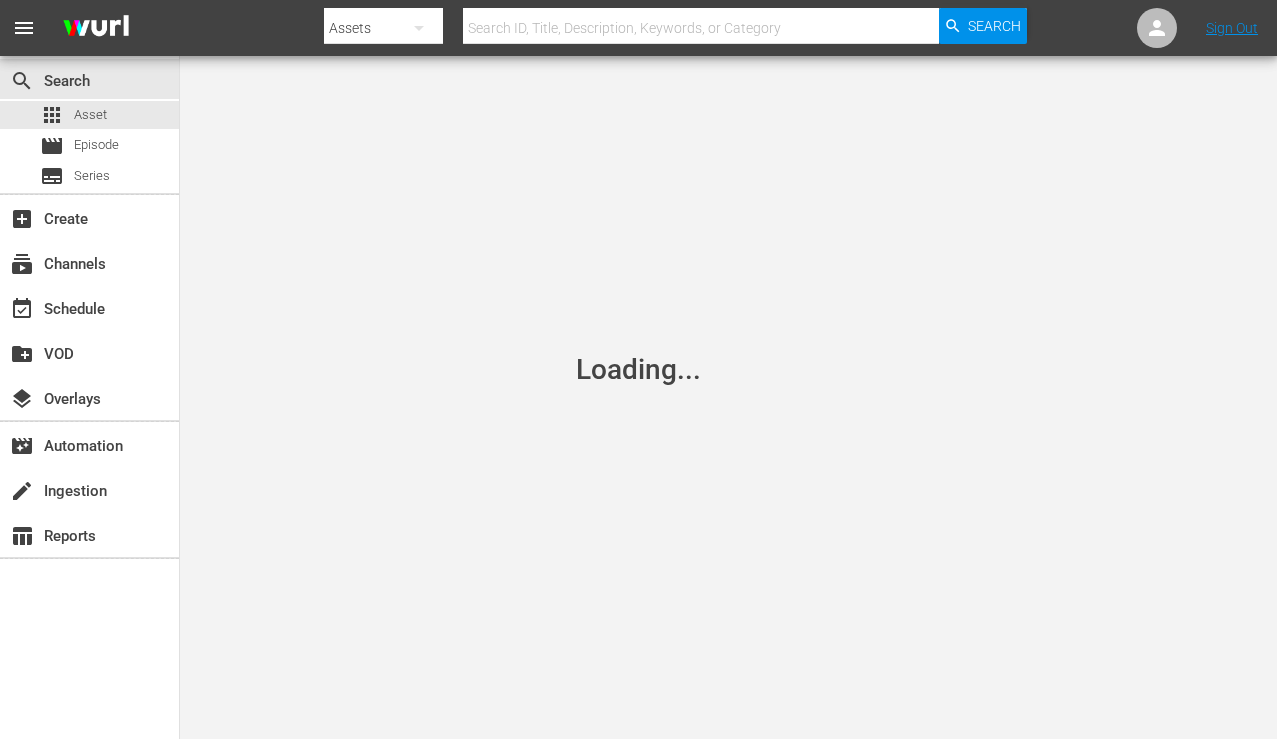 scroll, scrollTop: 0, scrollLeft: 0, axis: both 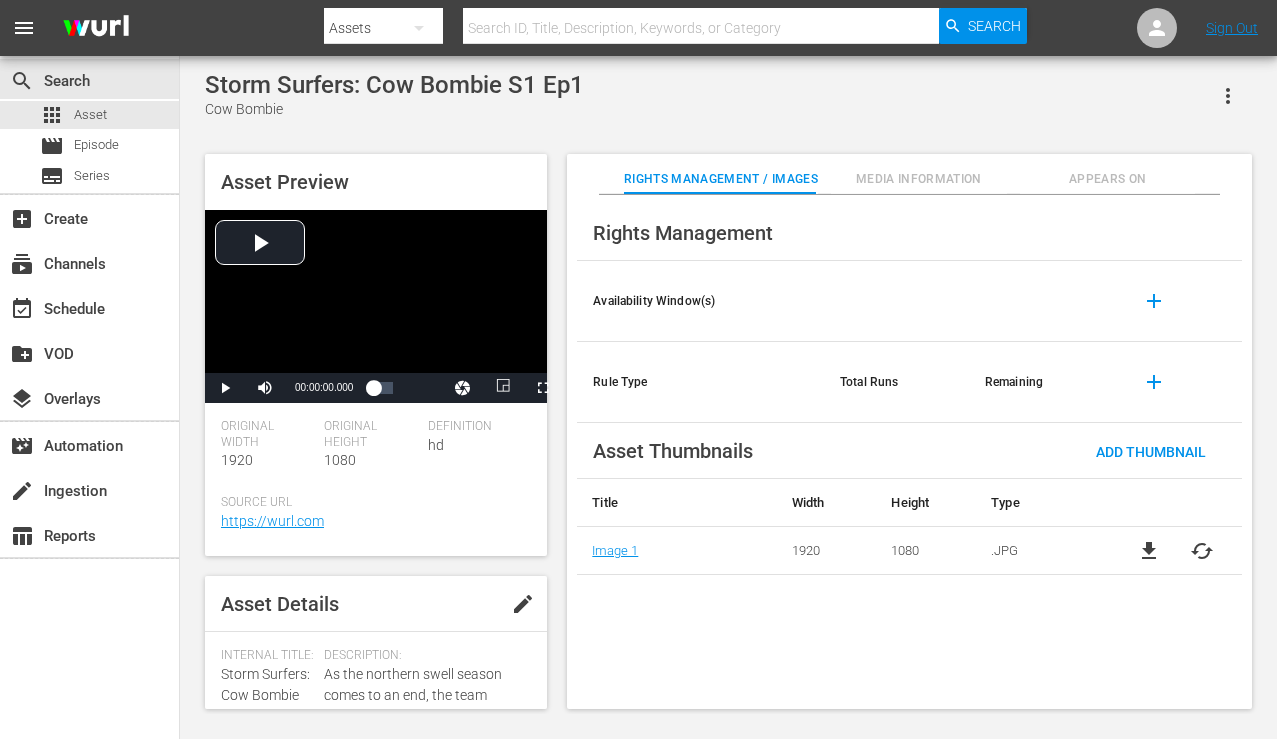 click on "Media Information" at bounding box center (918, 179) 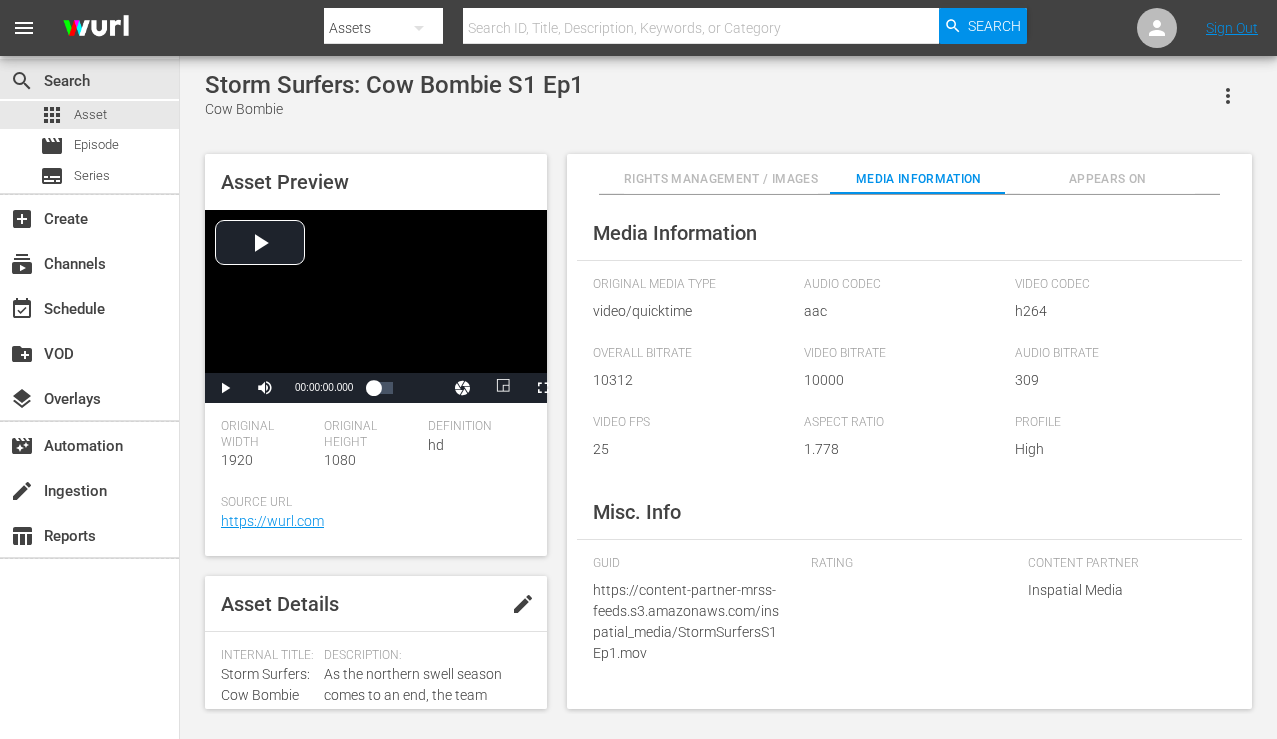 click on "Appears On" at bounding box center (1107, 179) 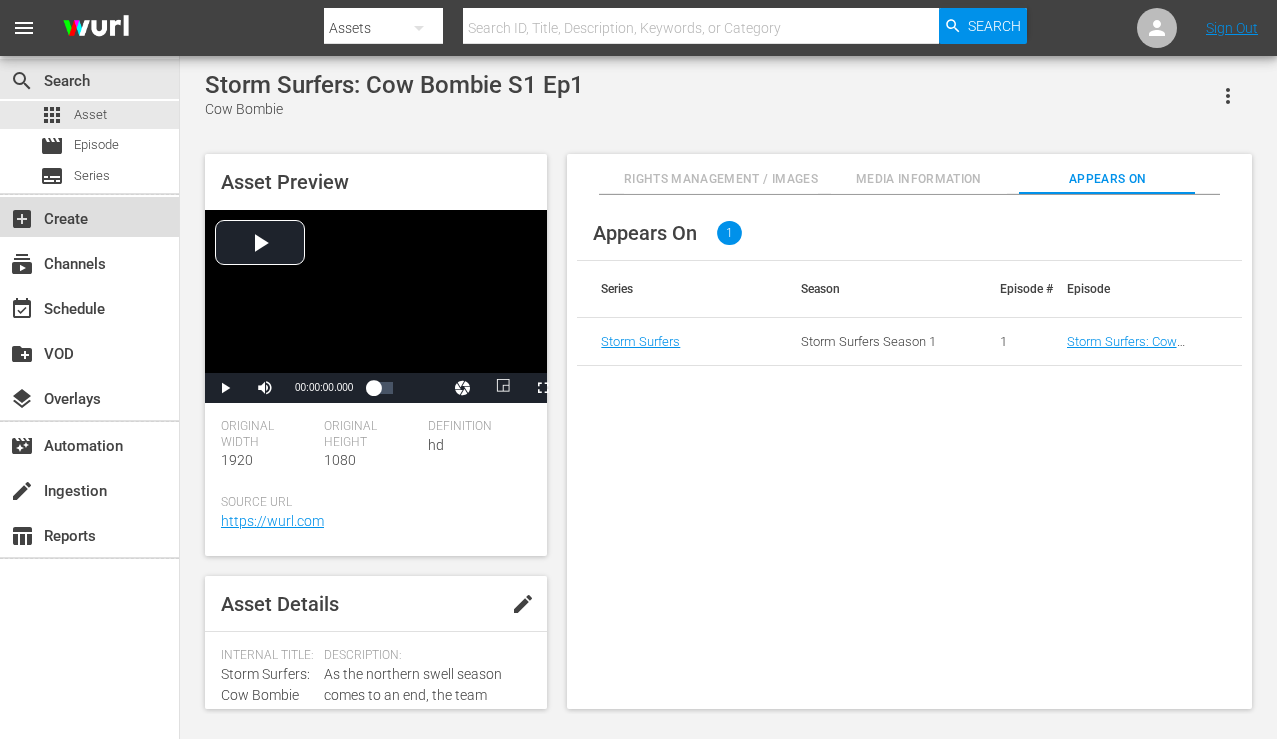 click on "add_box   Create" at bounding box center (56, 216) 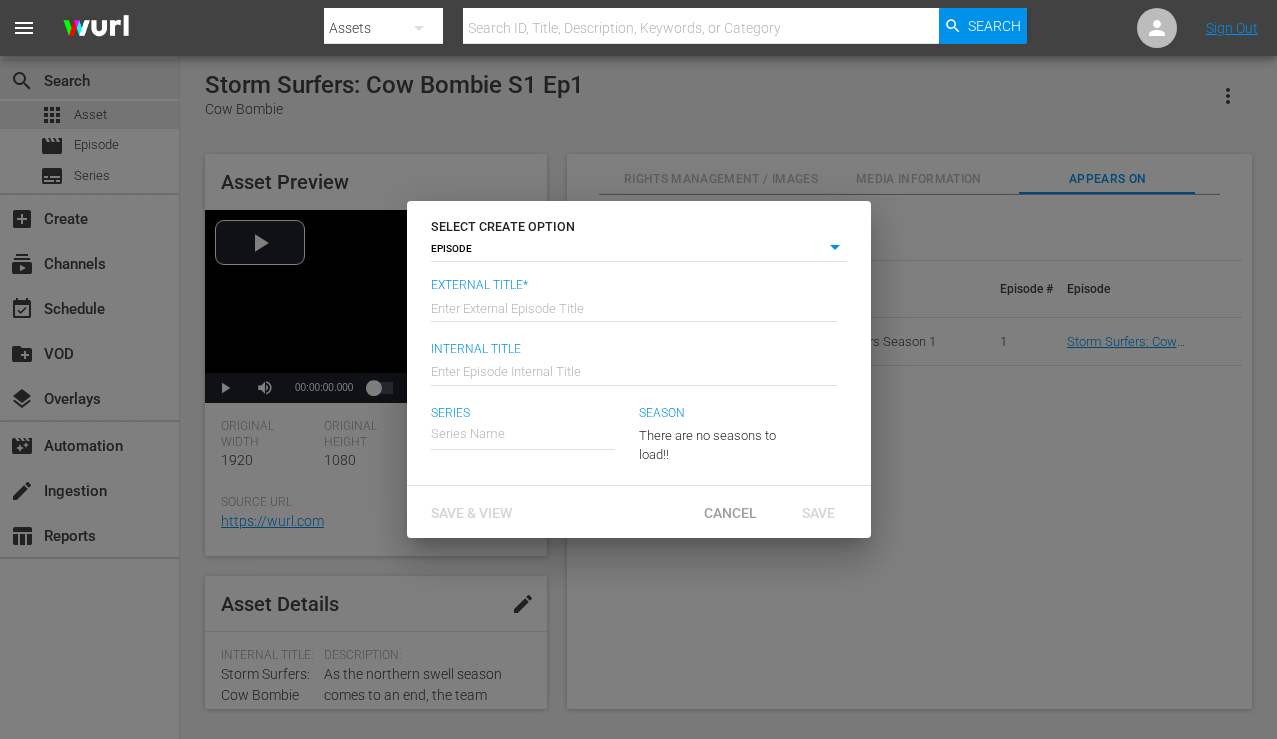 click on "menu Search By Assets Search ID, Title, Description, Keywords, or Category Search Sign Out search   Search apps Asset movie Episode subtitles Series add_box   Create subscriptions   Channels event_available   Schedule create_new_folder   VOD layers   Overlays movie_filter   Automation create   Ingestion table_chart   Reports Storm Surfers: Cow Bombie S1 Ep1 Cow Bombie Asset Preview Video Player is loading. Play Video Play Mute Current Time  00:00:00.000 / Duration  00:45:43.373 Loaded :  0.21% 00:00:00.000   1x Playback Rate 2x 1.5x 1x , selected 0.5x 0.1x Chapters Chapters Descriptions descriptions off , selected Captions captions settings , opens captions settings dialog captions off , selected Audio Track default , selected Picture-in-Picture Fullscreen This is a modal window. Beginning of dialog window. Escape will cancel and close the window. Text Color White Black Red Green Blue Yellow Magenta Cyan Transparency Opaque Semi-Transparent Background Color Black White Red Green Blue Cyan" at bounding box center (638, 369) 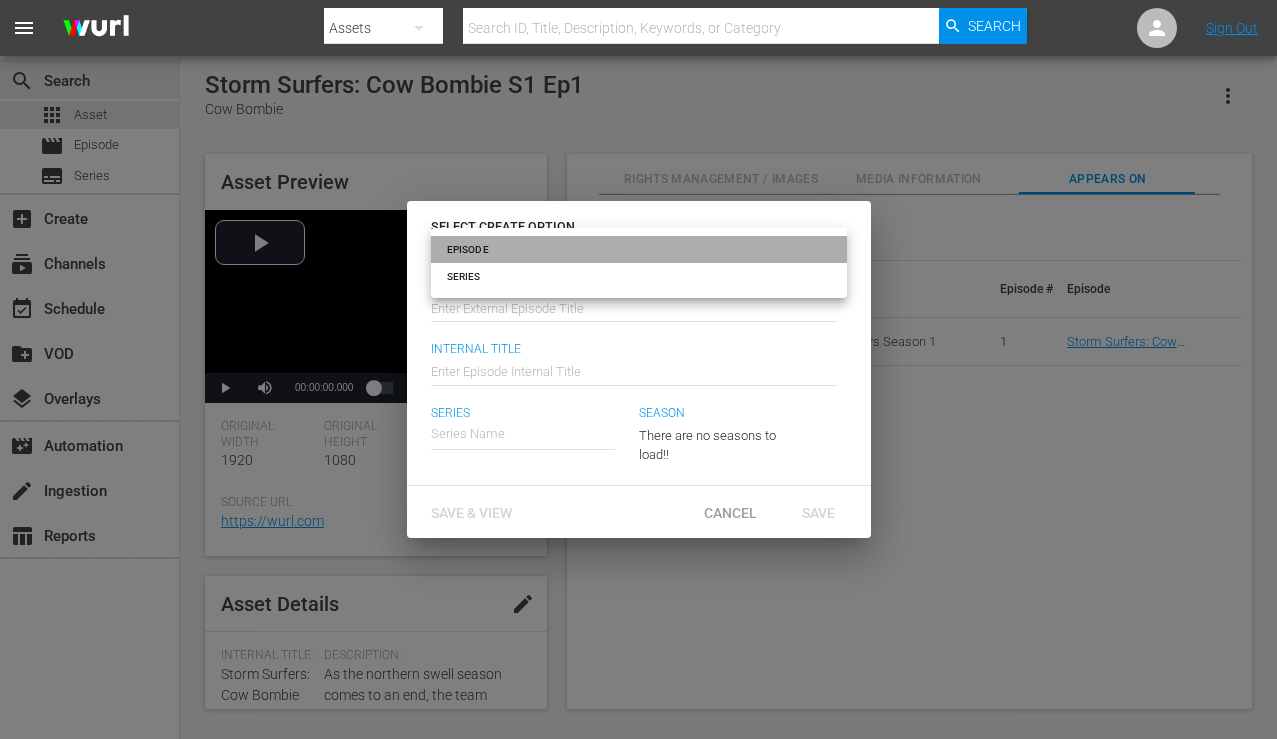 click on "EPISODE" at bounding box center (639, 249) 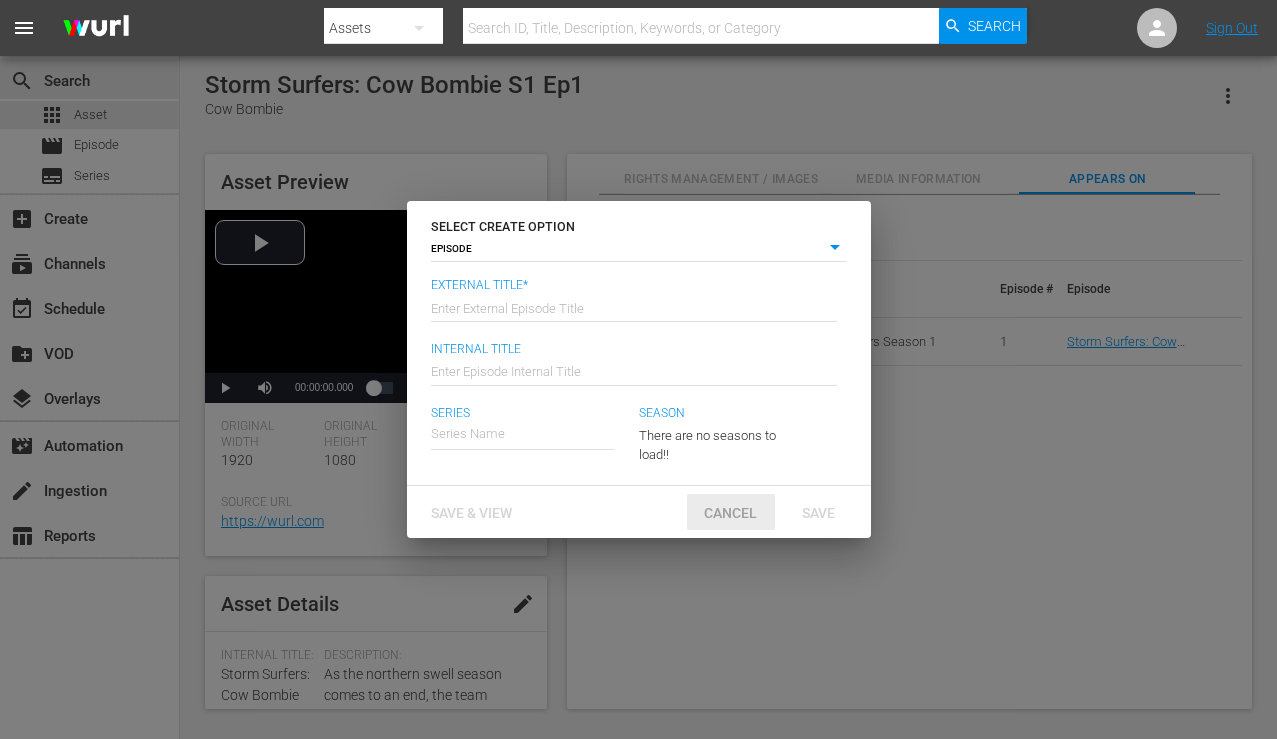 click on "Cancel" at bounding box center [730, 513] 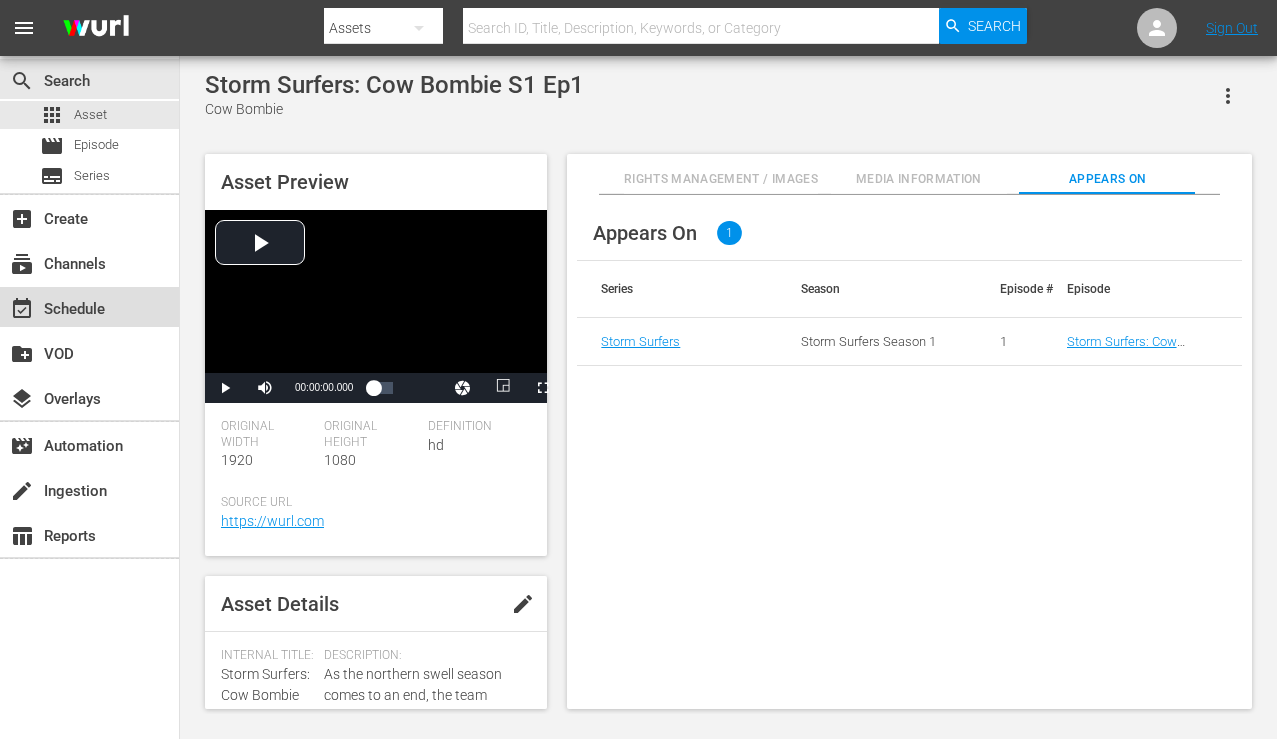 click on "event_available   Schedule" at bounding box center (56, 306) 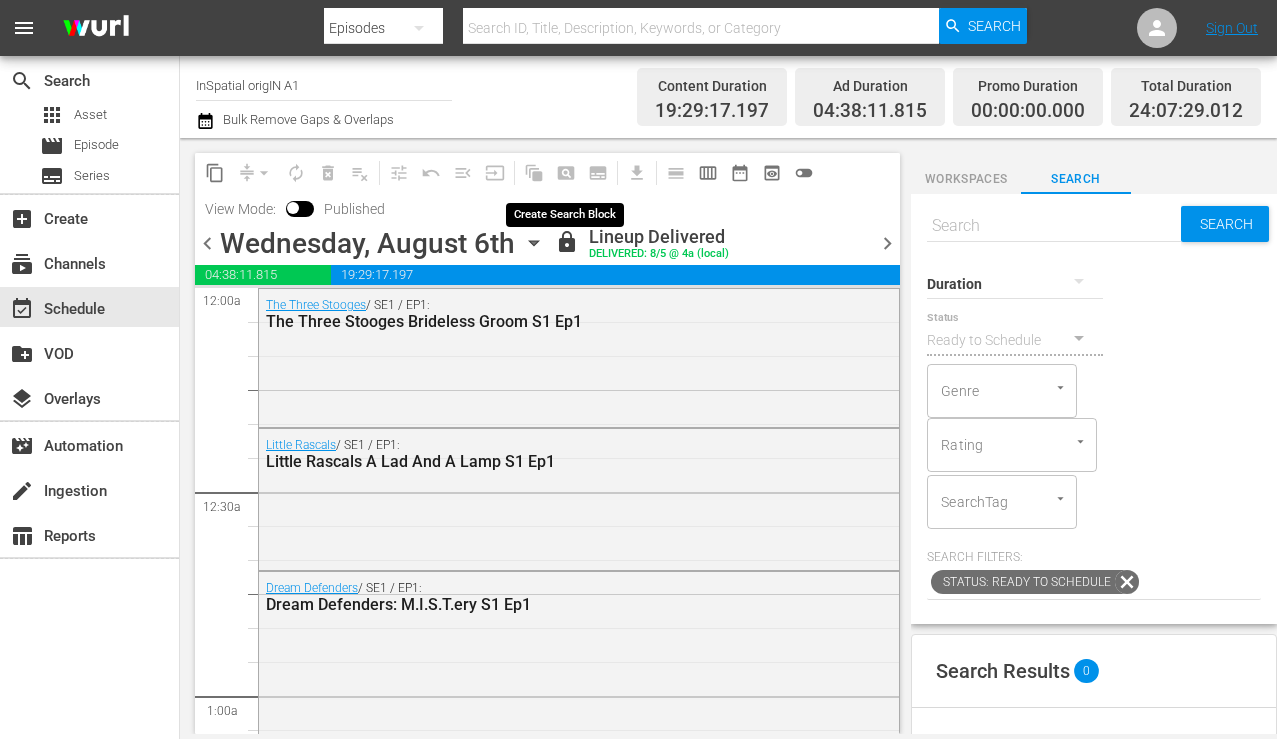 click on "pageview_outlined" at bounding box center (566, 173) 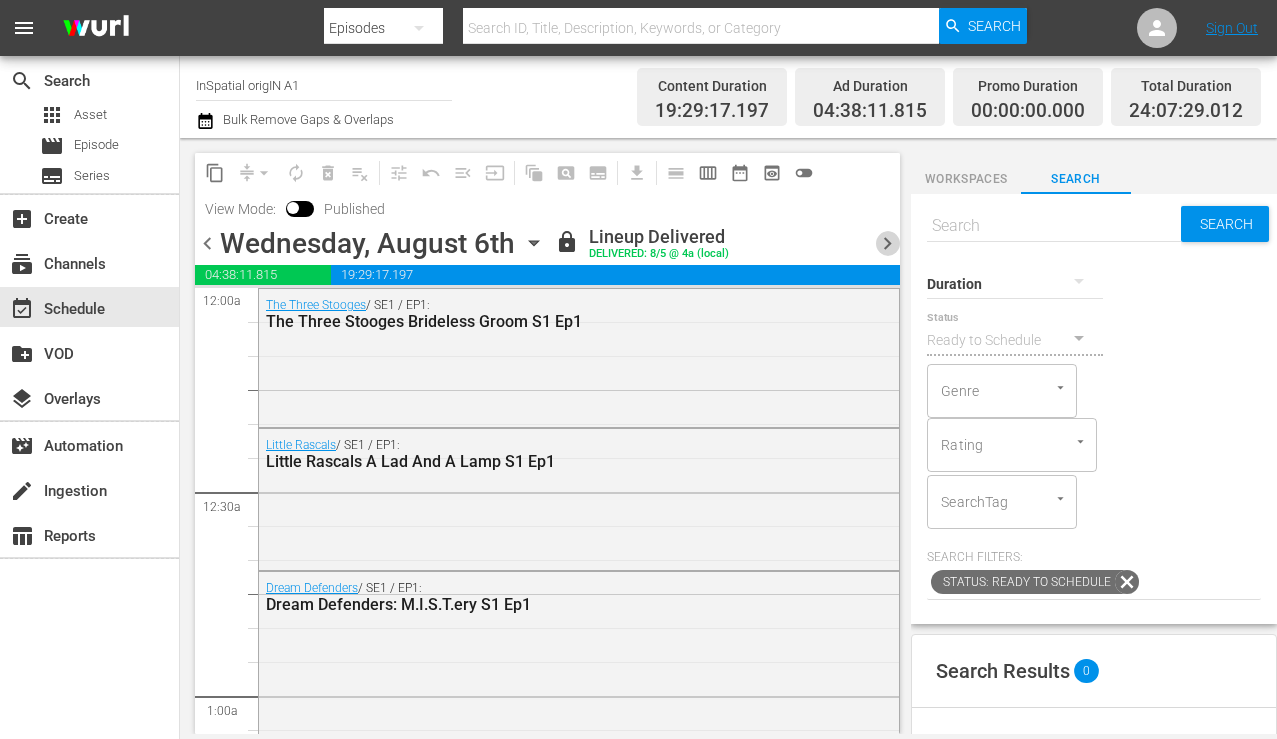 click on "chevron_right" at bounding box center [887, 243] 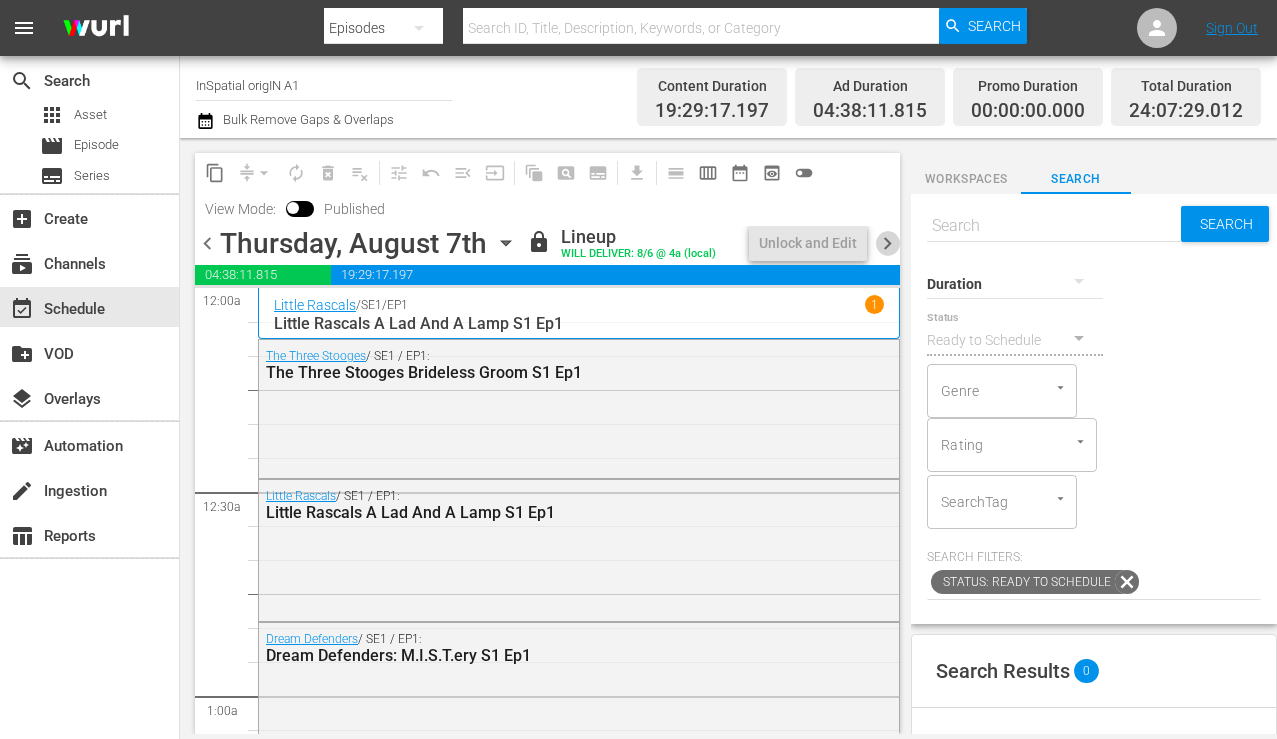 click on "chevron_right" at bounding box center (887, 243) 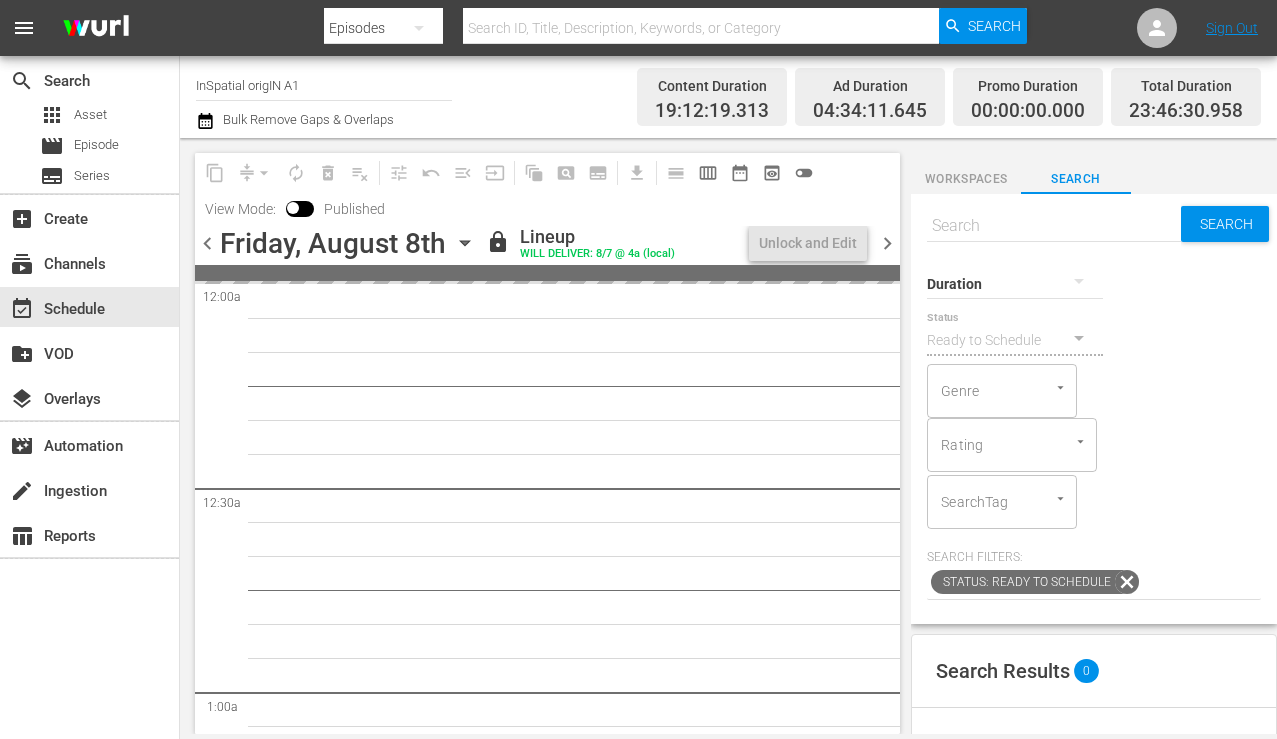 click on "[DAY], [MONTH] [DAY_NUM] [YEAR] [TIME] [TIMEZONE] ([TIME])" at bounding box center (547, 443) 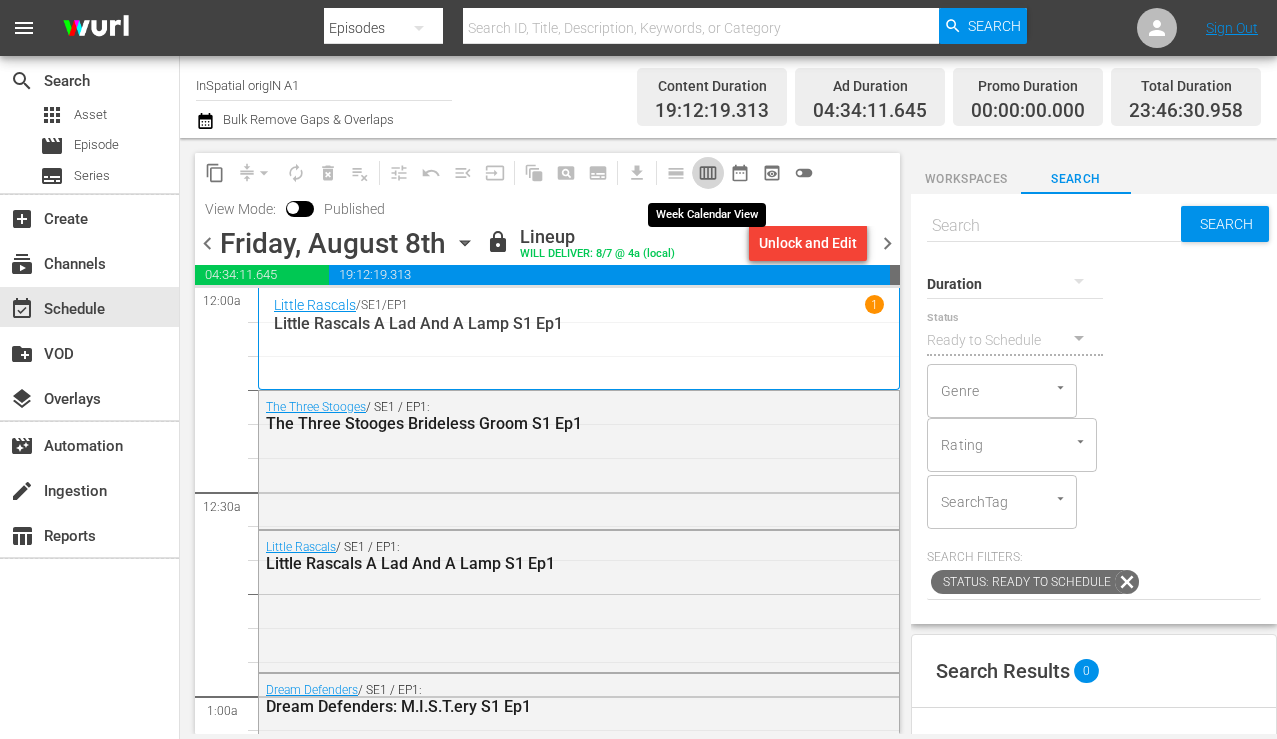 click on "calendar_view_week_outlined" at bounding box center [708, 173] 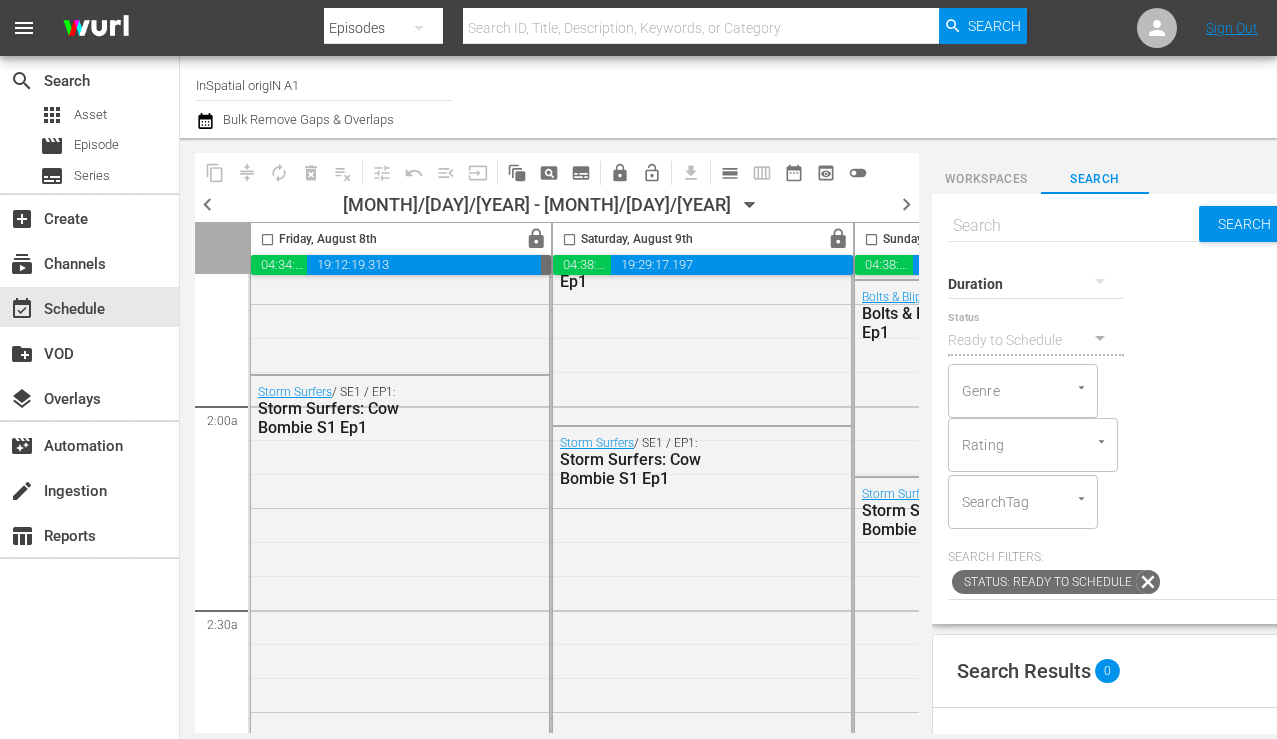 scroll, scrollTop: 394, scrollLeft: 0, axis: vertical 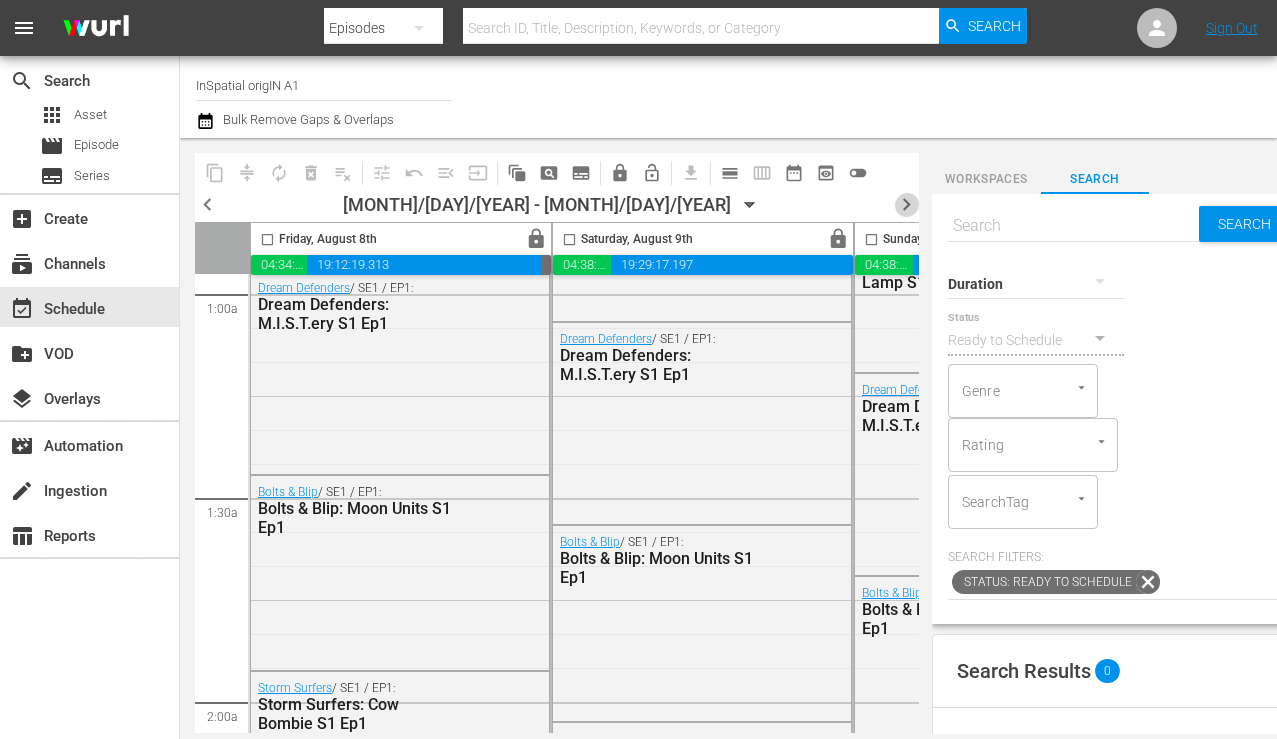 click on "chevron_right" at bounding box center (906, 204) 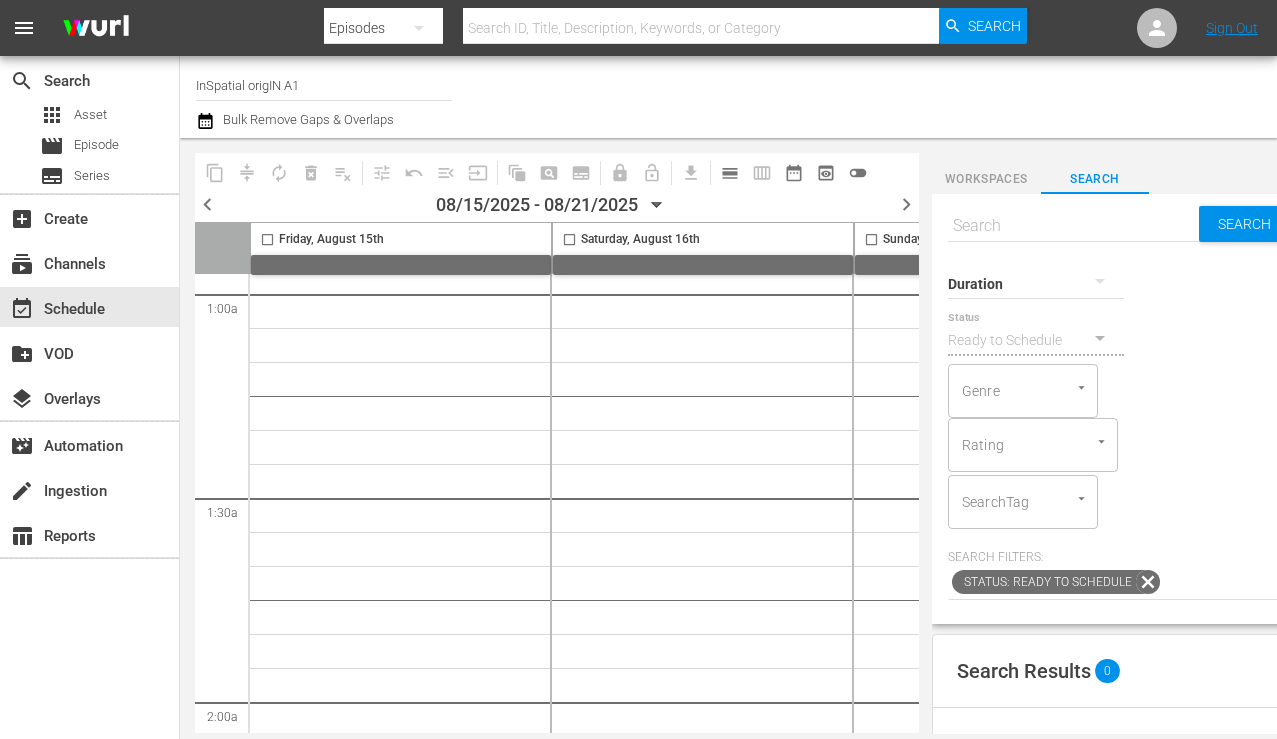 scroll, scrollTop: 9347, scrollLeft: 0, axis: vertical 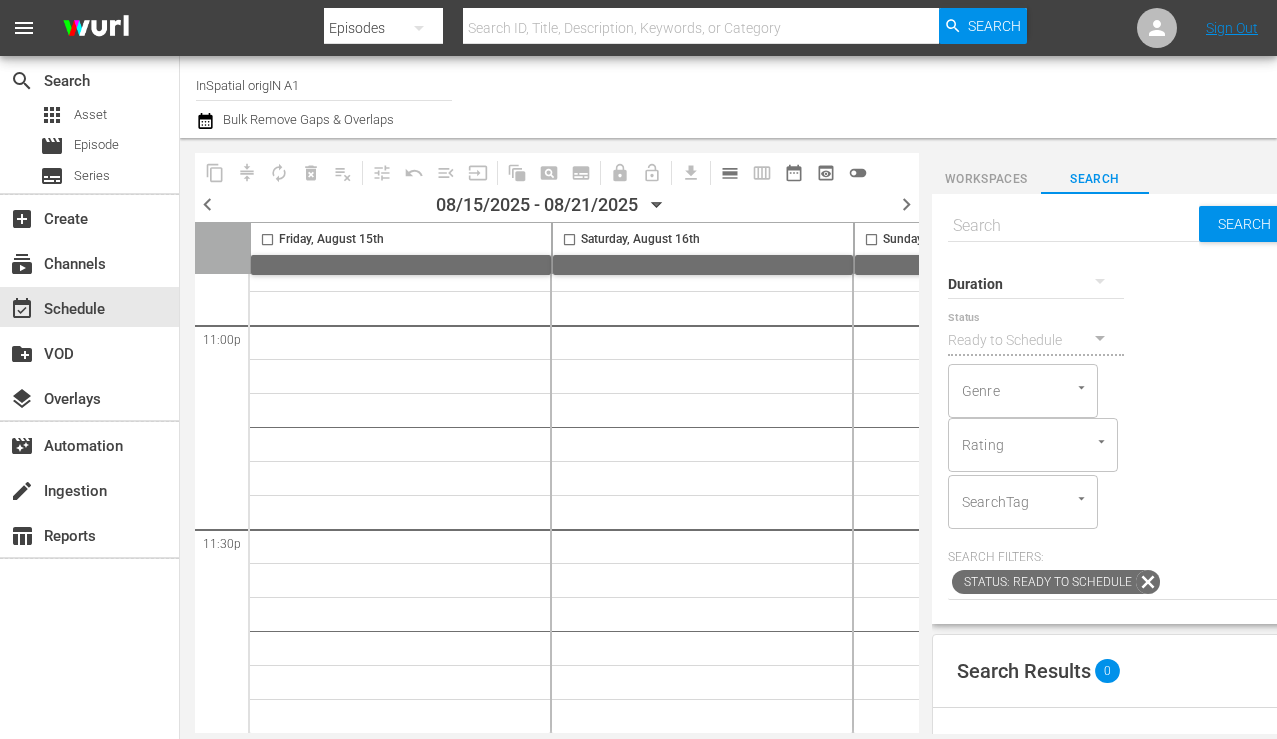 click on "chevron_right" at bounding box center [906, 204] 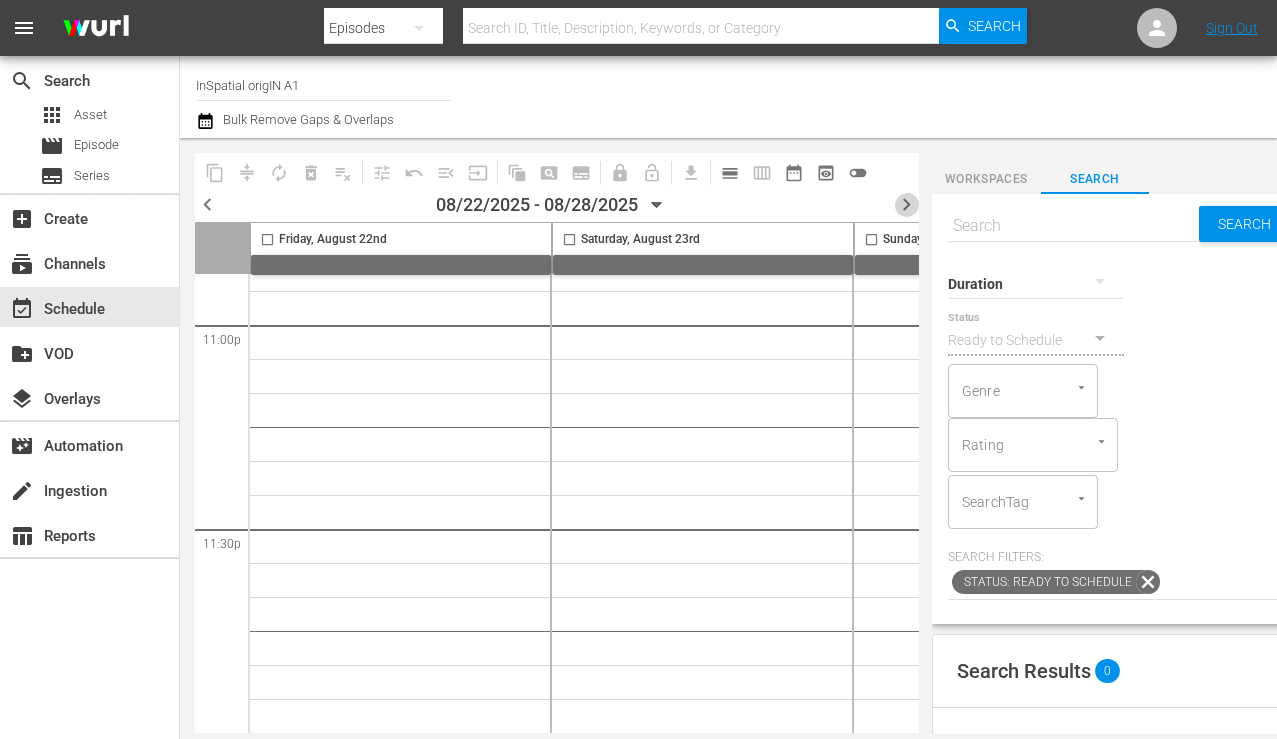 click on "chevron_right" at bounding box center (906, 204) 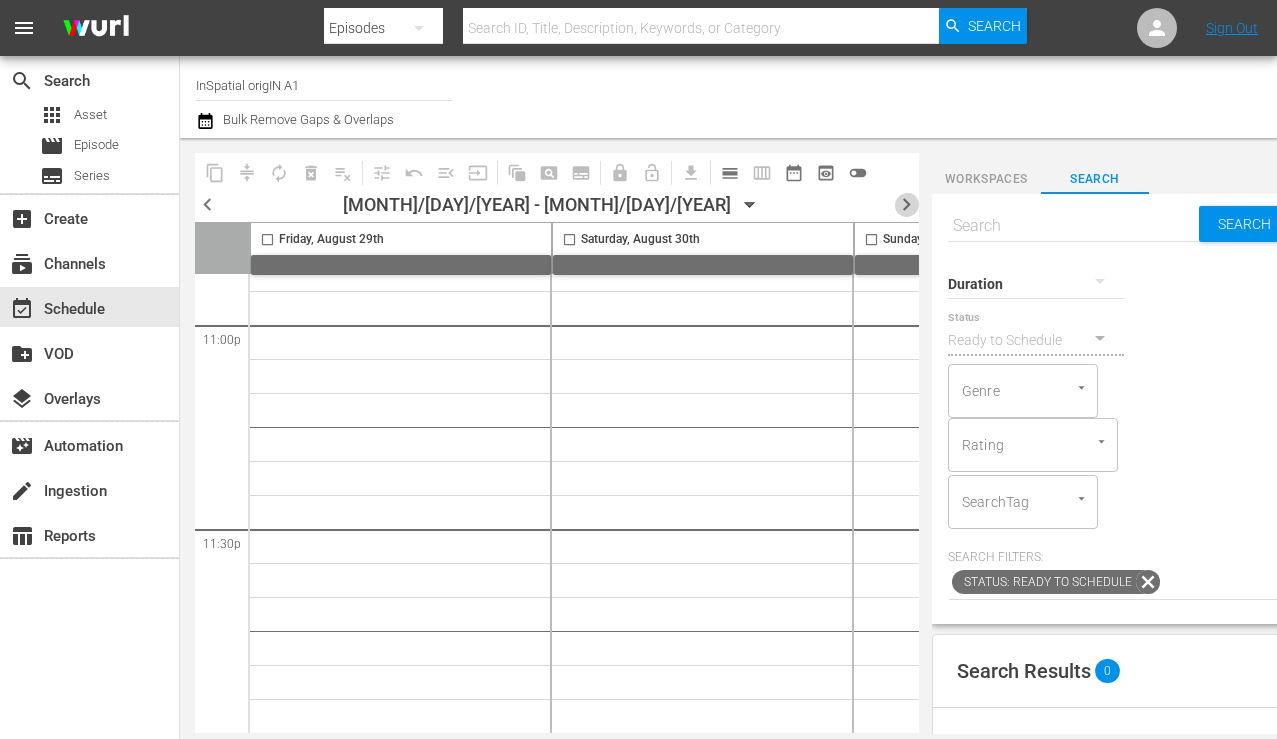 click on "chevron_right" at bounding box center [906, 204] 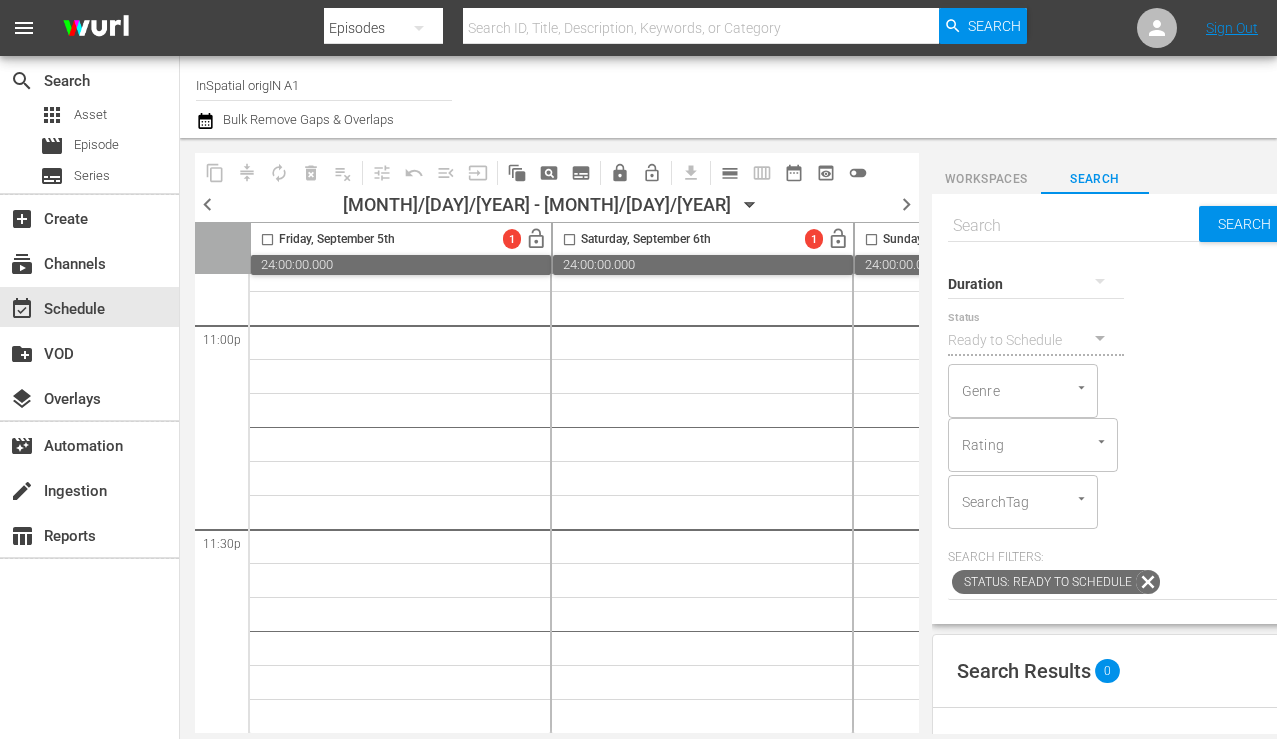 scroll, scrollTop: 394, scrollLeft: 0, axis: vertical 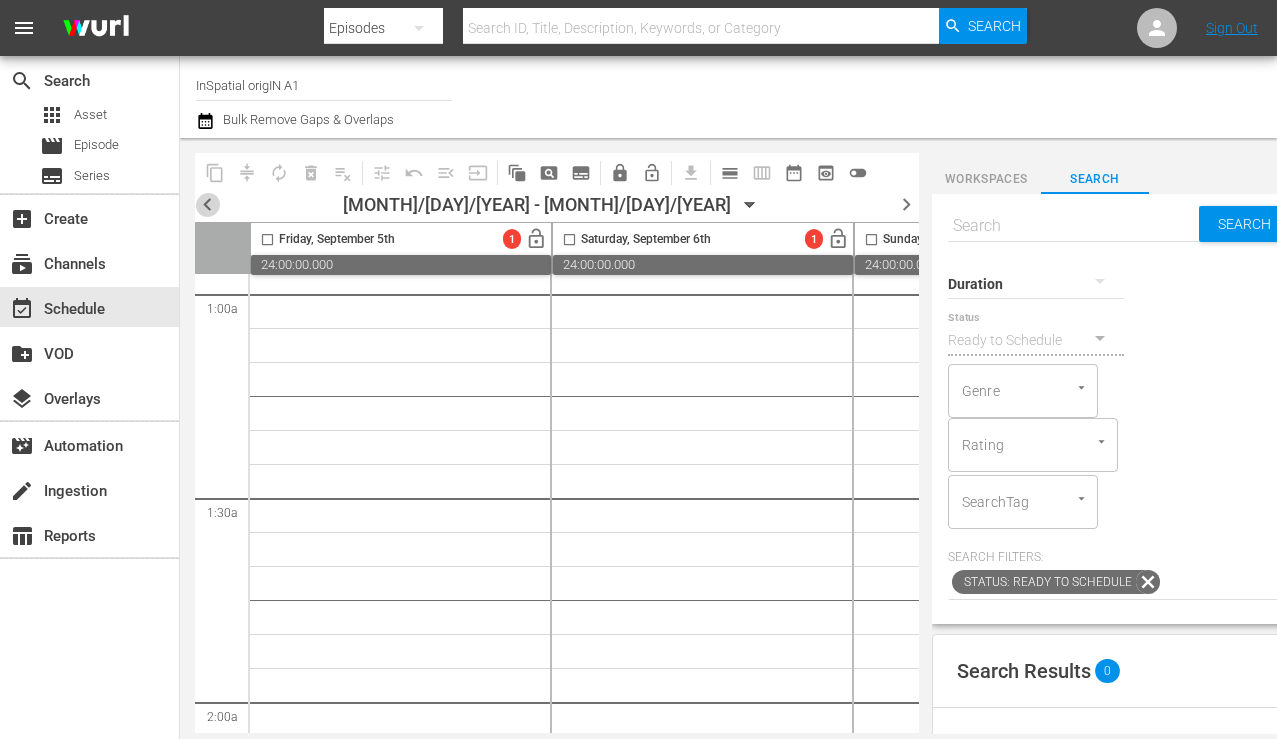 click on "chevron_left" at bounding box center (207, 204) 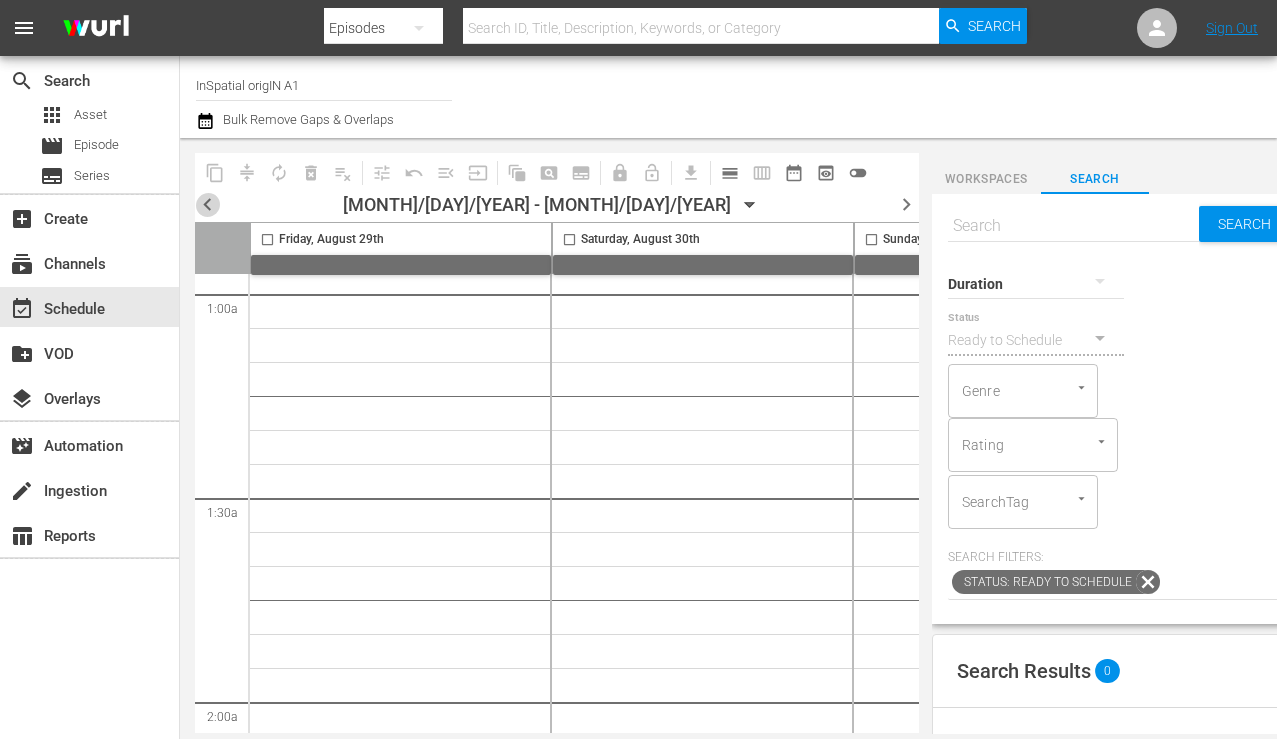 scroll, scrollTop: 9347, scrollLeft: 0, axis: vertical 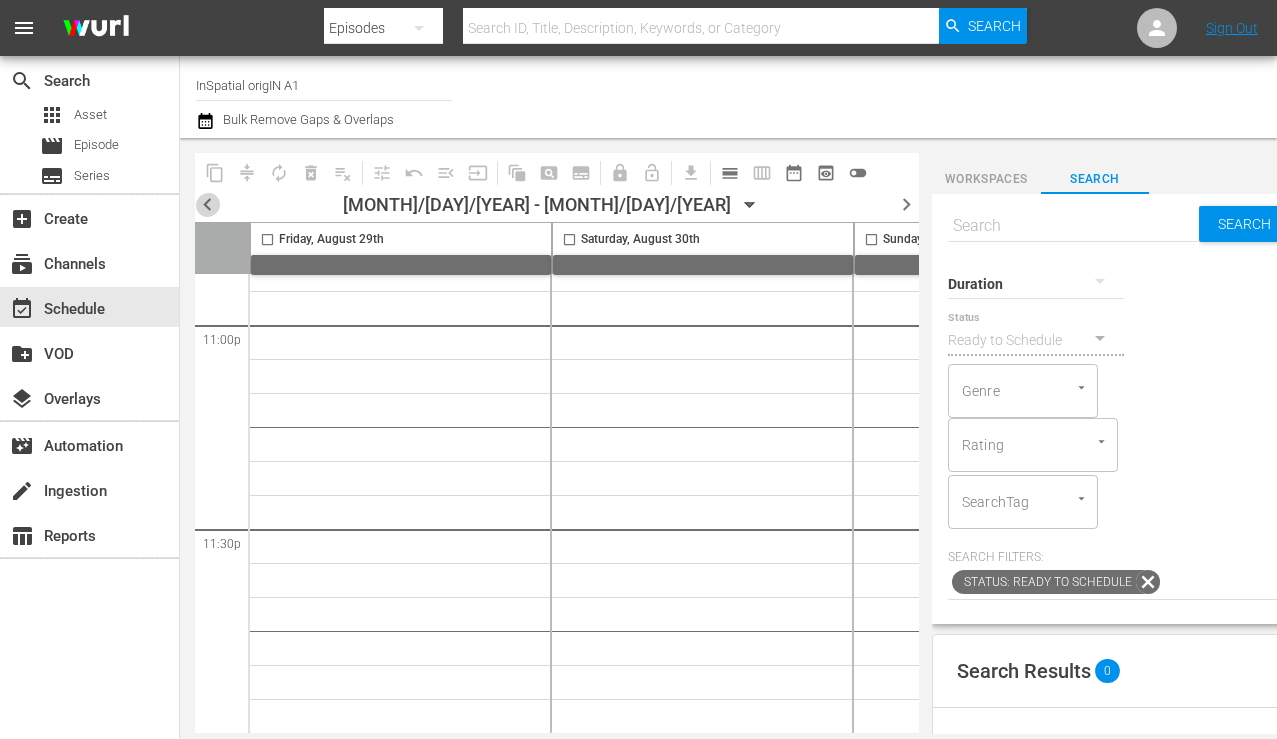 click on "chevron_left" at bounding box center (207, 204) 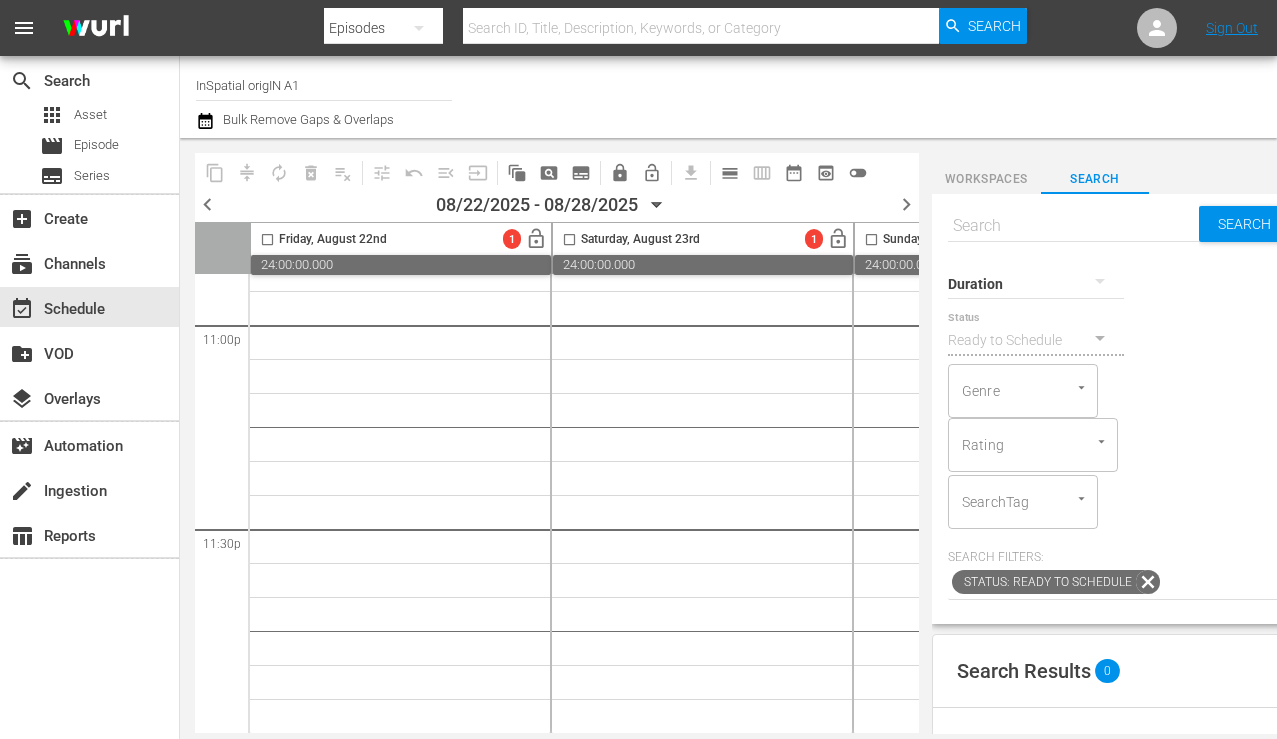 scroll, scrollTop: 394, scrollLeft: 0, axis: vertical 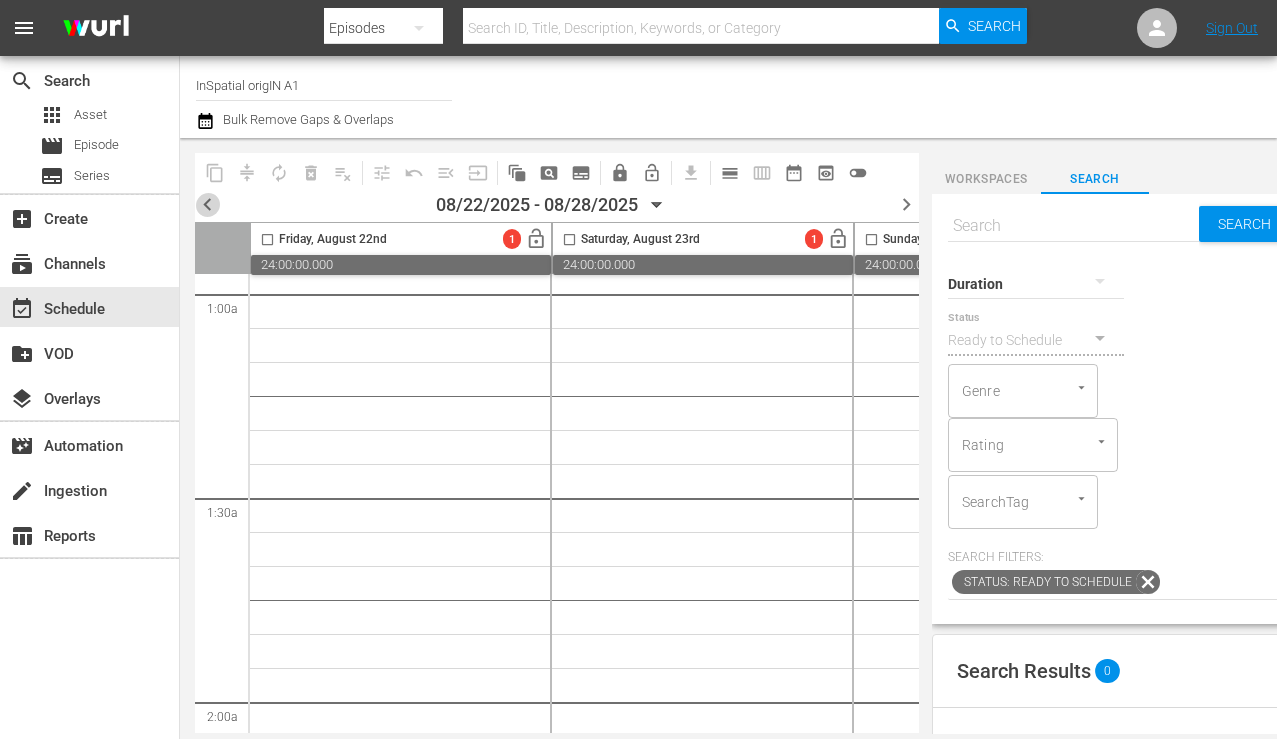 click on "chevron_left" at bounding box center (207, 204) 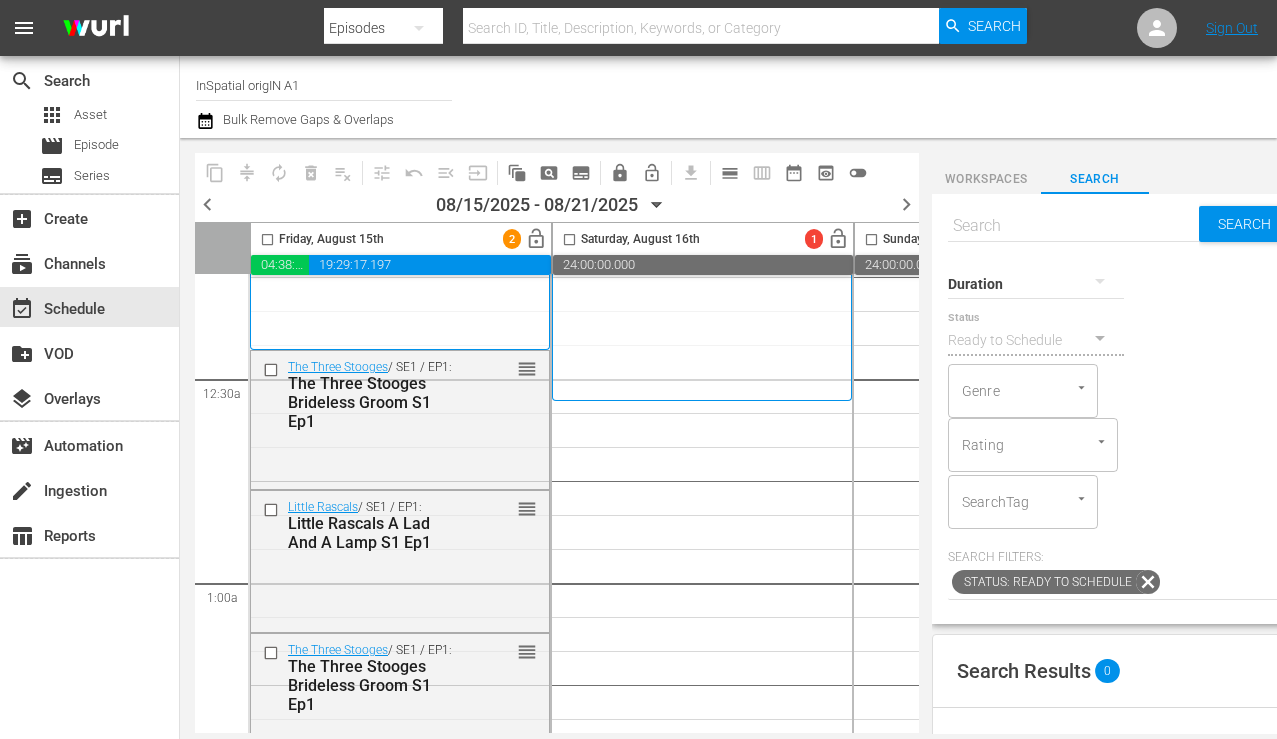 scroll, scrollTop: 0, scrollLeft: 0, axis: both 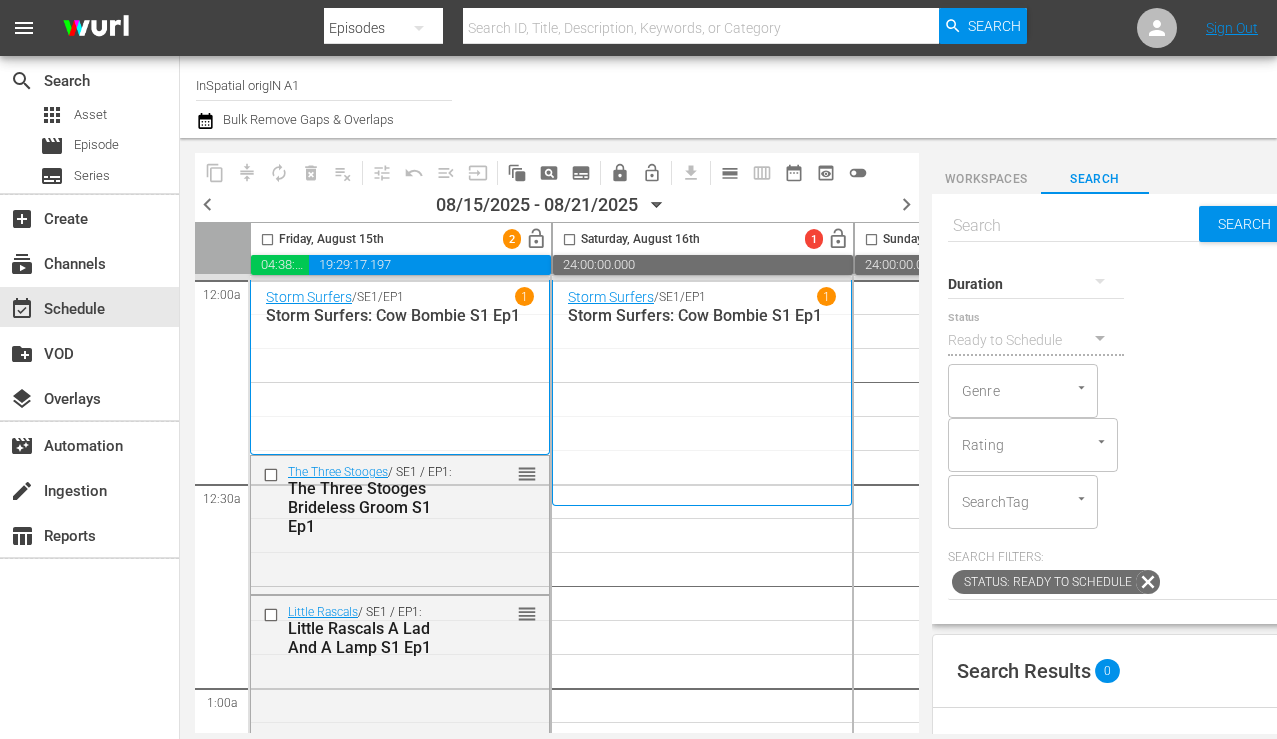 click on "16" at bounding box center [702, 5176] 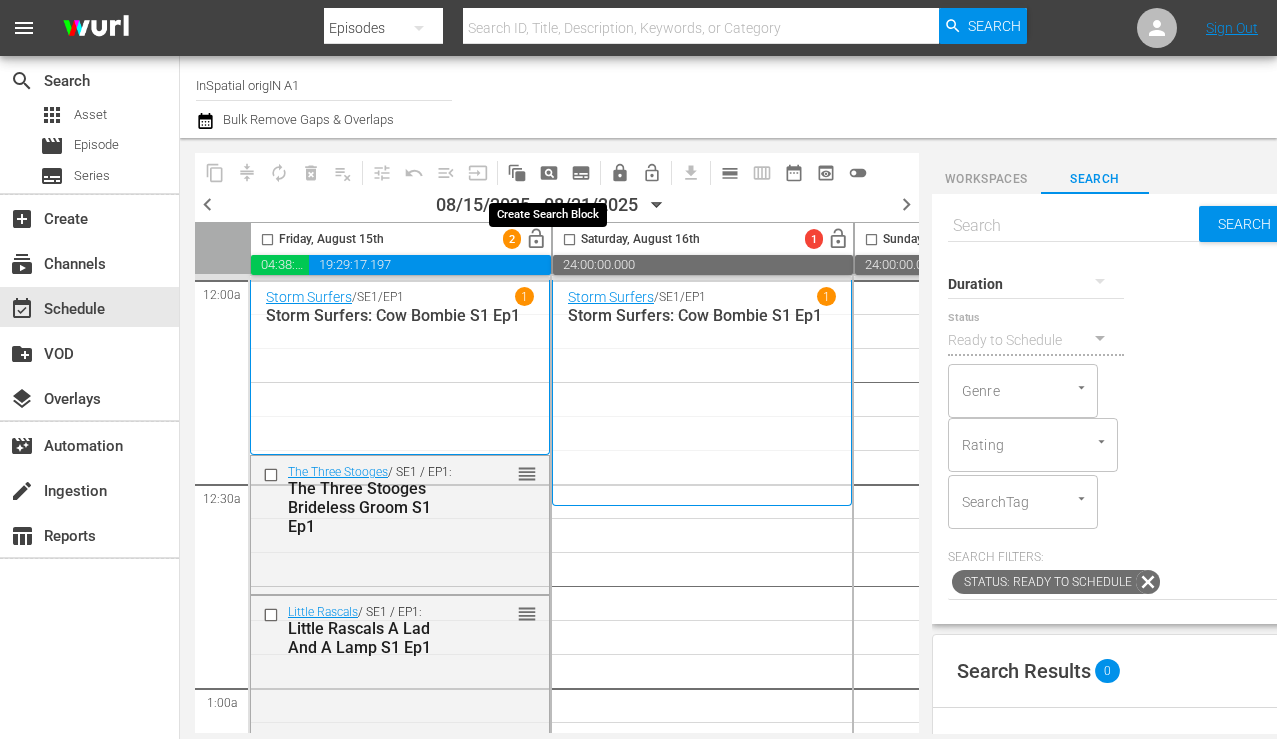 click on "pageview_outlined" at bounding box center (549, 173) 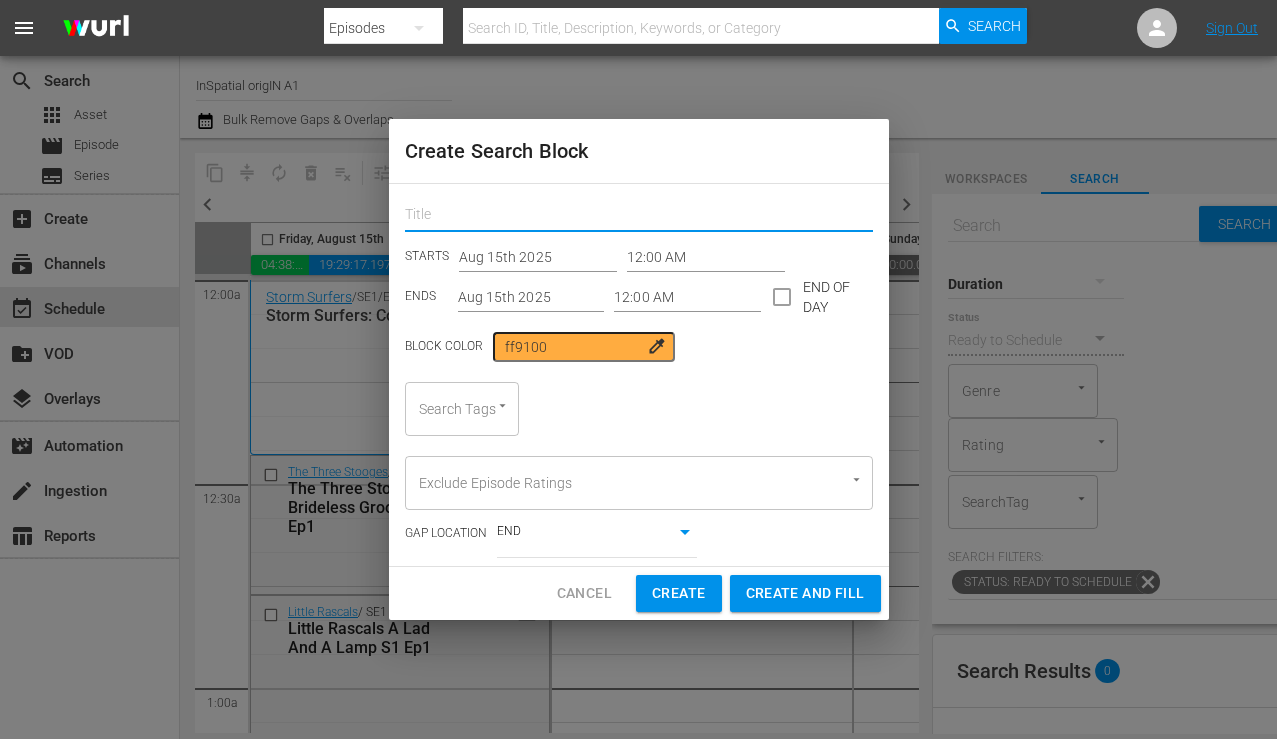 click at bounding box center [639, 216] 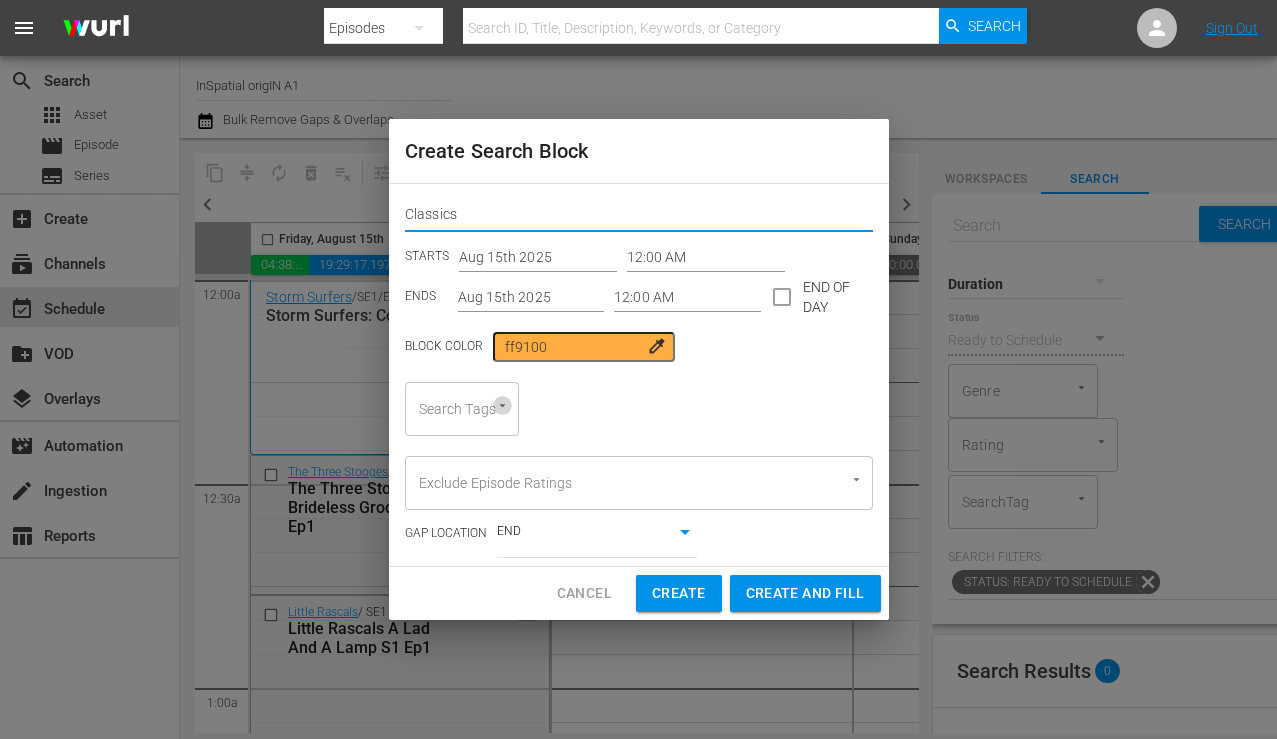 click at bounding box center (502, 405) 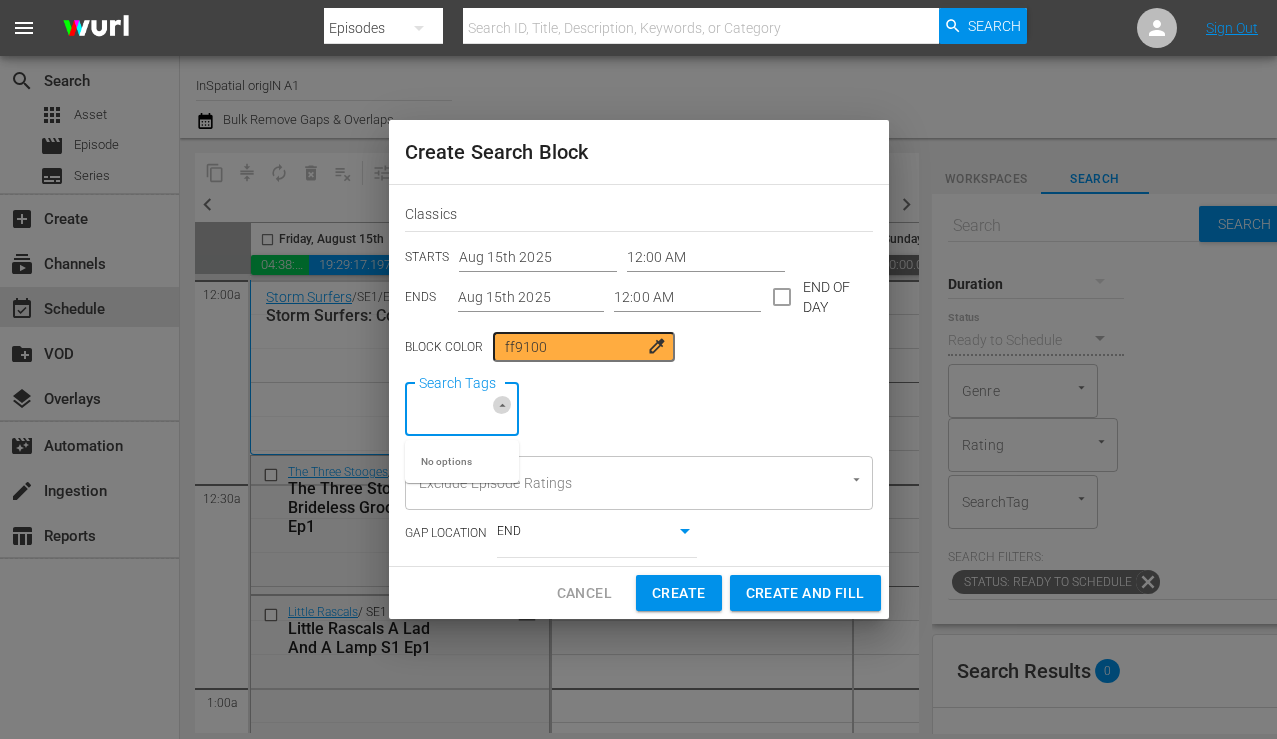 click at bounding box center [502, 405] 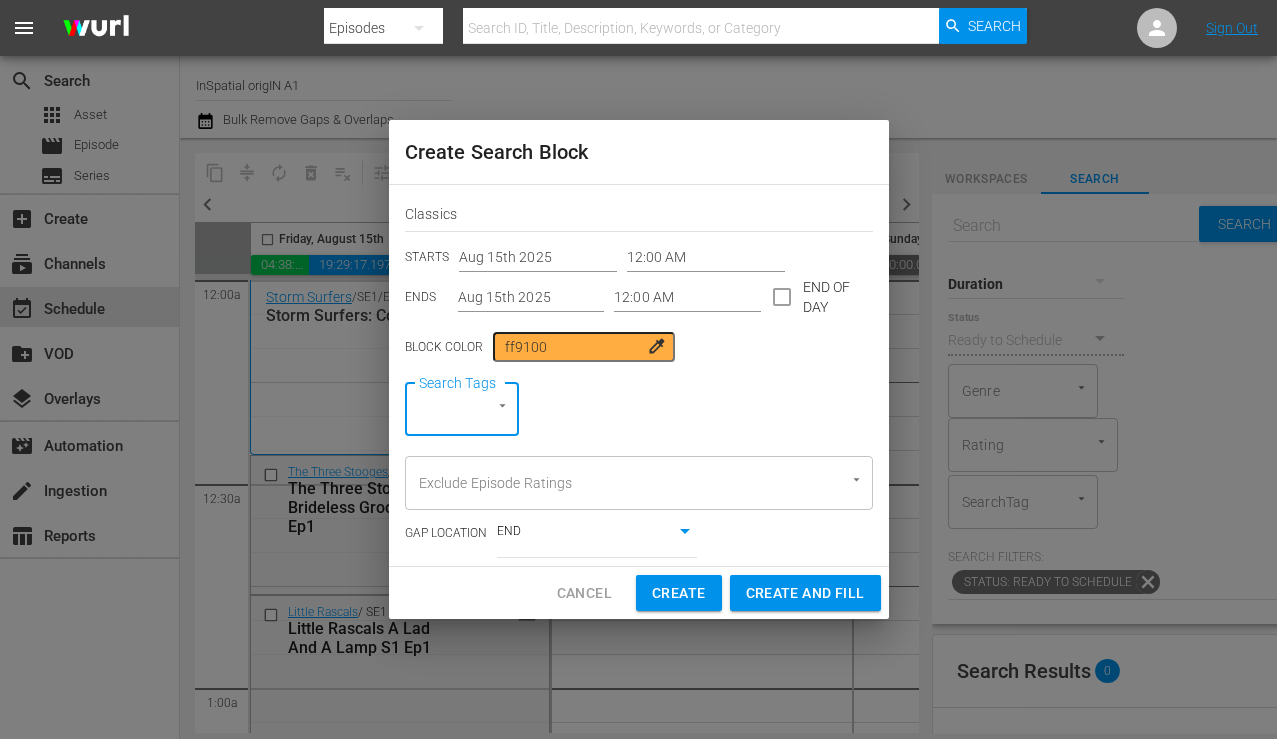 click on "Cancel" at bounding box center [584, 593] 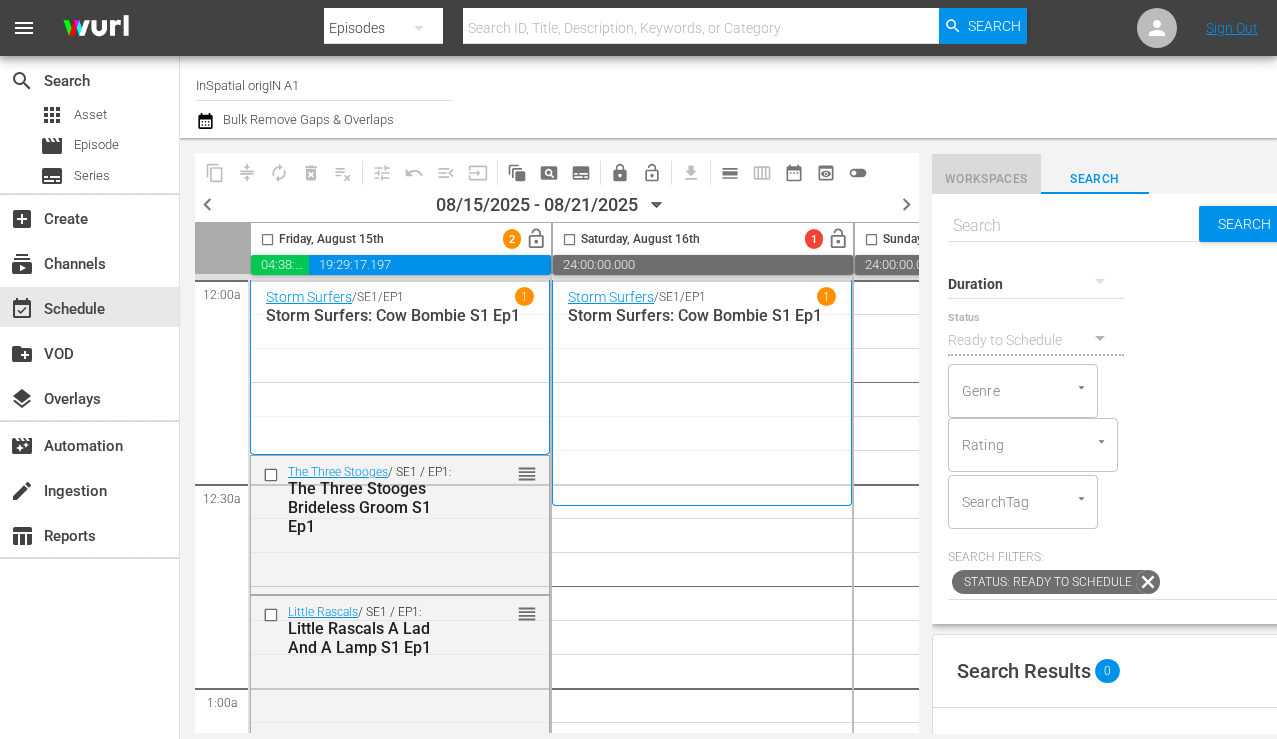 click on "Workspaces" at bounding box center [986, 179] 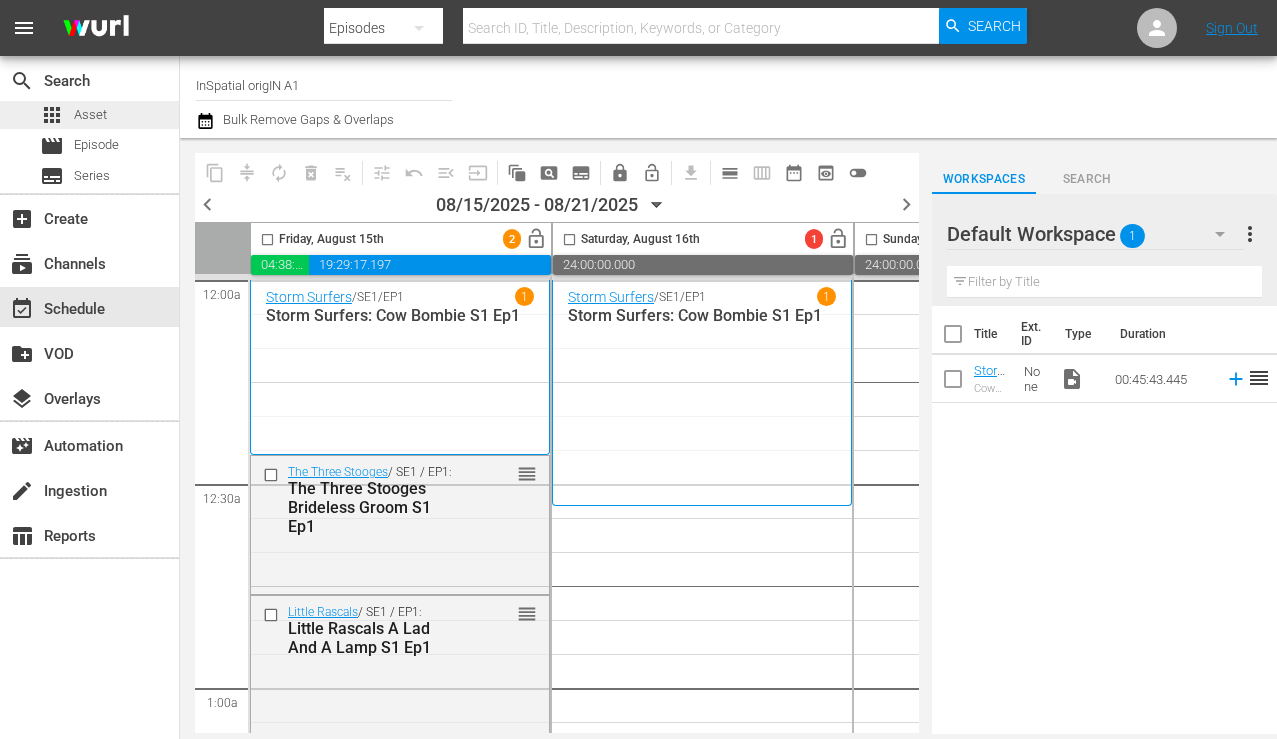 click on "Asset" at bounding box center (90, 115) 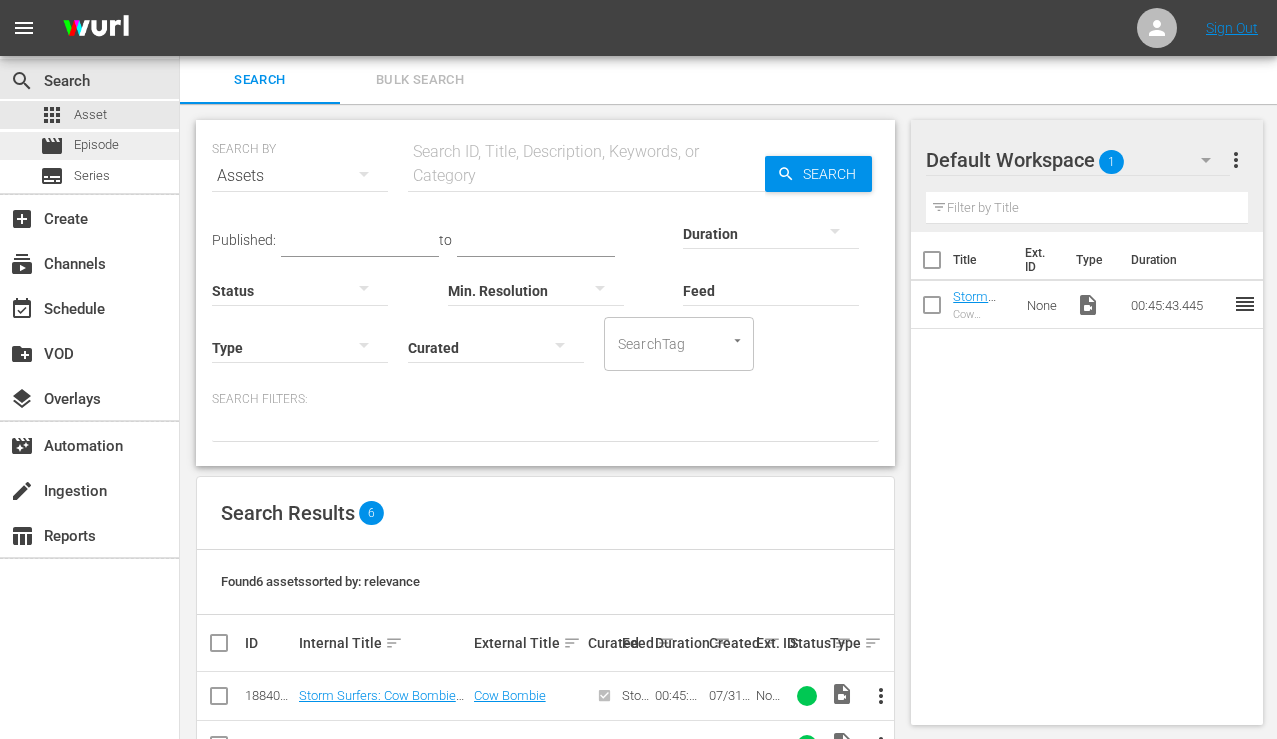 click on "Episode" at bounding box center [96, 145] 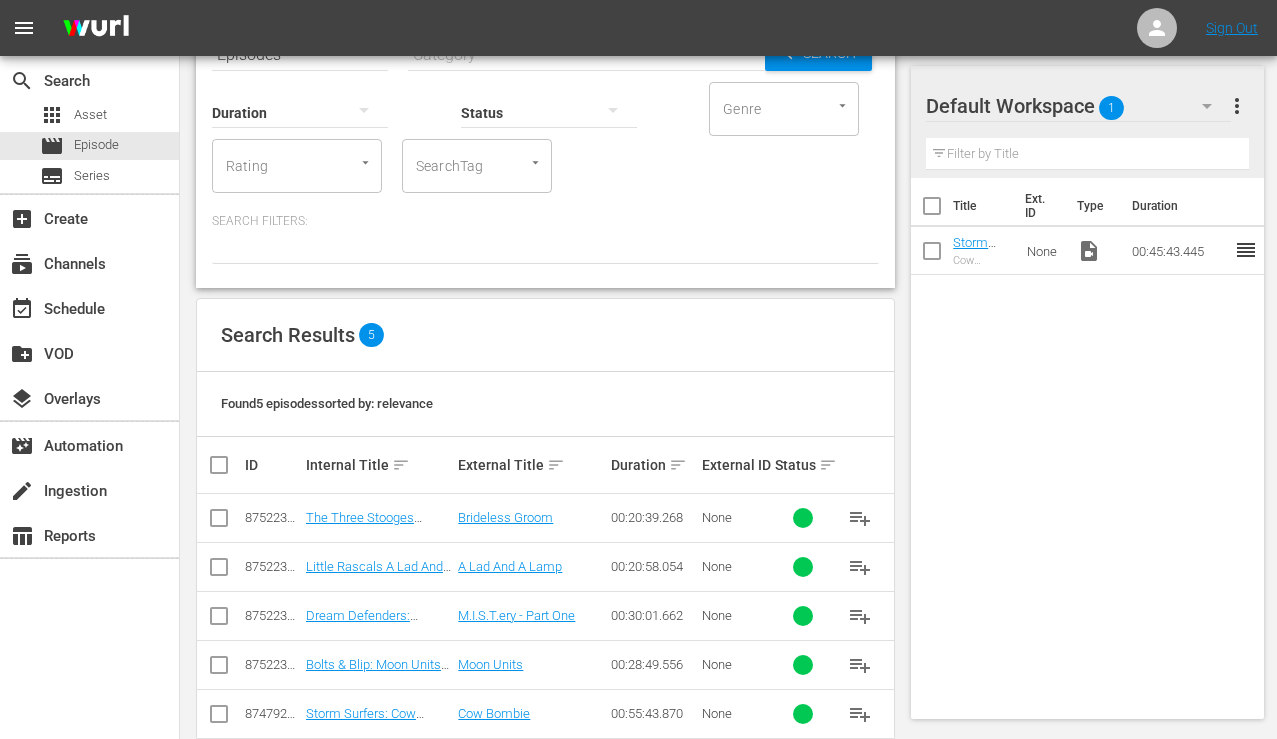 scroll, scrollTop: 157, scrollLeft: 0, axis: vertical 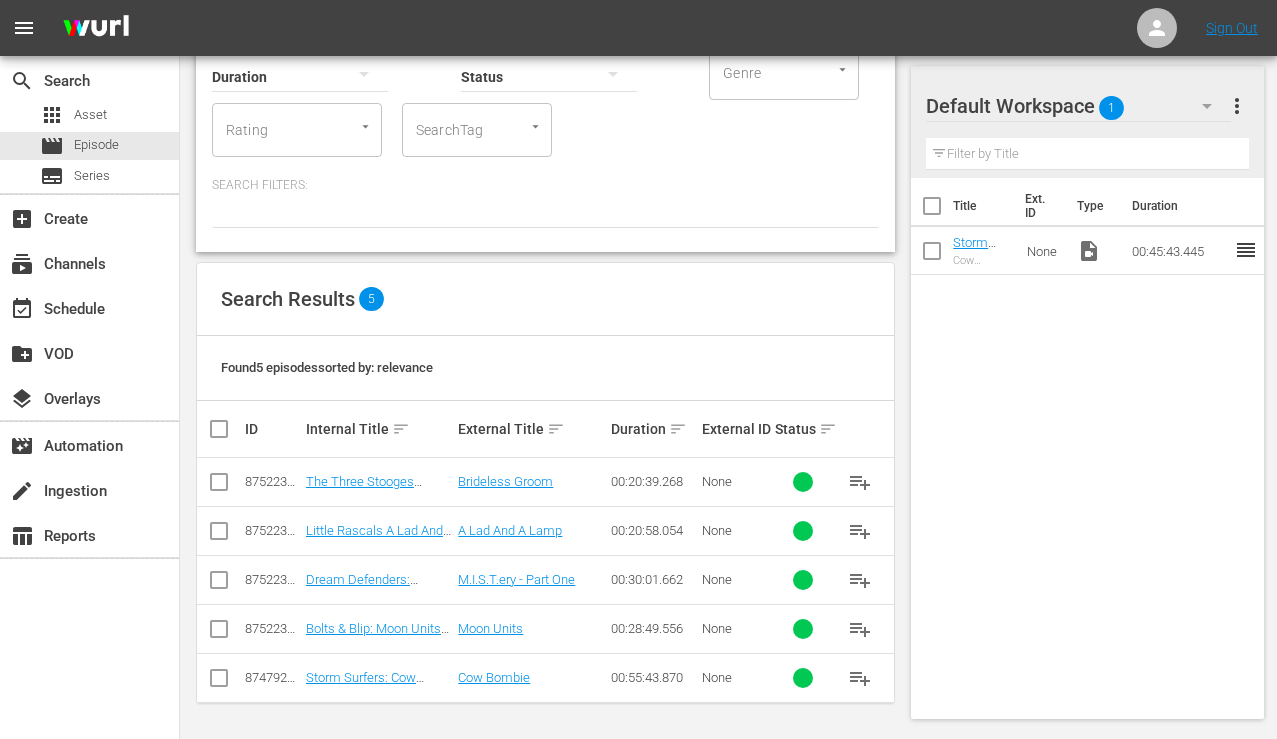 click at bounding box center [219, 535] 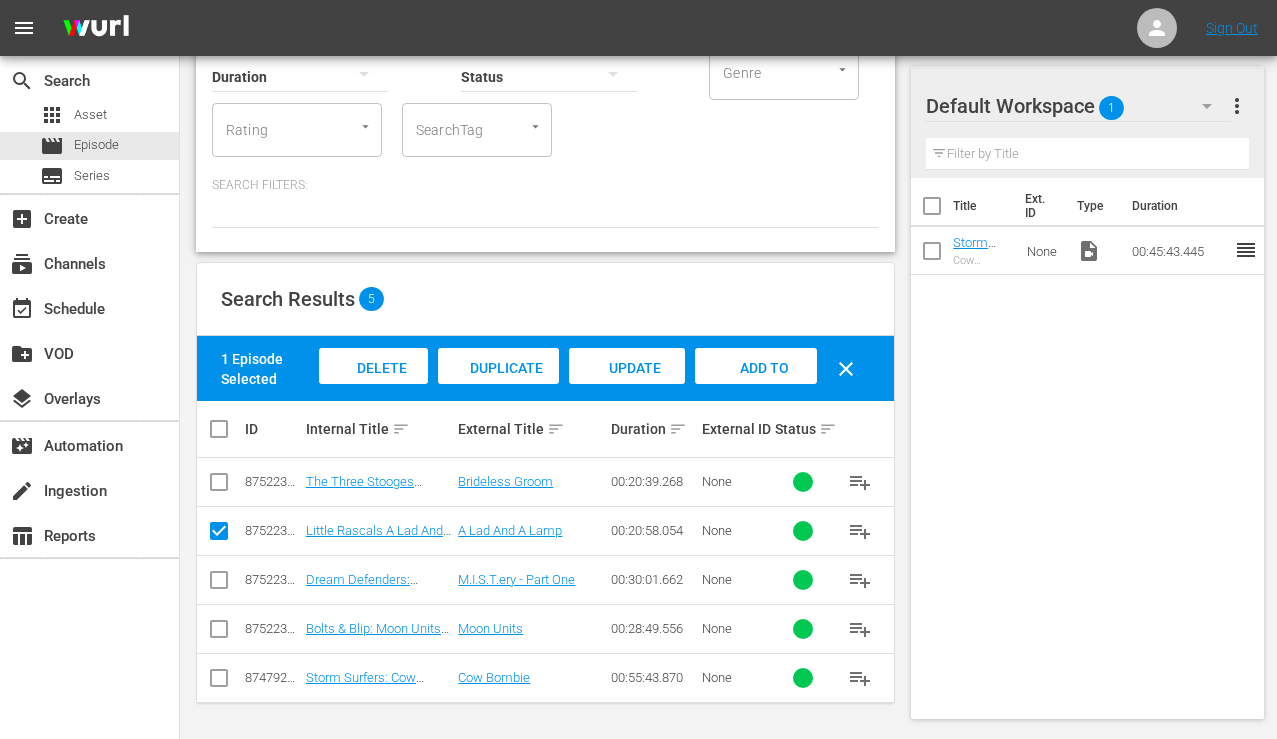 click at bounding box center [219, 482] 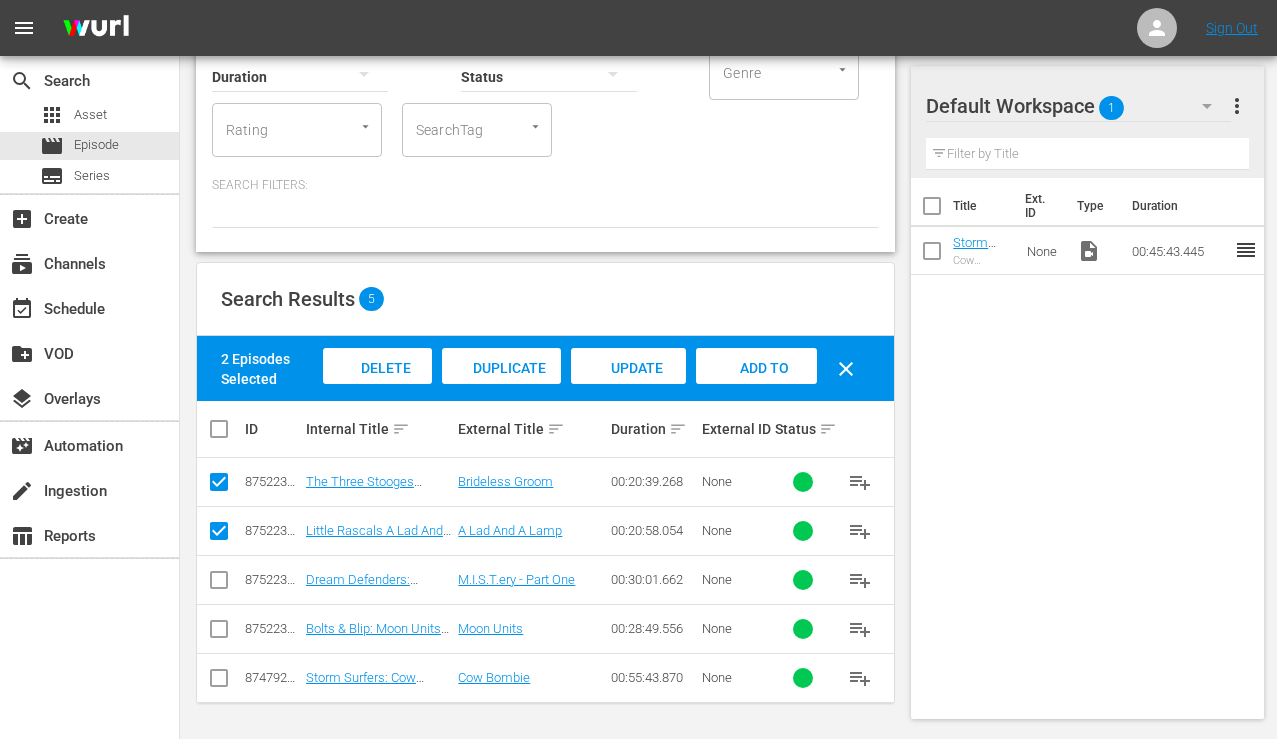 drag, startPoint x: 352, startPoint y: 471, endPoint x: 1043, endPoint y: 402, distance: 694.43646 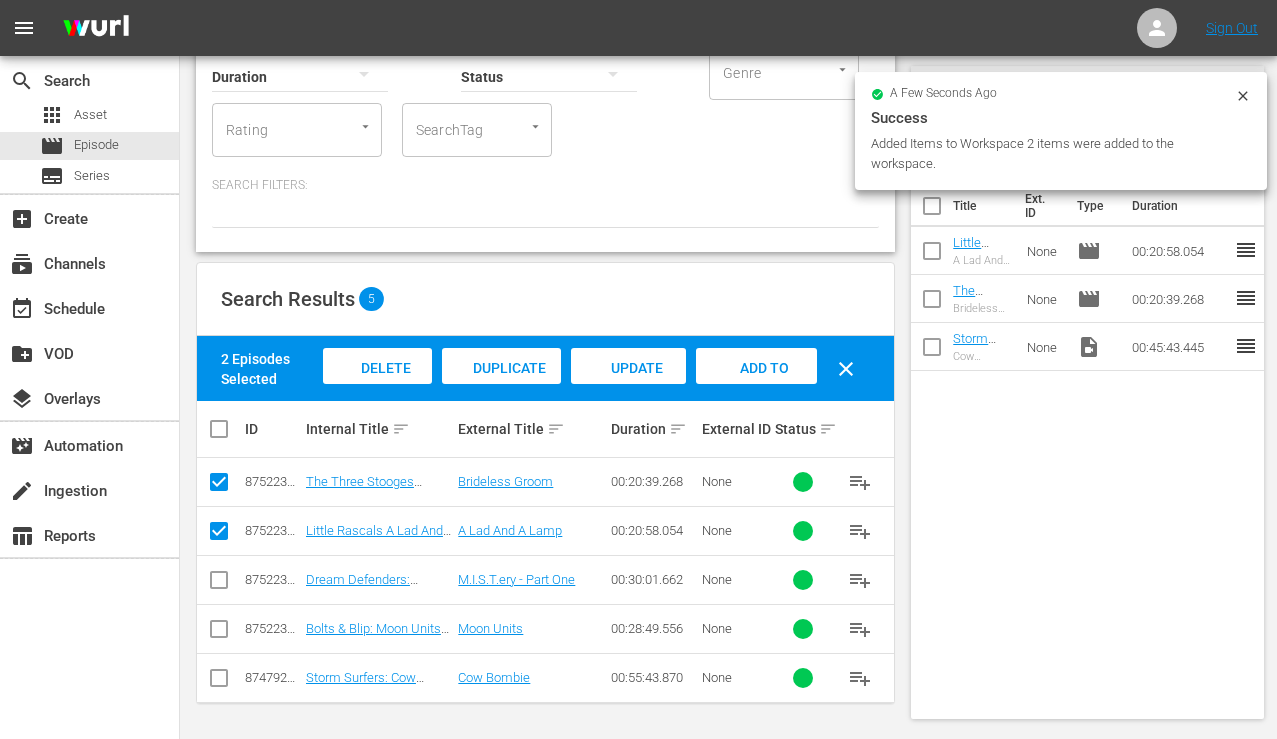 click on "Title Ext. ID Type Duration Little Rascals A Lad And A Lamp S1 Ep1 A Lad And A Lamp None movie 00:20:58.054 reorder The Three Stooges Brideless Groom S1 Ep1 Brideless Groom None movie 00:20:39.268 reorder Storm Surfers: Cow Bombie S1 Ep1 Cow Bombie None video_file 00:45:43.445 reorder" at bounding box center [1087, 444] 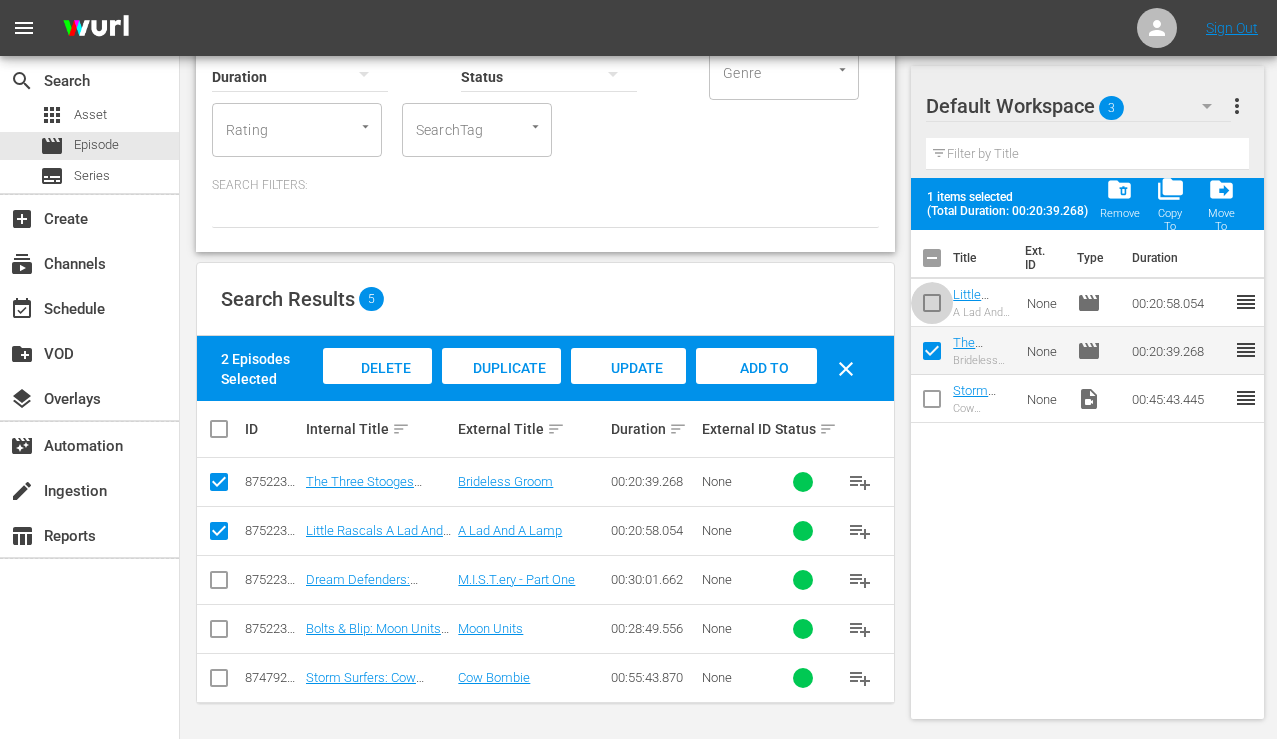 click at bounding box center [932, 307] 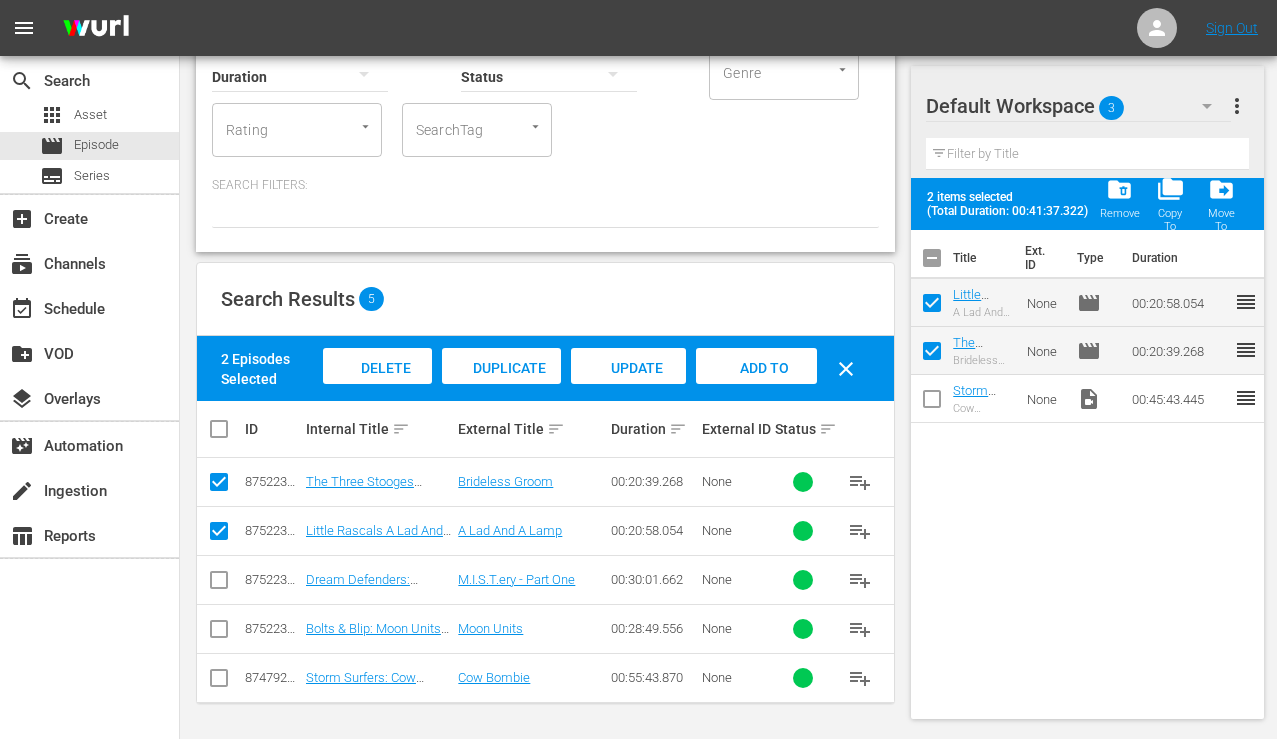 click on "Title Ext. ID Type Duration Little Rascals A Lad And A Lamp S1 Ep1 A Lad And A Lamp None movie 00:20:58.054 reorder The Three Stooges Brideless Groom S1 Ep1 Brideless Groom None movie 00:20:39.268 reorder Storm Surfers: Cow Bombie S1 Ep1 Cow Bombie None video_file 00:45:43.445 reorder" at bounding box center [1087, 470] 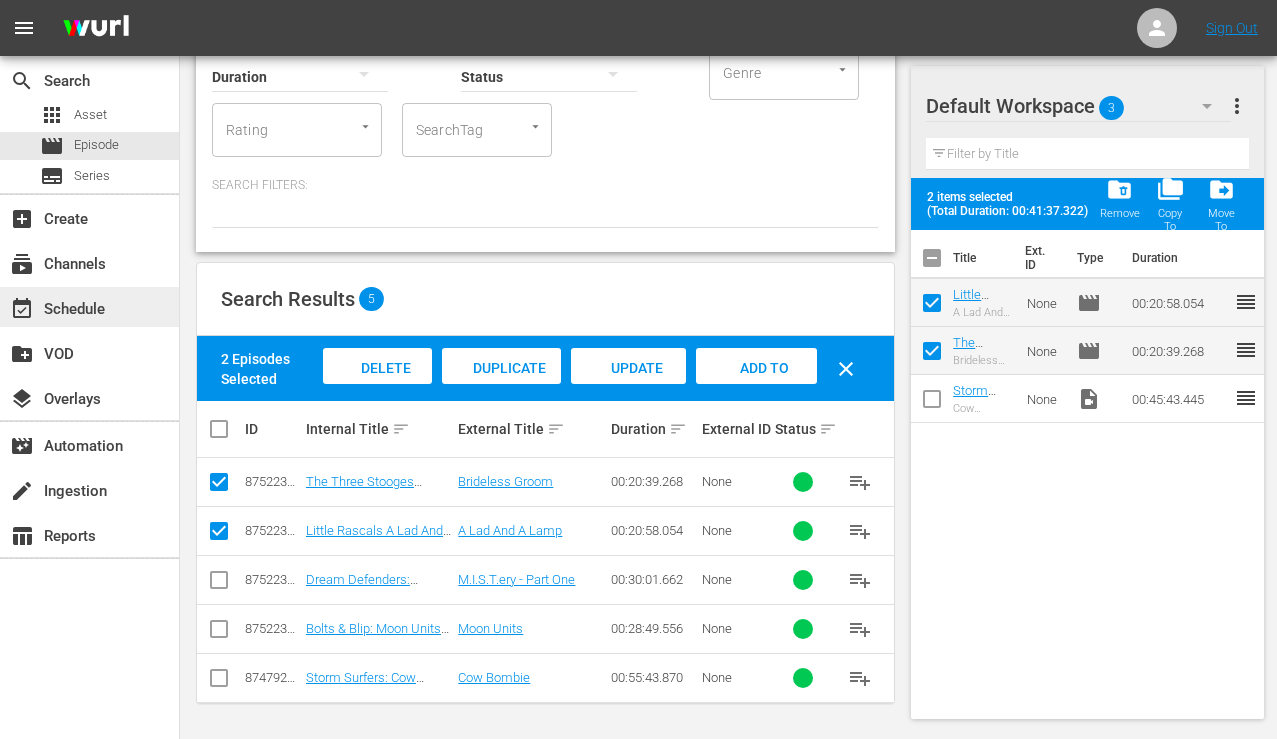 click on "event_available   Schedule" at bounding box center (56, 306) 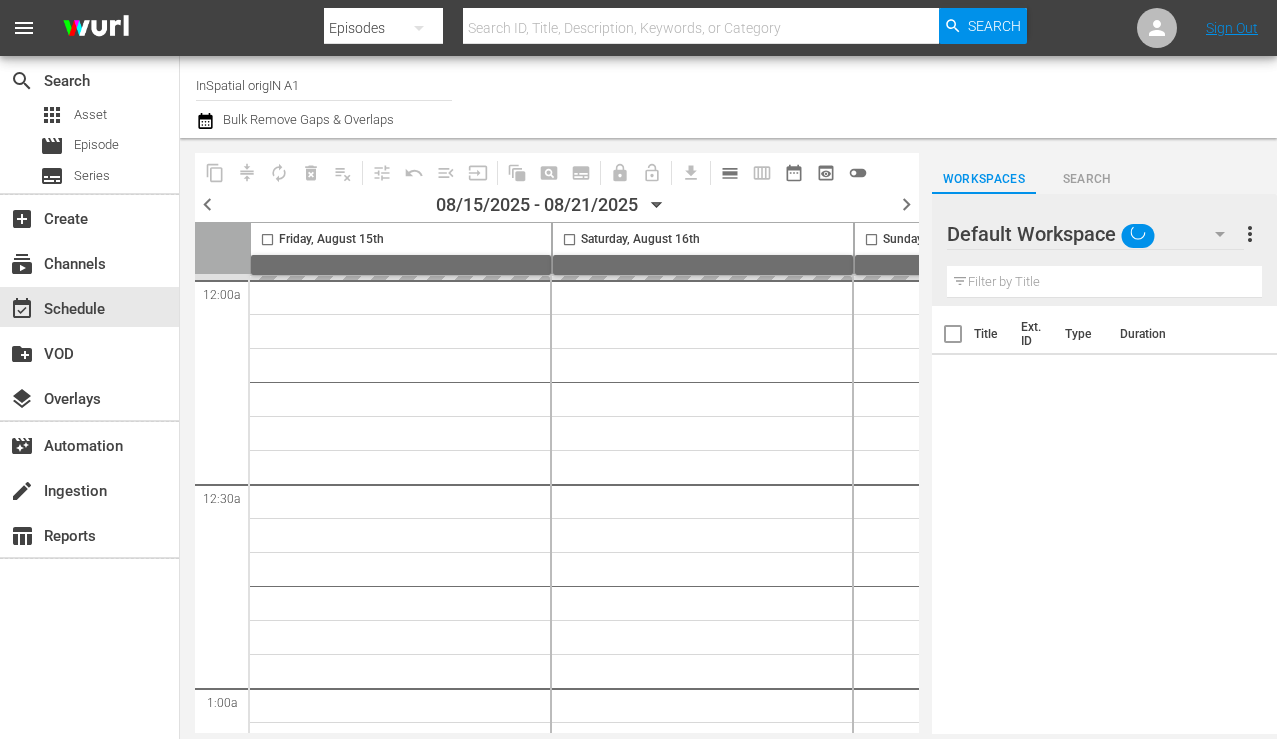 scroll, scrollTop: 0, scrollLeft: 0, axis: both 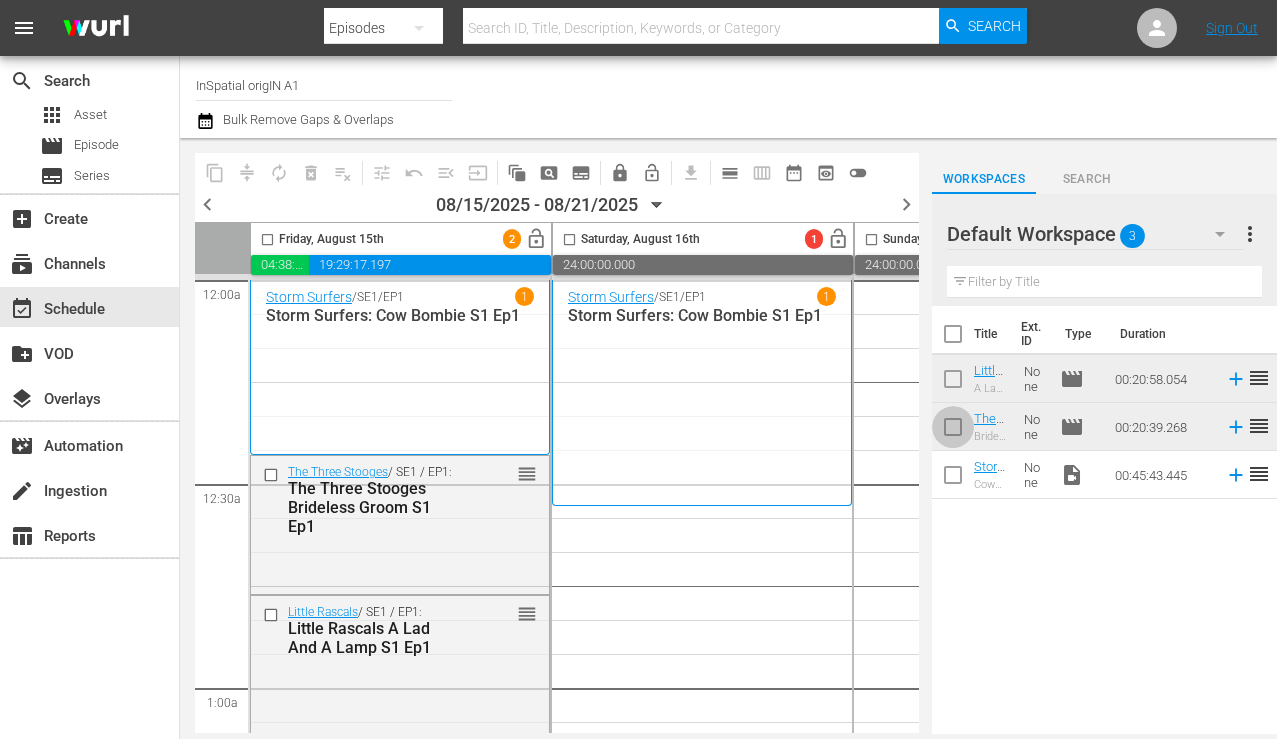 click at bounding box center [953, 431] 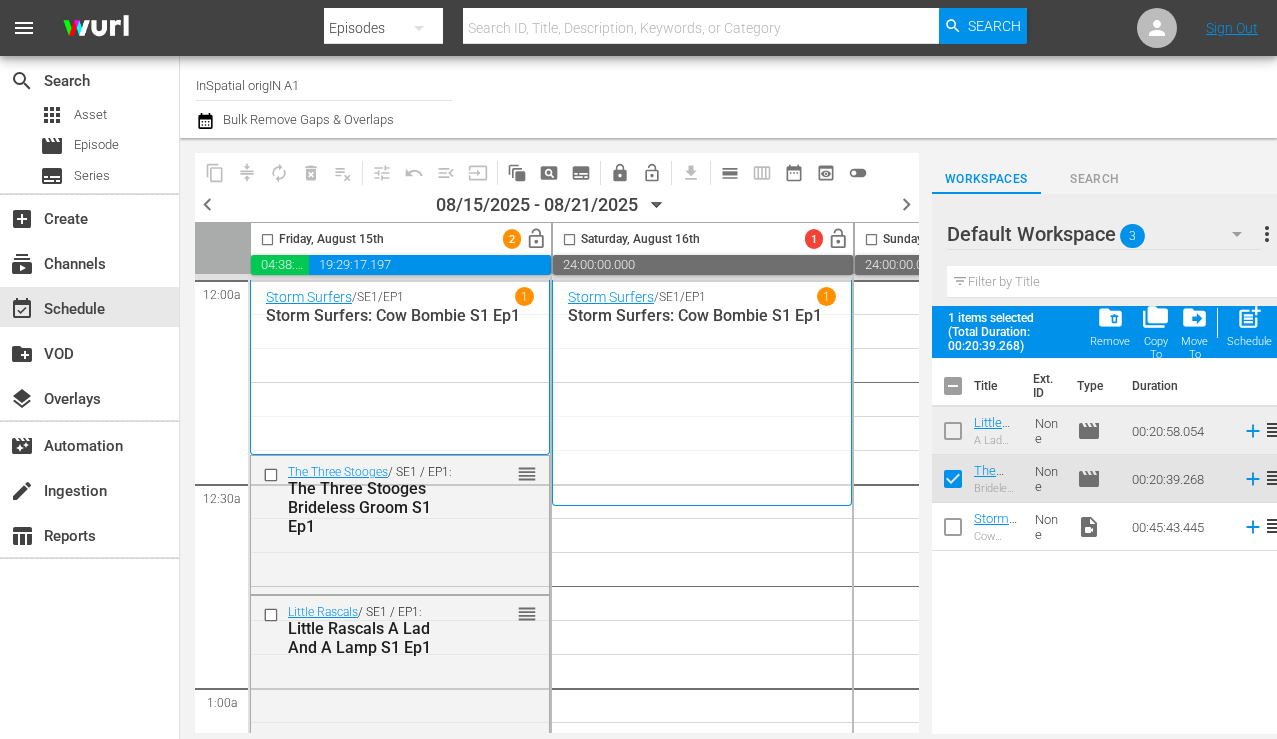 click at bounding box center (953, 435) 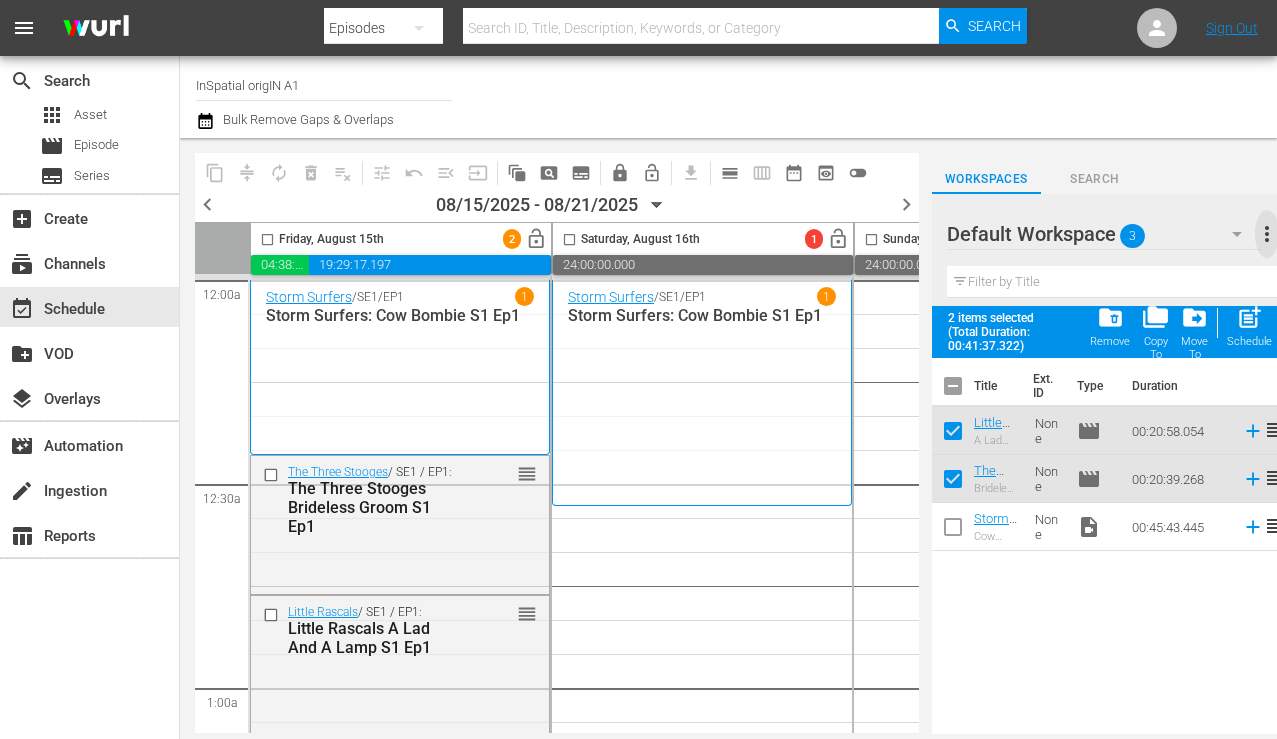 click on "more_vert" at bounding box center [1267, 234] 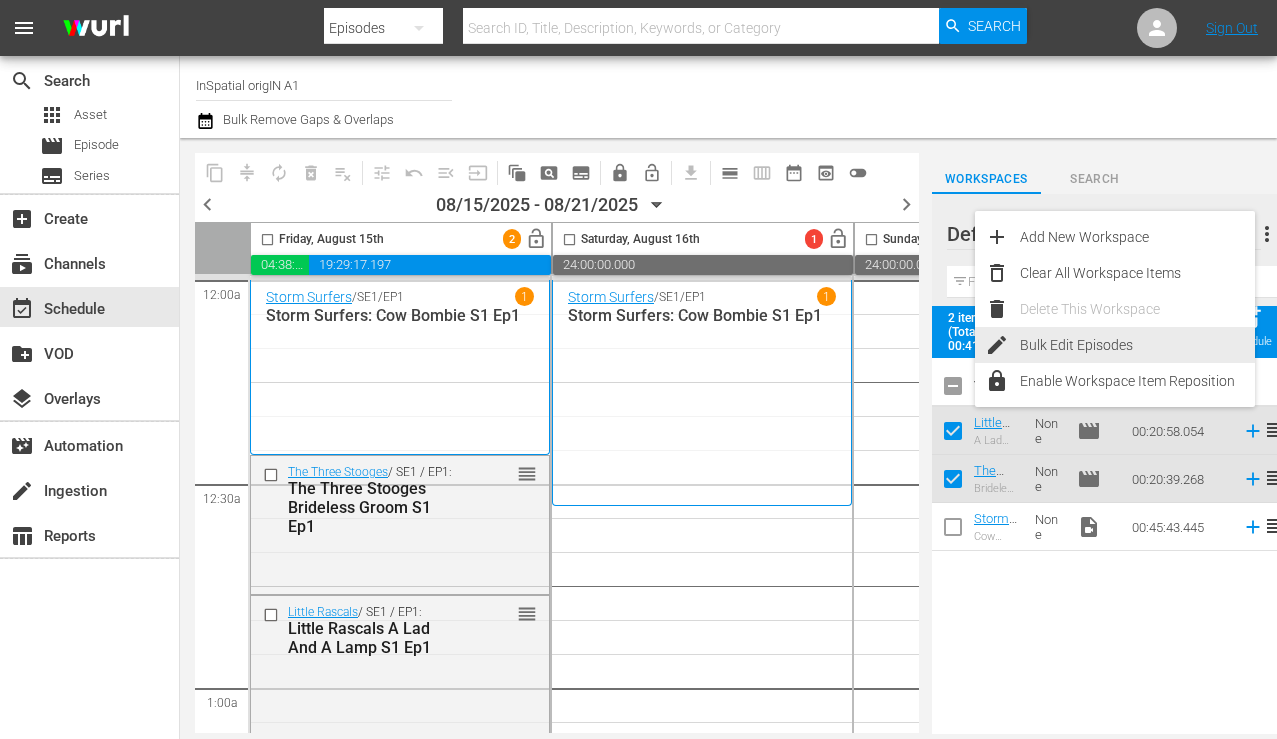 click on "Bulk Edit Episodes" at bounding box center (1137, 345) 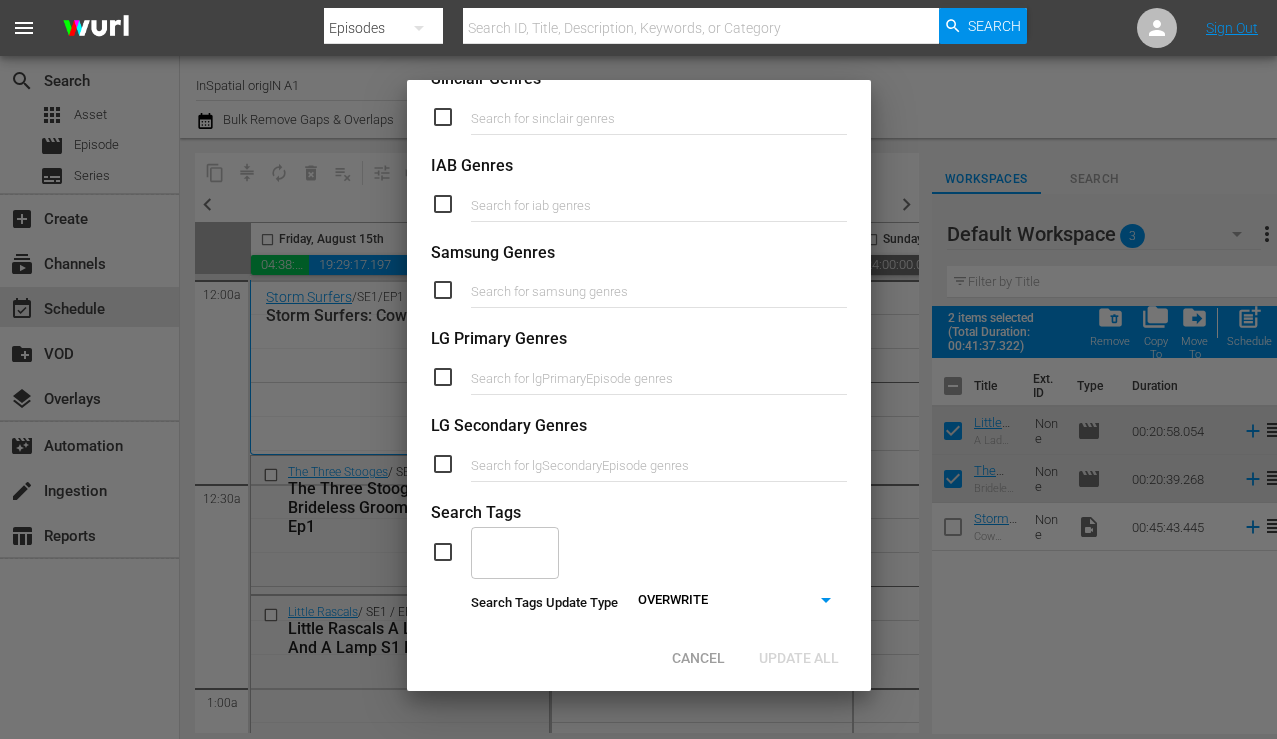 scroll, scrollTop: 824, scrollLeft: 0, axis: vertical 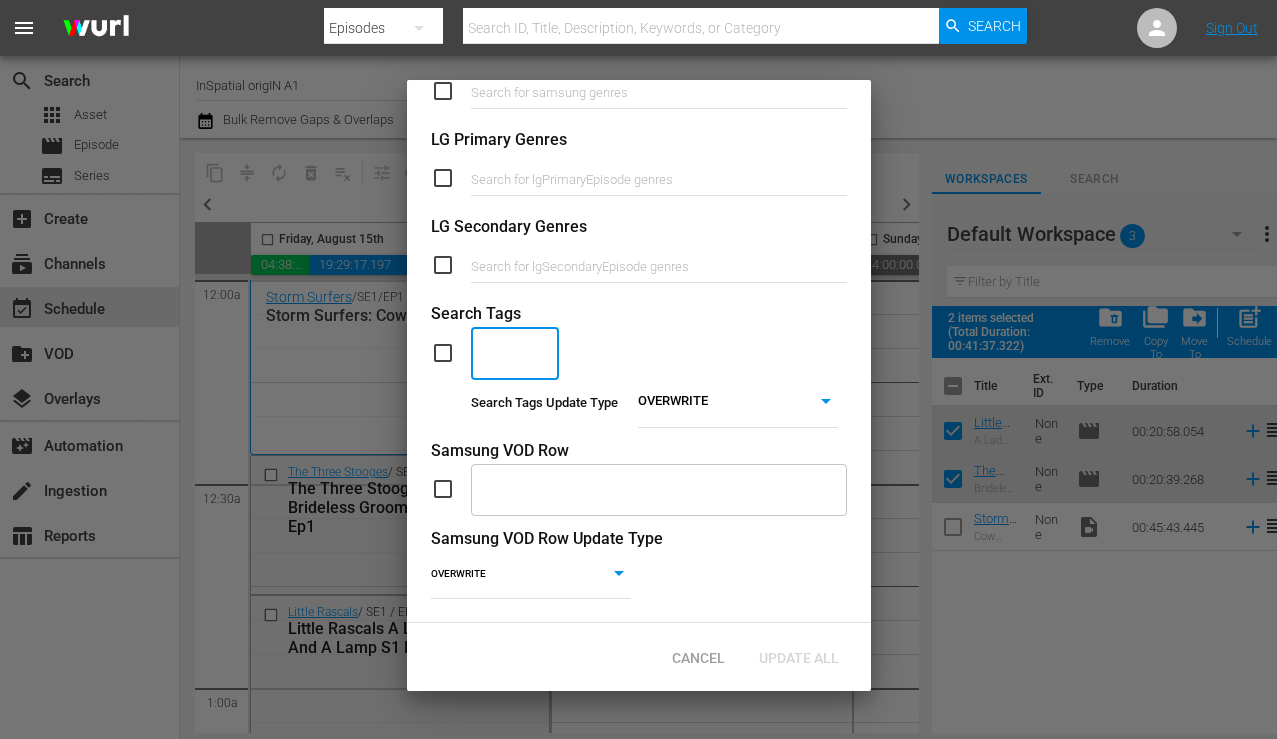 click at bounding box center [500, 353] 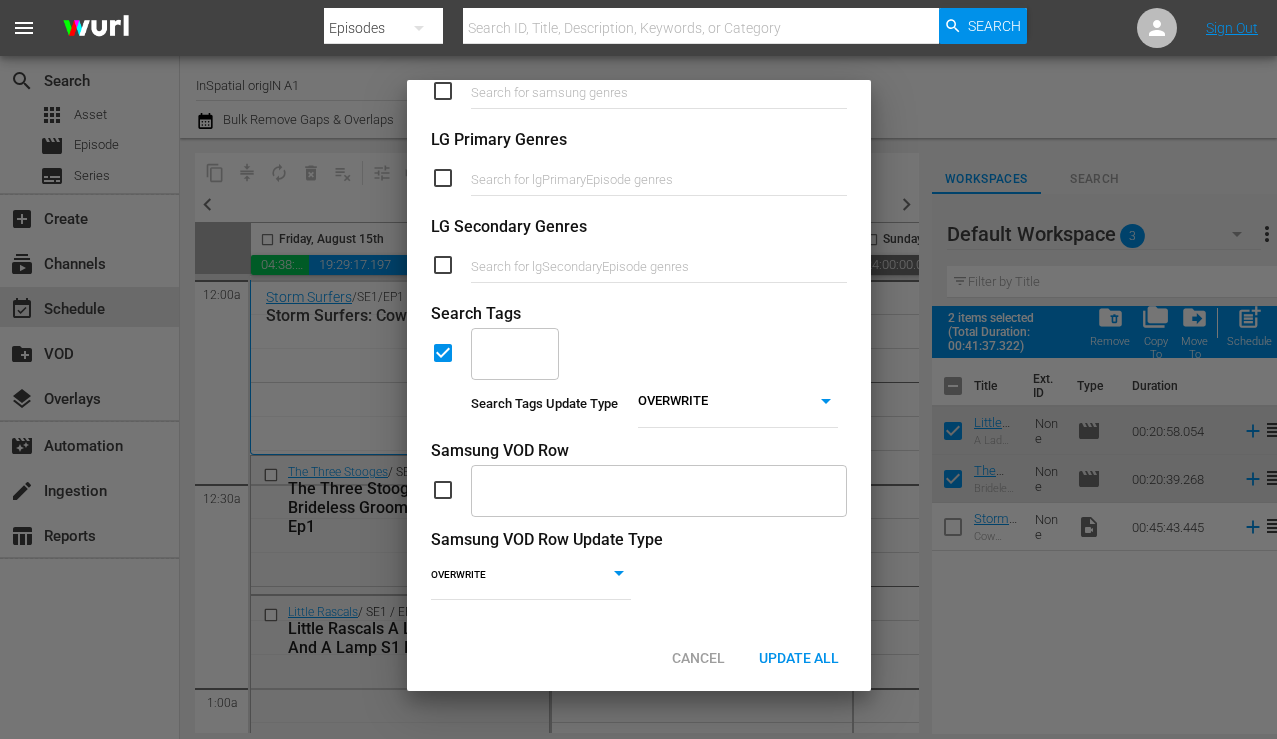 click at bounding box center (500, 353) 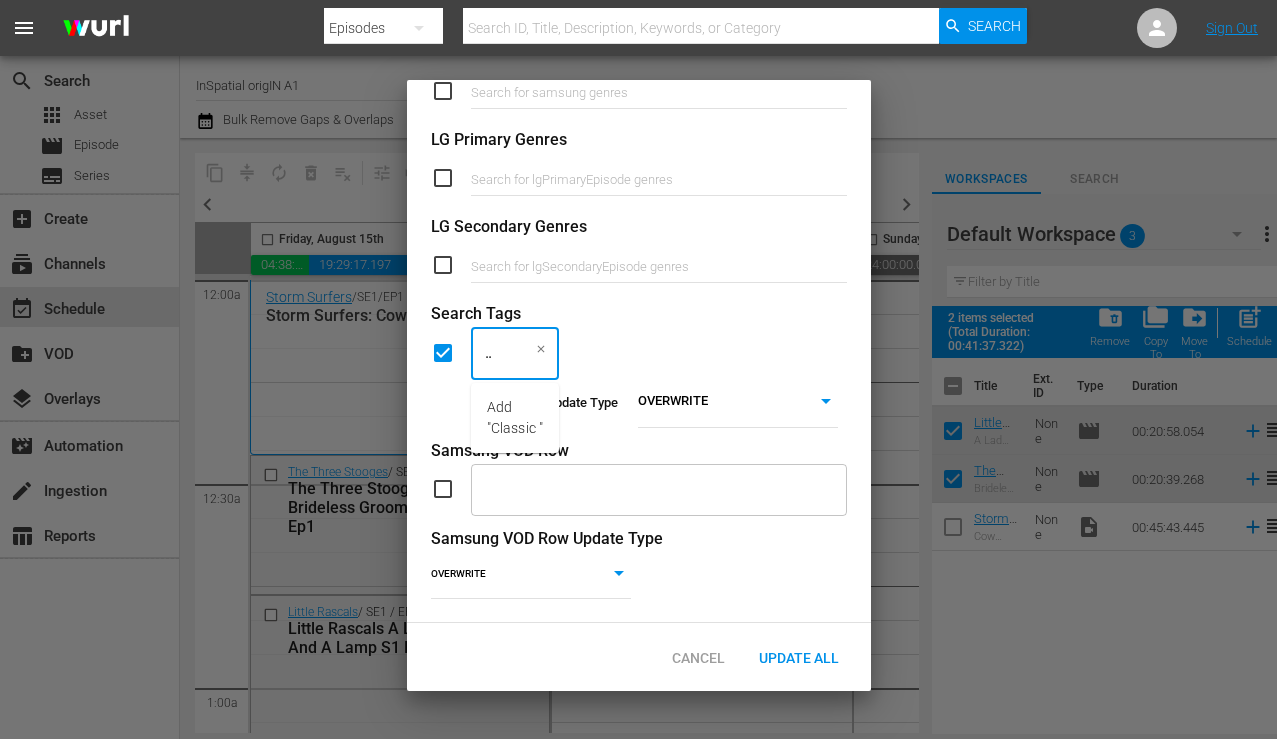 scroll, scrollTop: 0, scrollLeft: 16, axis: horizontal 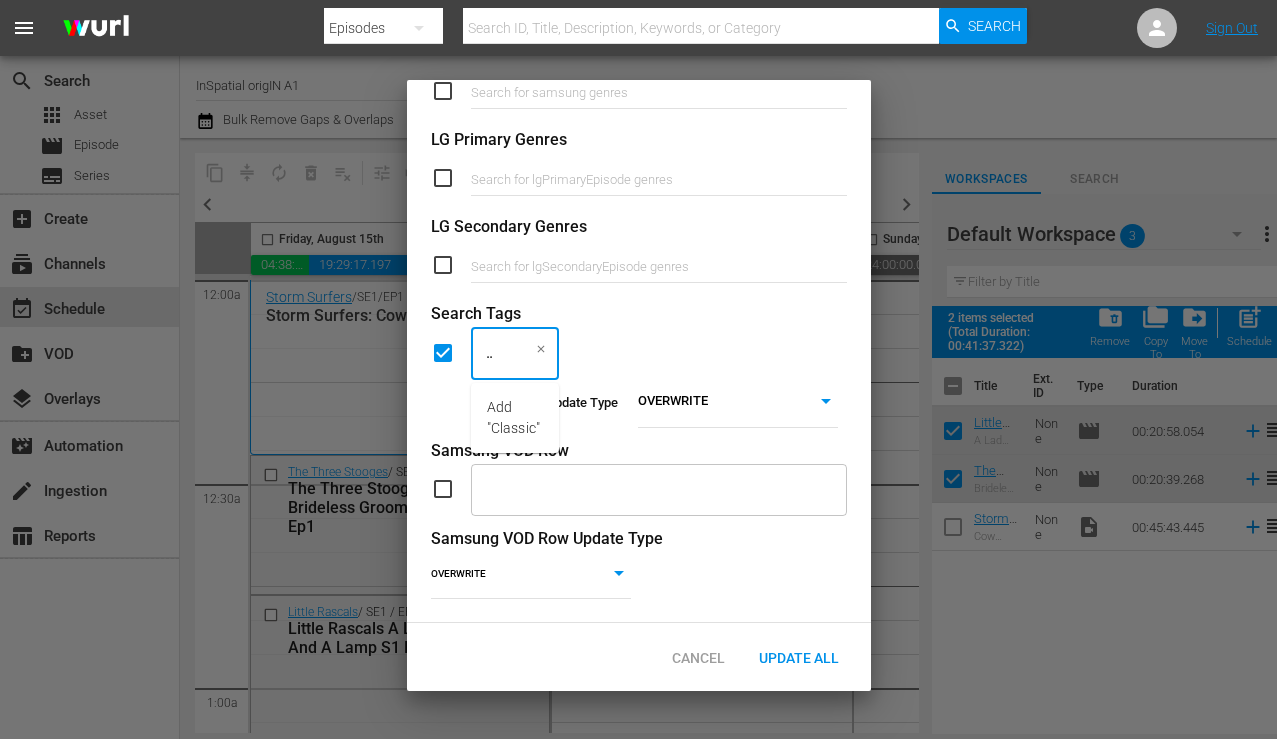 type on "Classic" 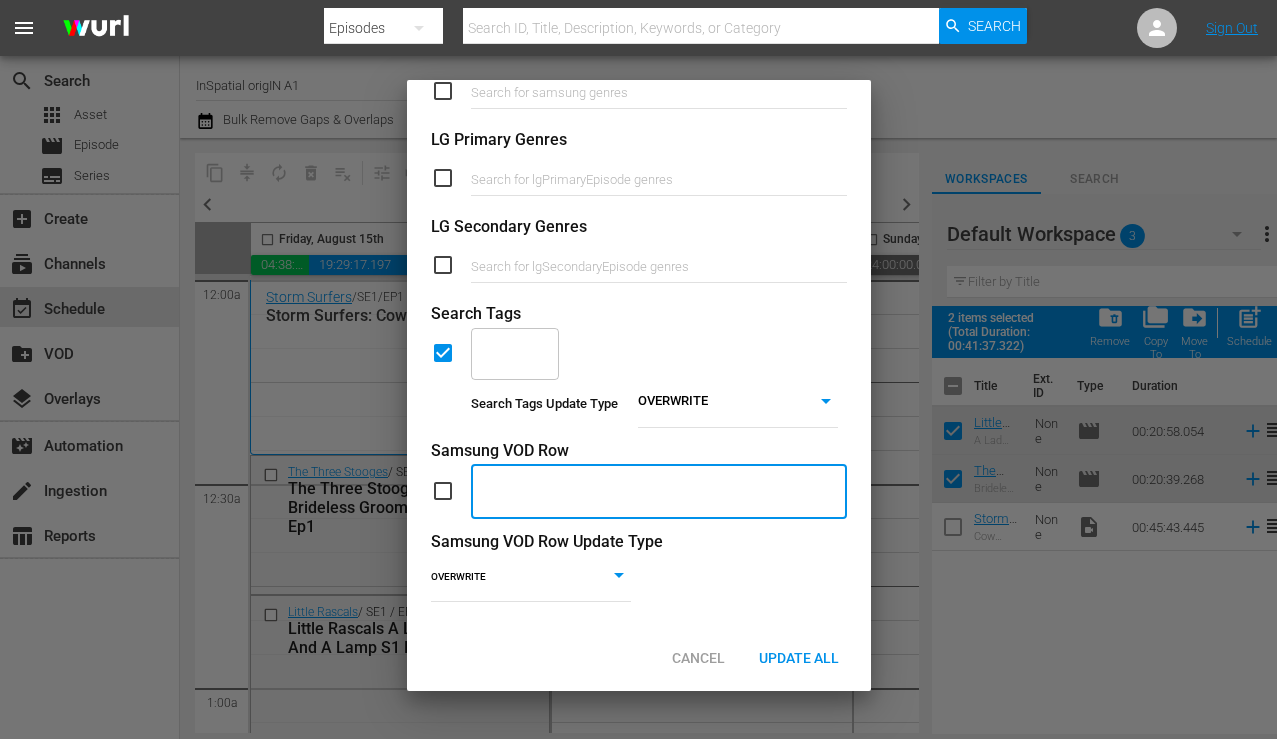 scroll, scrollTop: 0, scrollLeft: 0, axis: both 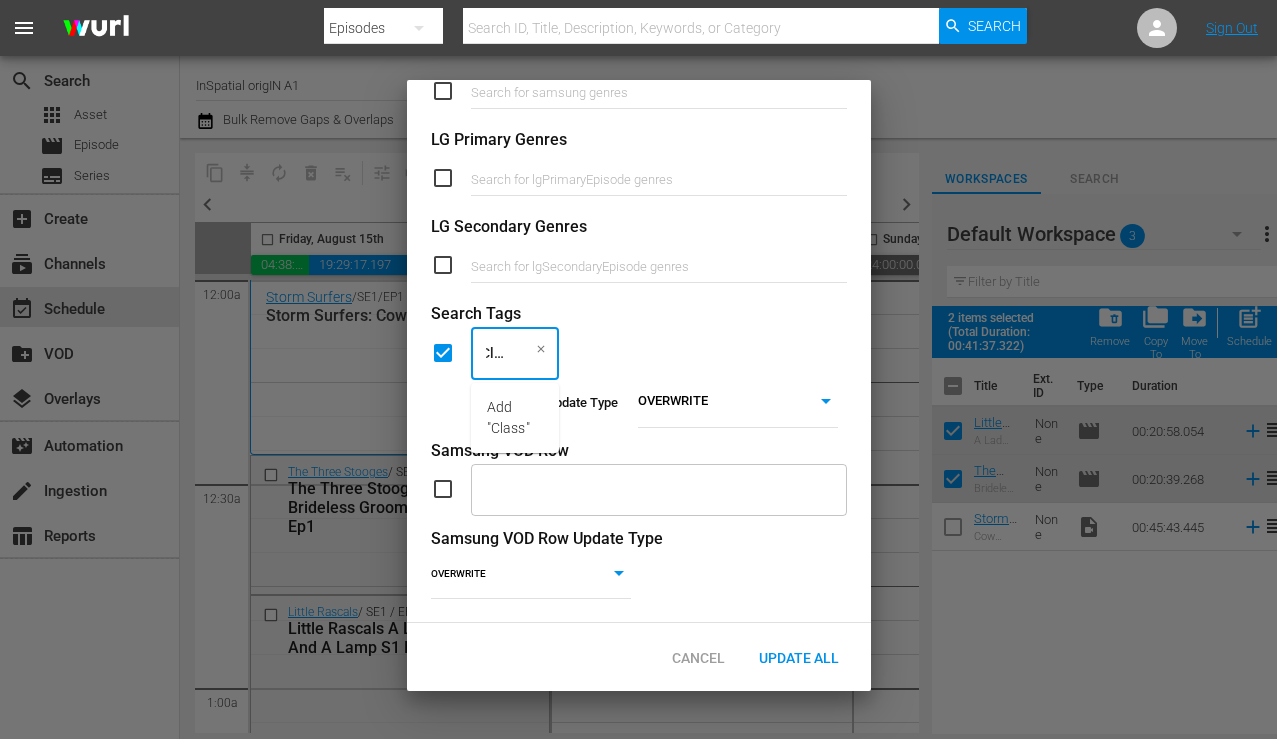 type on "Classic" 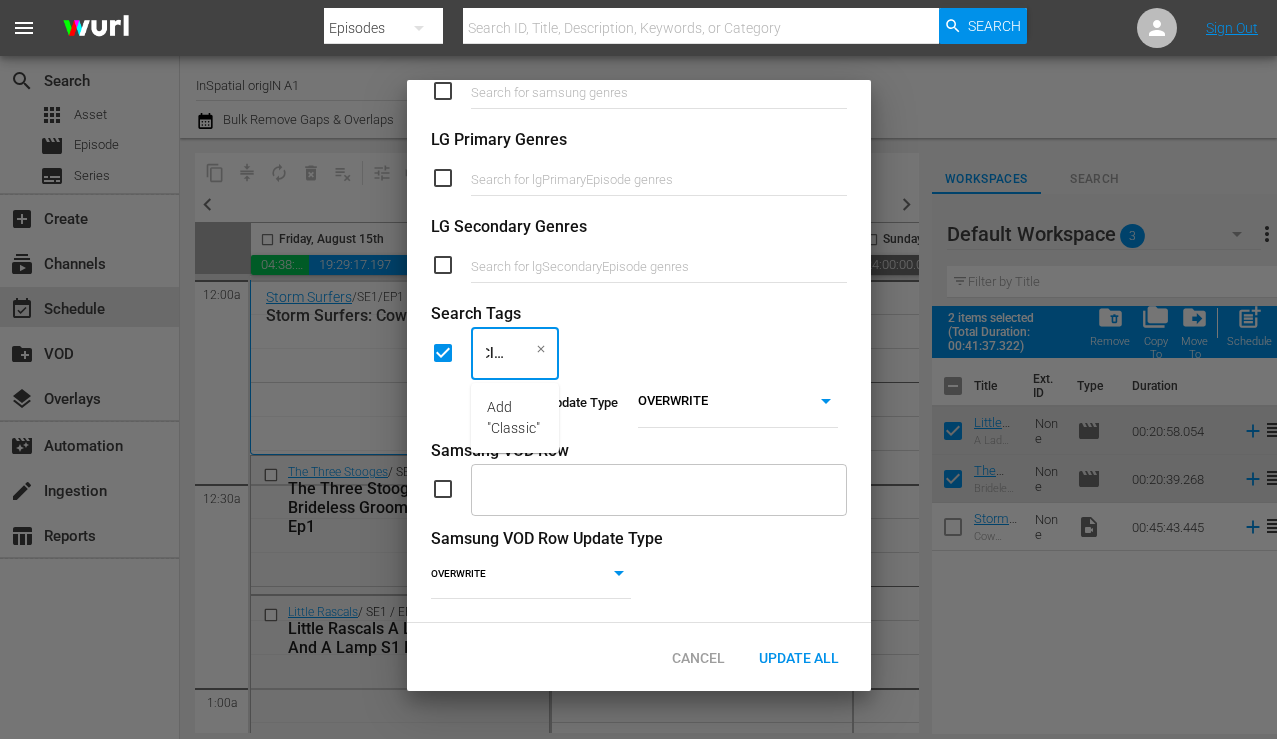 scroll, scrollTop: 0, scrollLeft: 16, axis: horizontal 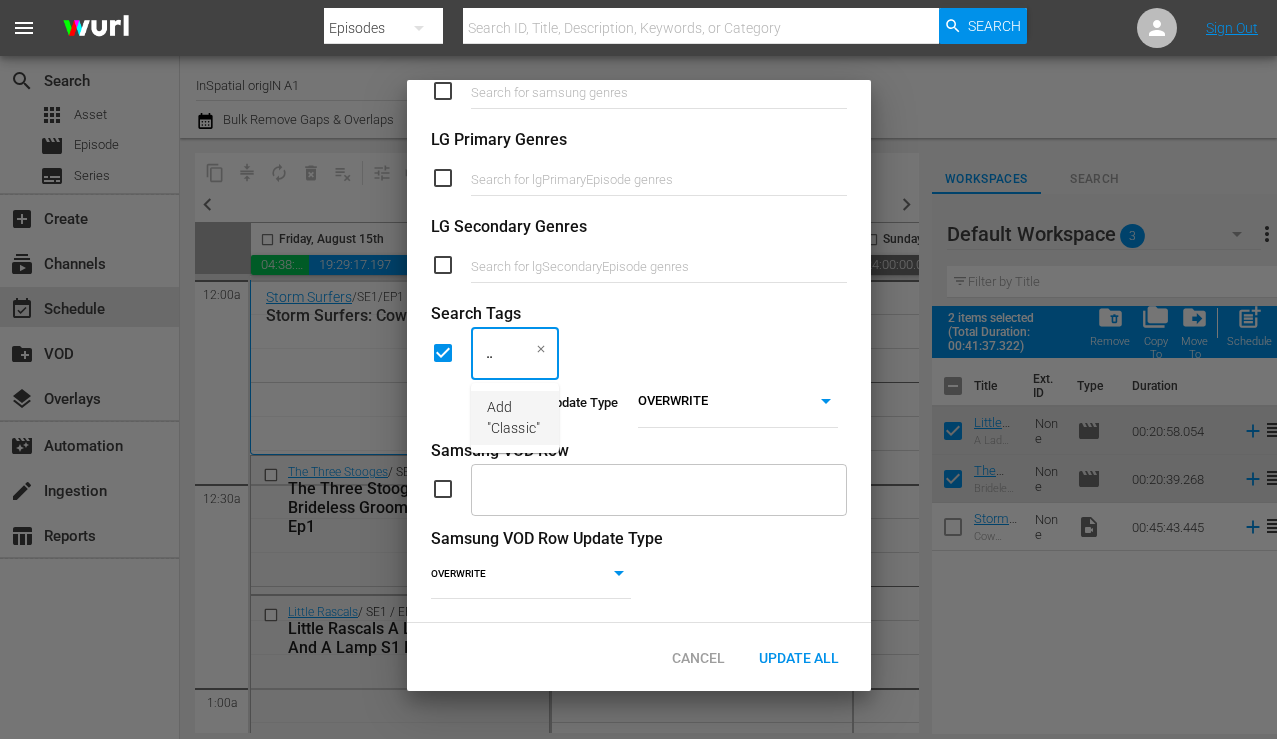 click on "Add "Classic"" at bounding box center [515, 418] 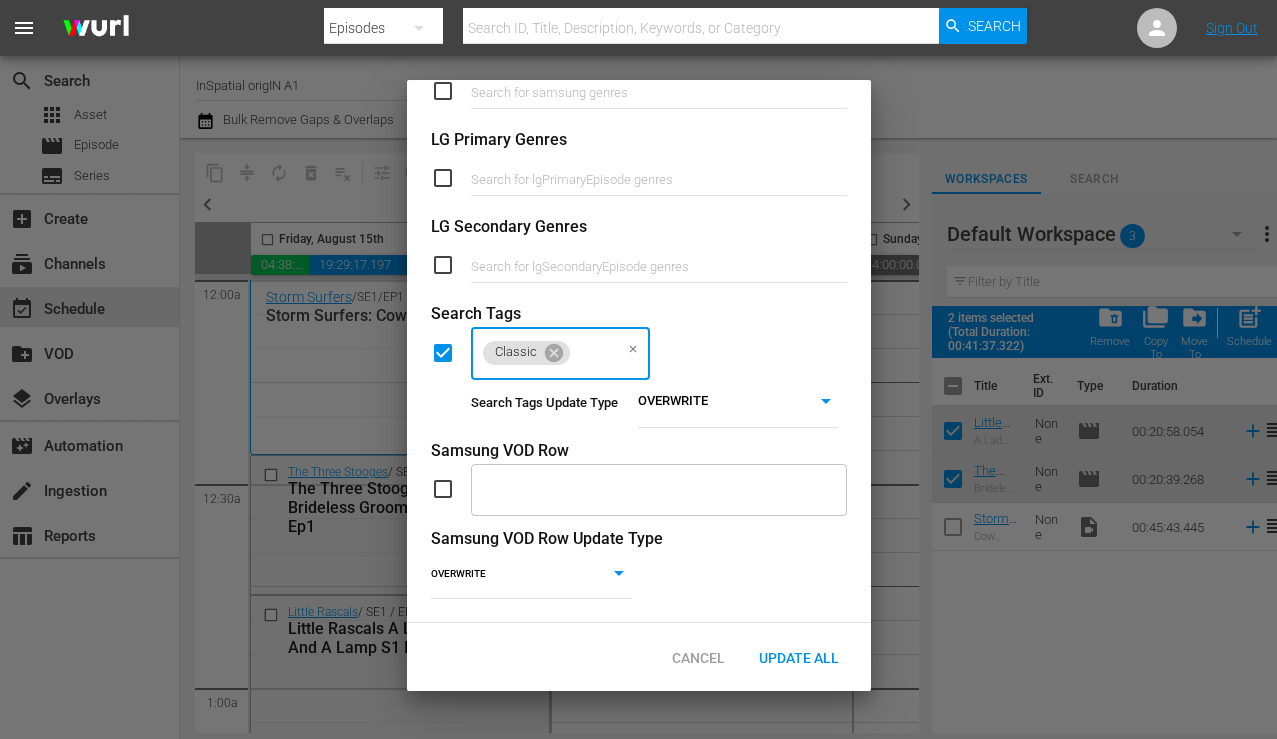 scroll, scrollTop: 0, scrollLeft: 0, axis: both 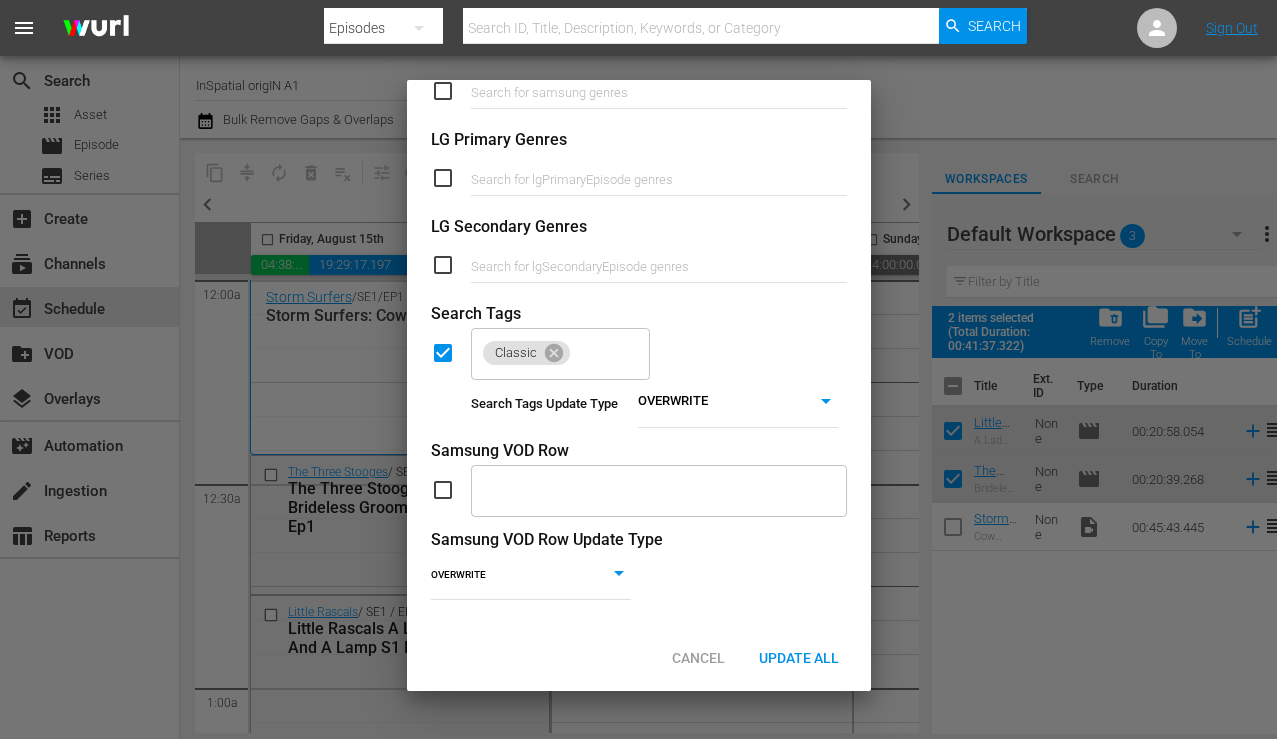 click on "Samsung VOD Row" at bounding box center [639, 451] 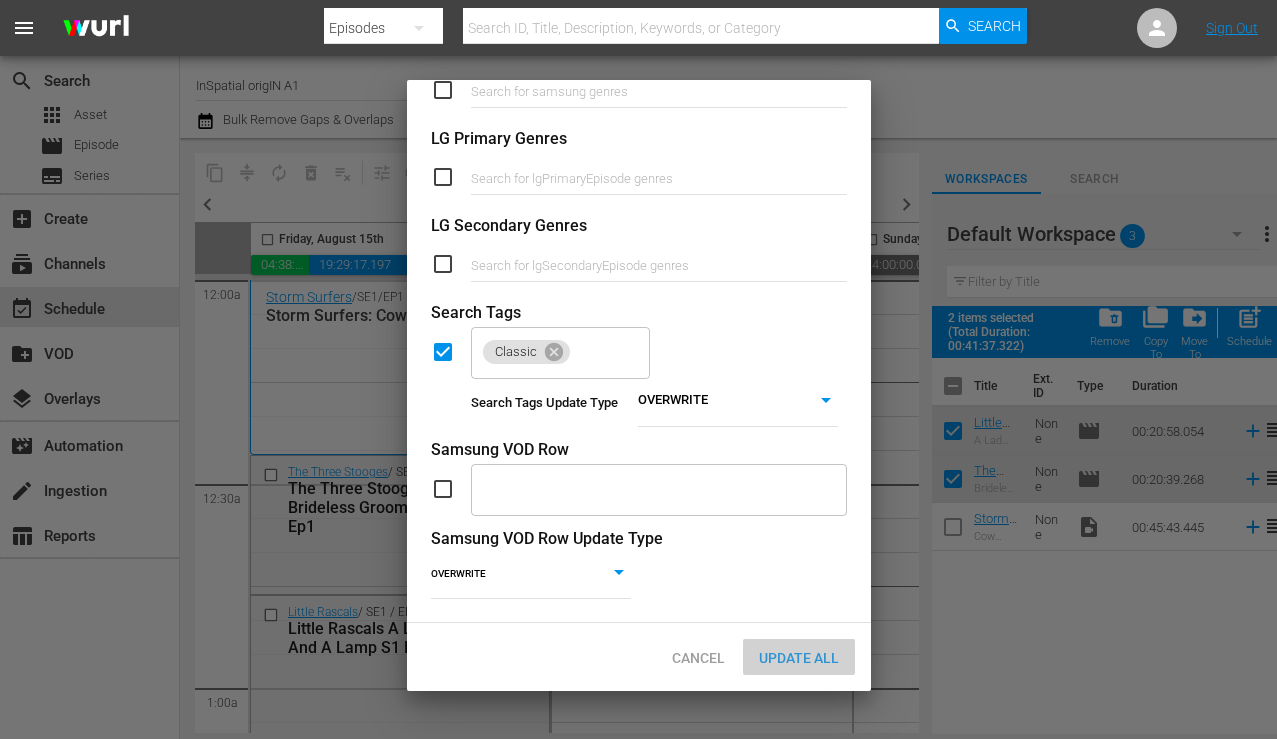 click on "Update All" at bounding box center (799, 658) 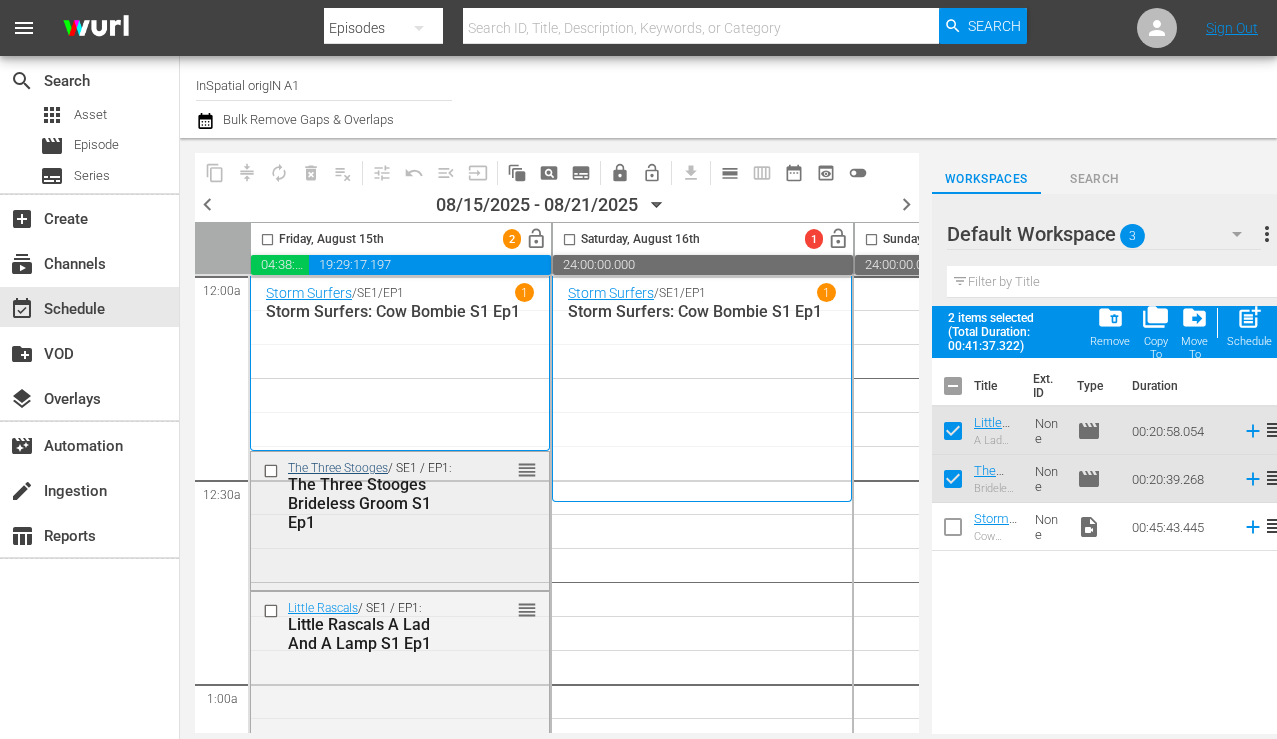 scroll, scrollTop: 0, scrollLeft: 0, axis: both 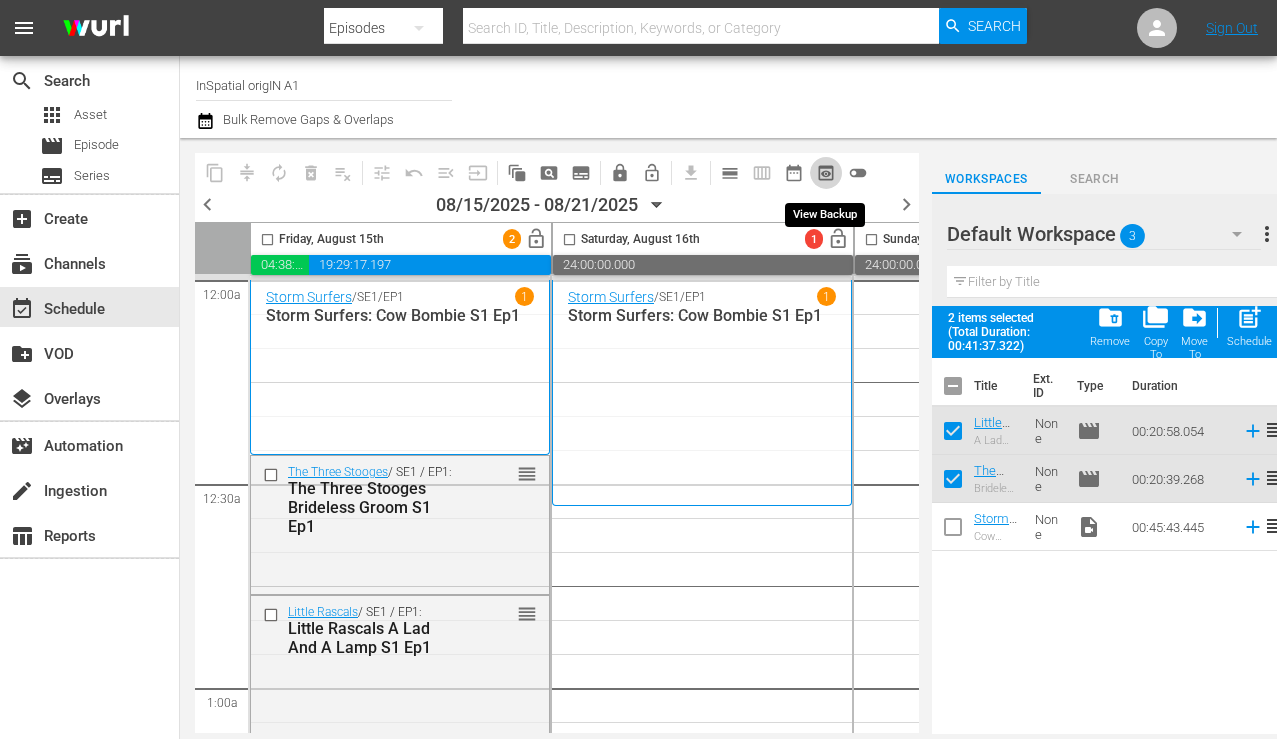click on "preview_outlined" at bounding box center (826, 173) 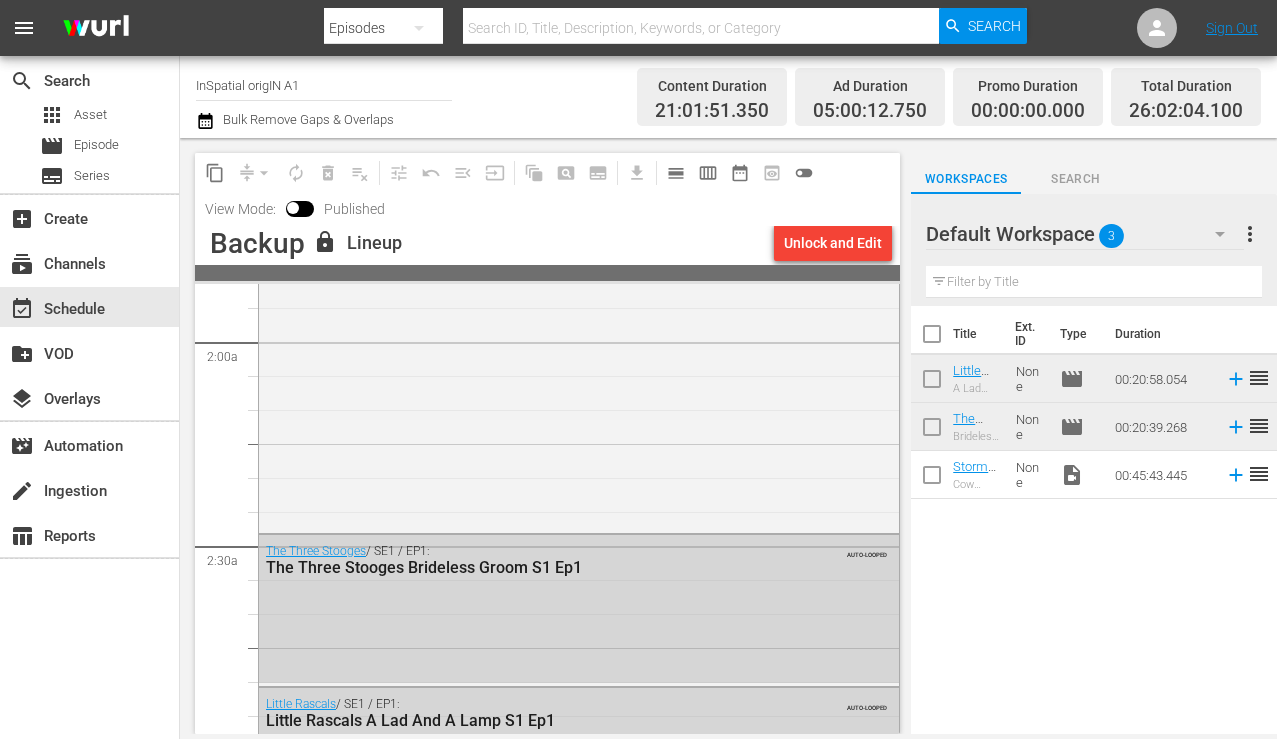 scroll, scrollTop: 0, scrollLeft: 0, axis: both 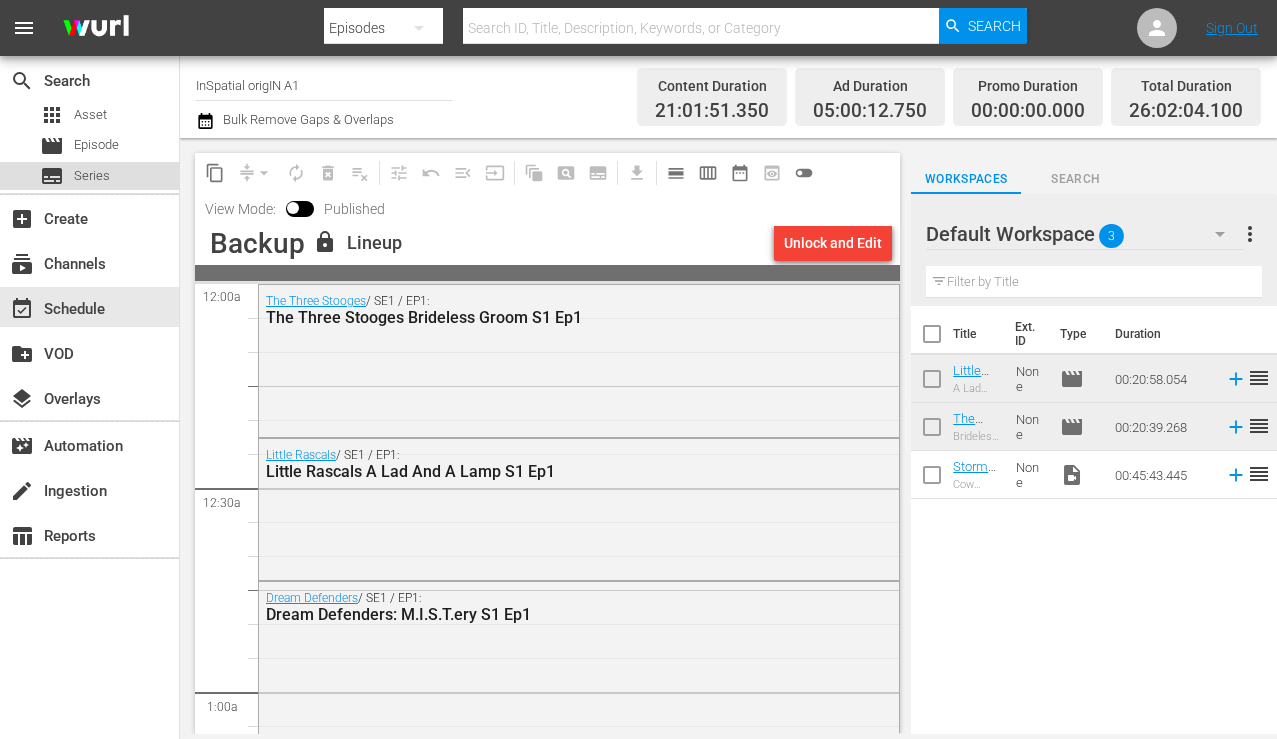 click on "subtitles Series" at bounding box center (75, 176) 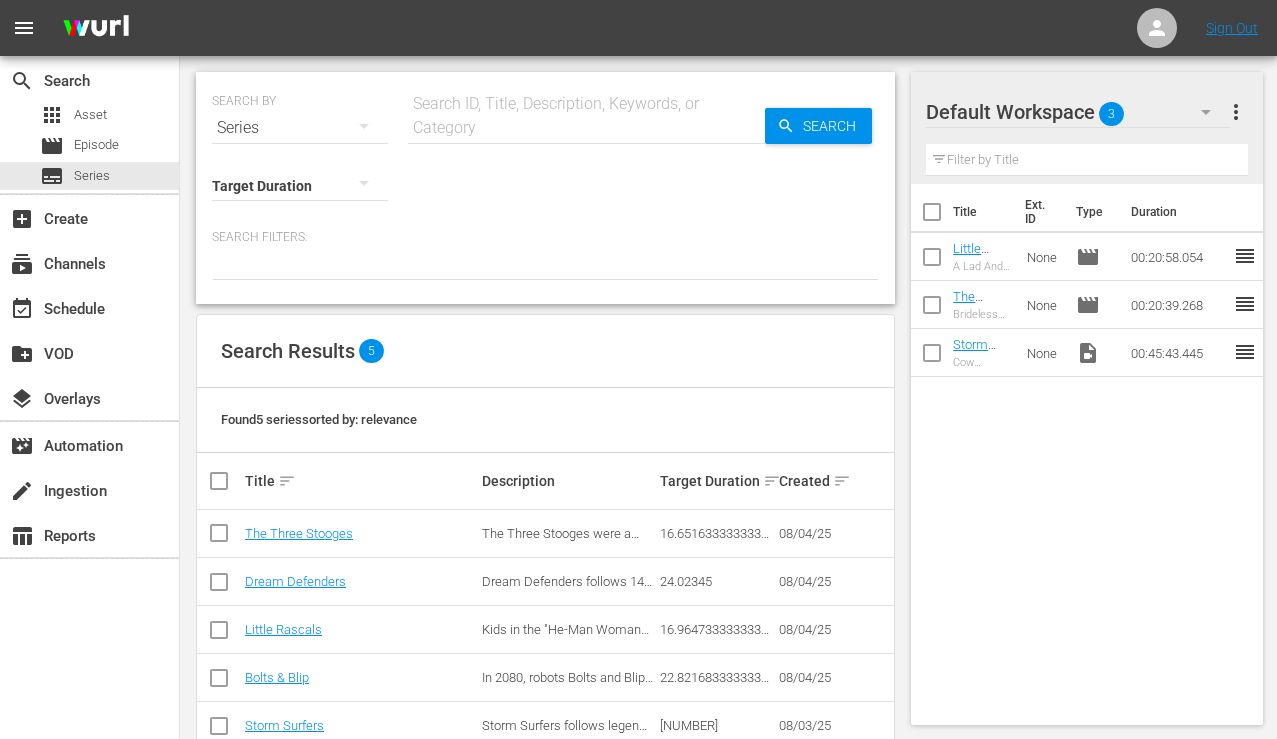 scroll, scrollTop: 48, scrollLeft: 0, axis: vertical 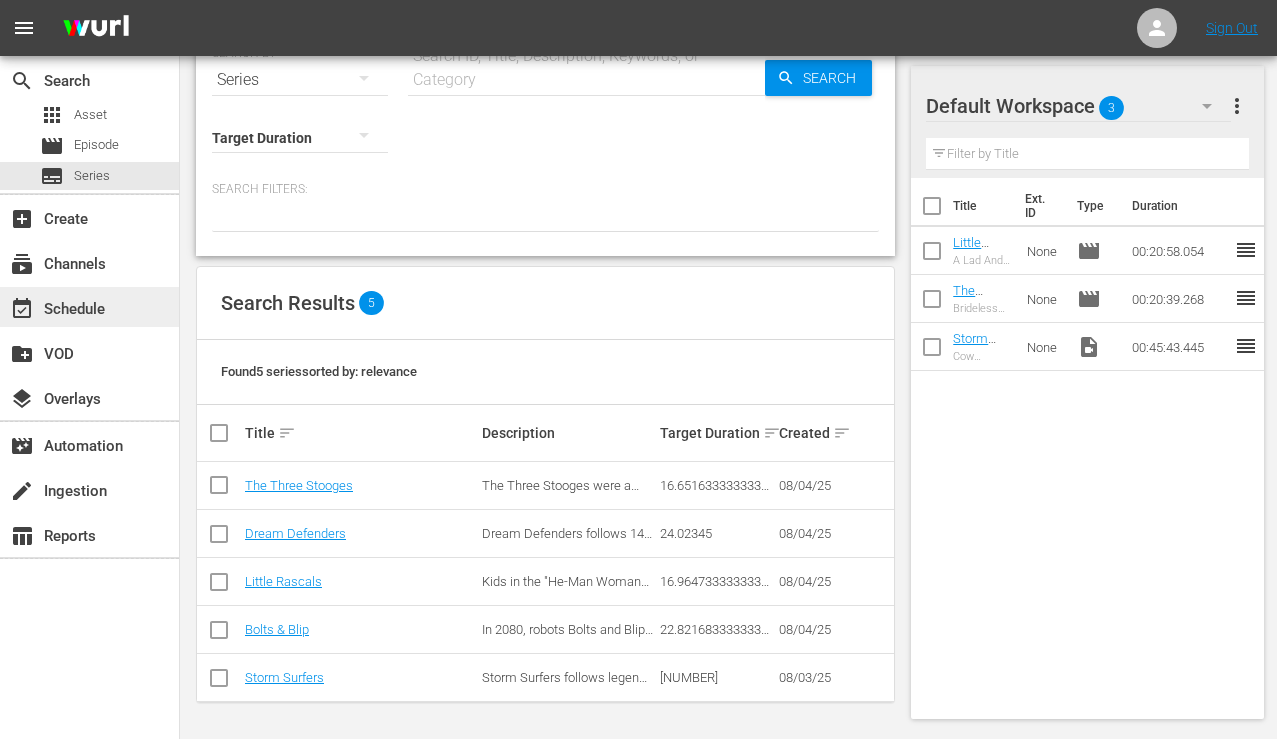 click on "event_available   Schedule" at bounding box center (56, 306) 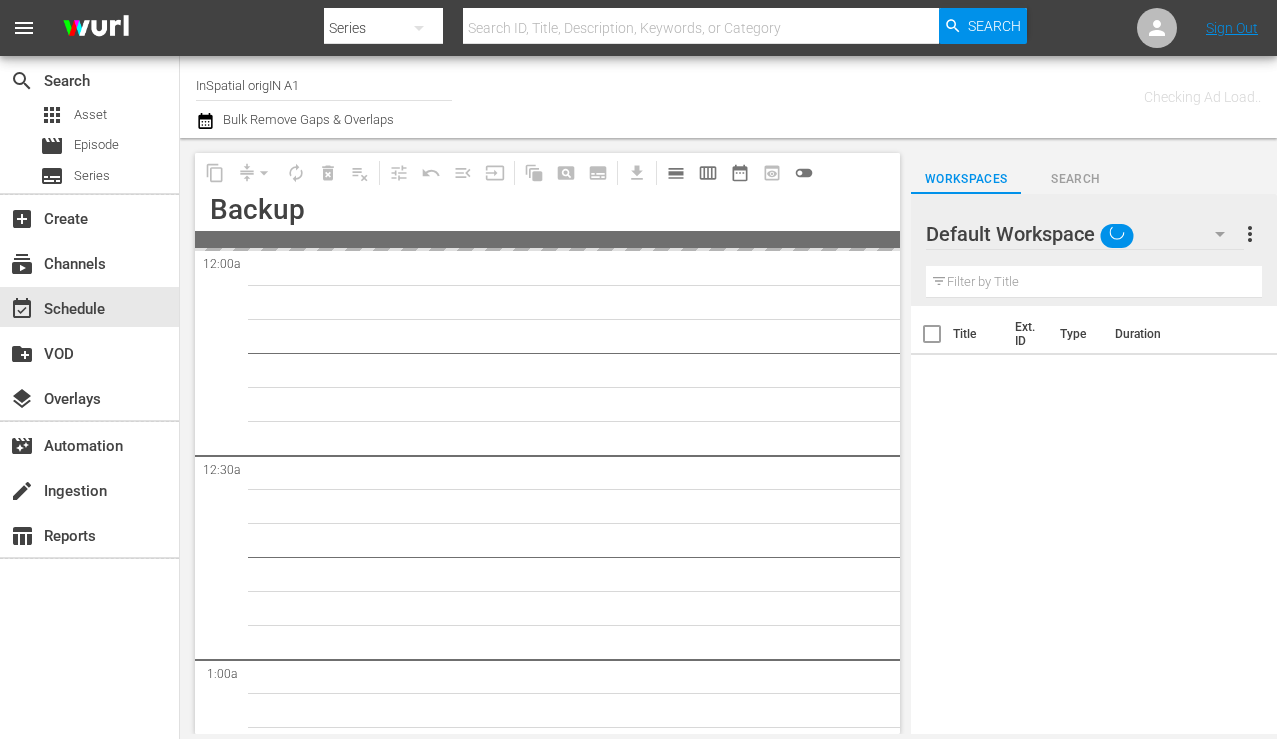 scroll, scrollTop: 0, scrollLeft: 0, axis: both 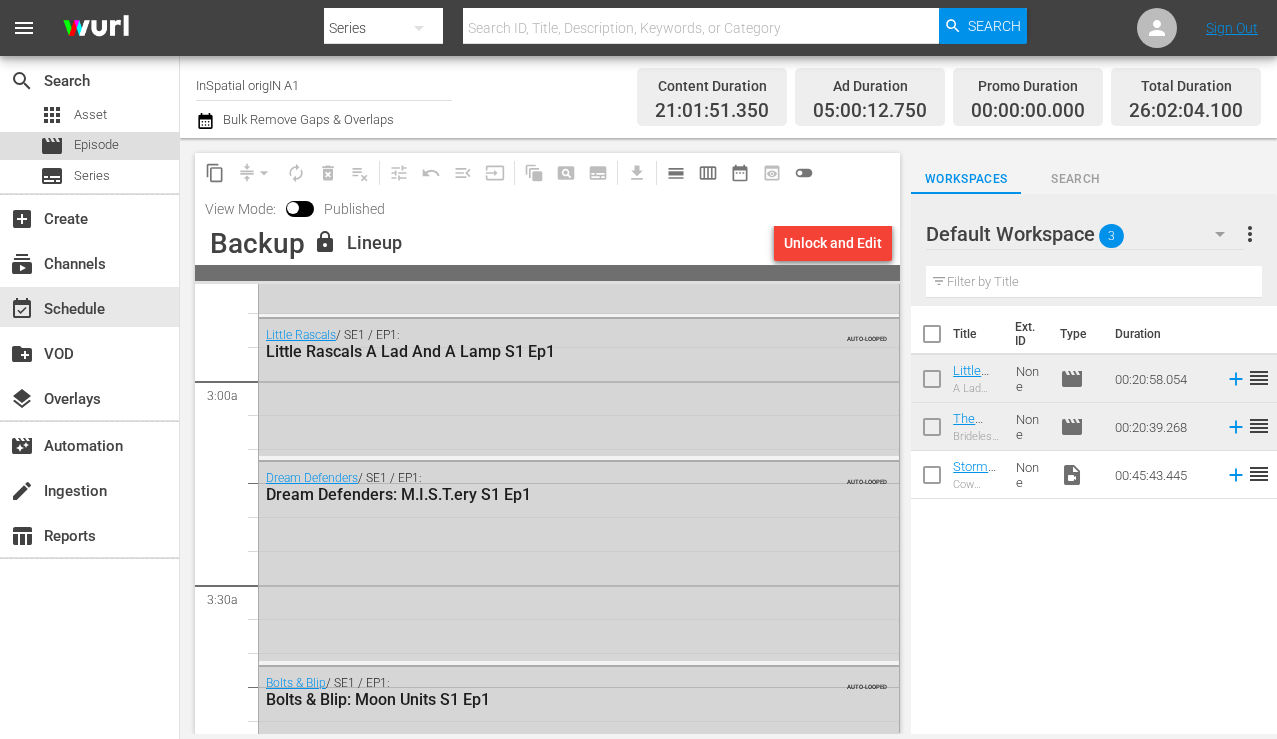 click on "movie Episode" at bounding box center (79, 146) 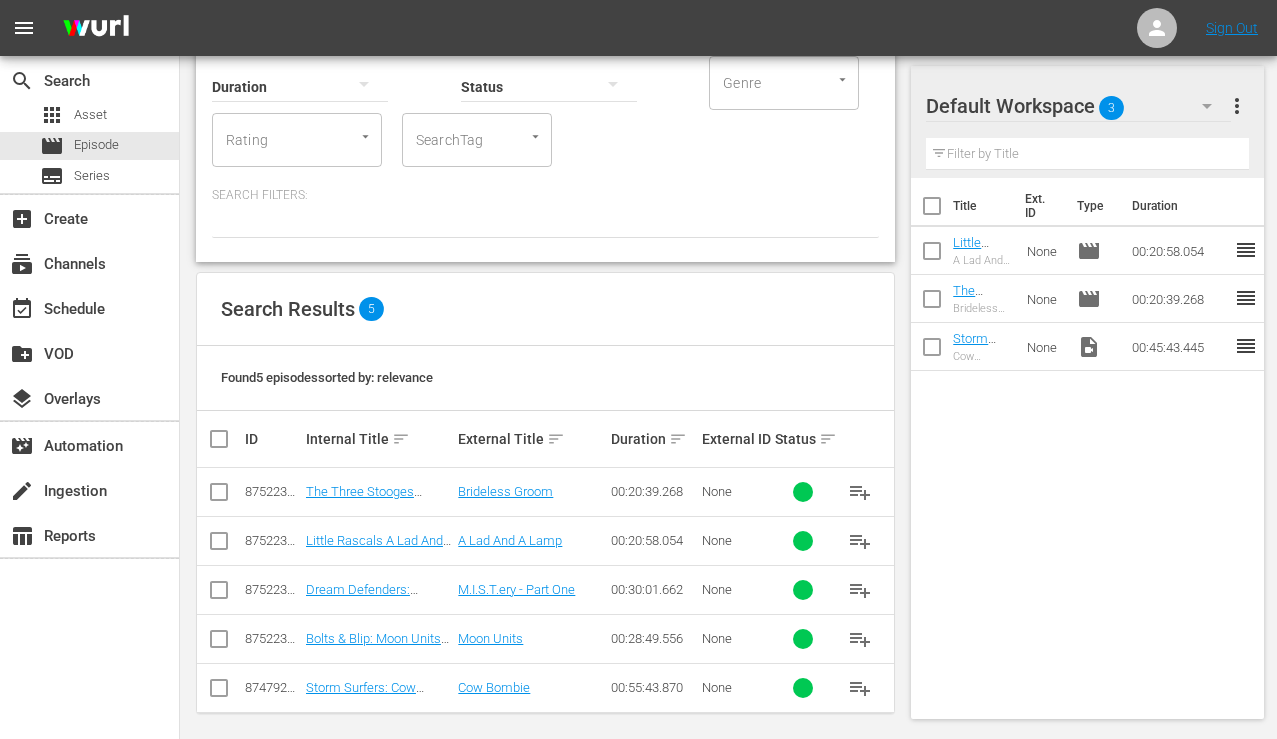 scroll, scrollTop: 157, scrollLeft: 0, axis: vertical 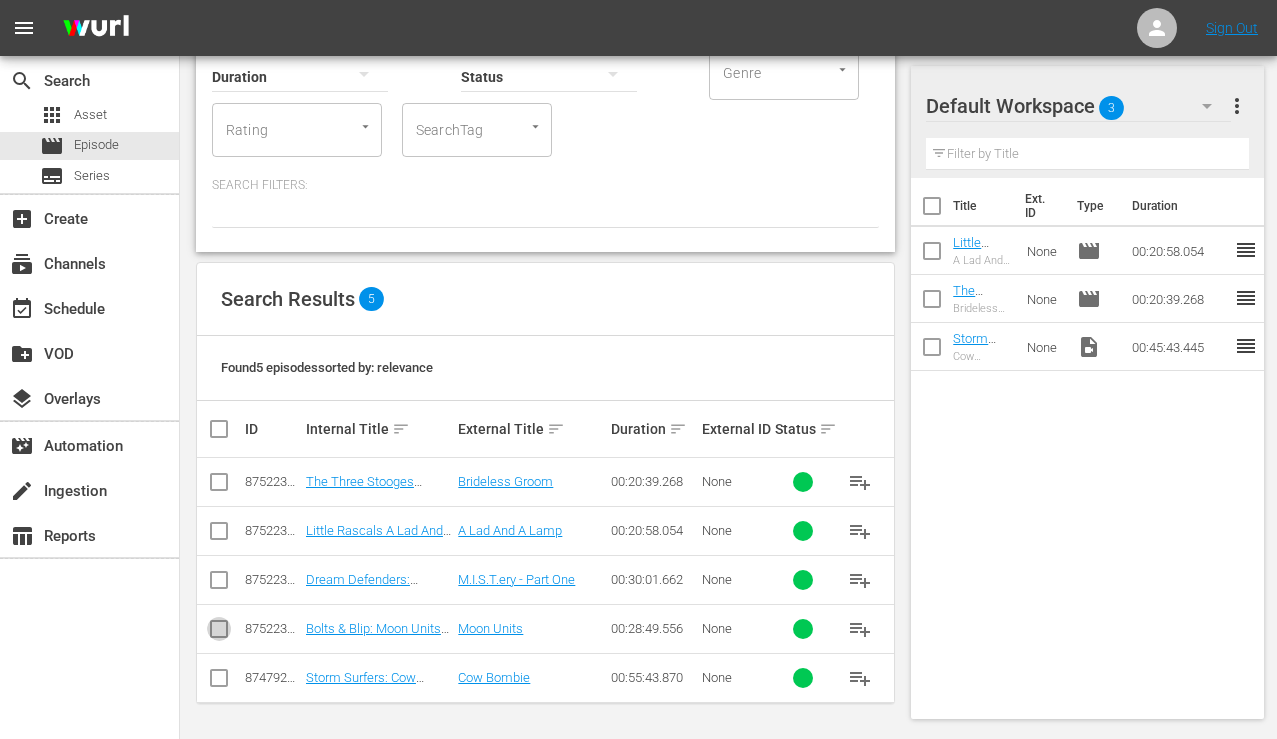 click at bounding box center [219, 633] 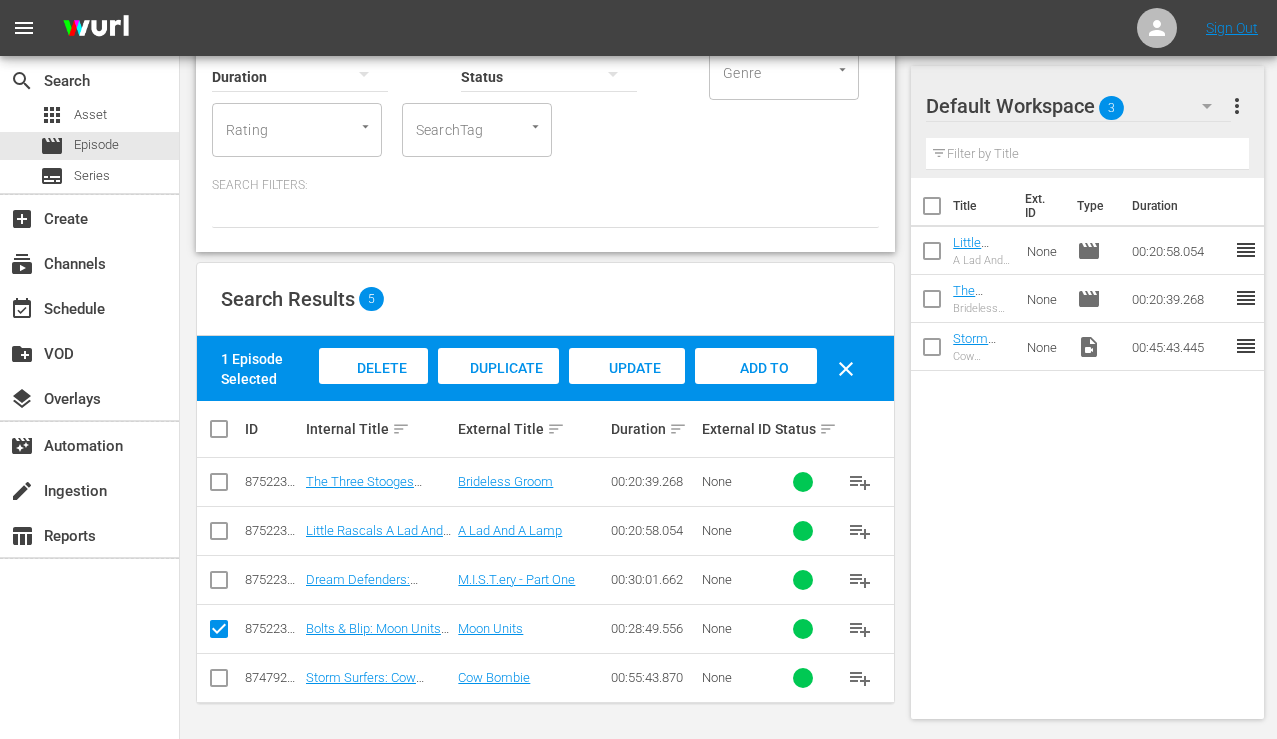 click at bounding box center [219, 584] 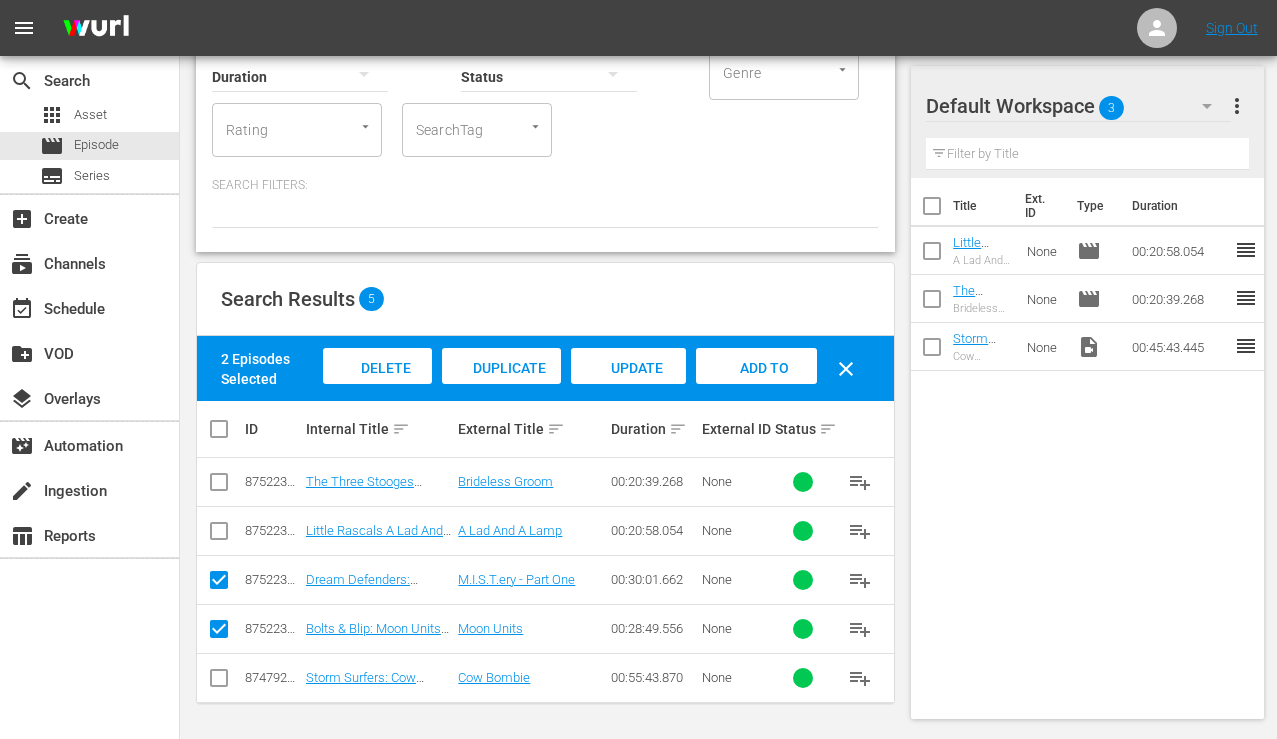 click on "Add to Workspace" at bounding box center [757, 387] 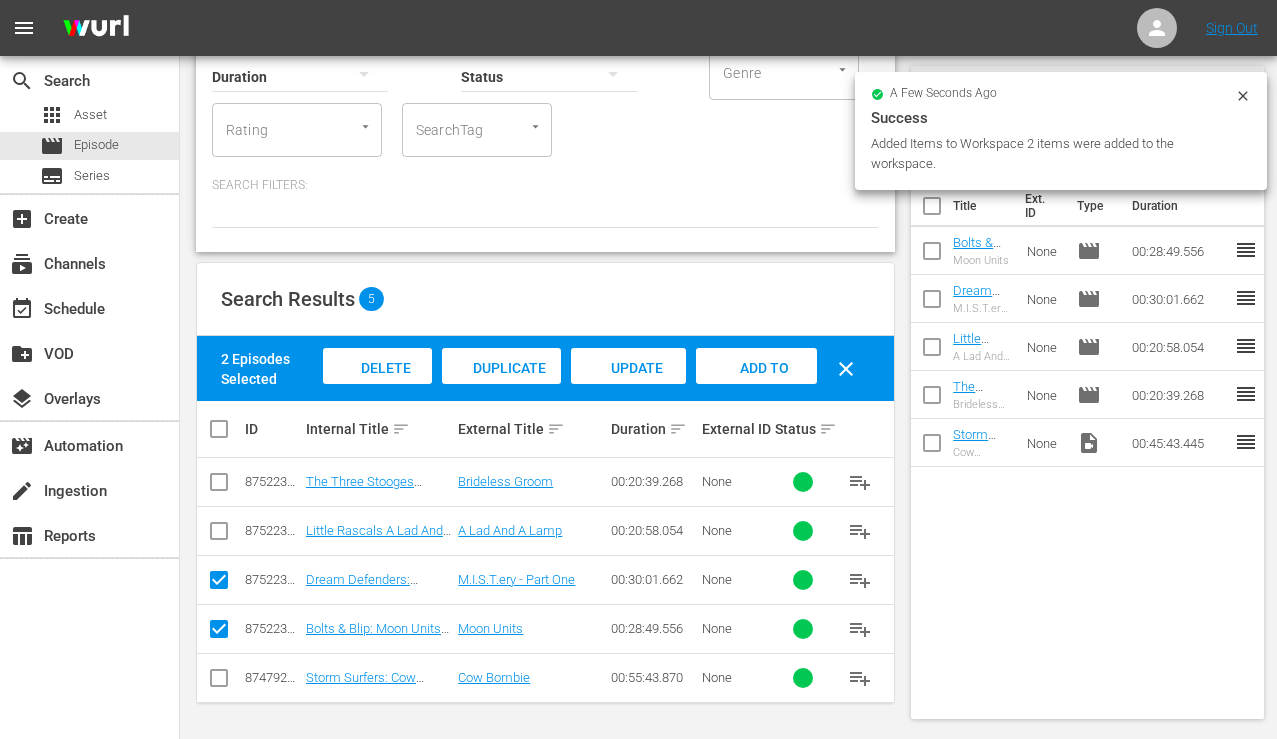 click on "Title Ext. ID Type Duration Bolts & Blip: Moon Units S1 Ep1 Moon Units None movie 00:28:49.556 reorder Dream Defenders: M.I.S.T.ery S1 Ep1 M.I.S.T.ery - Part One None movie 00:30:01.662 reorder Little Rascals A Lad And A Lamp S1 Ep1 A Lad And A Lamp None movie 00:20:58.054 reorder The Three Stooges Brideless Groom S1 Ep1 Brideless Groom None movie 00:20:39.268 reorder Storm Surfers: Cow Bombie S1 Ep1 Cow Bombie None video_file 00:45:43.445 reorder" at bounding box center [1087, 444] 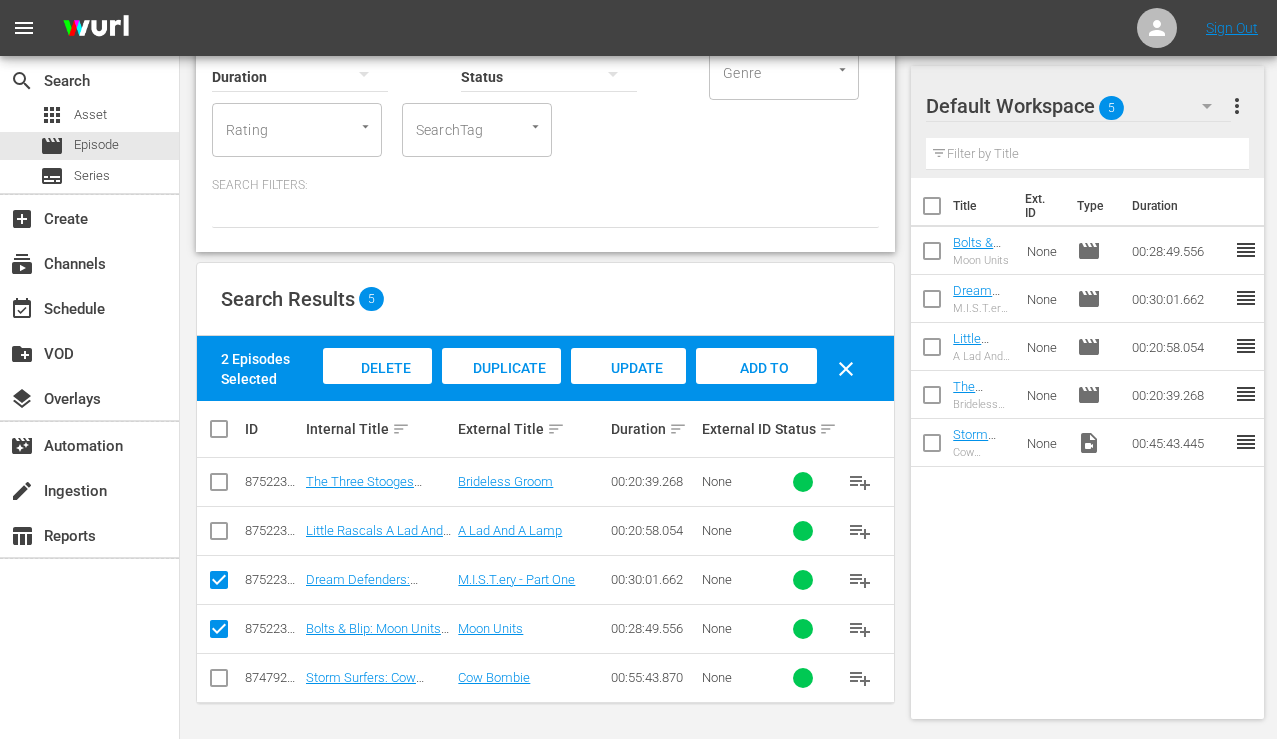 click on "more_vert" at bounding box center [1237, 106] 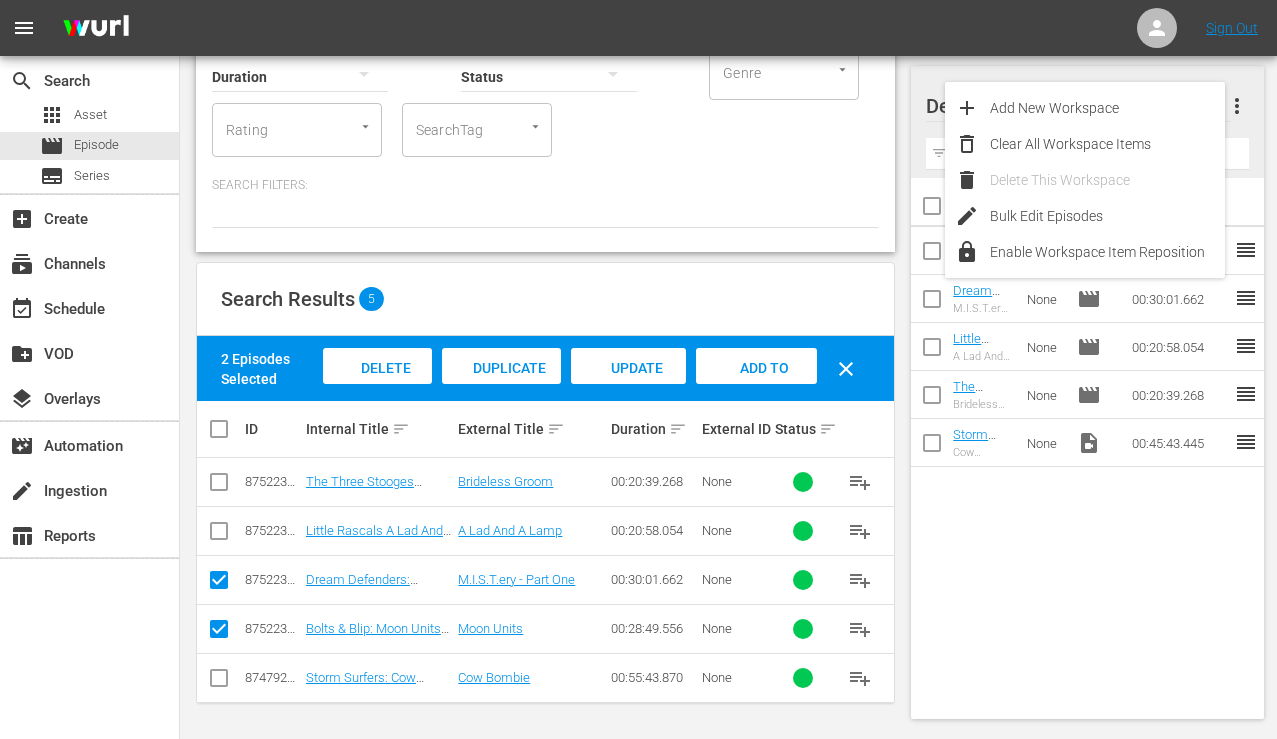 click on "Title Ext. ID Type Duration Bolts & Blip: Moon Units S1 Ep1 Moon Units None movie 00:28:49.556 reorder Dream Defenders: M.I.S.T.ery S1 Ep1 M.I.S.T.ery - Part One None movie 00:30:01.662 reorder Little Rascals A Lad And A Lamp S1 Ep1 A Lad And A Lamp None movie 00:20:58.054 reorder The Three Stooges Brideless Groom S1 Ep1 Brideless Groom None movie 00:20:39.268 reorder Storm Surfers: Cow Bombie S1 Ep1 Cow Bombie None video_file 00:45:43.445 reorder" at bounding box center [1087, 444] 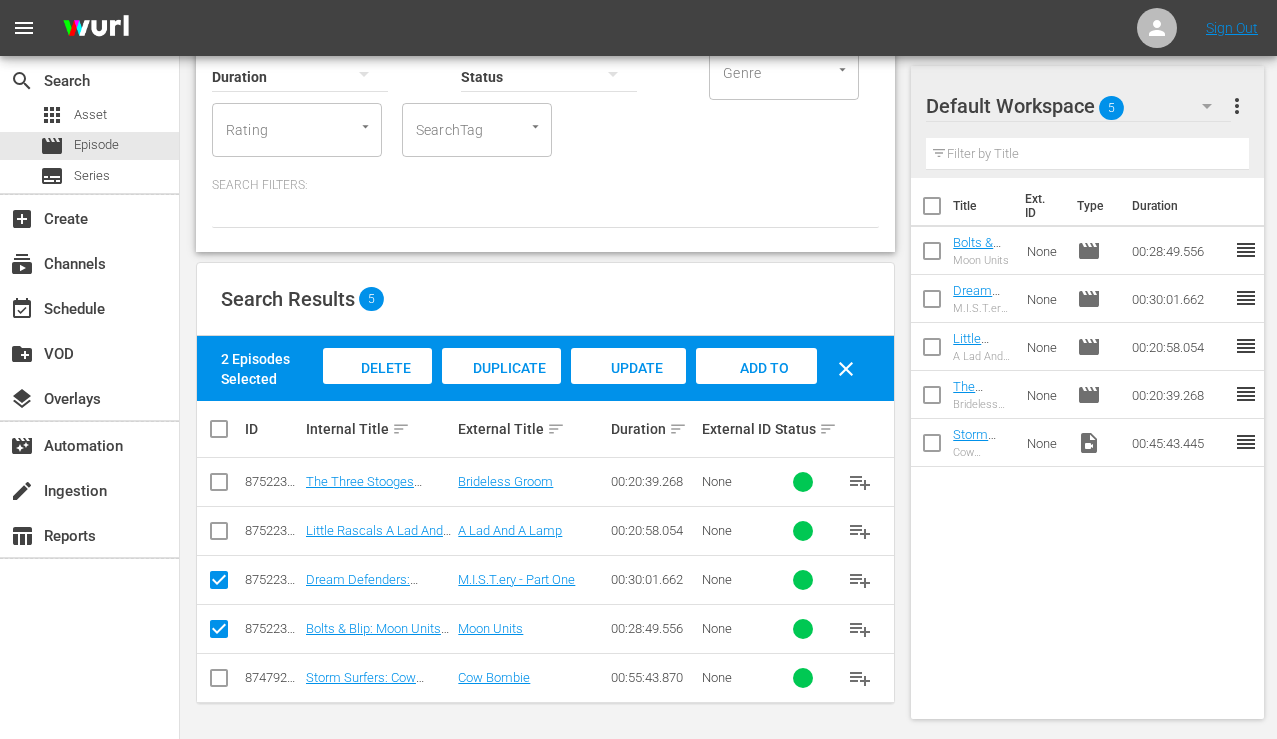 click at bounding box center [932, 255] 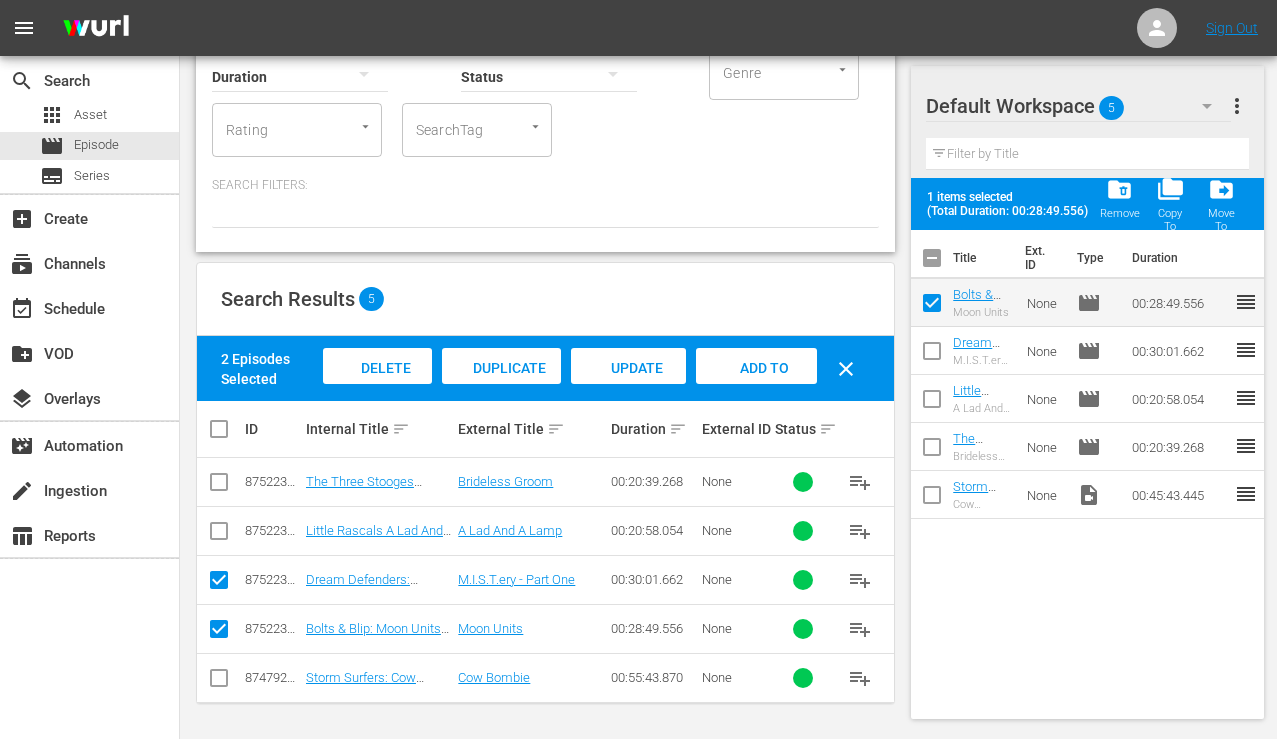click at bounding box center [932, 355] 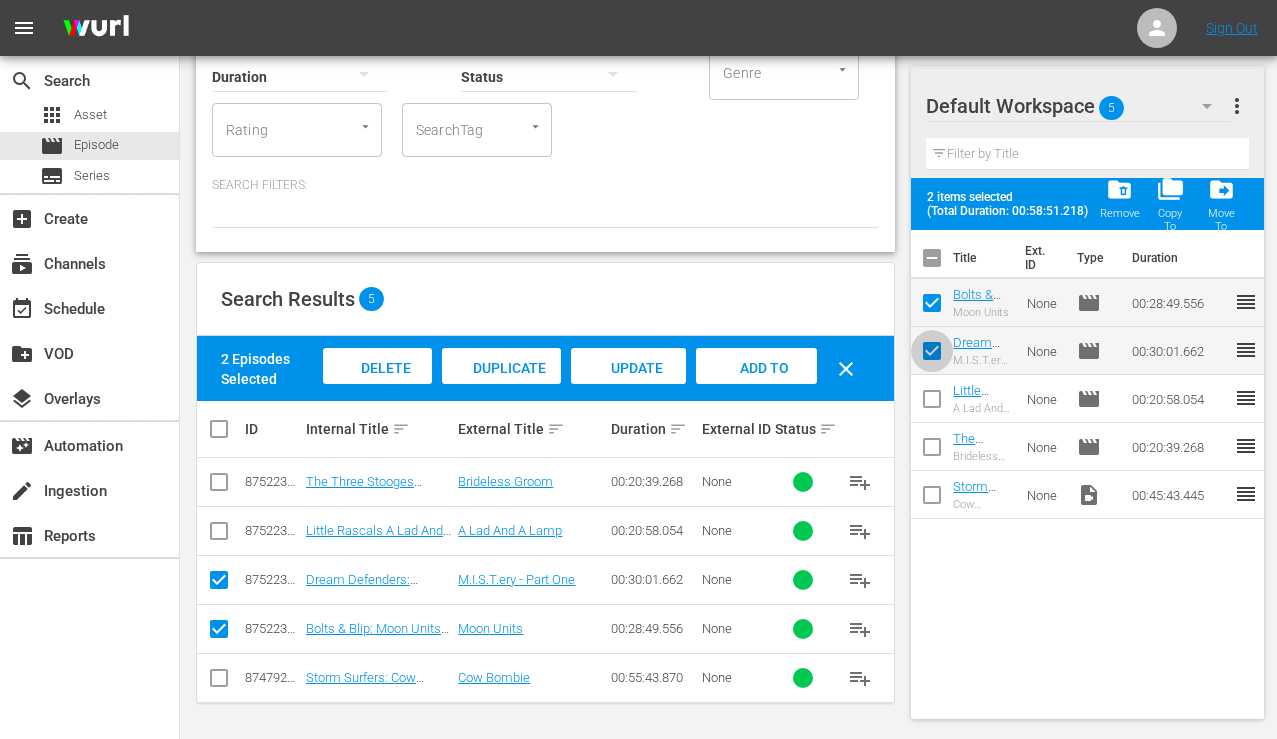 click at bounding box center [932, 355] 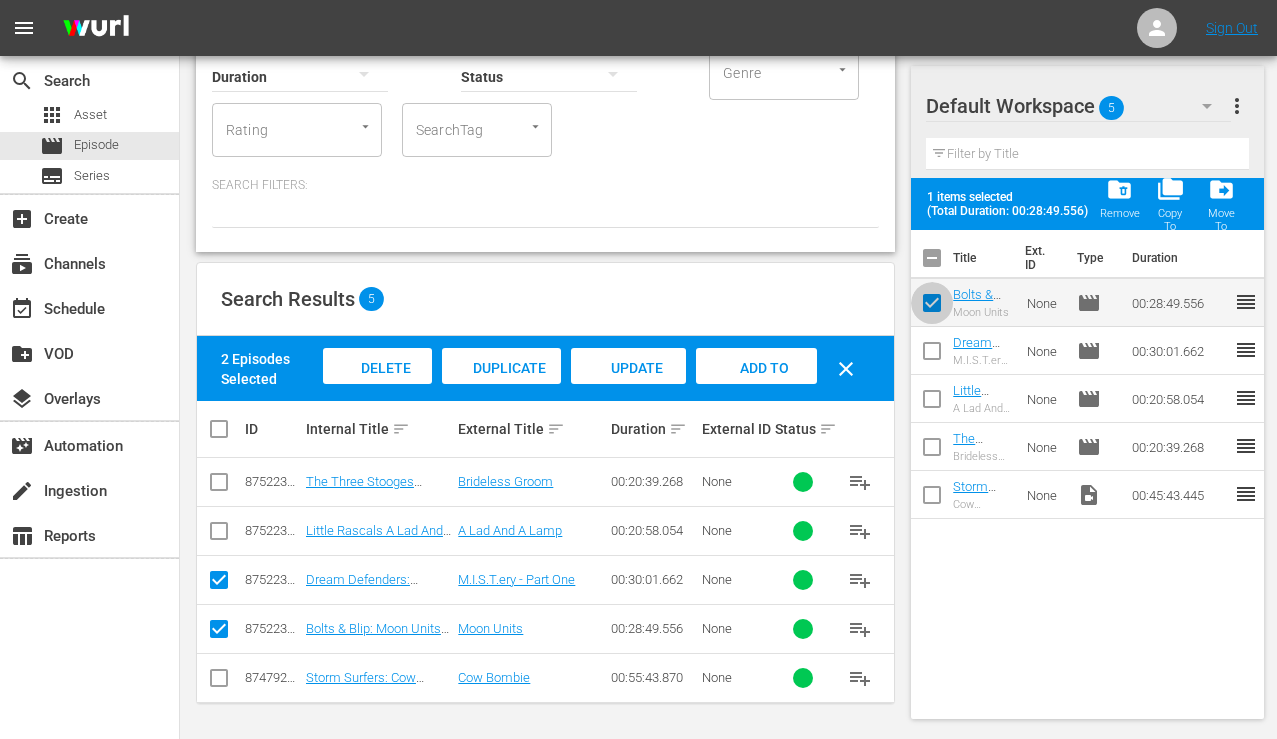 click at bounding box center [932, 307] 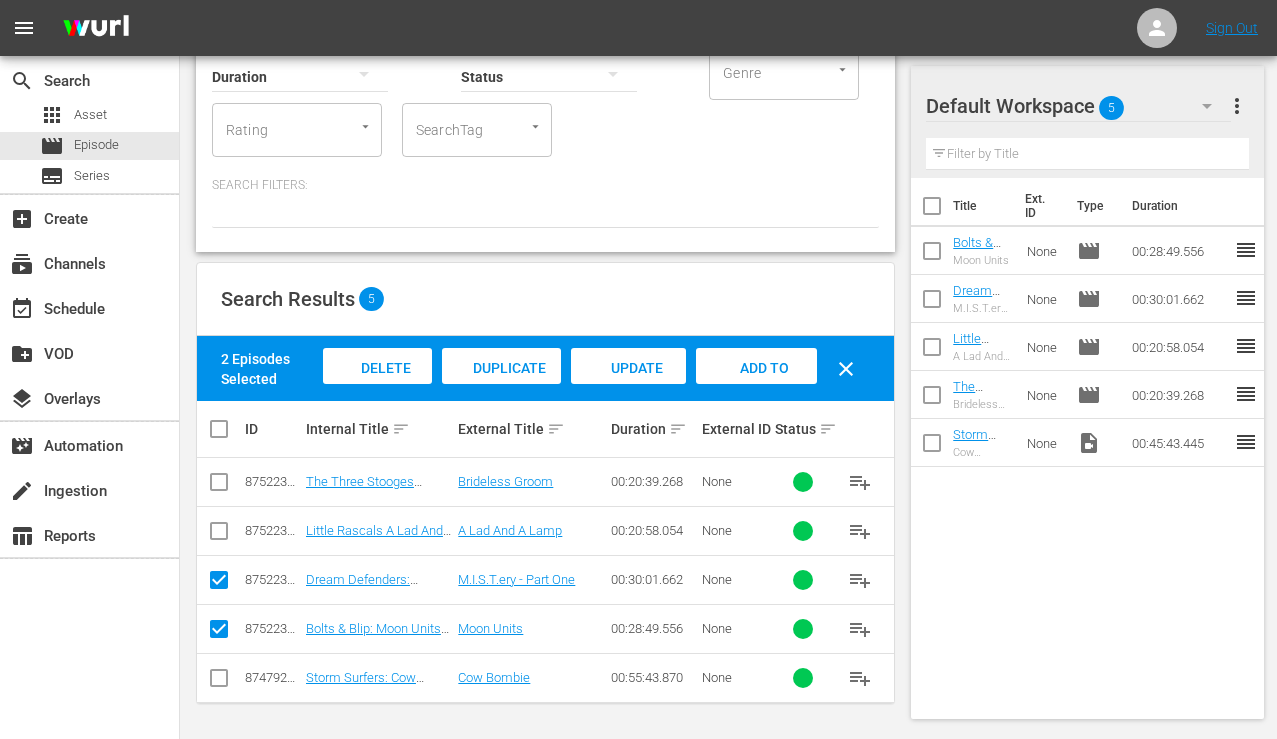 click at bounding box center (932, 303) 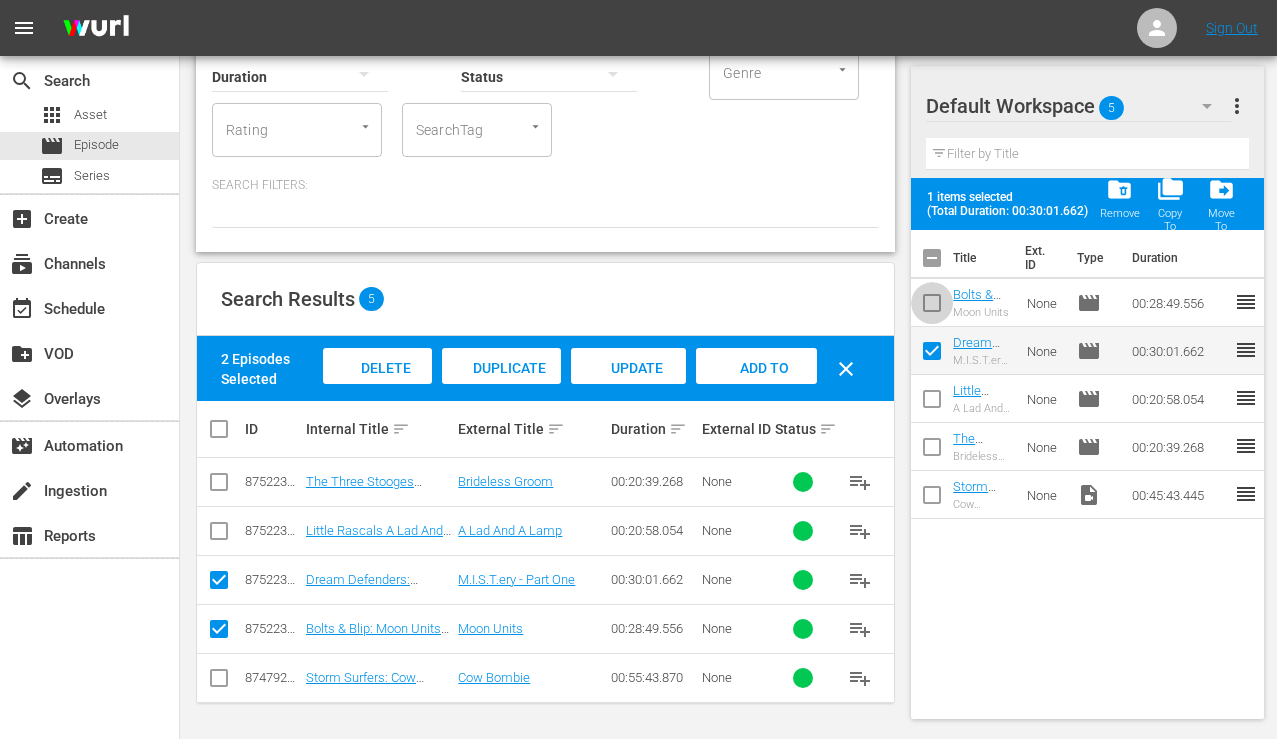 click at bounding box center [932, 307] 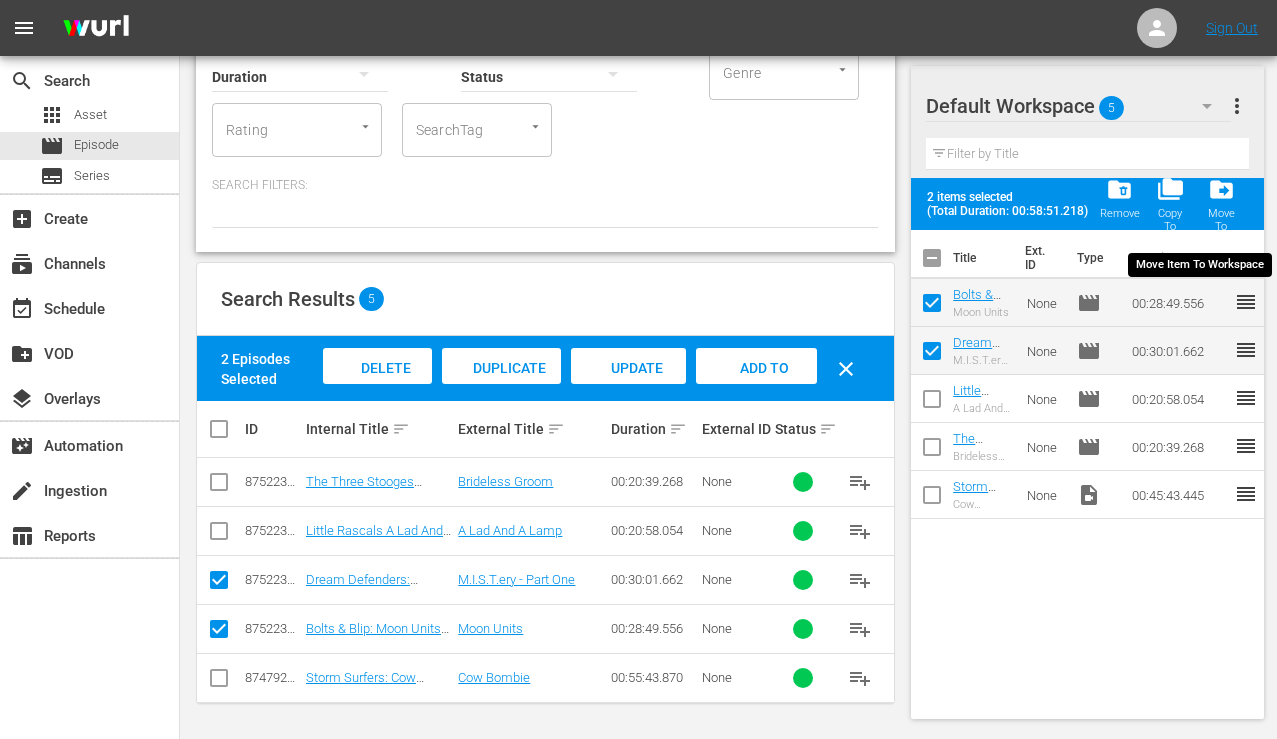 click on "drive_file_move" at bounding box center (1221, 189) 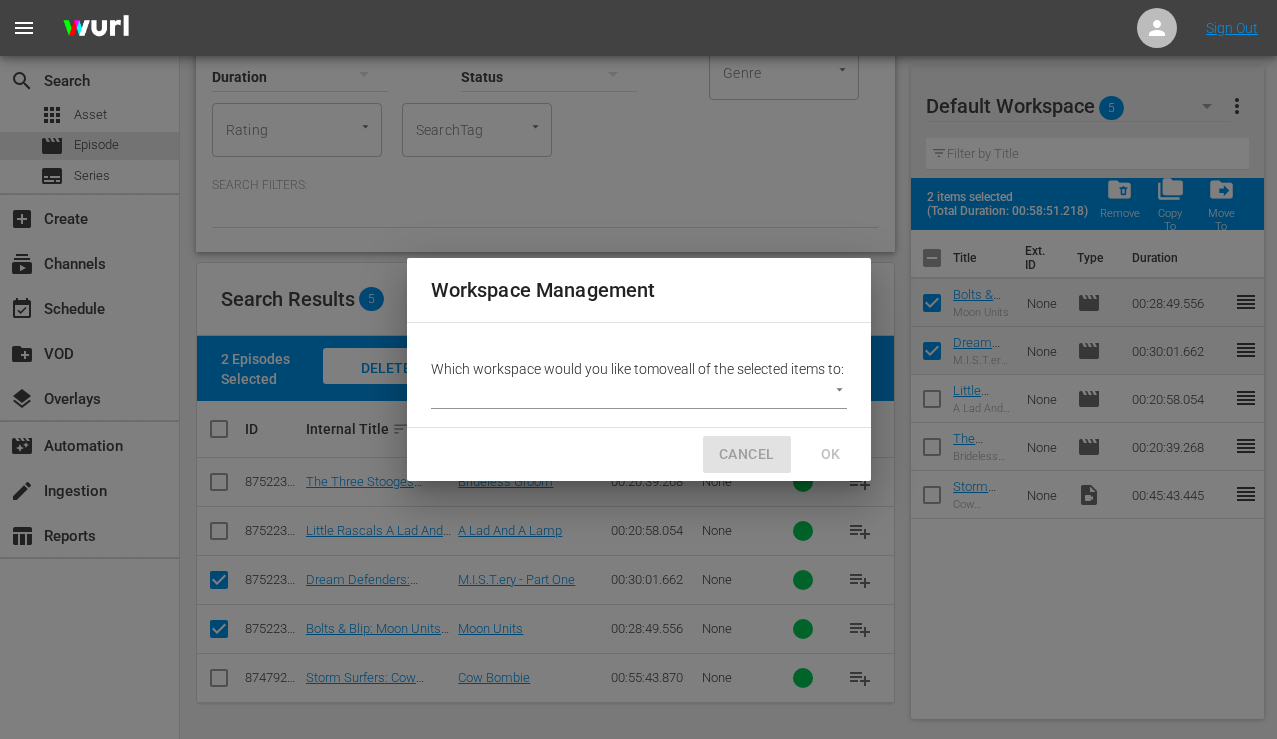 click on "CANCEL" at bounding box center [746, 454] 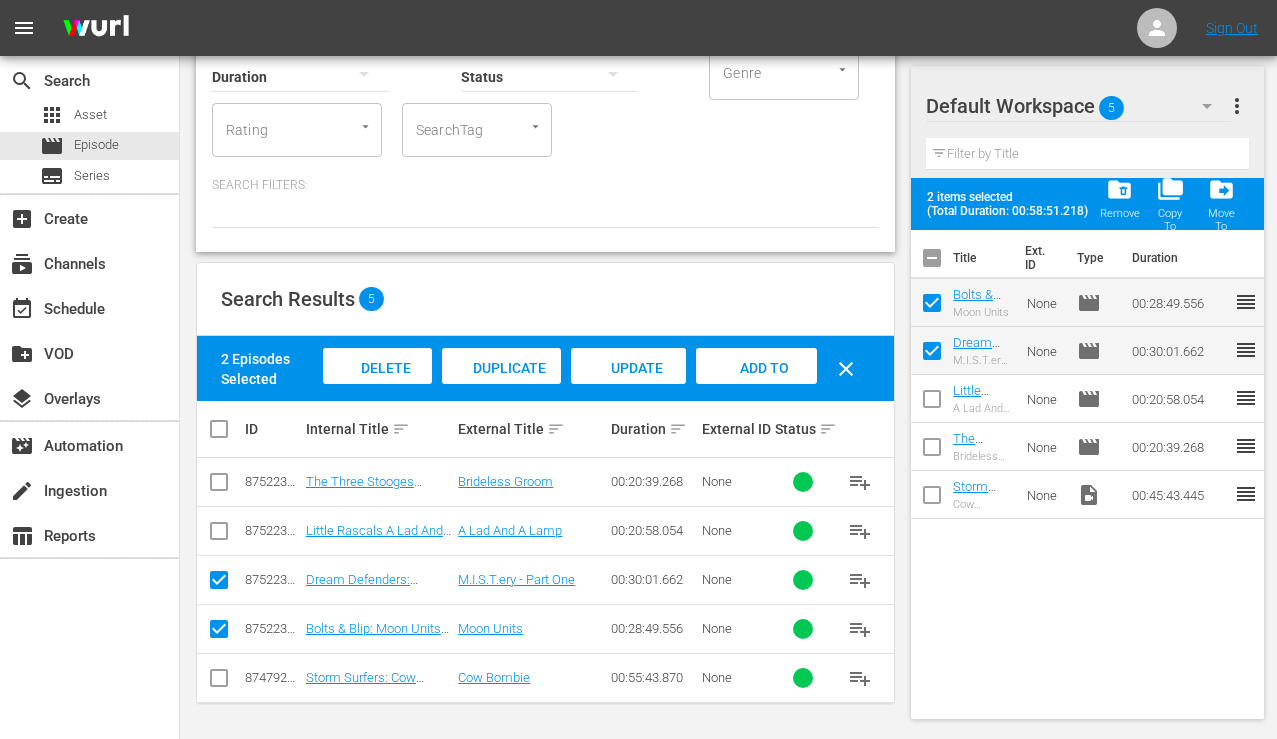 click on "more_vert" at bounding box center (1237, 106) 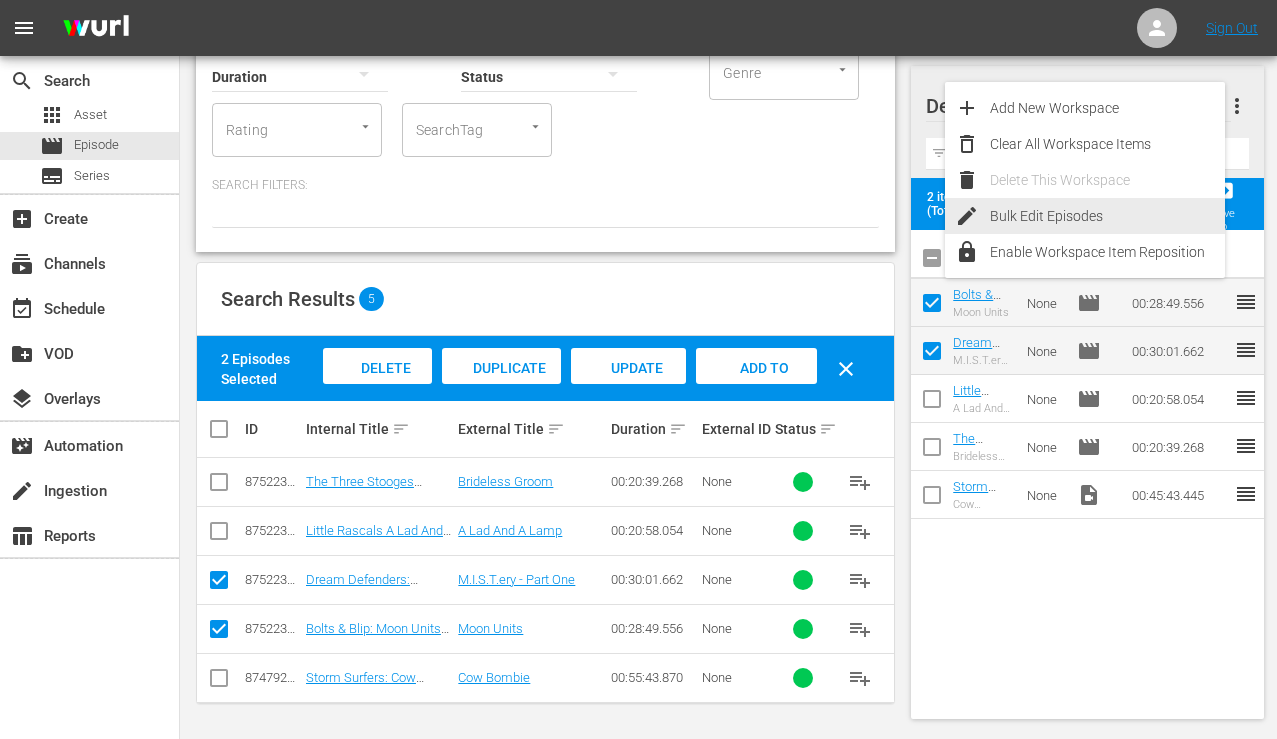 click on "Bulk Edit Episodes" at bounding box center [1107, 216] 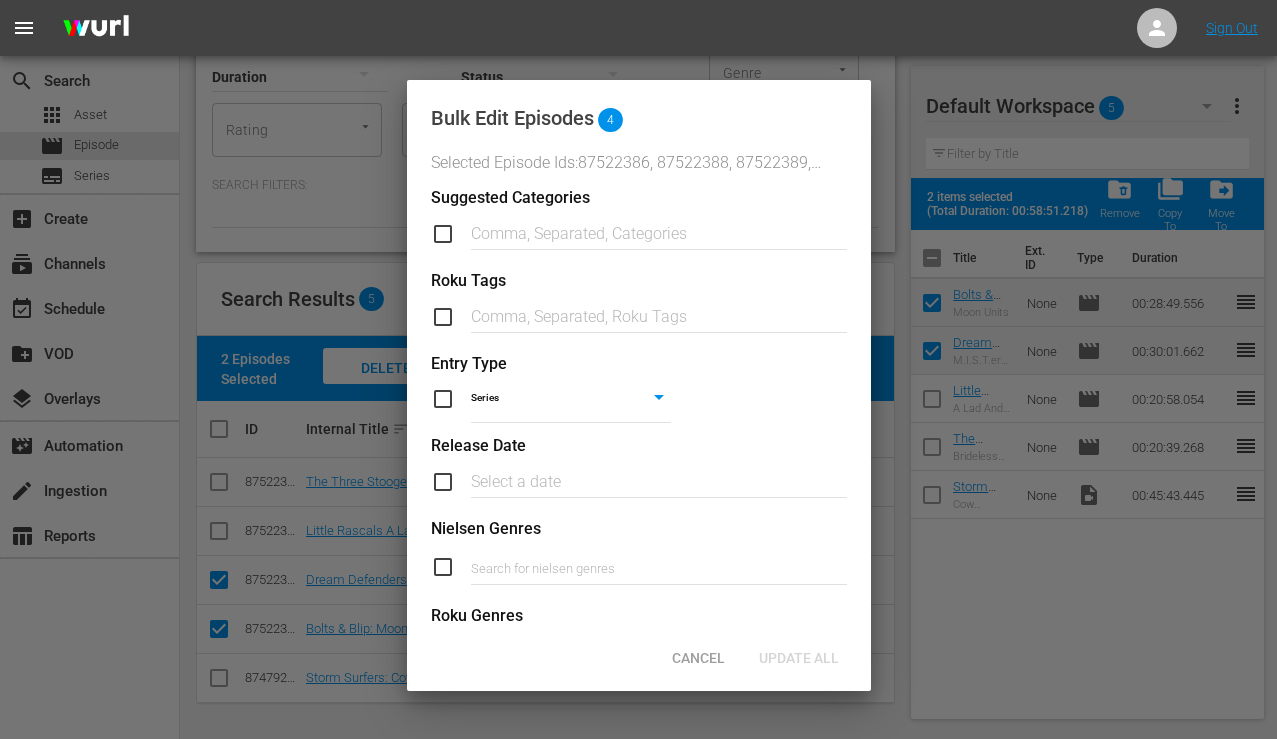 scroll, scrollTop: 824, scrollLeft: 0, axis: vertical 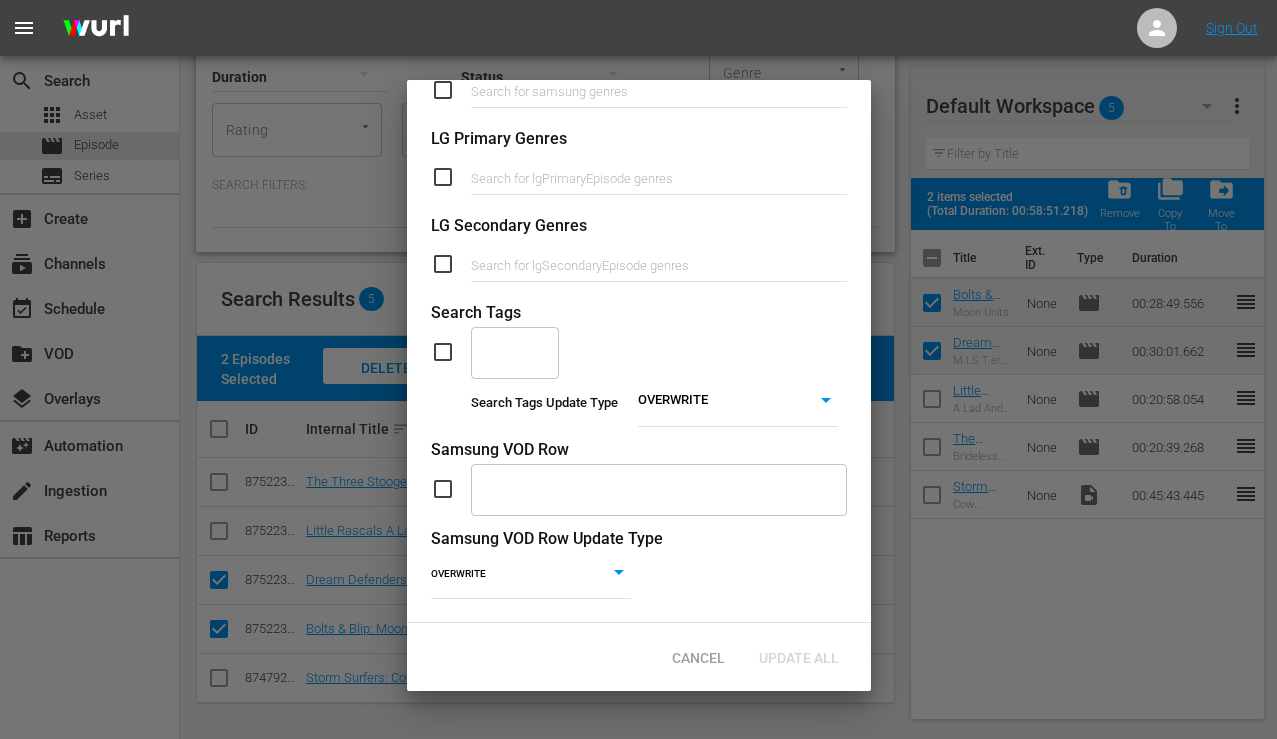 click at bounding box center [500, 352] 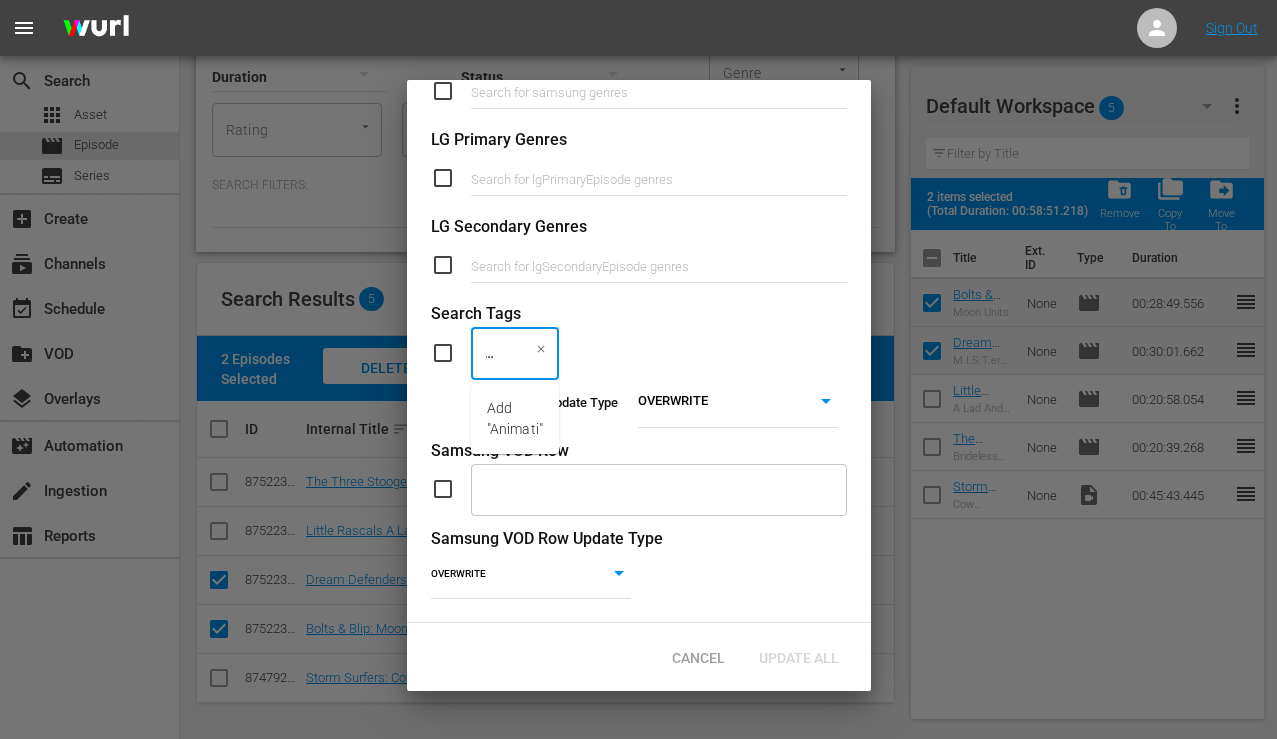 type on "Animation" 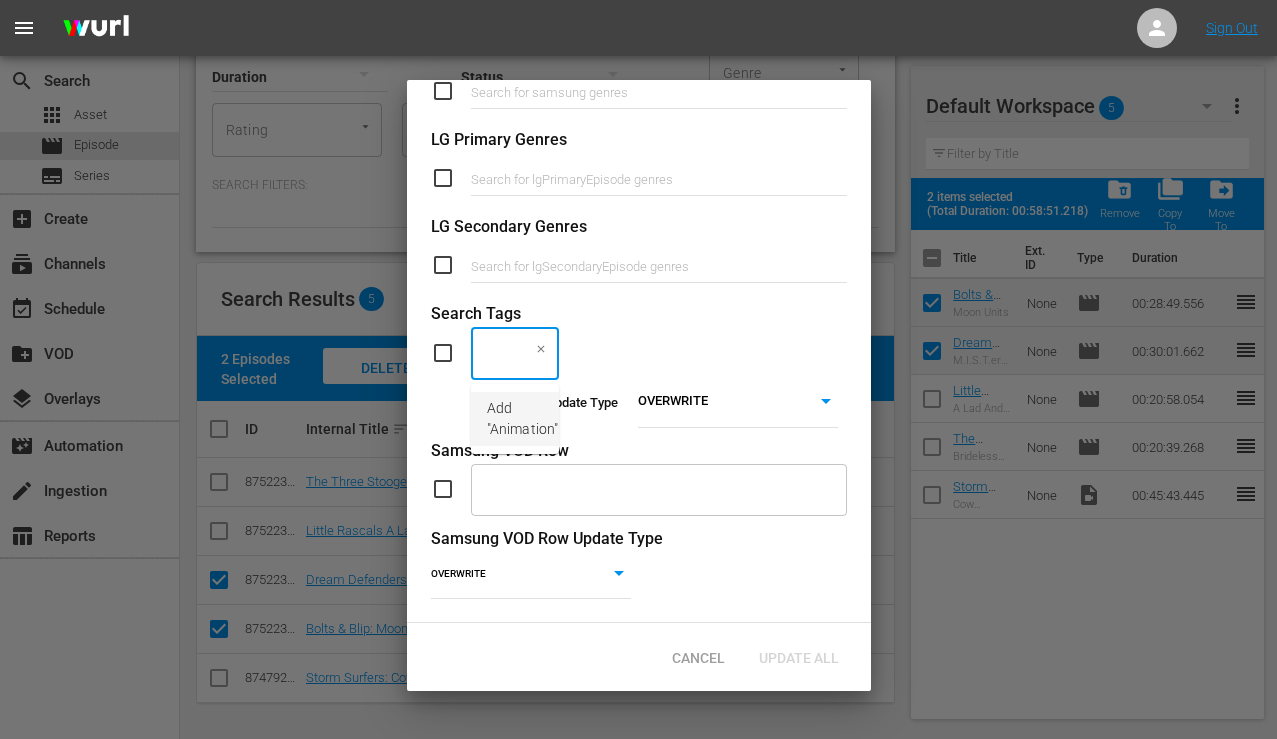 click on "Add "Animation"" at bounding box center (522, 419) 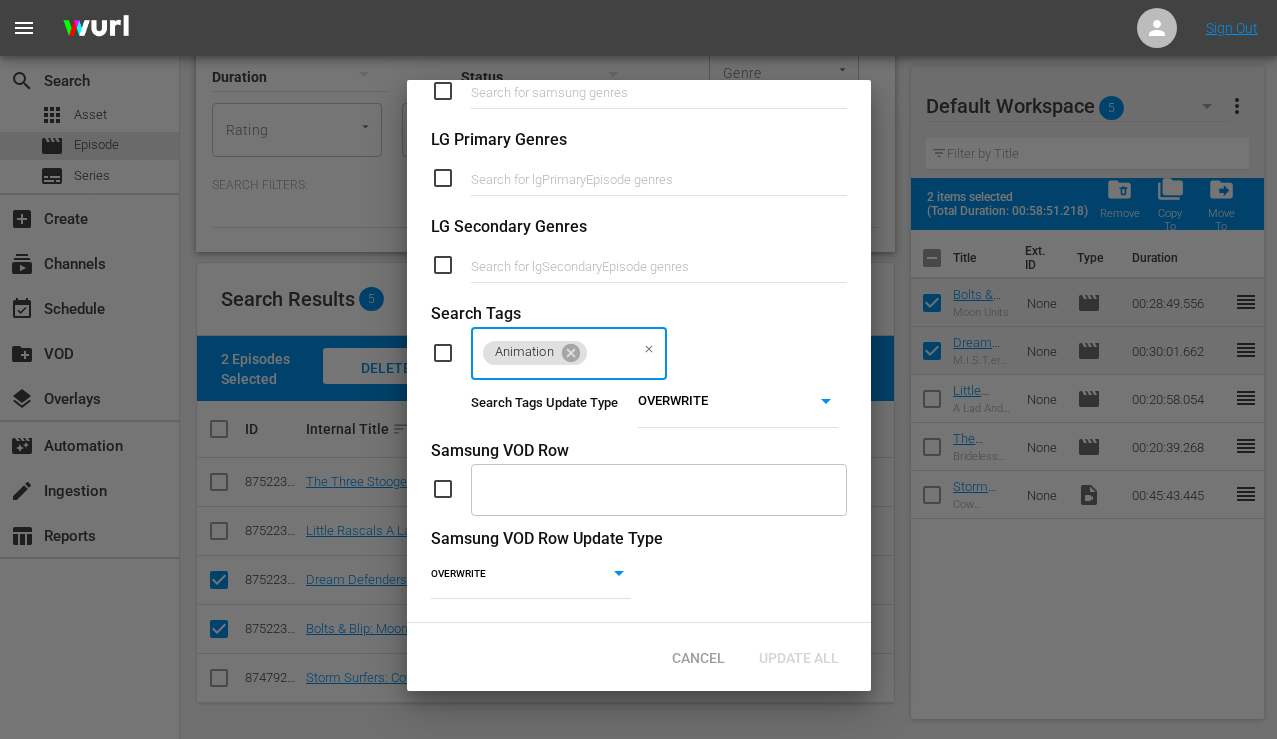 click at bounding box center [451, 353] 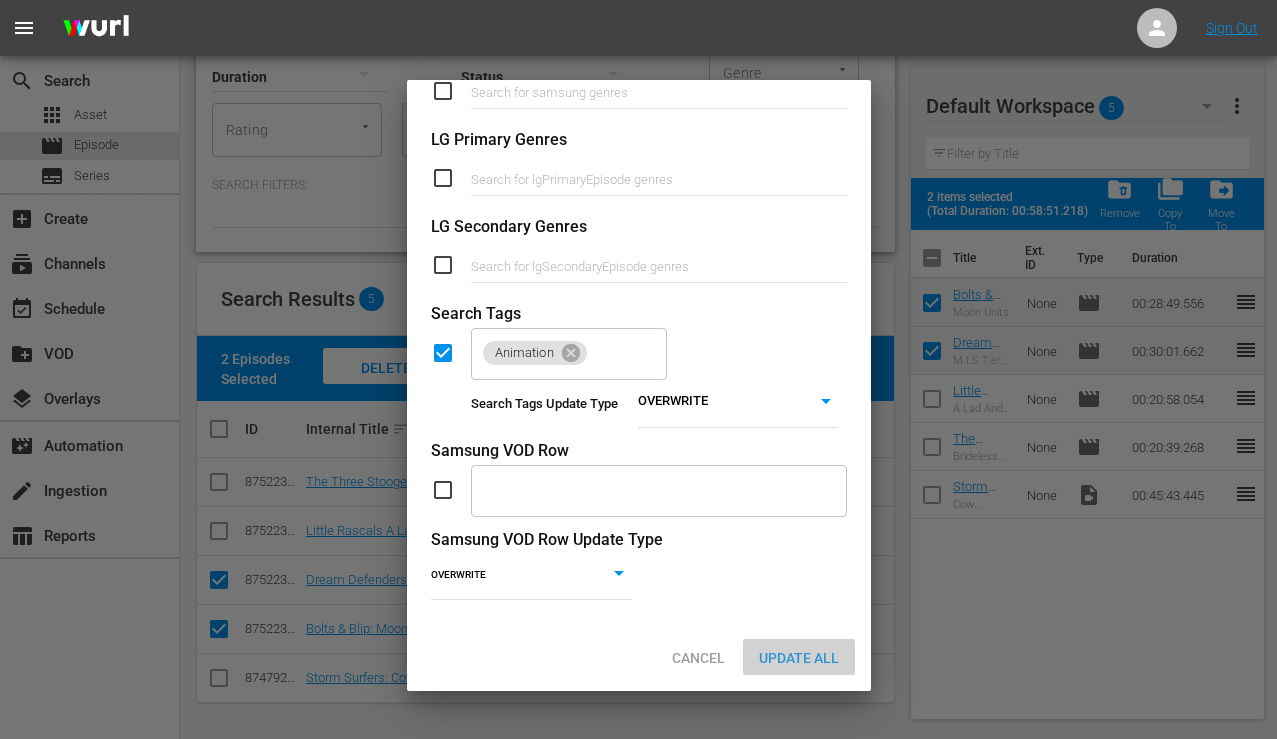 click on "Update All" at bounding box center [799, 658] 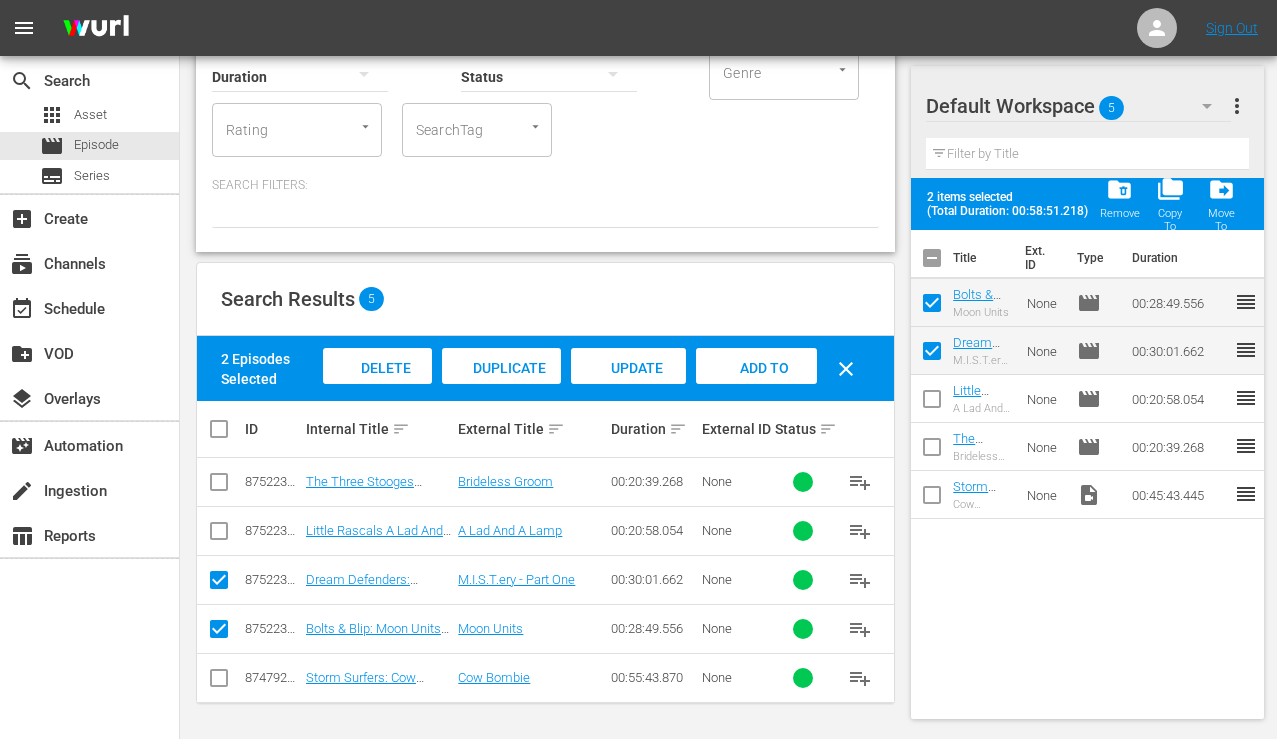 click on "Title Ext. ID Type Duration Bolts & Blip: Moon Units S1 Ep1 Moon Units None movie 00:28:49.556 reorder Dream Defenders: M.I.S.T.ery S1 Ep1 M.I.S.T.ery - Part One None movie 00:30:01.662 reorder Little Rascals A Lad And A Lamp S1 Ep1 A Lad And A Lamp None movie 00:20:58.054 reorder The Three Stooges Brideless Groom S1 Ep1 Brideless Groom None movie 00:20:39.268 reorder Storm Surfers: Cow Bombie S1 Ep1 Cow Bombie None video_file 00:45:43.445 reorder" at bounding box center (1087, 470) 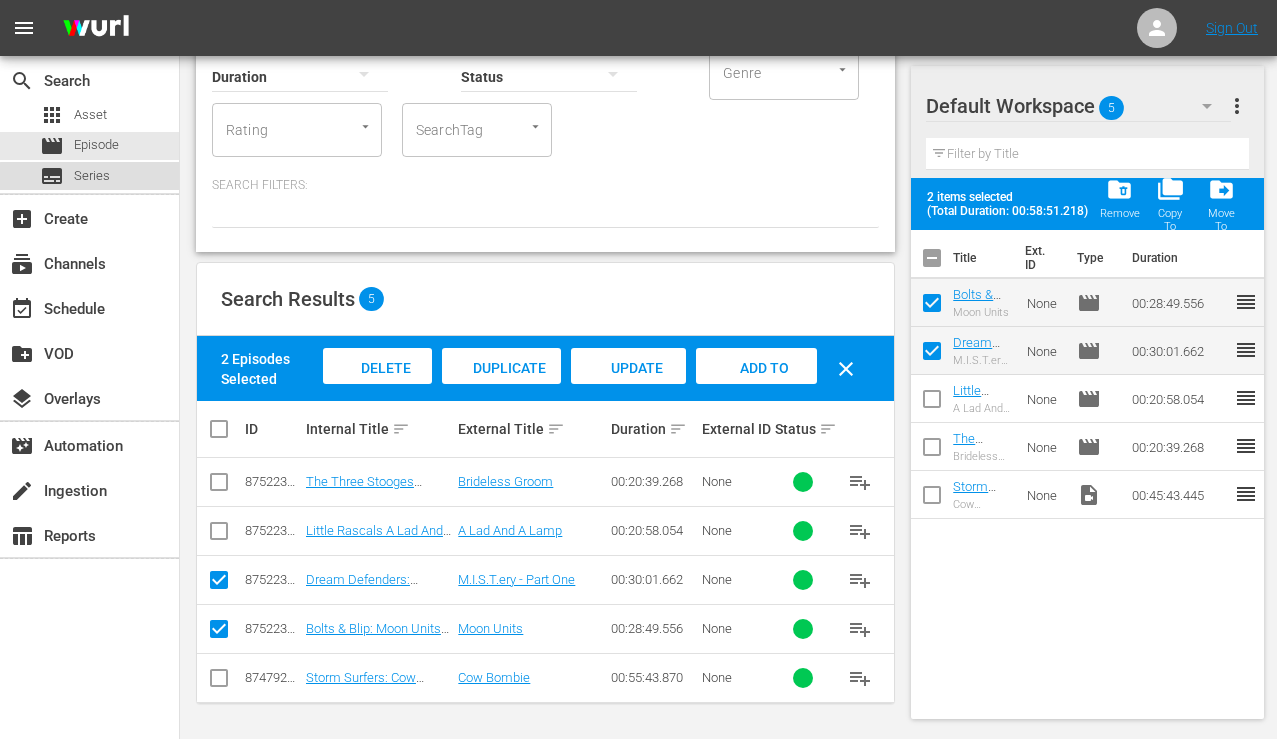 click on "subtitles Series" at bounding box center [89, 176] 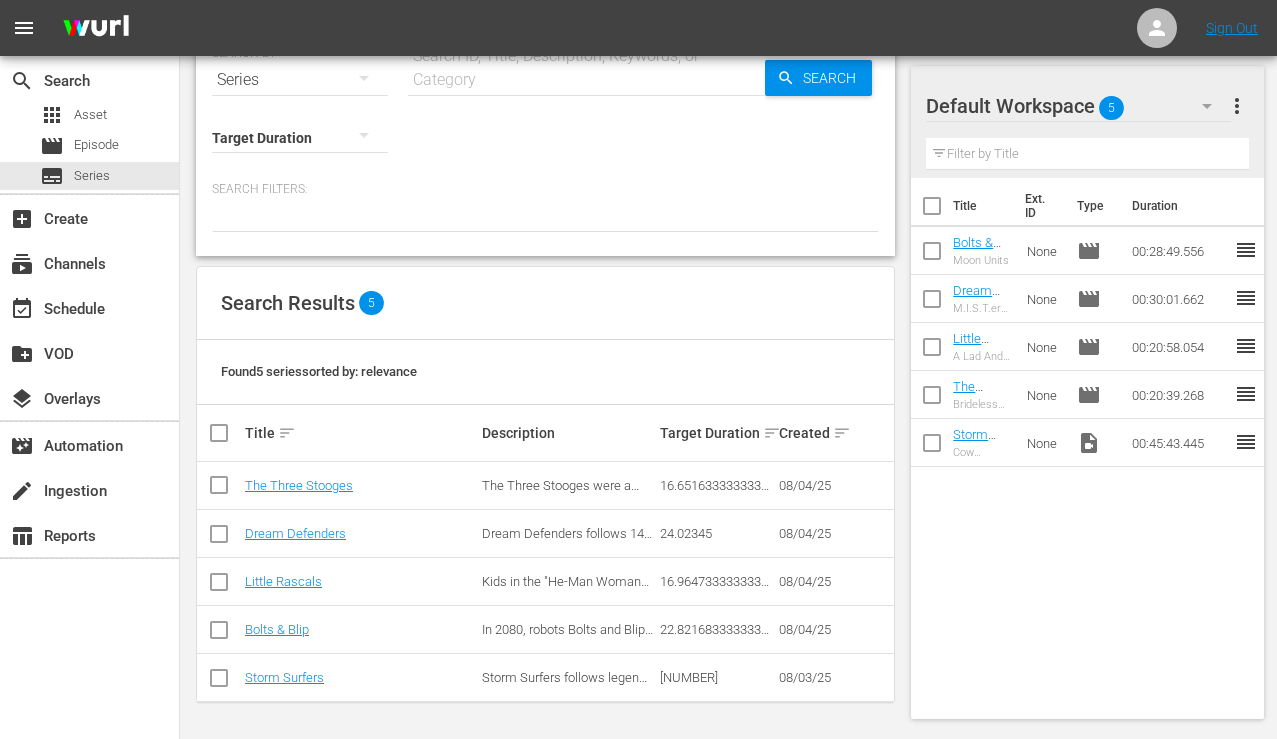 scroll, scrollTop: 0, scrollLeft: 0, axis: both 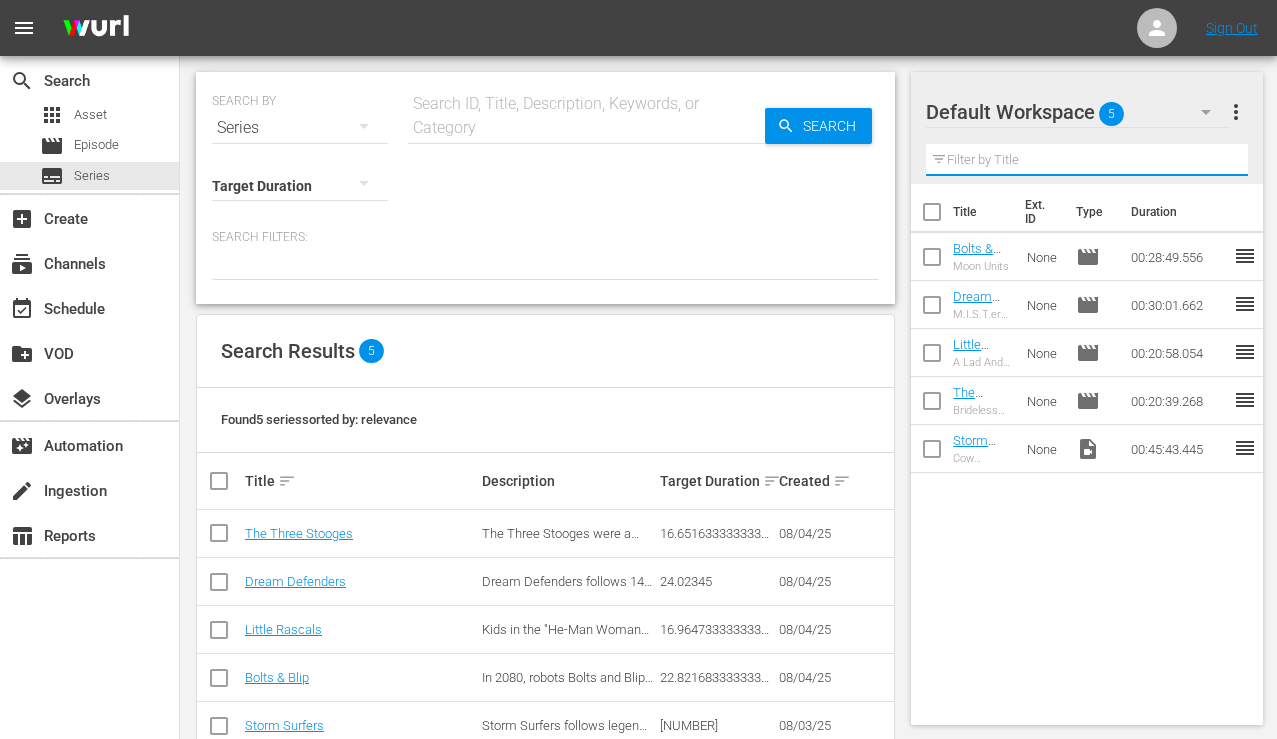click at bounding box center (1087, 160) 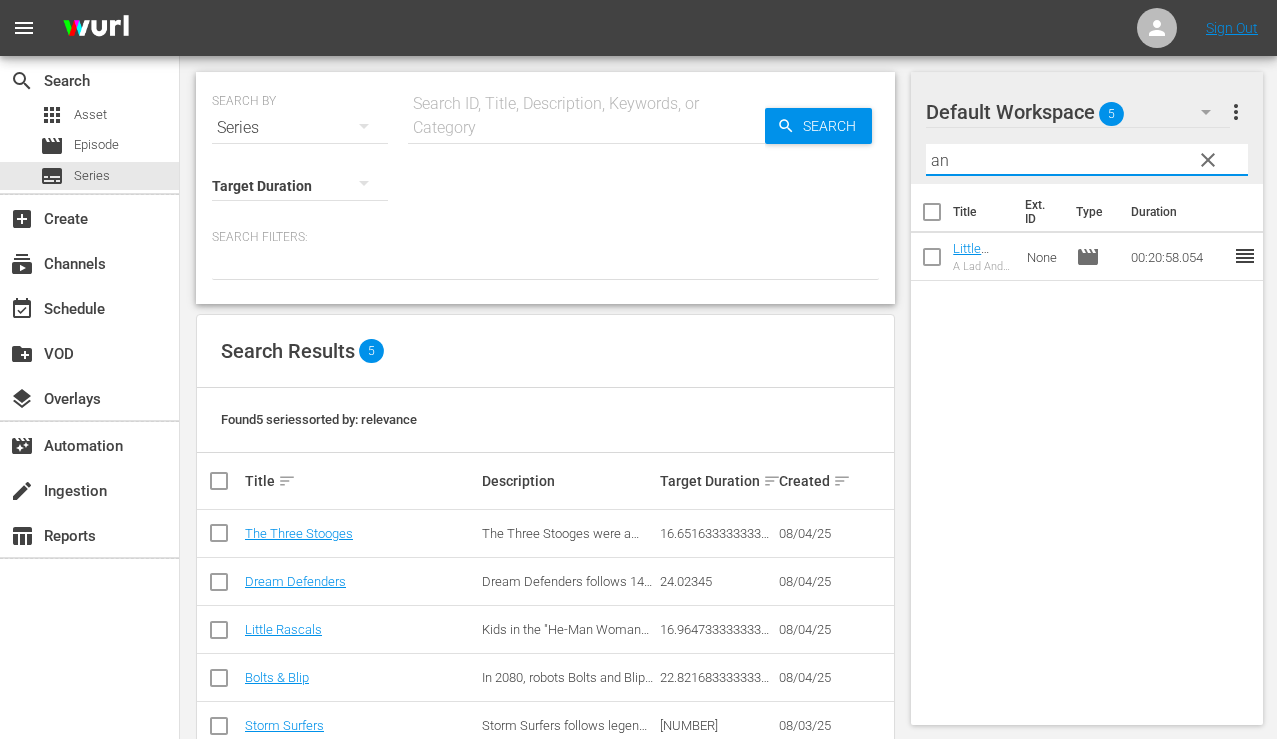 type on "a" 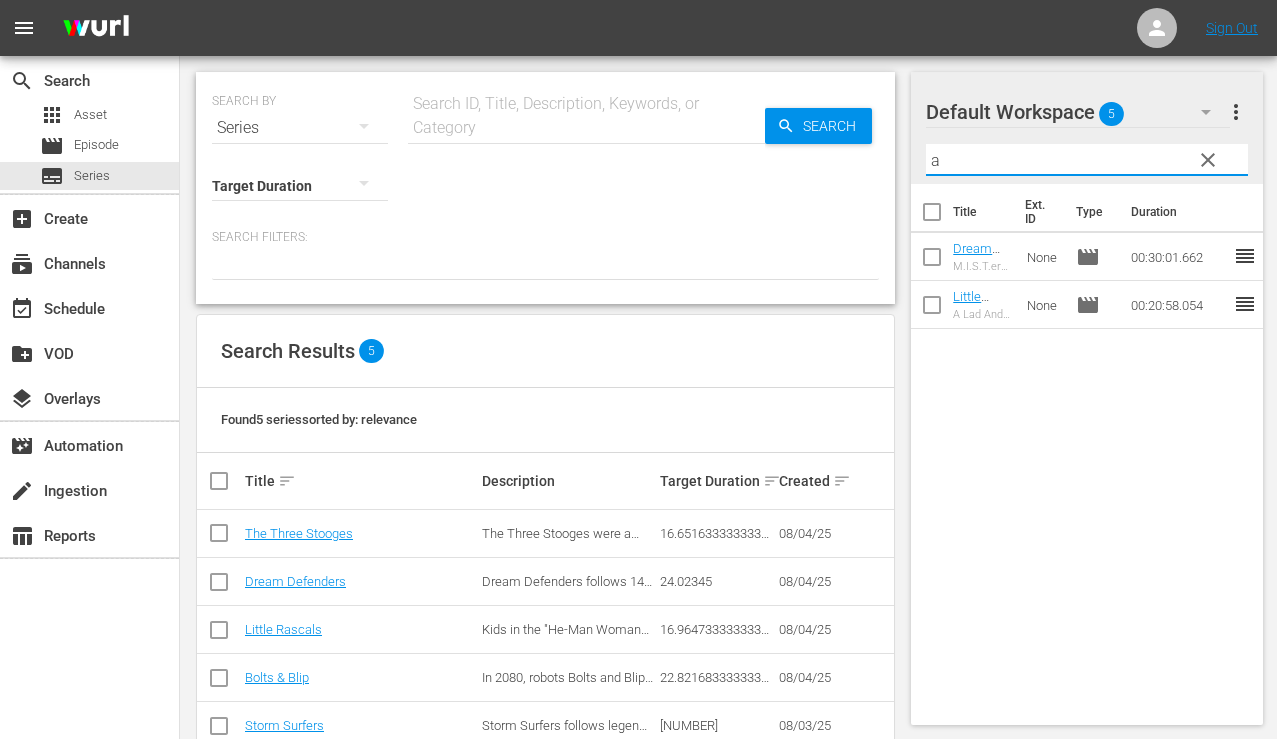 type 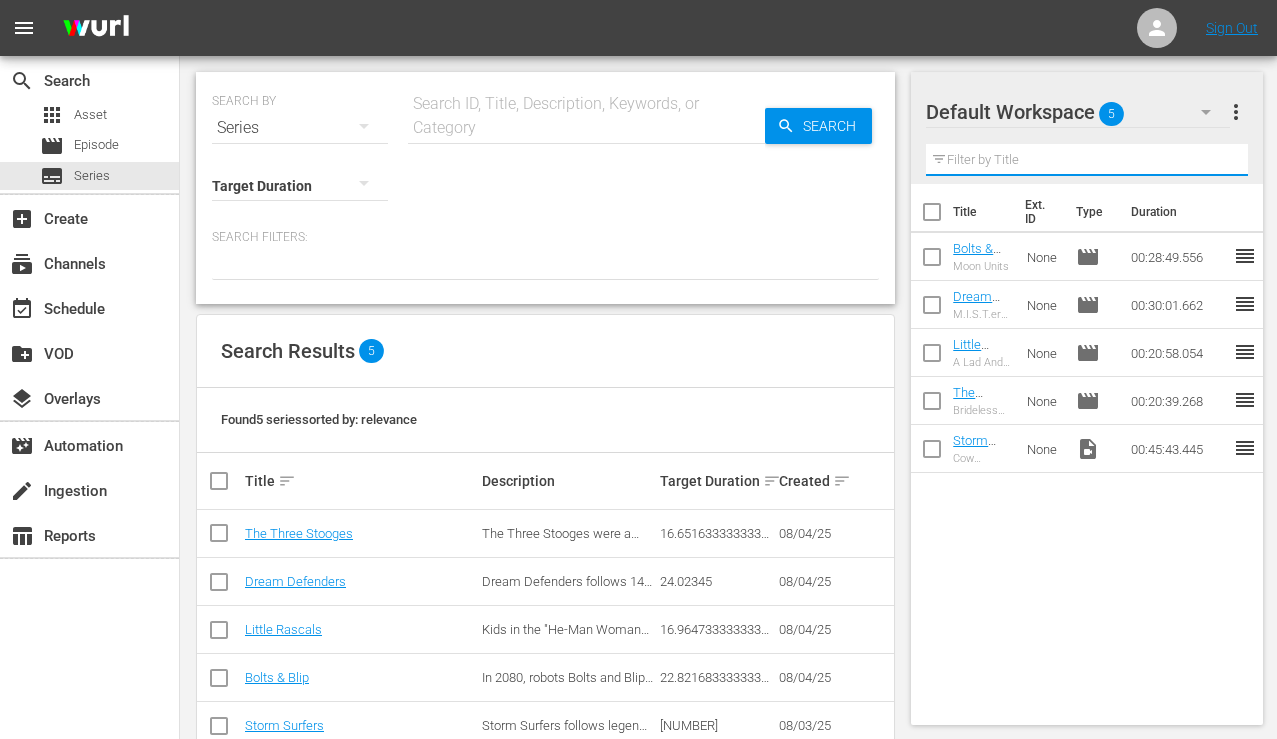 click on "Title Ext. ID Type Duration Bolts & Blip: Moon Units S1 Ep1 Moon Units None movie 00:28:49.556 reorder Dream Defenders: M.I.S.T.ery S1 Ep1 M.I.S.T.ery - Part One None movie 00:30:01.662 reorder Little Rascals A Lad And A Lamp S1 Ep1 A Lad And A Lamp None movie 00:20:58.054 reorder The Three Stooges Brideless Groom S1 Ep1 Brideless Groom None movie 00:20:39.268 reorder Storm Surfers: Cow Bombie S1 Ep1 Cow Bombie None video_file 00:45:43.445 reorder" at bounding box center [1087, 450] 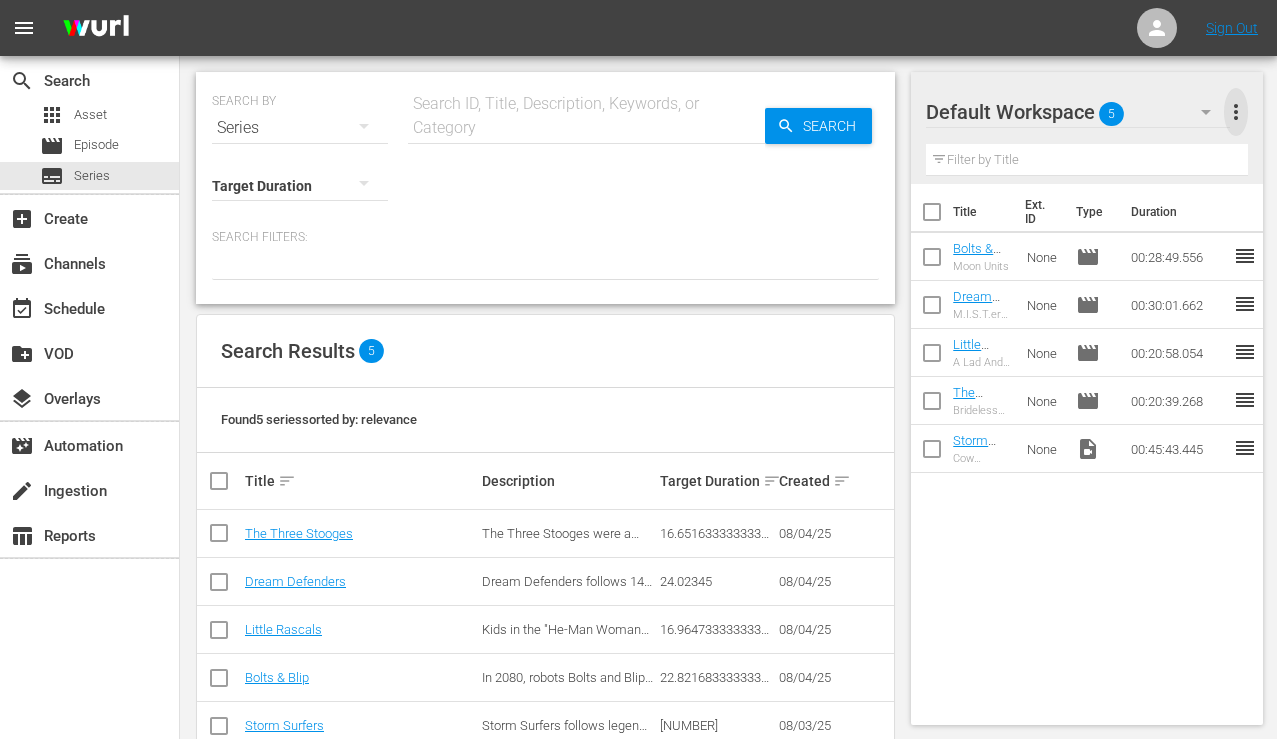 click on "more_vert" at bounding box center [1236, 112] 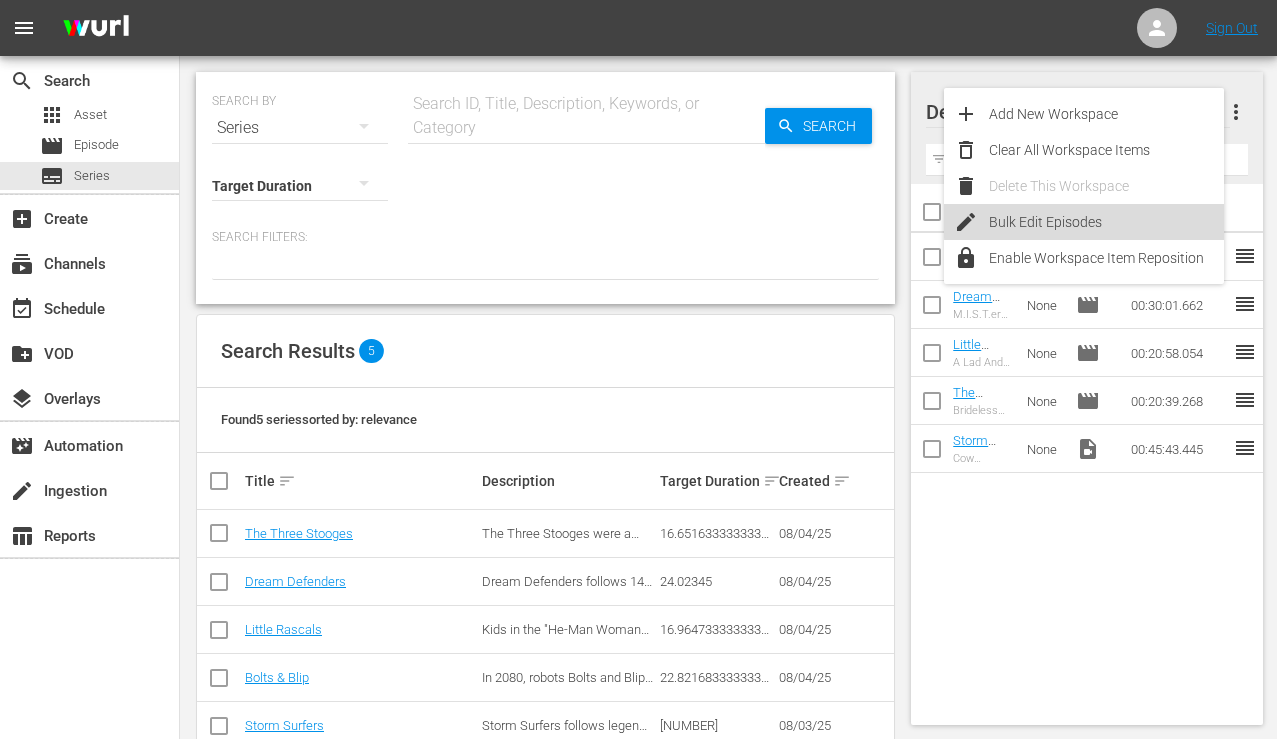 click on "Bulk Edit Episodes" at bounding box center (1106, 222) 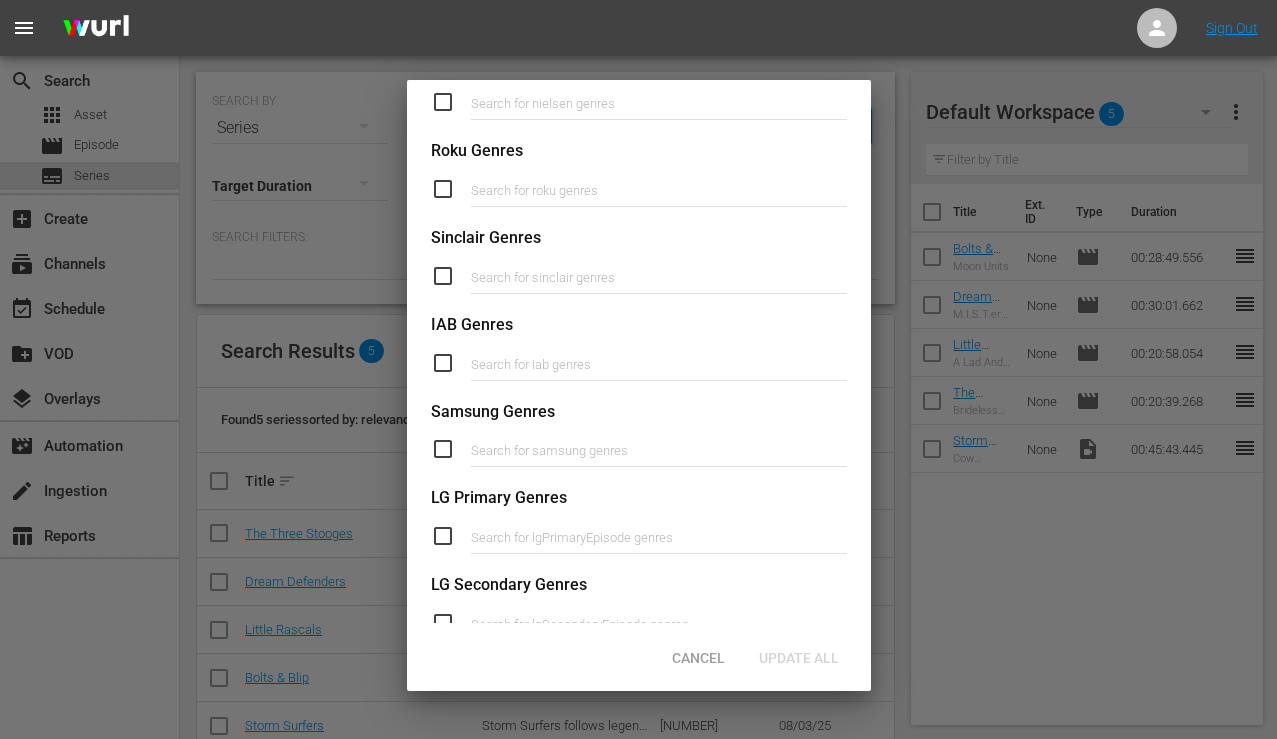scroll, scrollTop: 824, scrollLeft: 0, axis: vertical 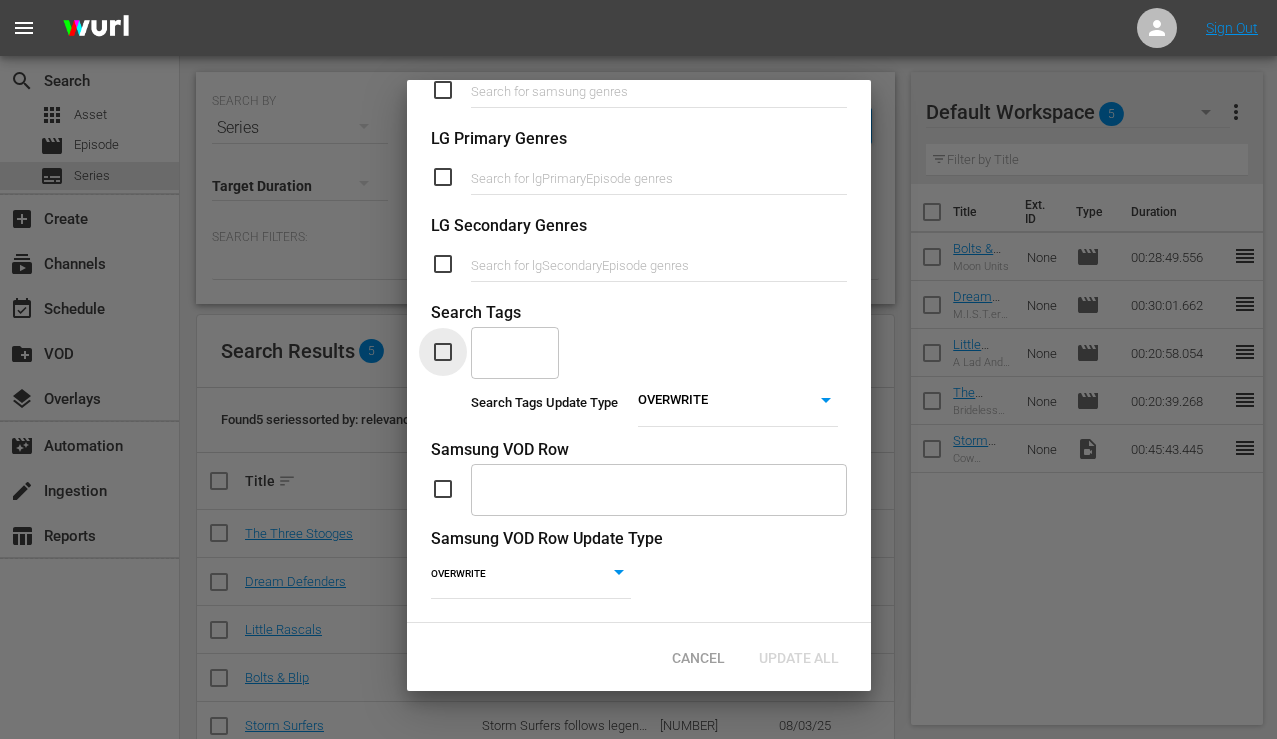 click at bounding box center (451, 352) 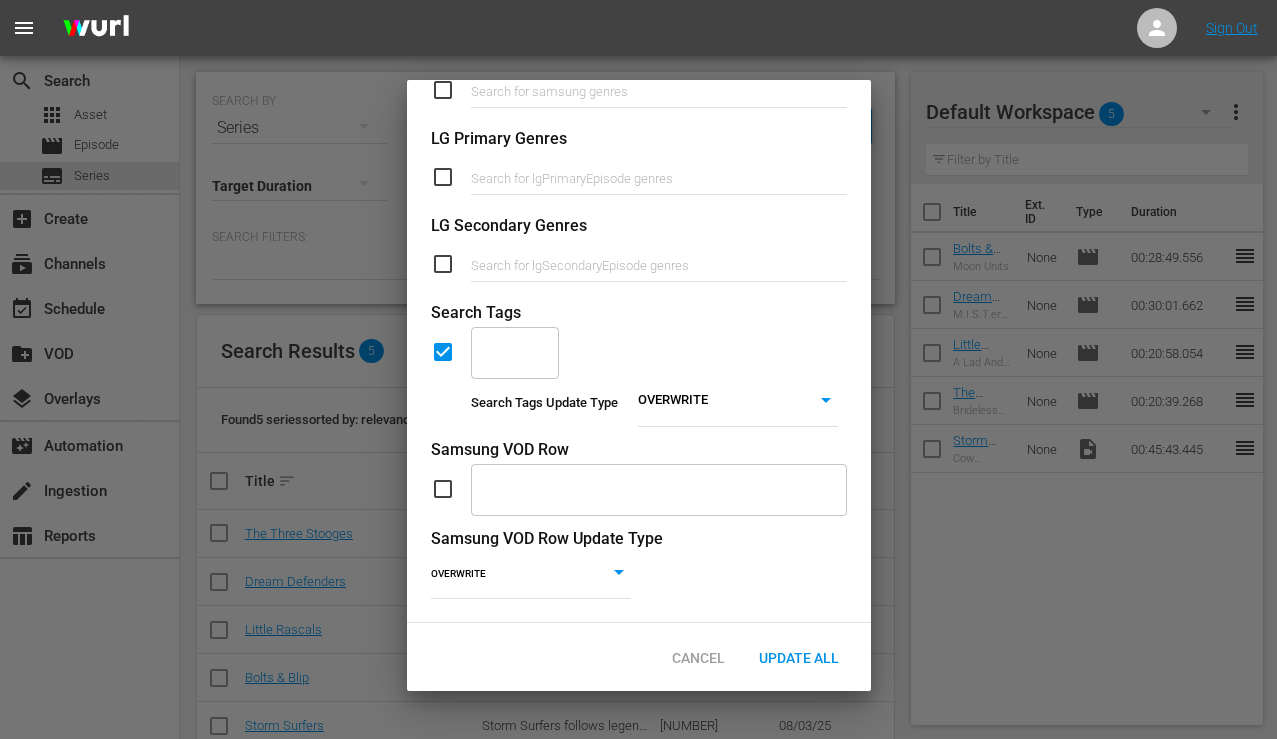 scroll, scrollTop: 823, scrollLeft: 0, axis: vertical 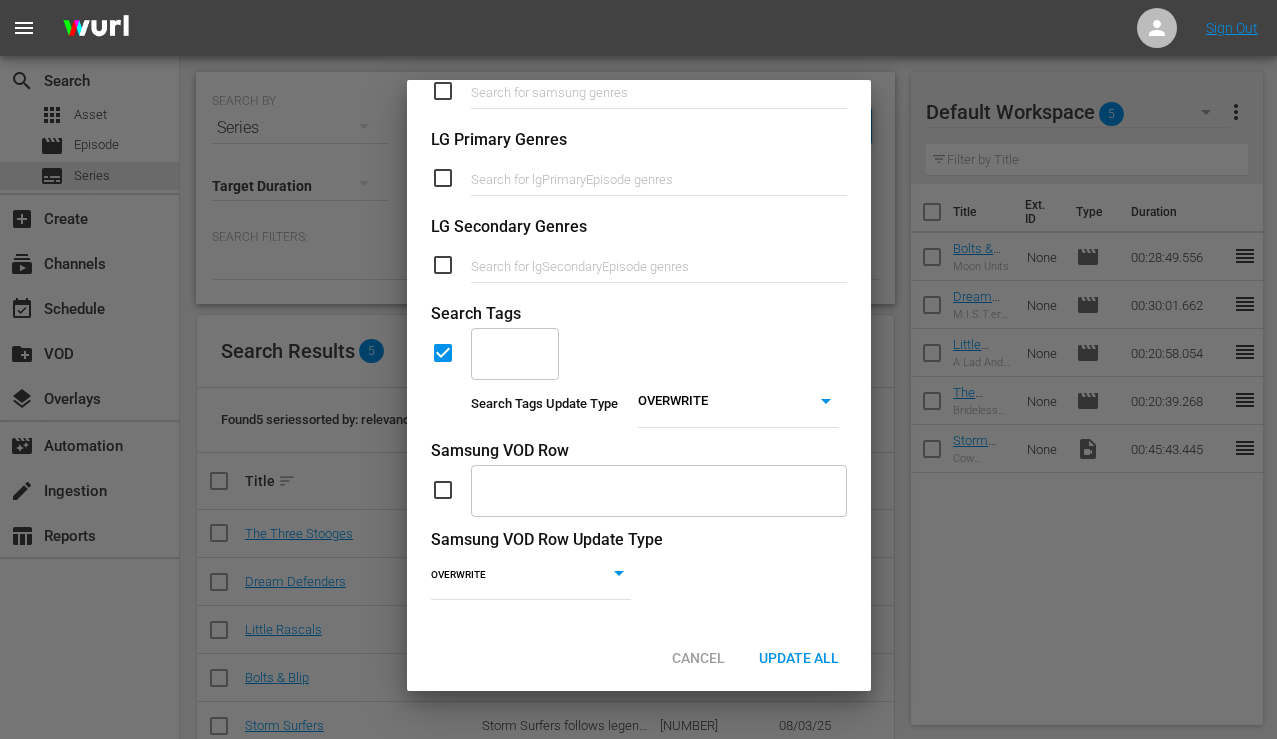 click at bounding box center (500, 353) 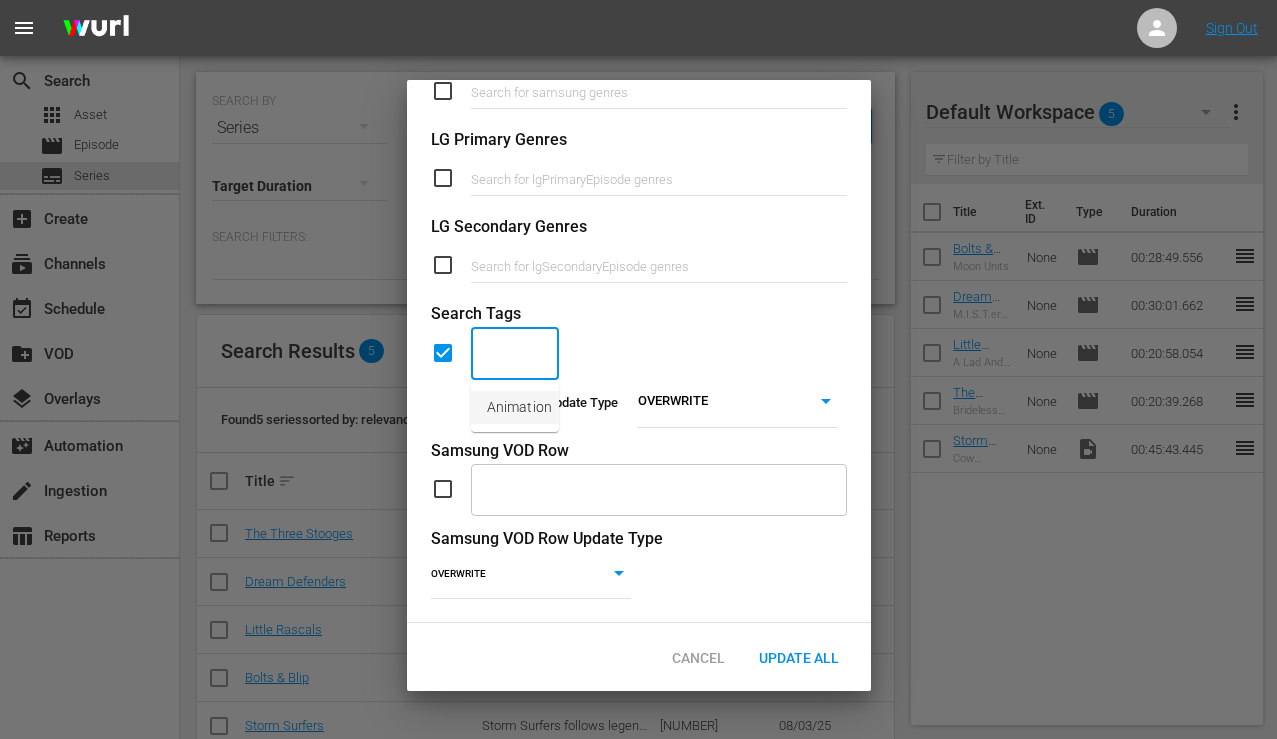 click on "Animation" at bounding box center [519, 407] 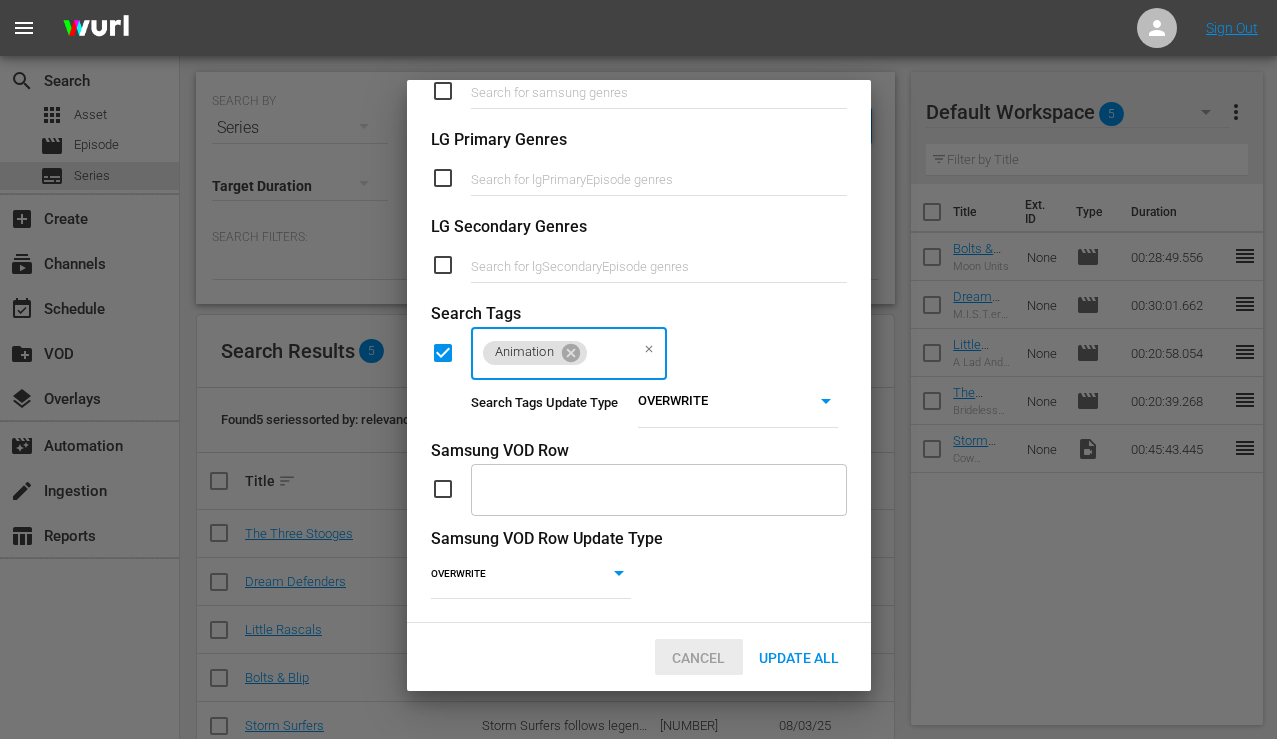 click on "Cancel" at bounding box center [698, 658] 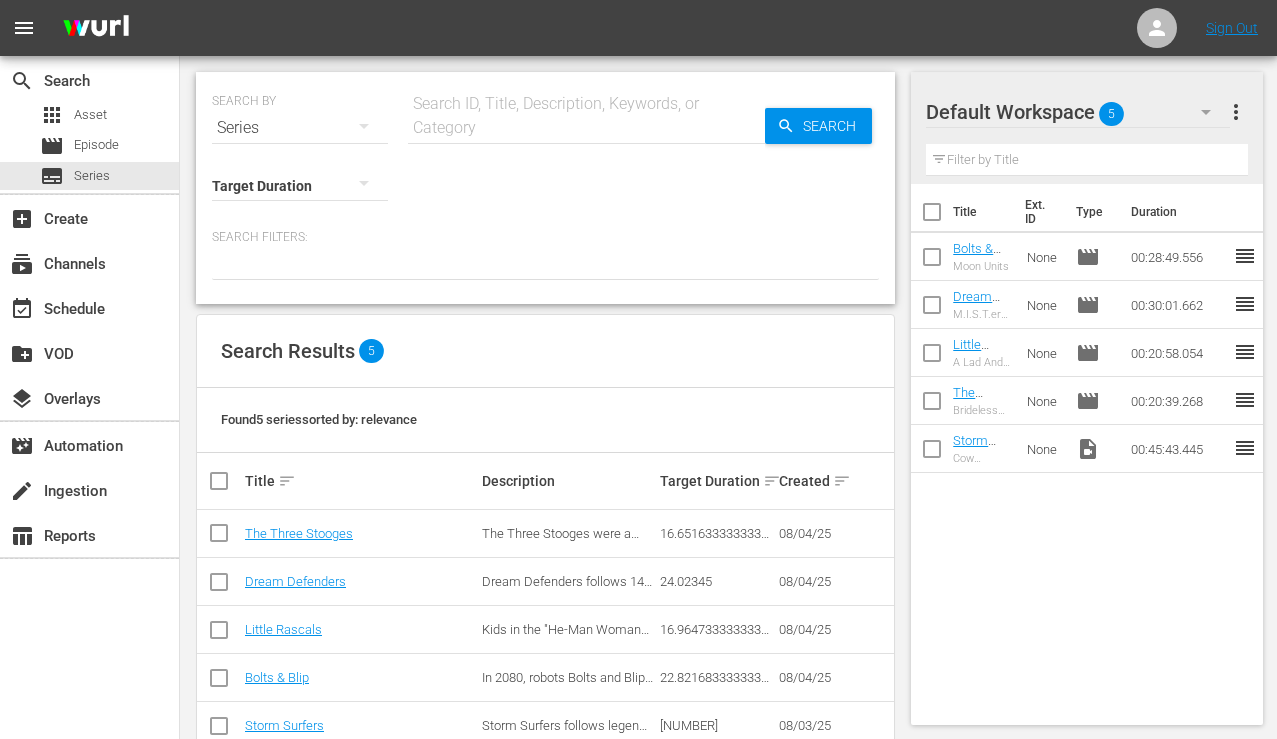 click on "Title Ext. ID Type Duration Bolts & Blip: Moon Units S1 Ep1 Moon Units None movie 00:28:49.556 reorder Dream Defenders: M.I.S.T.ery S1 Ep1 M.I.S.T.ery - Part One None movie 00:30:01.662 reorder Little Rascals A Lad And A Lamp S1 Ep1 A Lad And A Lamp None movie 00:20:58.054 reorder The Three Stooges Brideless Groom S1 Ep1 Brideless Groom None movie 00:20:39.268 reorder Storm Surfers: Cow Bombie S1 Ep1 Cow Bombie None video_file 00:45:43.445 reorder" at bounding box center [1087, 450] 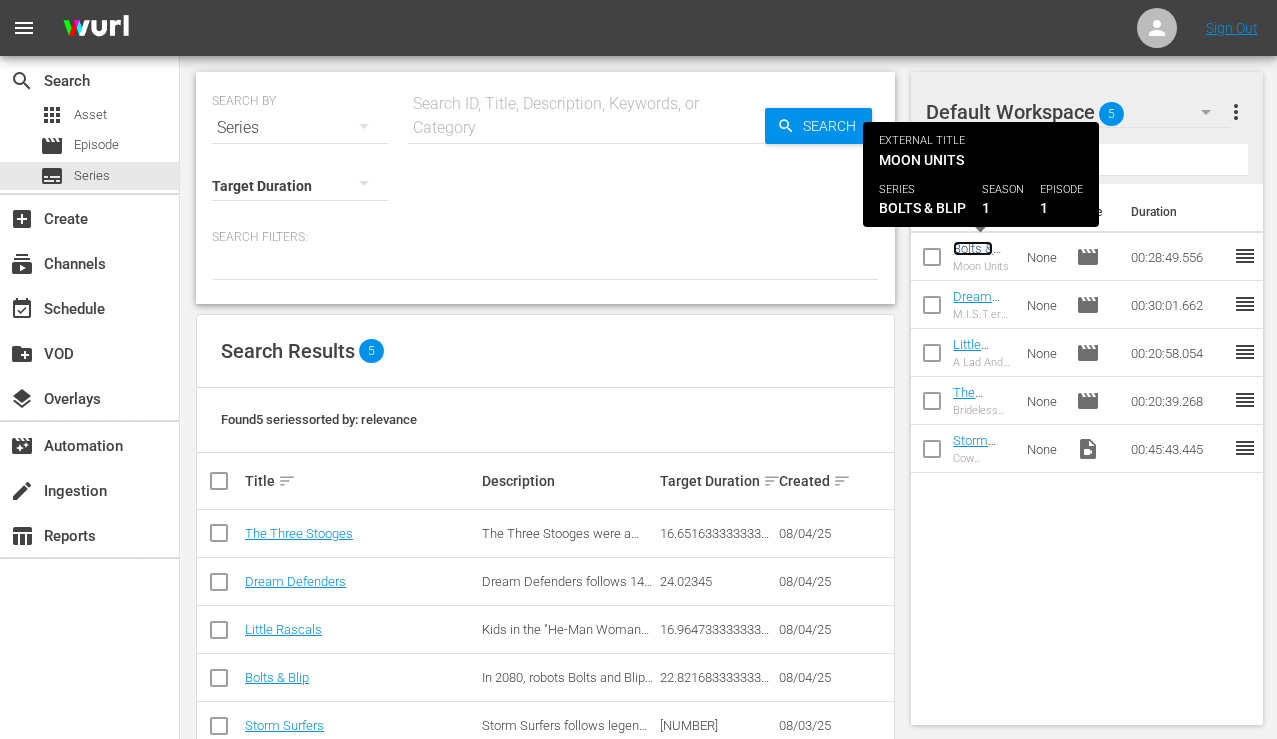 click on "Bolts & Blip: Moon Units S1 Ep1" at bounding box center (977, 278) 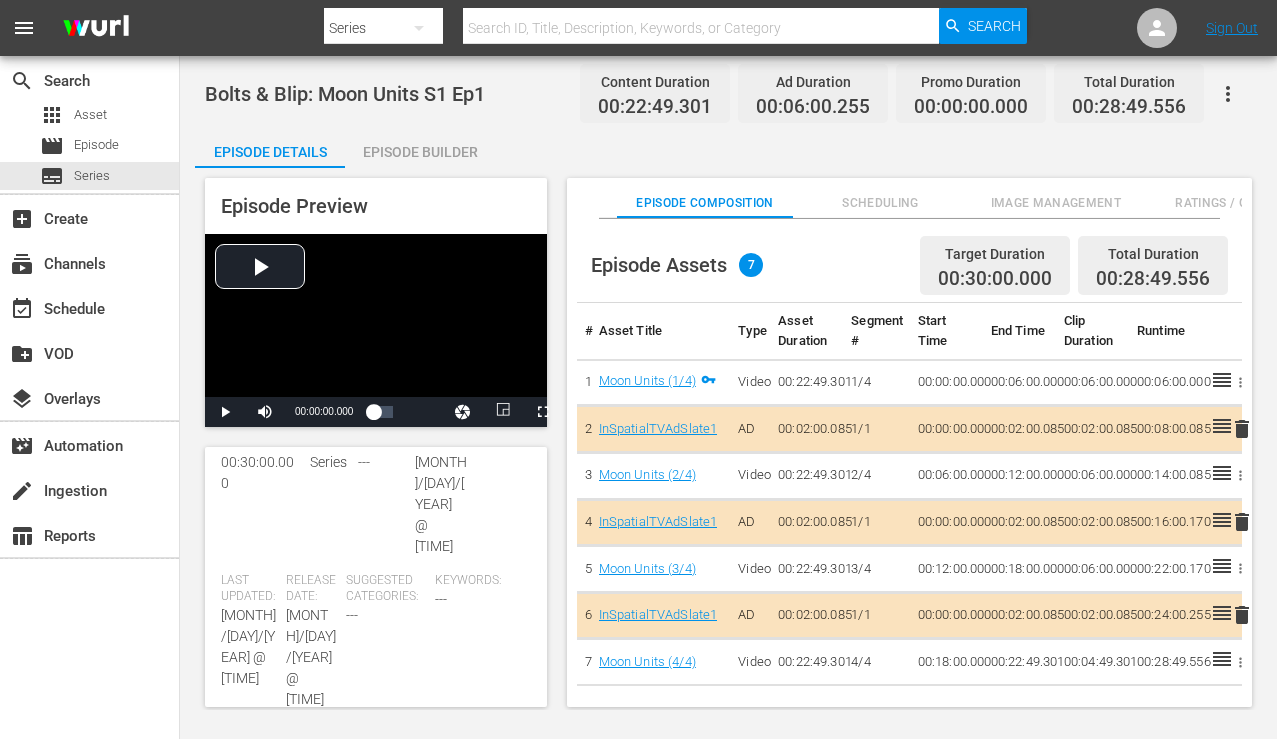scroll, scrollTop: 647, scrollLeft: 0, axis: vertical 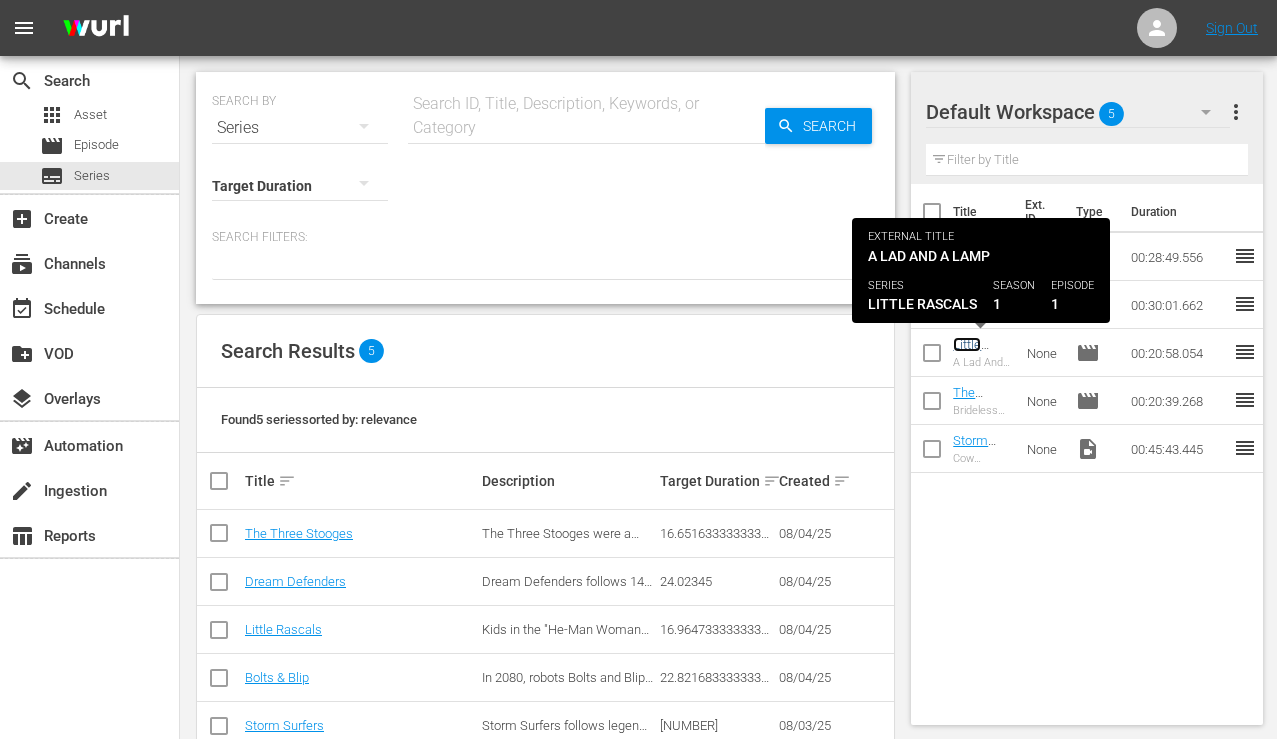 click on "Little Rascals A Lad And A Lamp S1 Ep1" at bounding box center [981, 374] 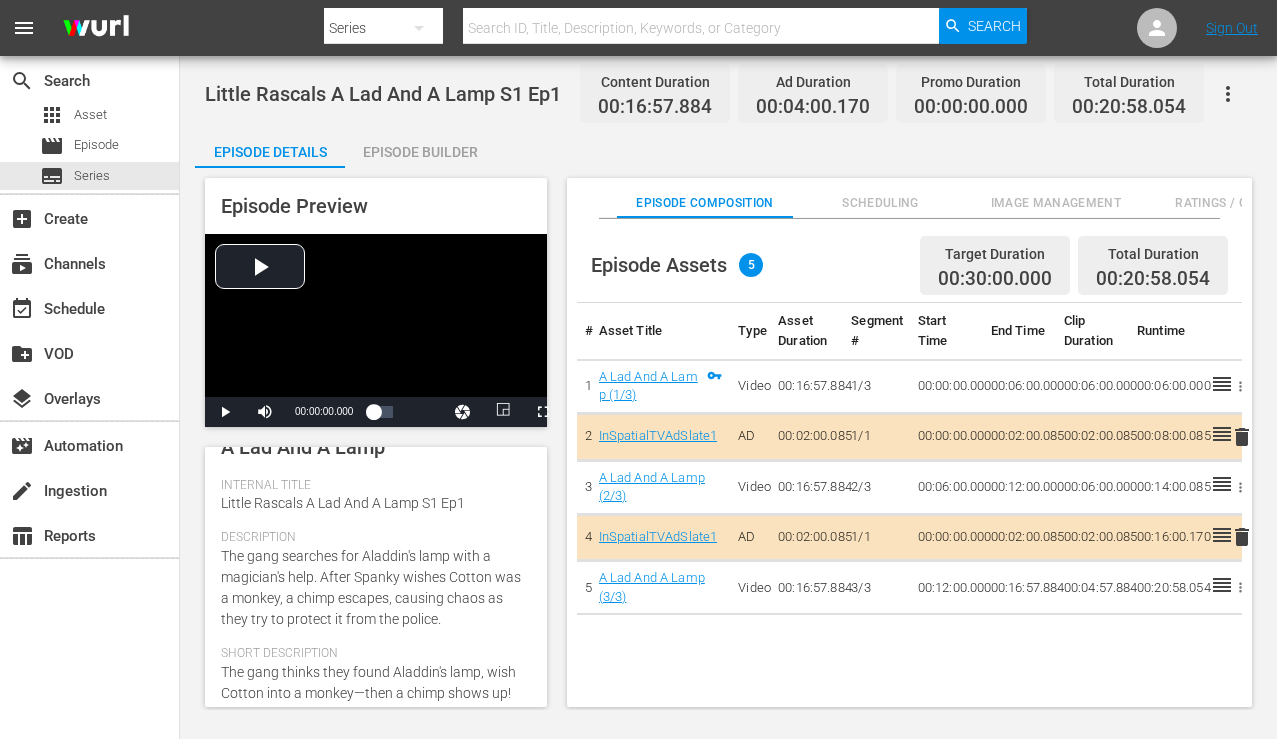 scroll, scrollTop: 0, scrollLeft: 0, axis: both 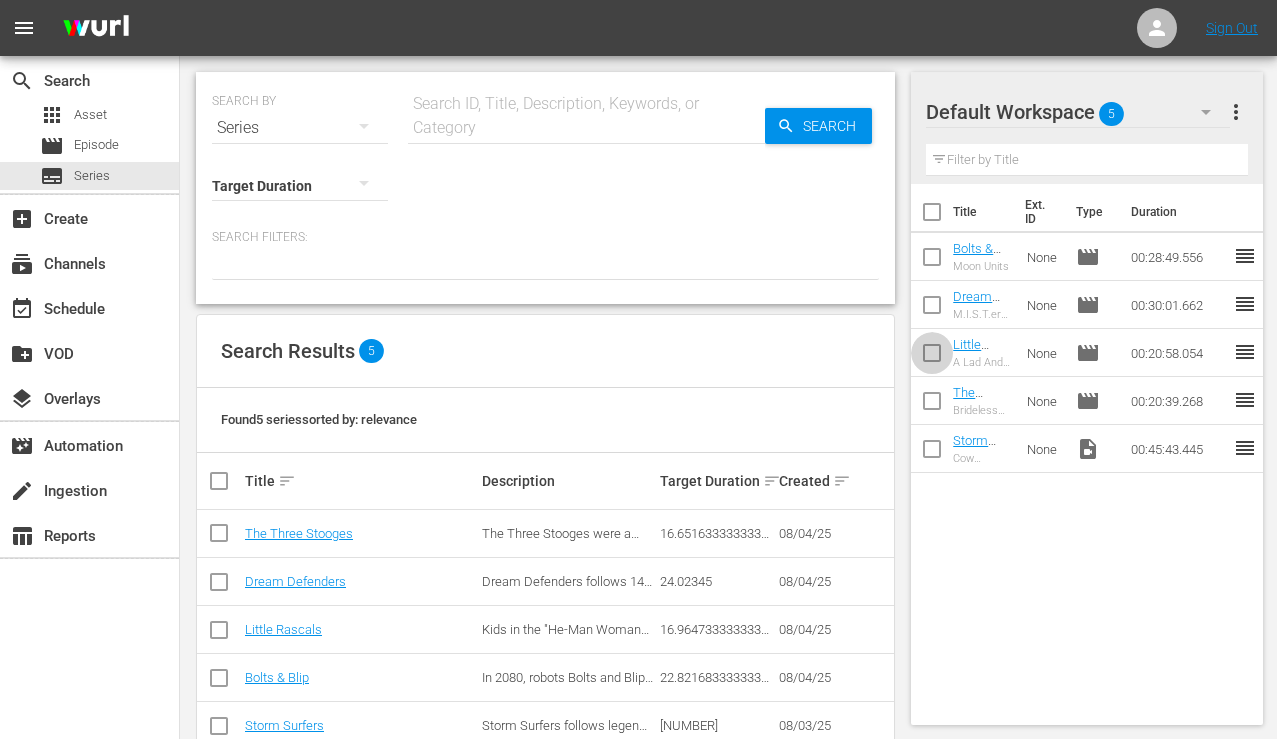 click at bounding box center (932, 357) 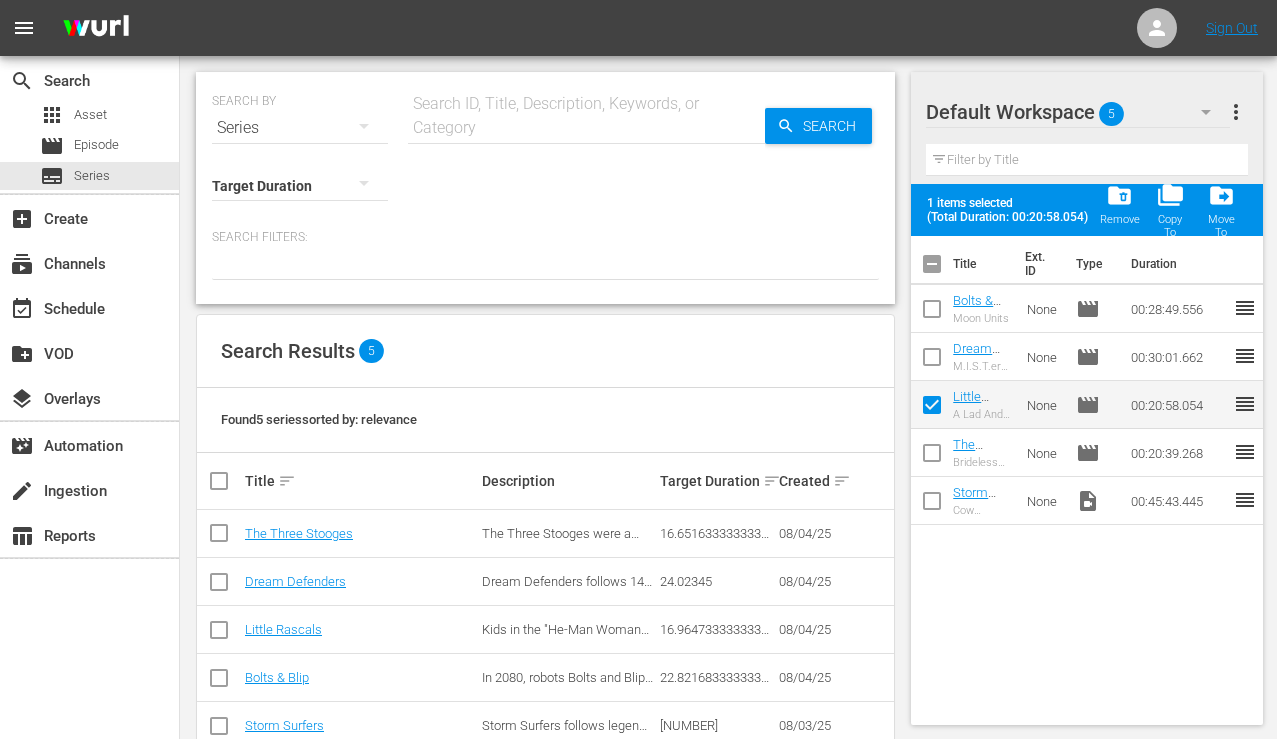 click on "more_vert" at bounding box center (1236, 112) 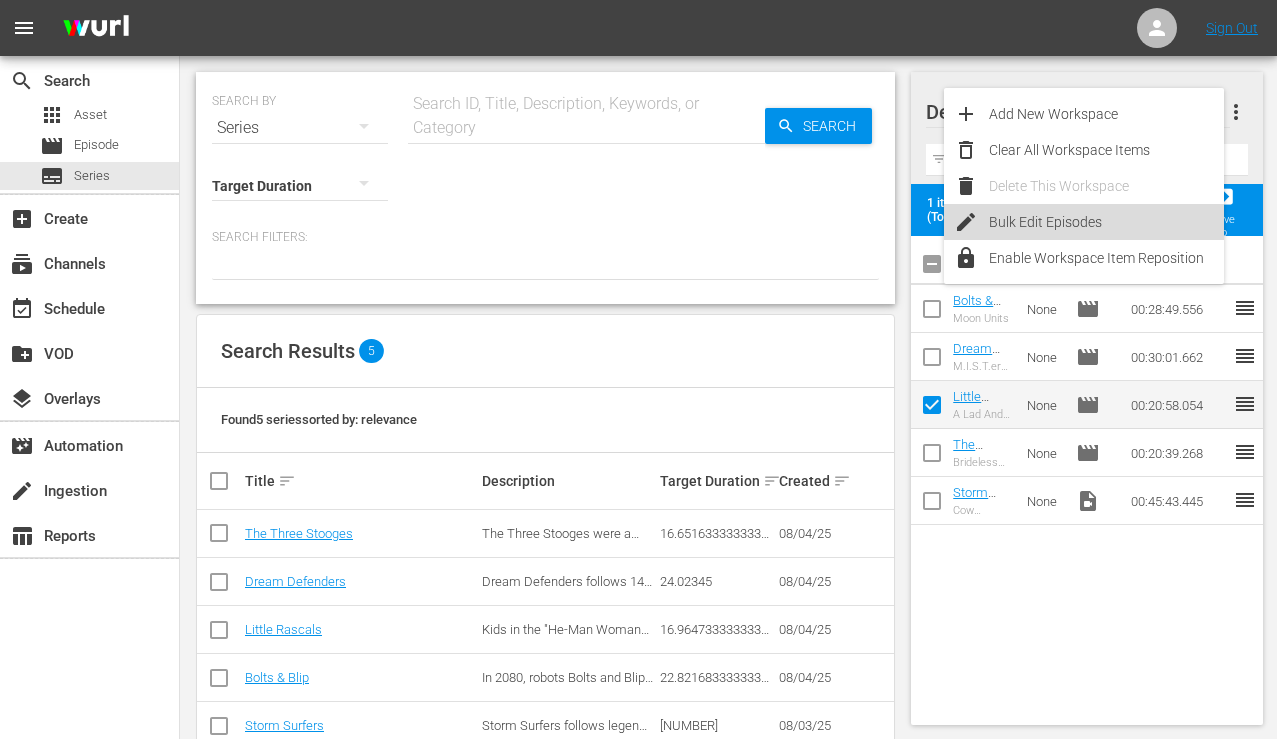 click on "Bulk Edit Episodes" at bounding box center (1106, 222) 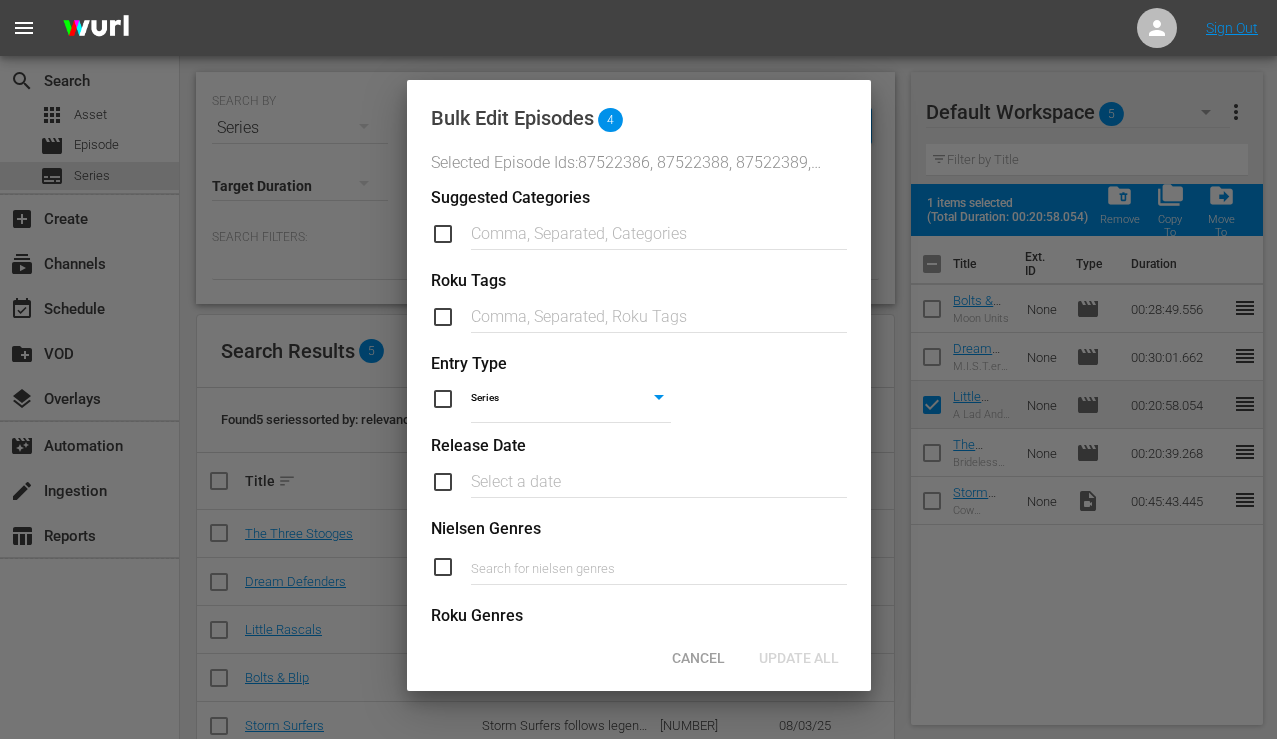 scroll, scrollTop: 824, scrollLeft: 0, axis: vertical 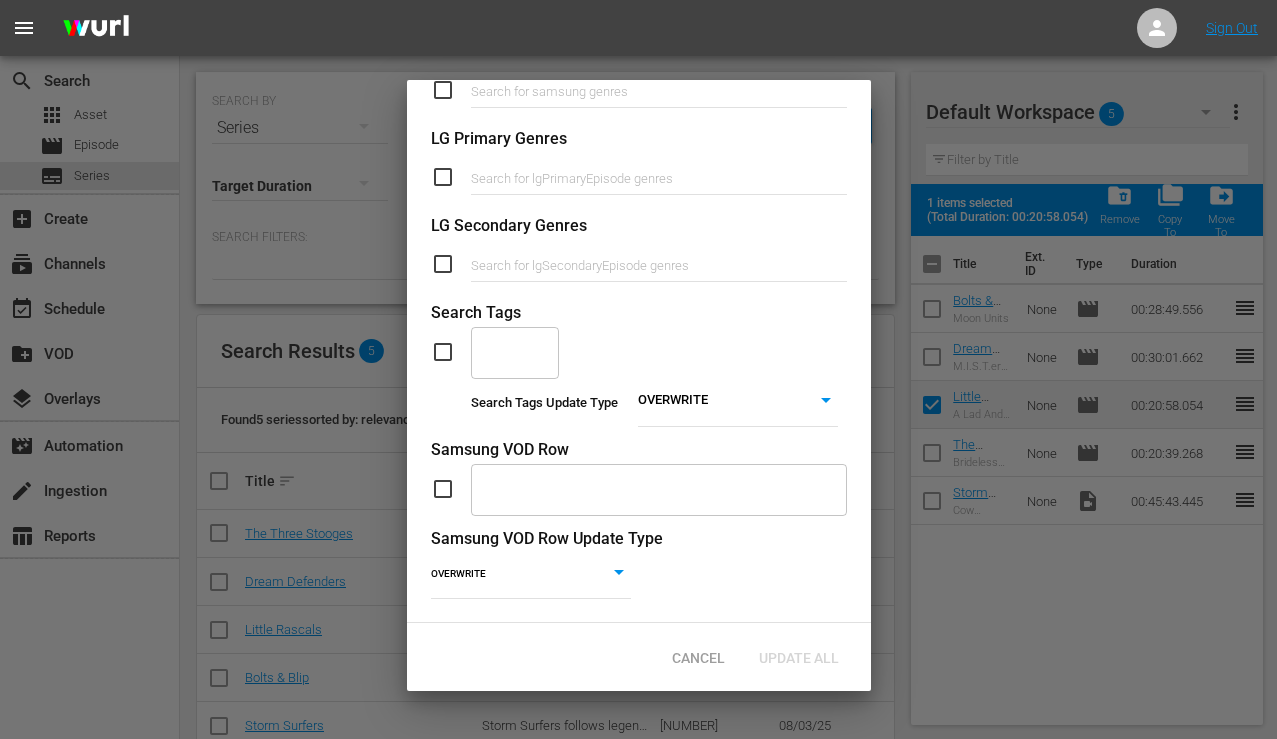 click on "​" 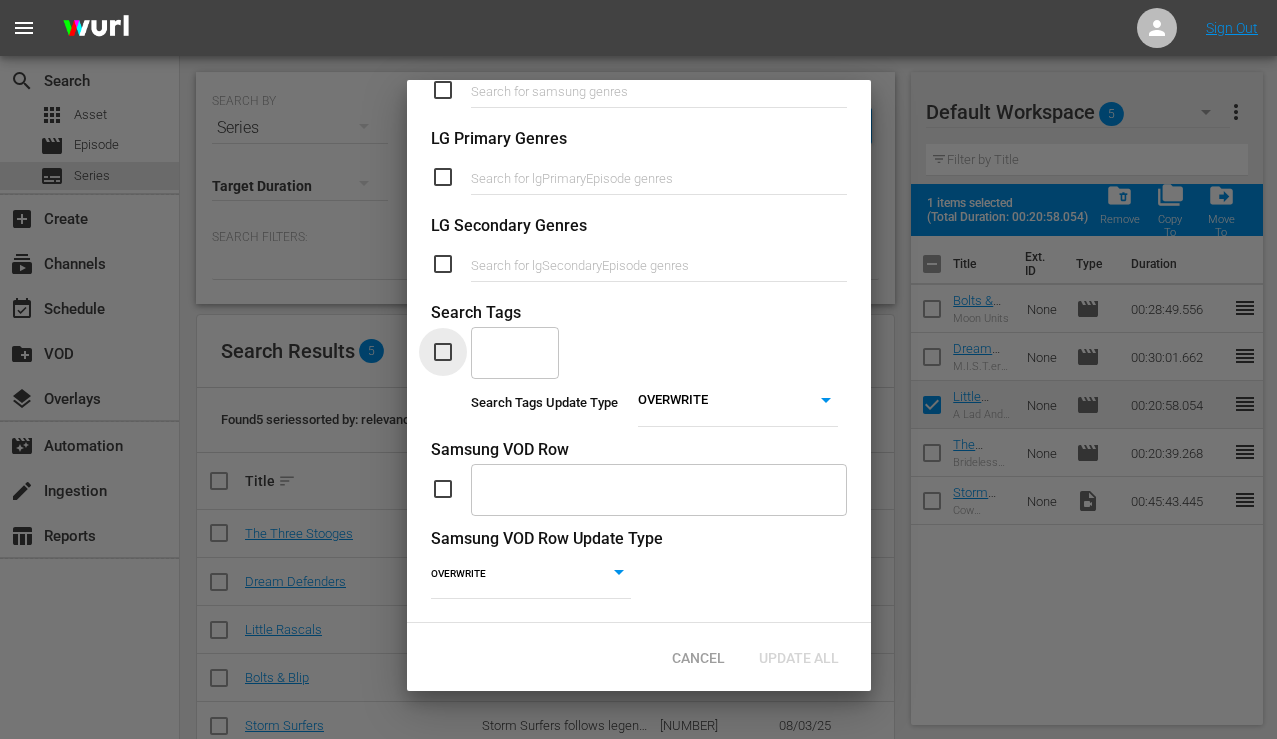 click at bounding box center (451, 352) 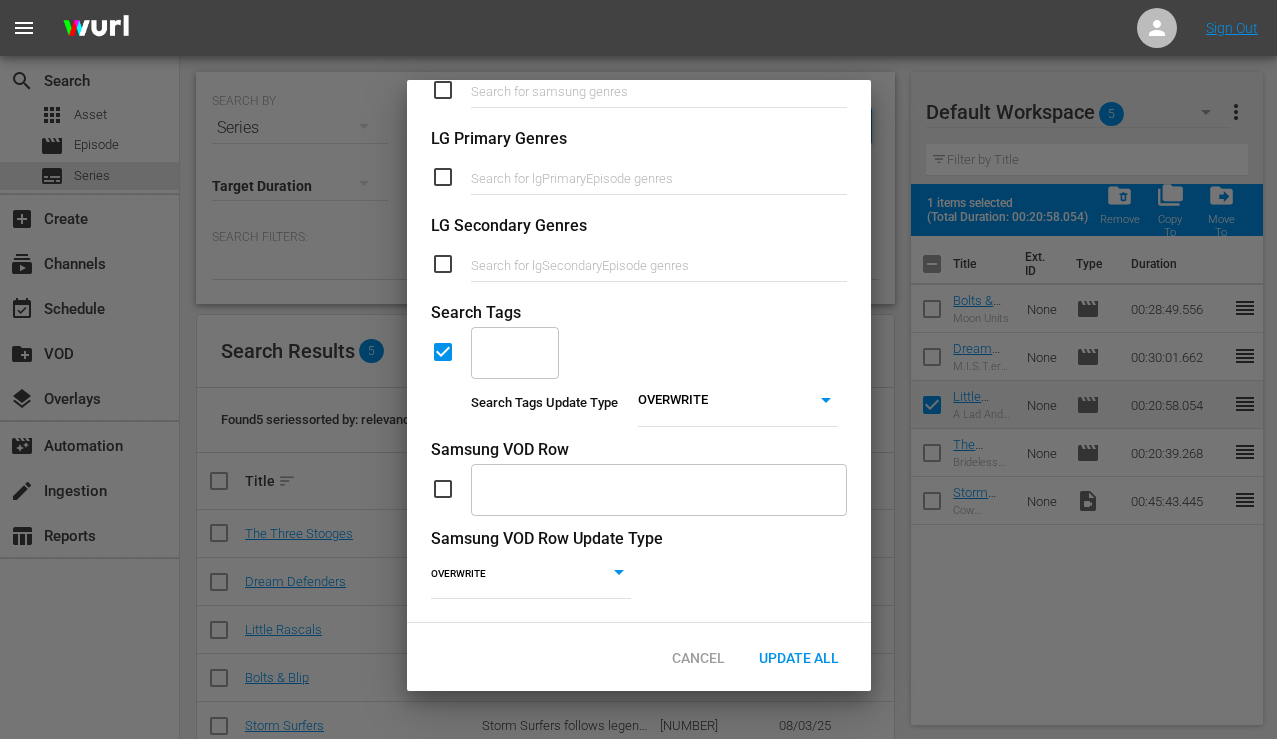 scroll, scrollTop: 823, scrollLeft: 0, axis: vertical 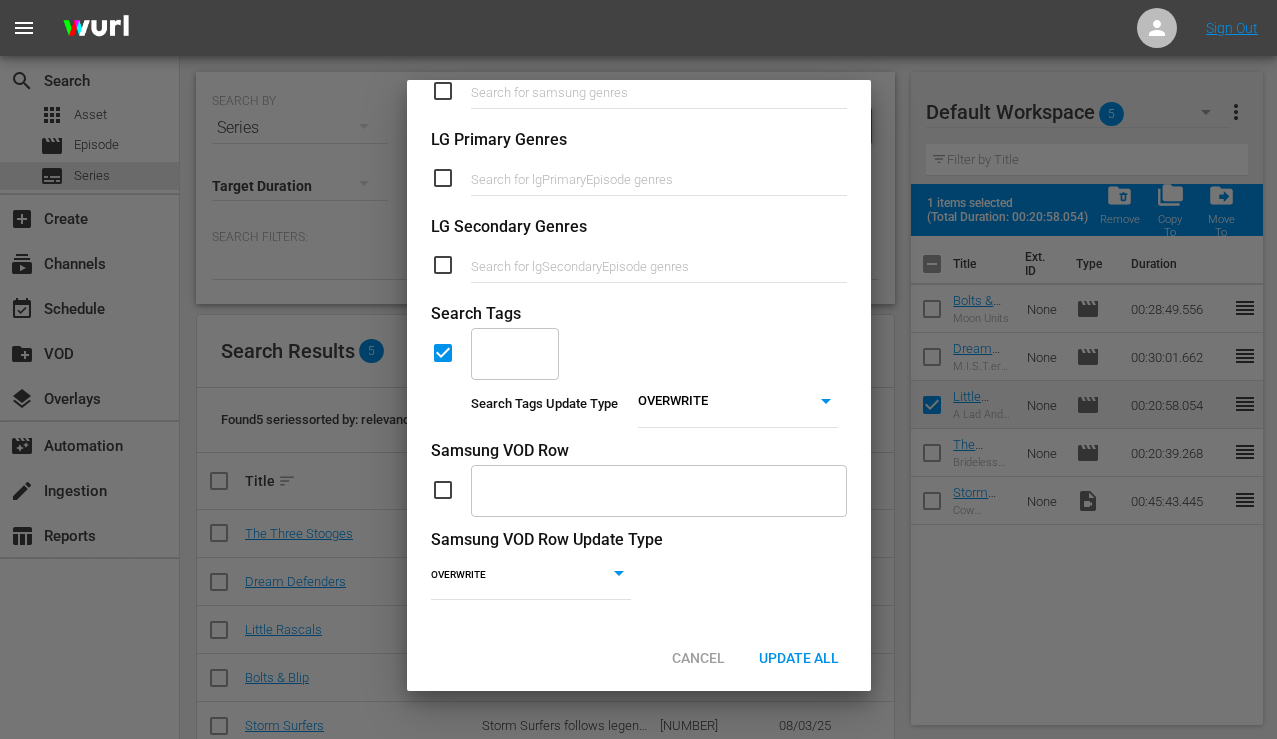 click at bounding box center (500, 353) 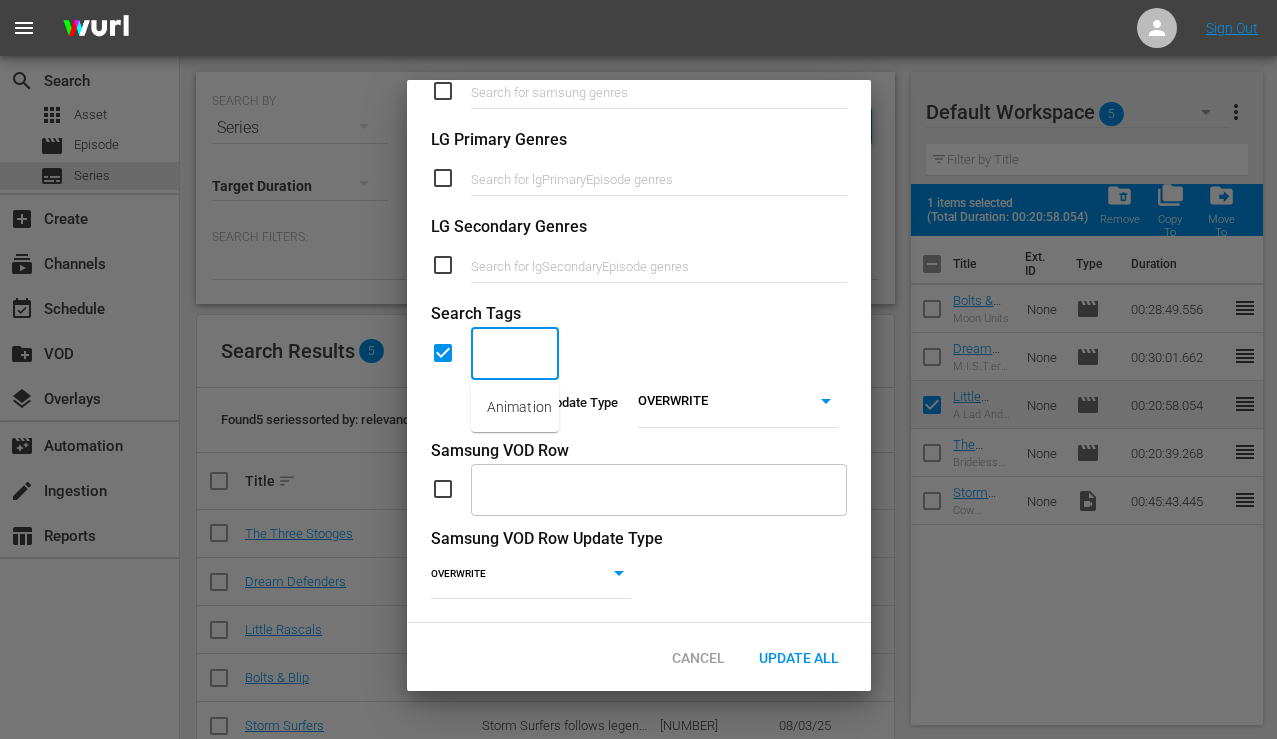 click on "[NUM] [DATE]" at bounding box center [638, 369] 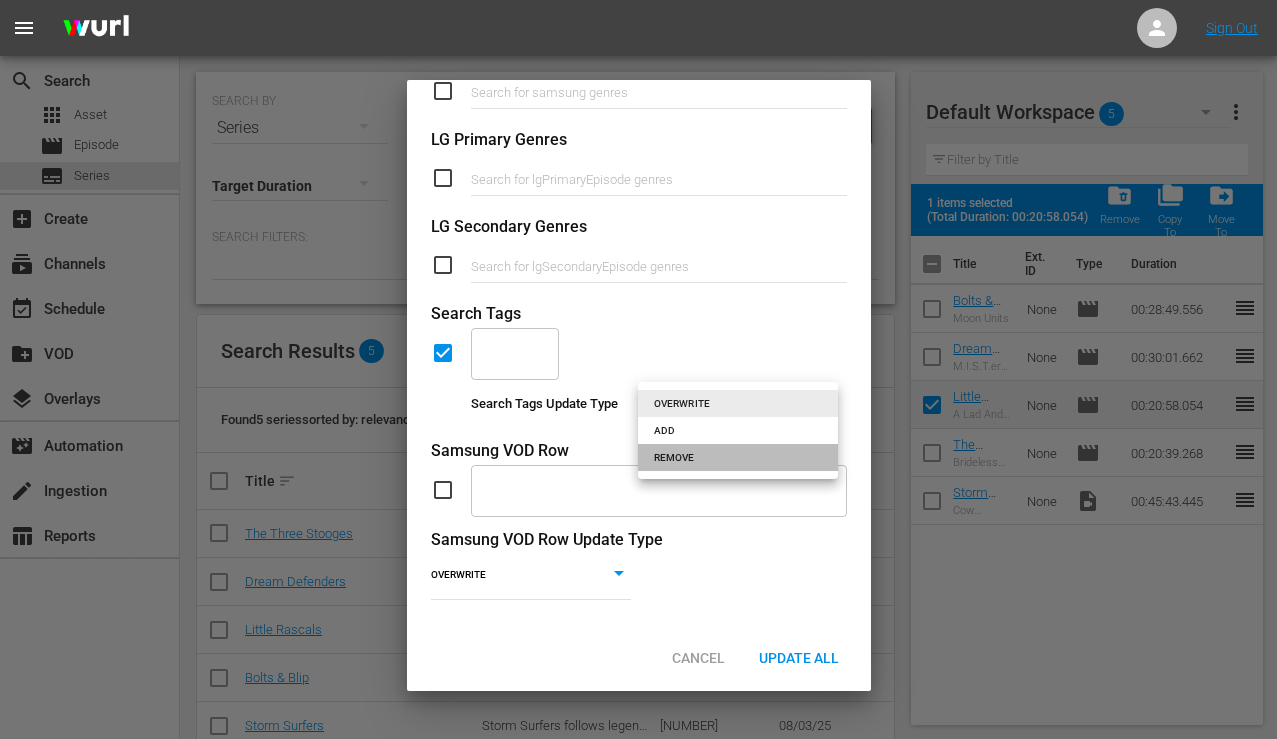 click on "REMOVE" at bounding box center (738, 457) 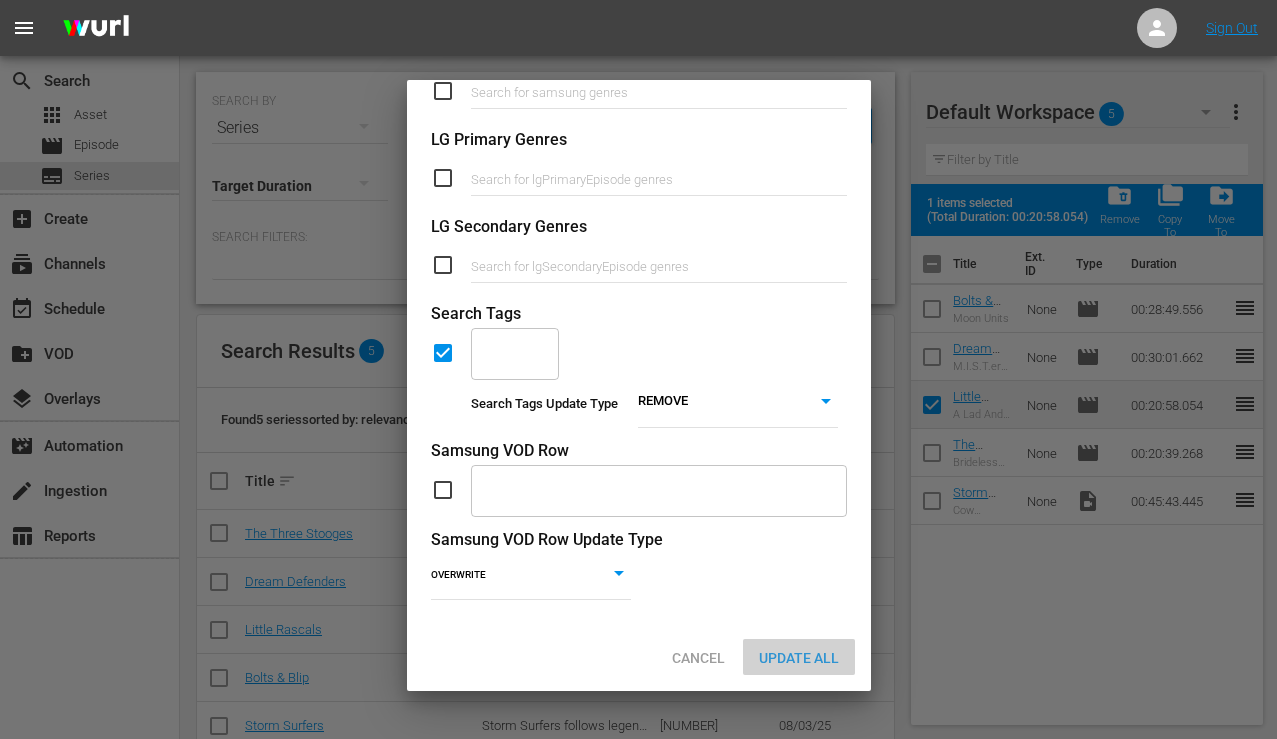 click on "Update All" at bounding box center [799, 658] 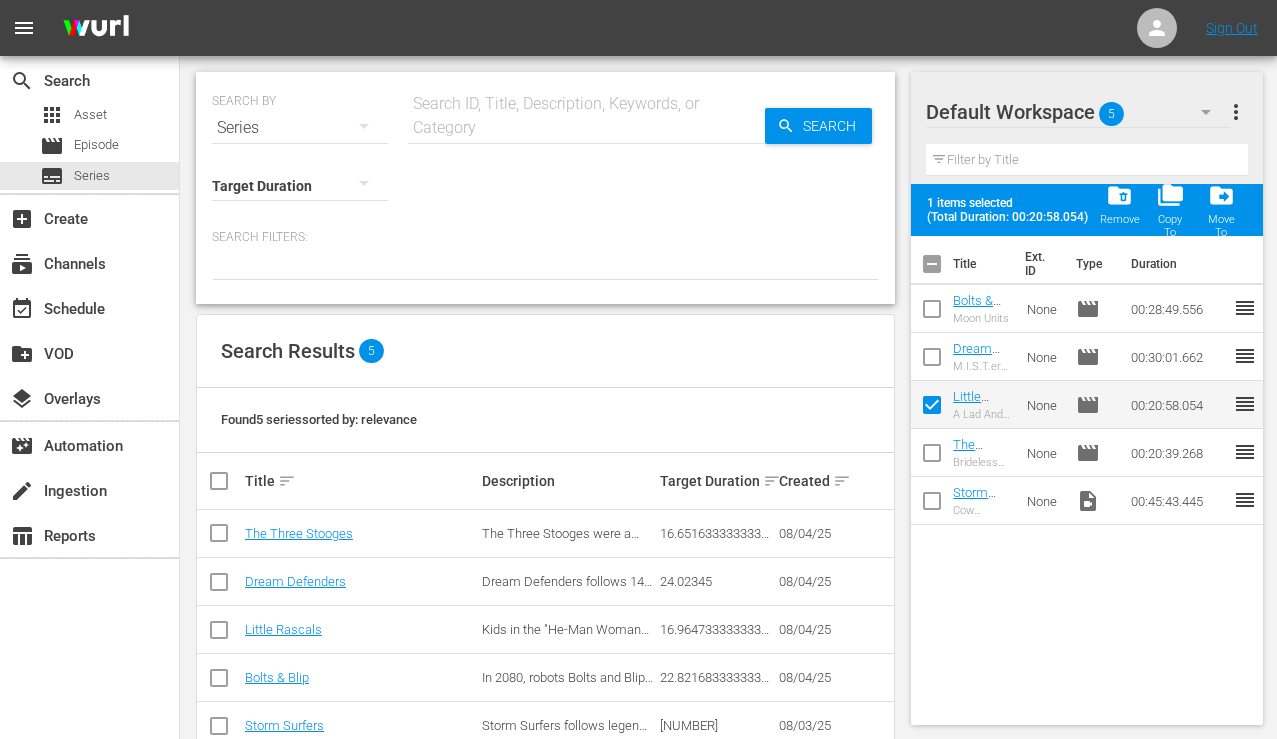 click on "more_vert" at bounding box center [1236, 112] 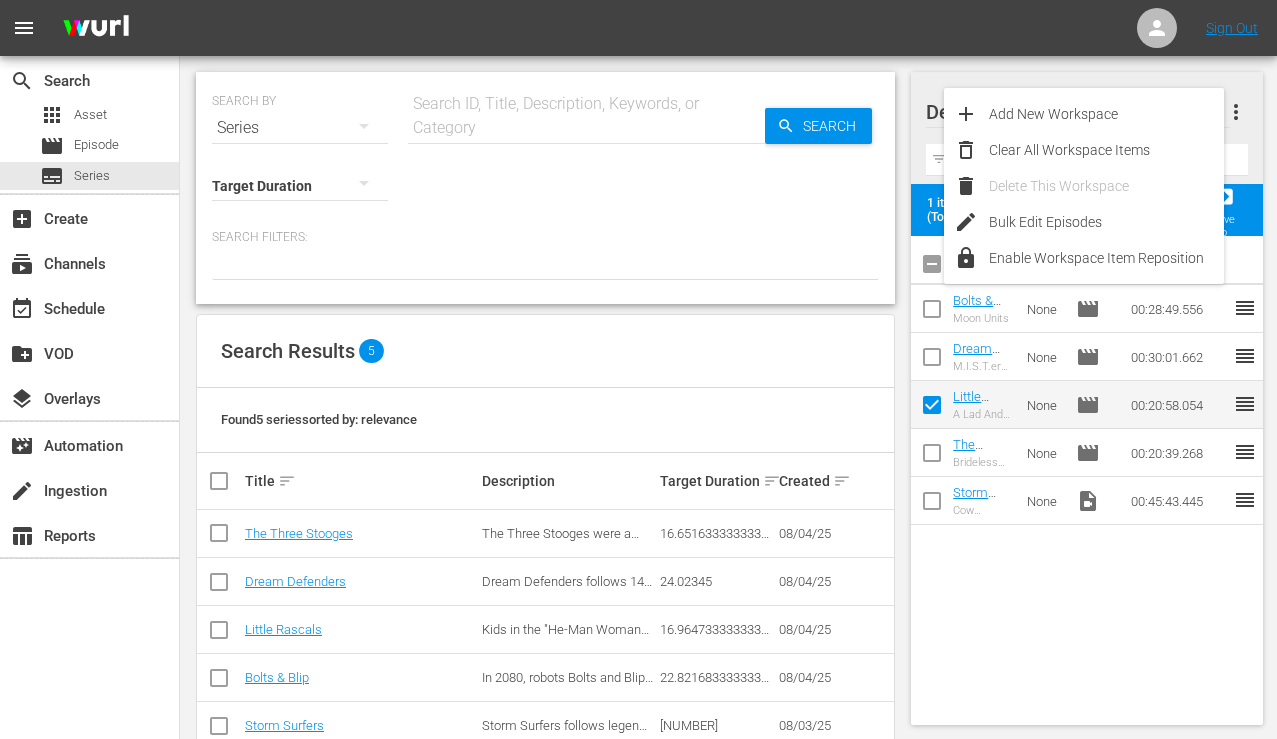 click on "Title Ext. ID Type Duration Bolts & Blip: Moon Units S1 Ep1 Moon Units None movie 00:28:49.556 reorder Dream Defenders: M.I.S.T.ery S1 Ep1 M.I.S.T.ery - Part One None movie 00:30:01.662 reorder Little Rascals A Lad And A Lamp S1 Ep1 A Lad And A Lamp None movie 00:20:58.054 reorder The Three Stooges Brideless Groom S1 Ep1 Brideless Groom None movie 00:20:39.268 reorder Storm Surfers: Cow Bombie S1 Ep1 Cow Bombie None video_file 00:45:43.445 reorder" at bounding box center (1087, 476) 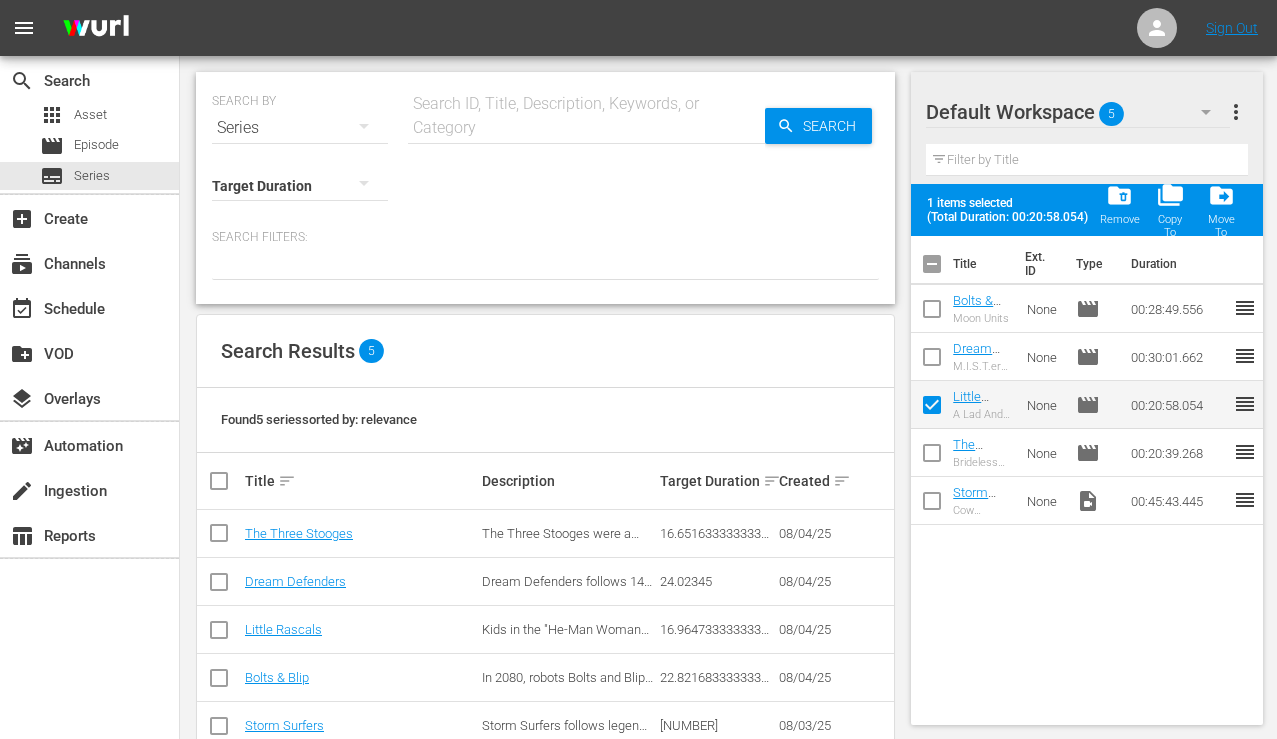 click at bounding box center [932, 409] 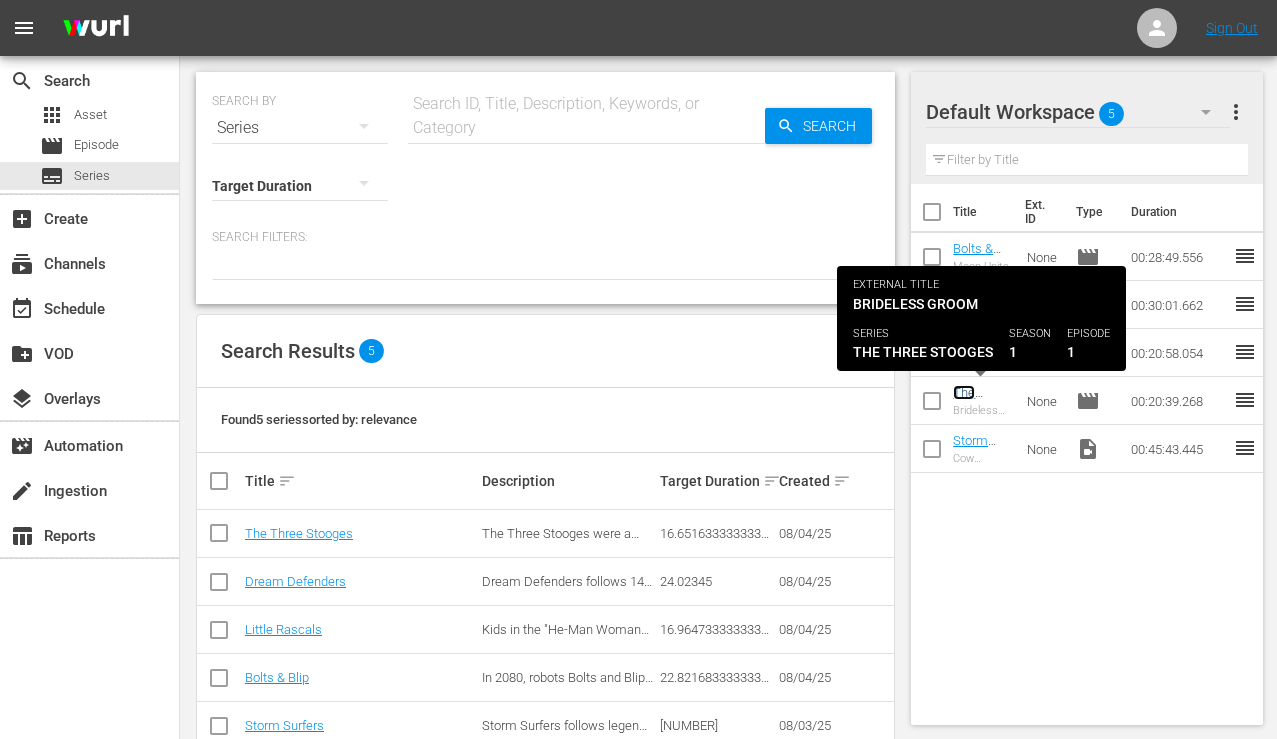 click on "The Three Stooges Brideless Groom S1 Ep1" at bounding box center [981, 430] 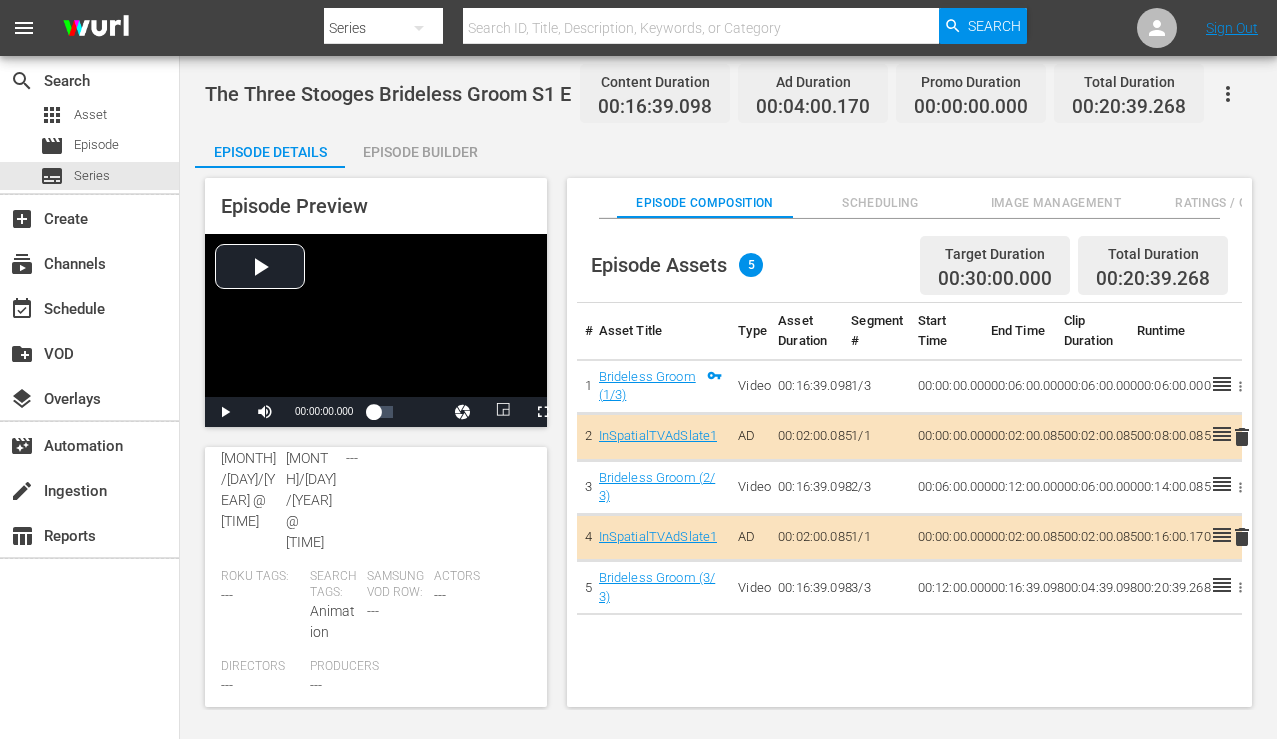 scroll, scrollTop: 0, scrollLeft: 0, axis: both 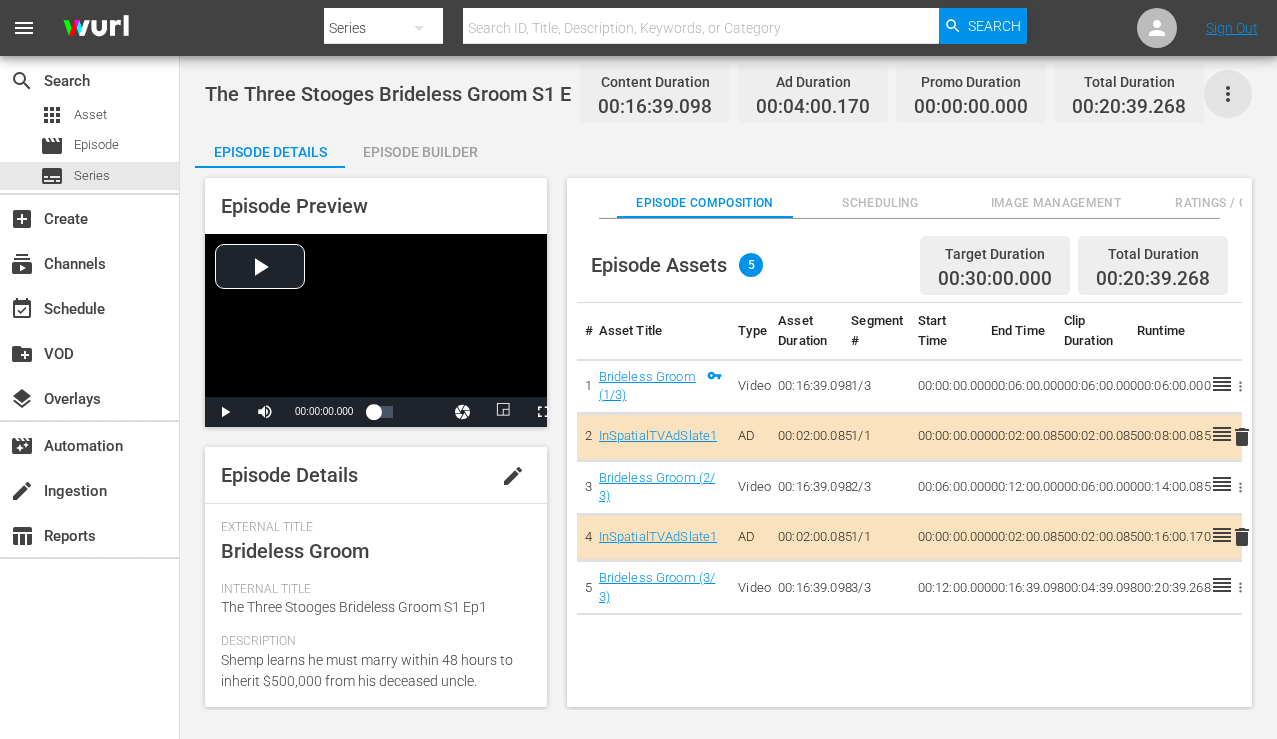 click 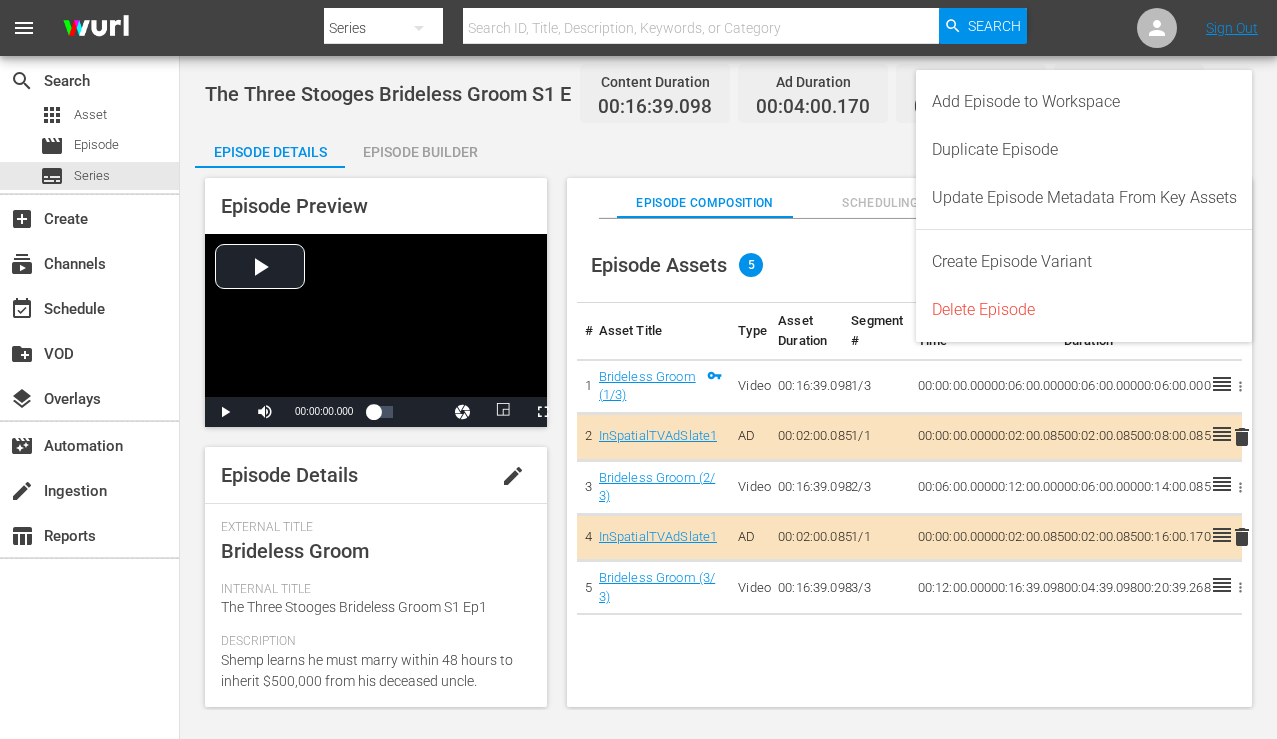 click on "Episode Assets   5 Target Duration 00:30:00.000 Total Duration 00:20:39.268 # Asset Title Type Asset Duration Segment # Start Time End Time Clip Duration Runtime     1 Brideless Groom (1/3) Video 00:16:39.098 1/3 00:00:00.000 00:06:00.000 00:06:00.000 00:06:00.000 2 InSpatialTVAdSlate1 AD 00:02:00.085 1/1 00:00:00.000 00:02:00.085 00:02:00.085 00:08:00.085 delete 3 Brideless Groom (2/3) Video 00:16:39.098 2/3 00:06:00.000 00:12:00.000 00:06:00.000 00:14:00.085 4 InSpatialTVAdSlate1 AD 00:02:00.085 1/1 00:00:00.000 00:02:00.085 00:02:00.085 00:16:00.170 delete 5 Brideless Groom (3/3) Video 00:16:39.098 3/3 00:12:00.000 00:16:39.098 00:04:39.098 00:20:39.268" at bounding box center (909, 503) 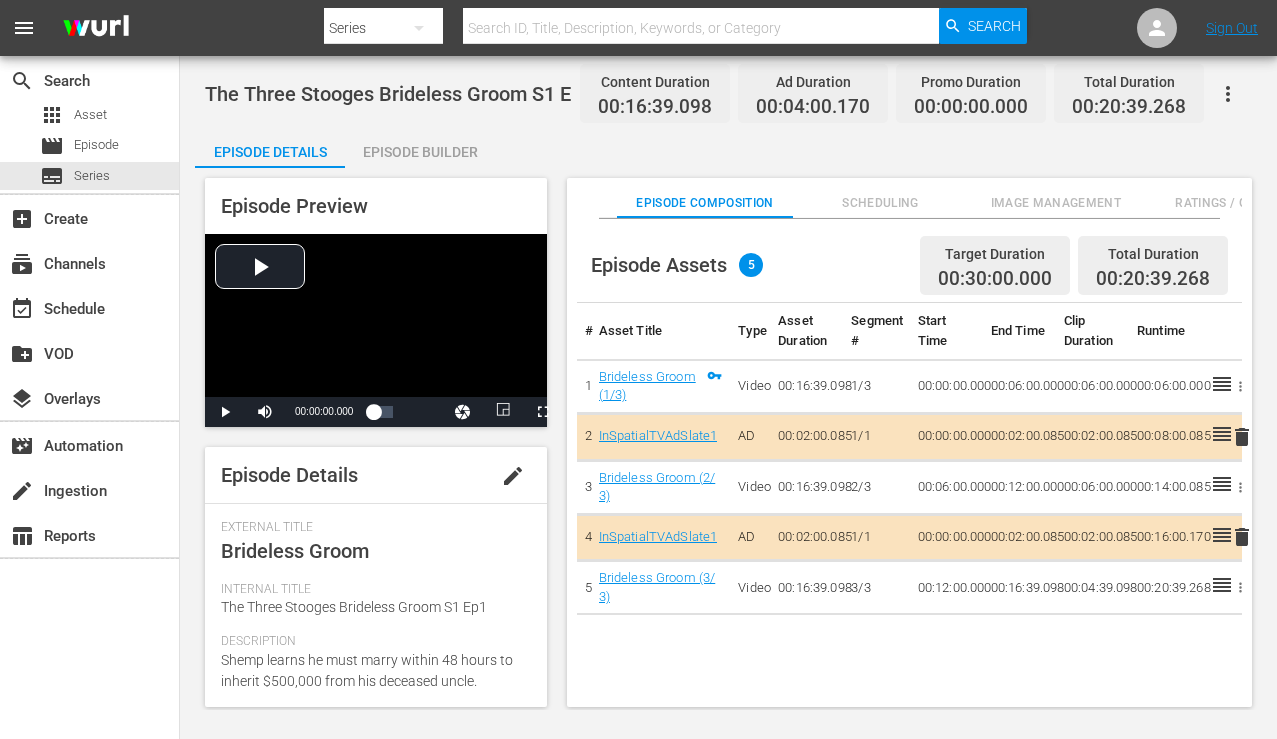 click 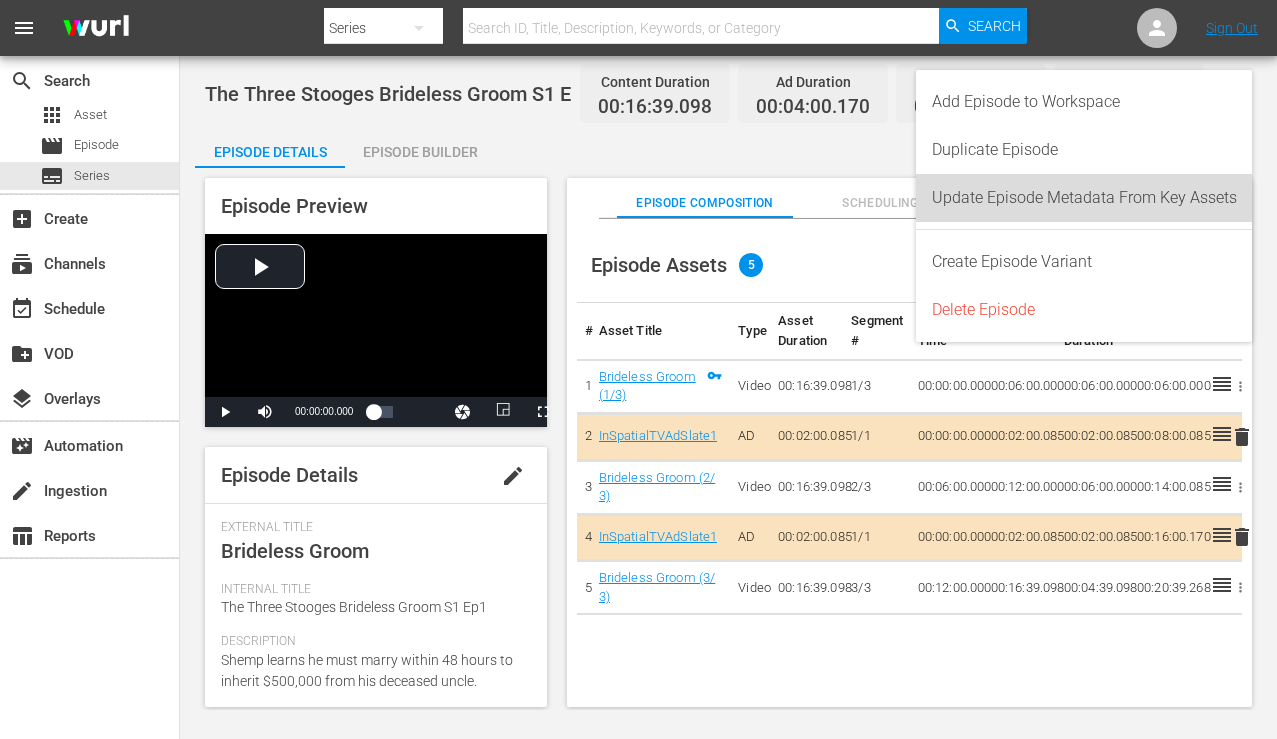 click on "Update Episode Metadata From Key Assets" at bounding box center (1084, 198) 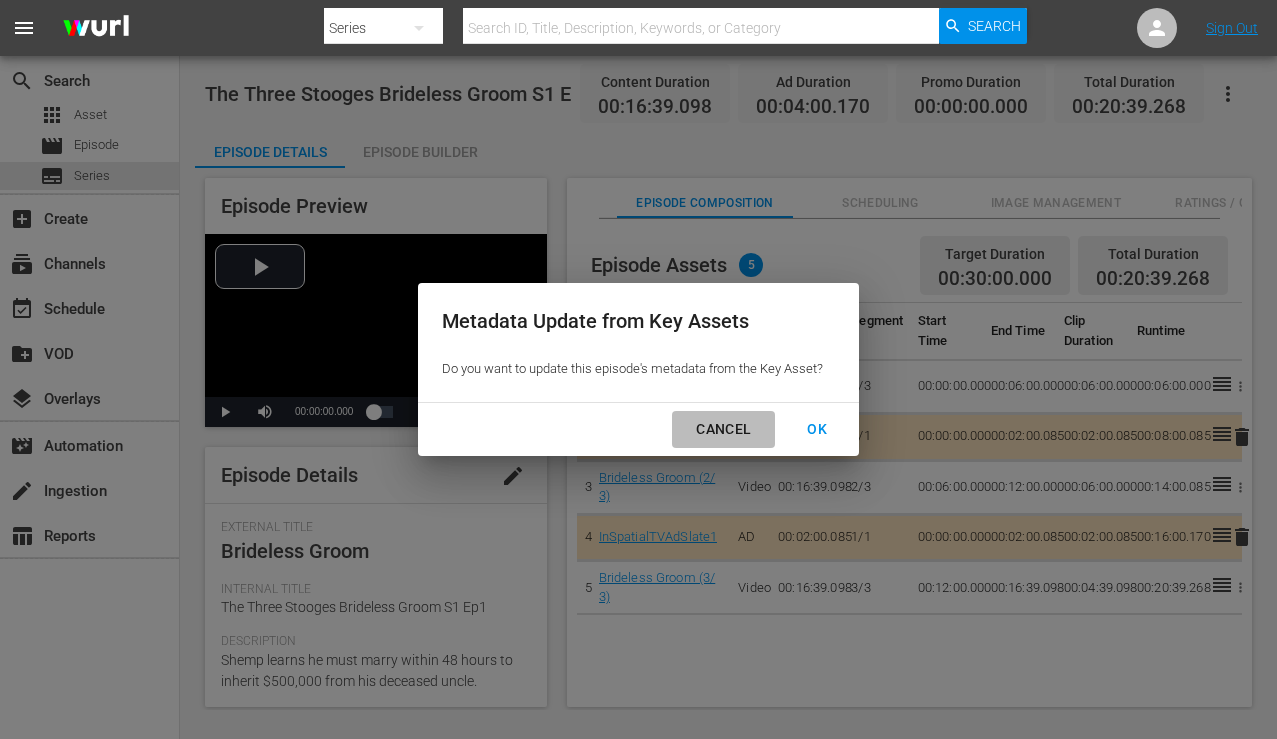 click on "Cancel" at bounding box center [723, 429] 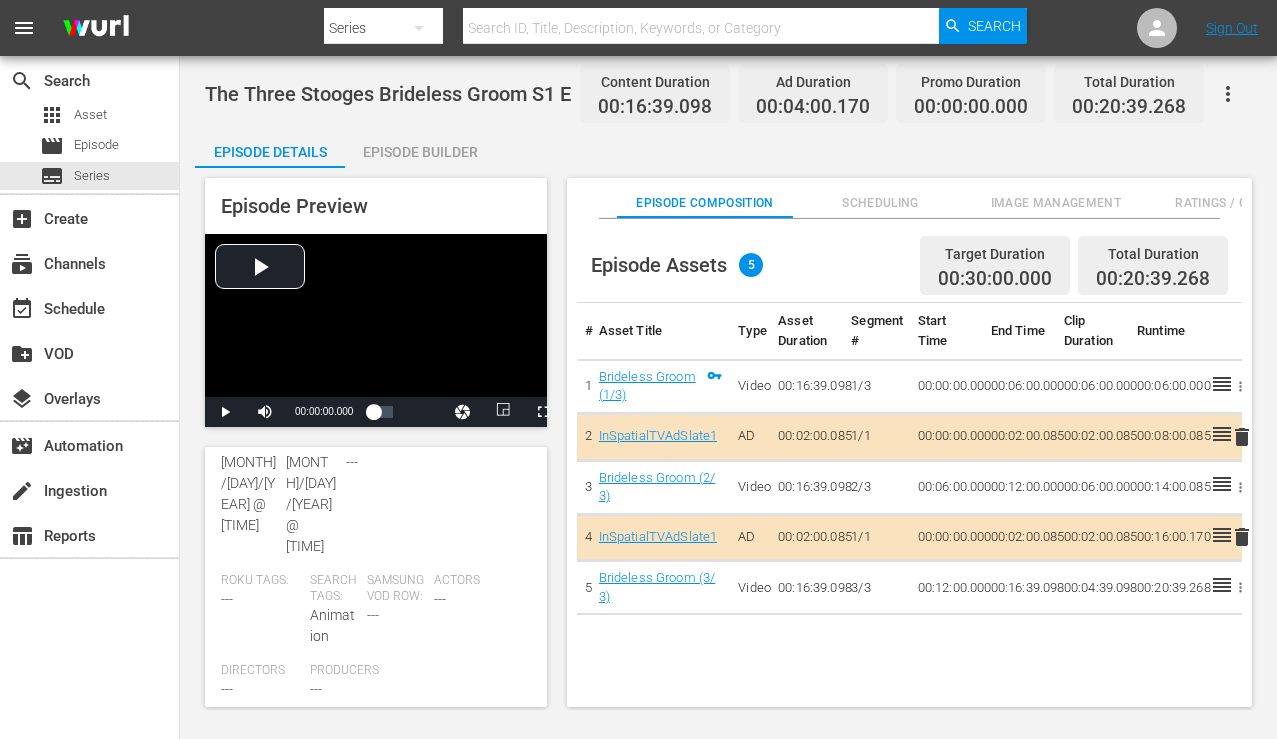 scroll, scrollTop: 589, scrollLeft: 0, axis: vertical 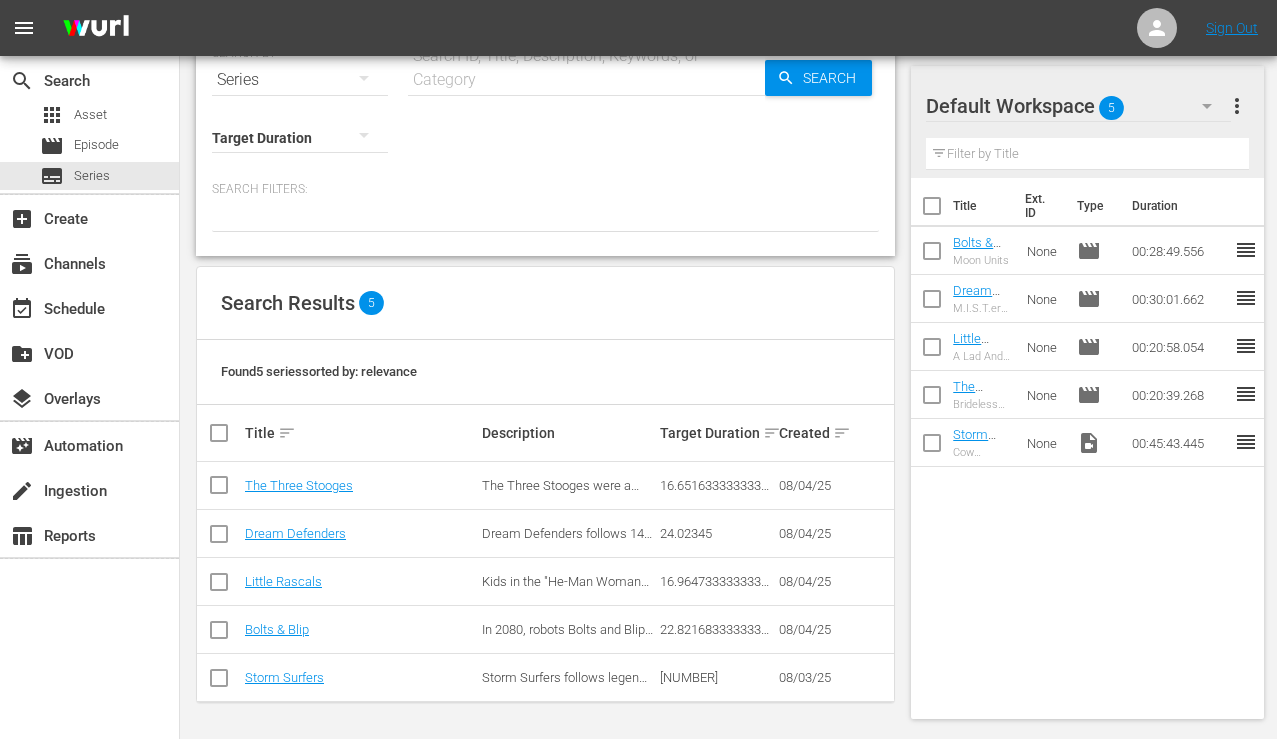click on "reorder" at bounding box center (1246, 346) 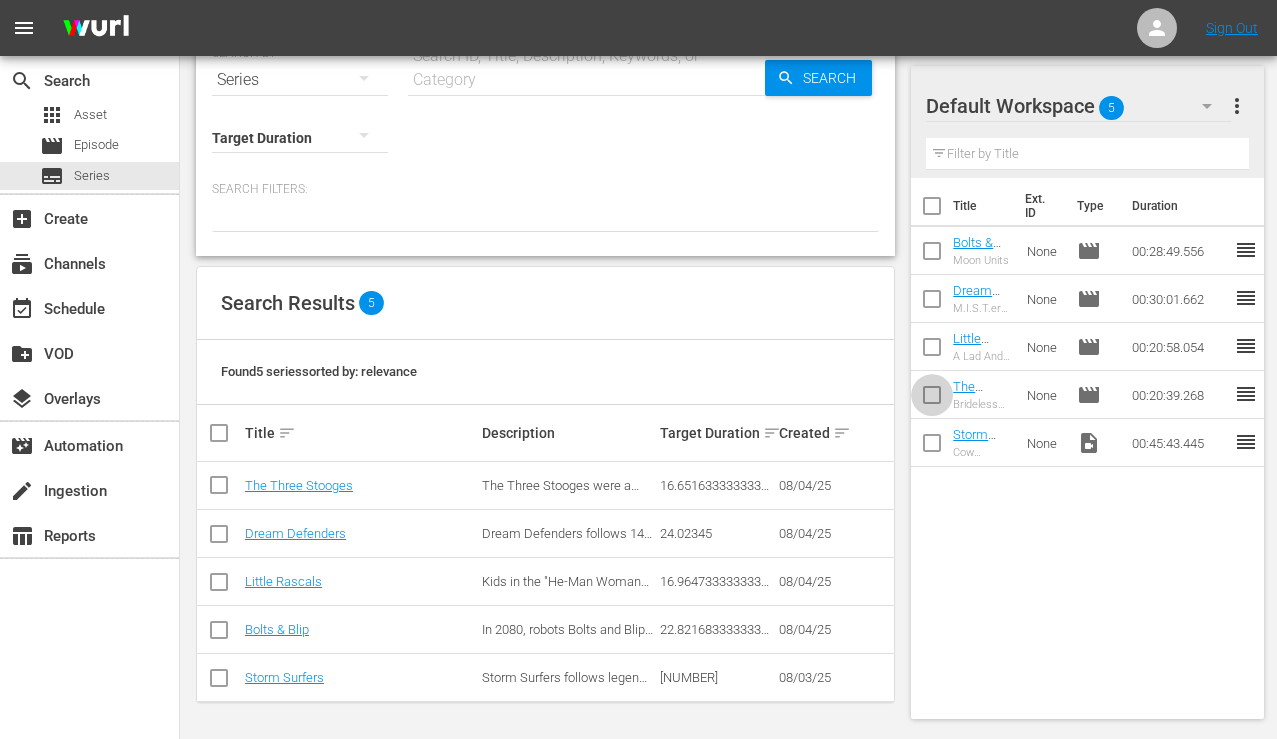 click at bounding box center [932, 399] 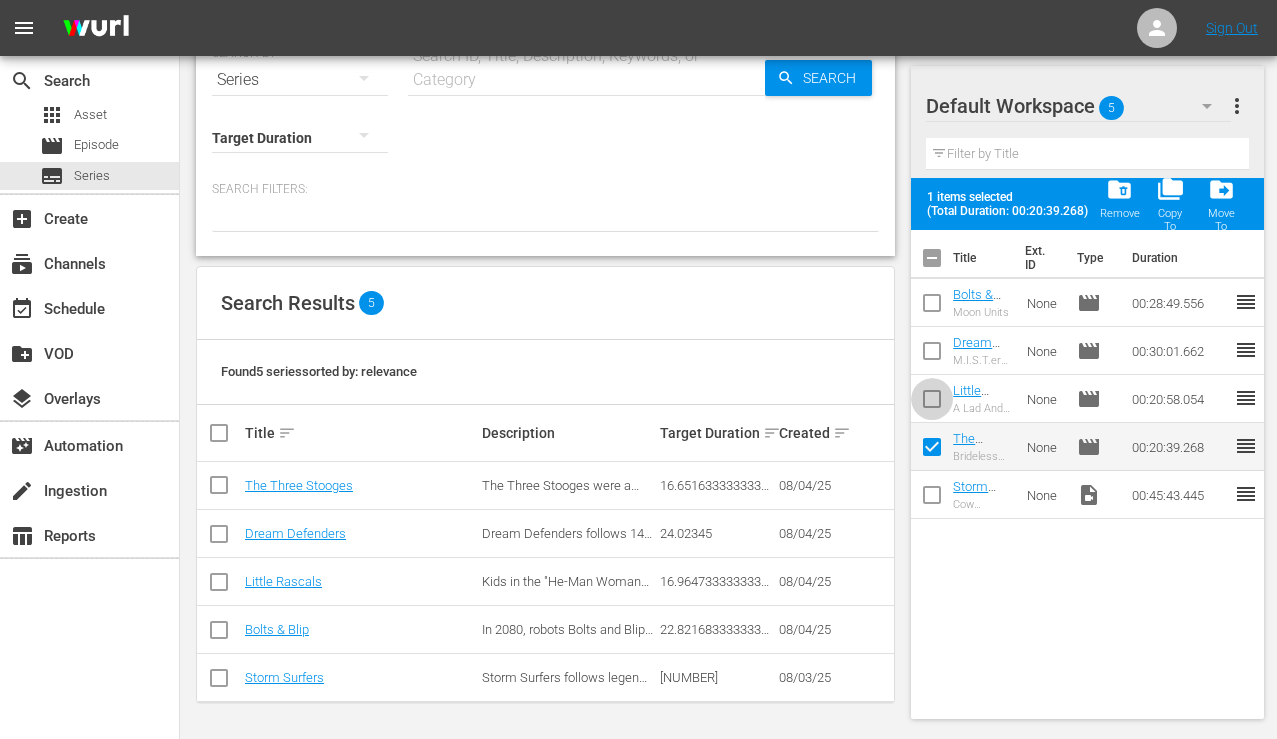 click at bounding box center [932, 403] 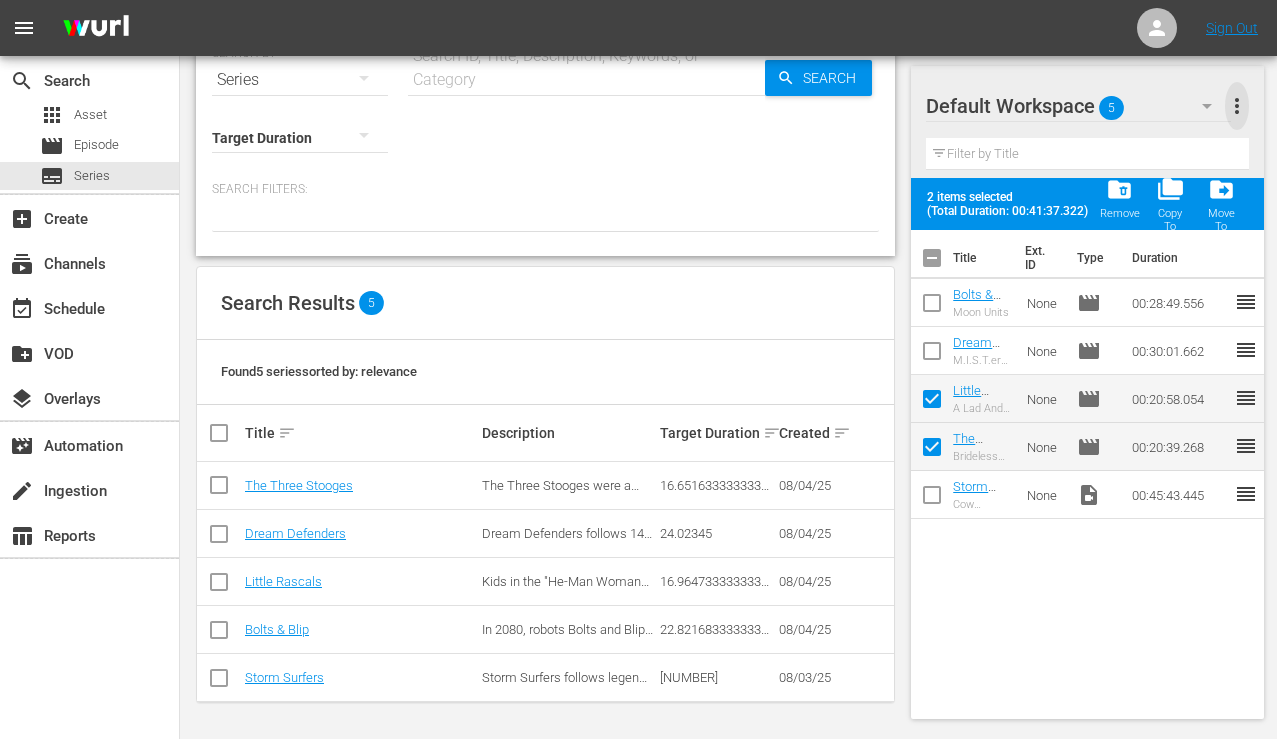 click on "more_vert" at bounding box center (1237, 106) 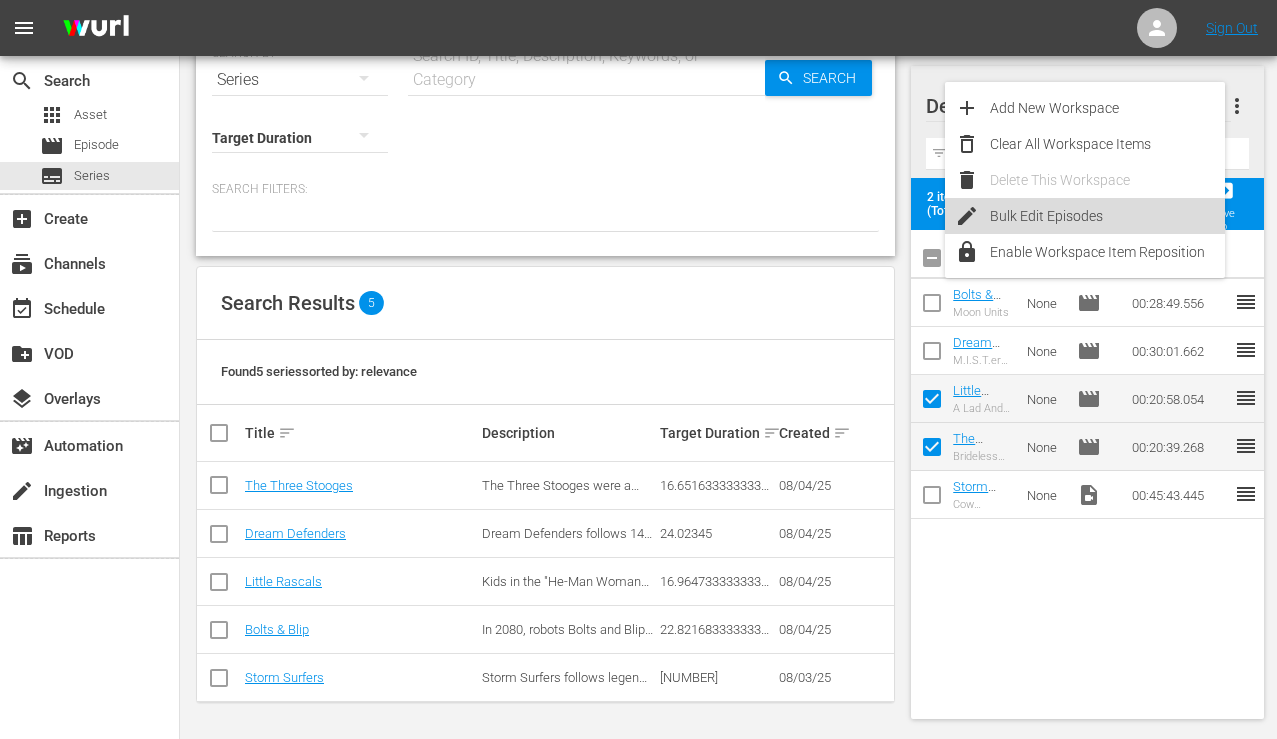 click on "Bulk Edit Episodes" at bounding box center [1107, 216] 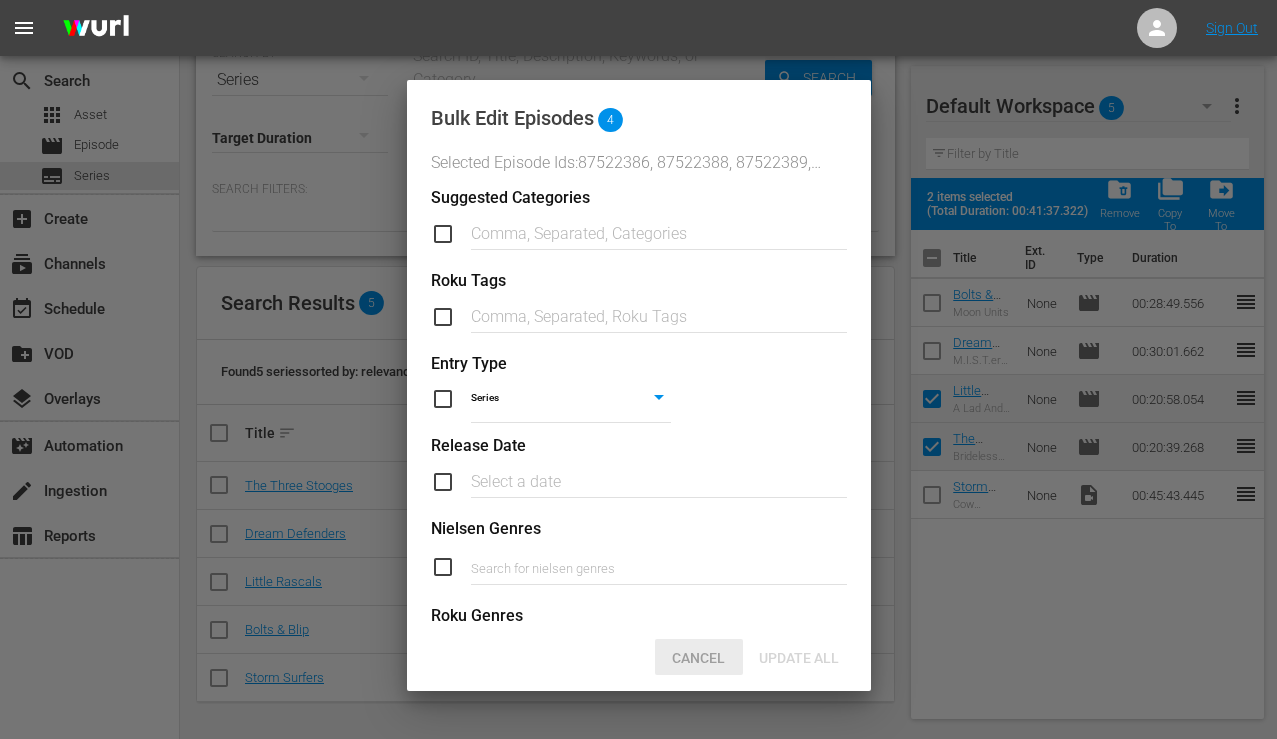 click on "Cancel" at bounding box center [699, 657] 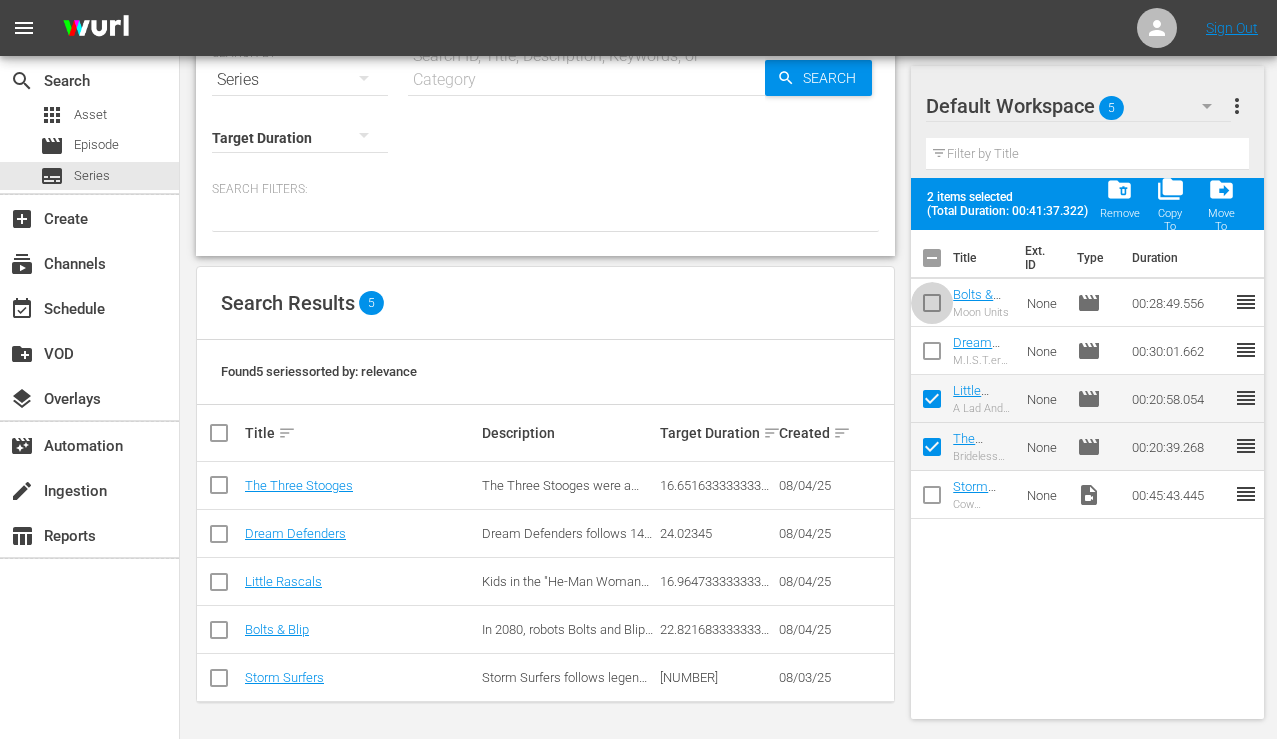 click at bounding box center (932, 307) 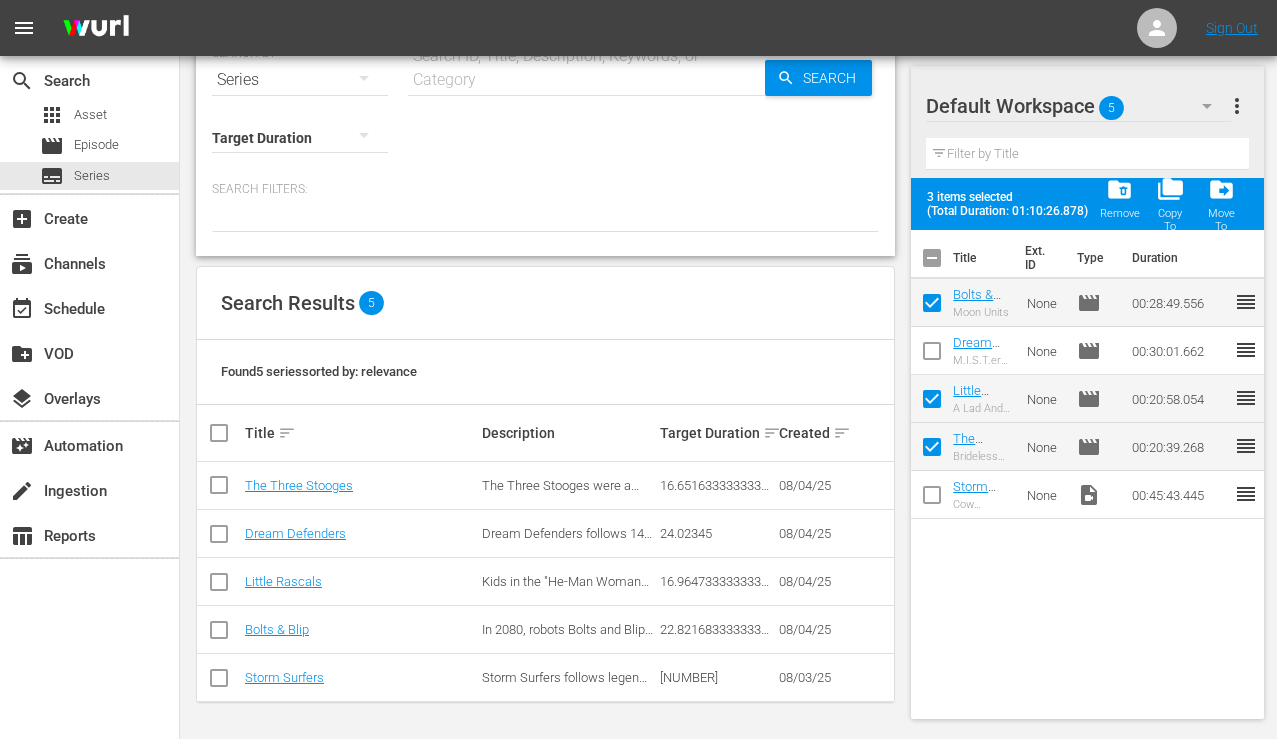 click at bounding box center (932, 355) 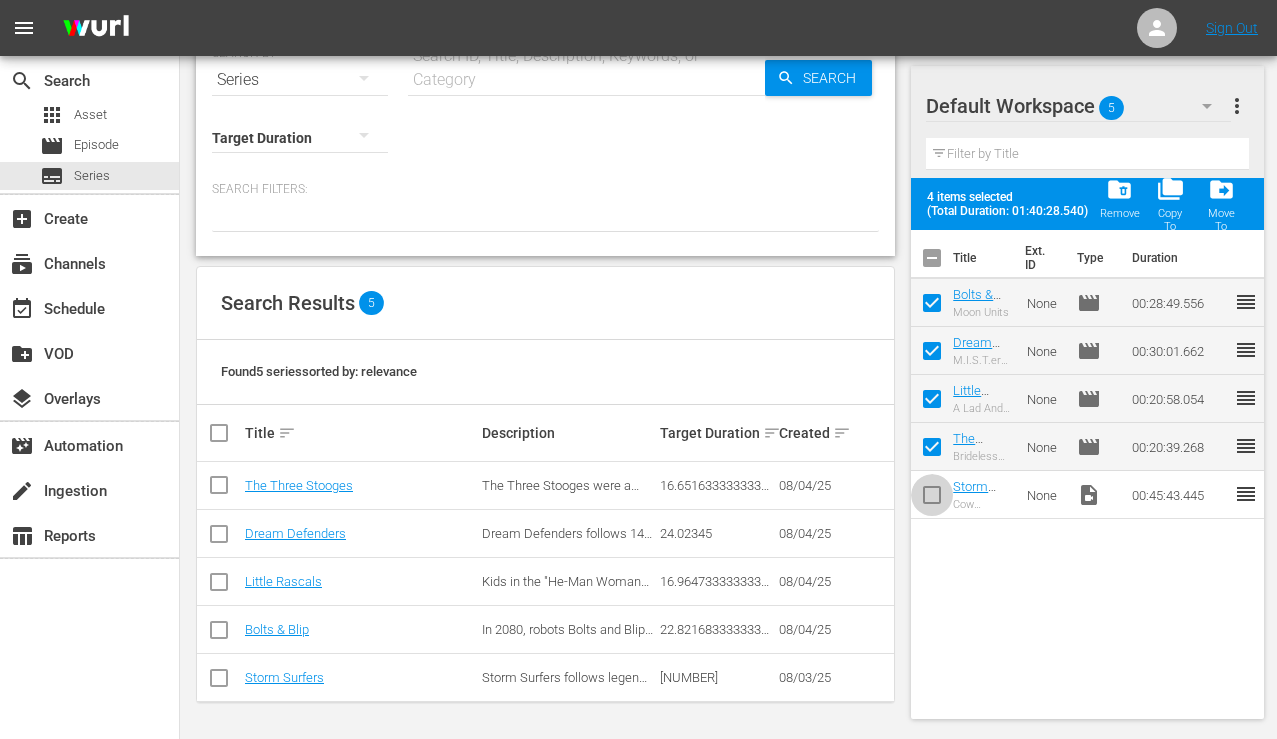 click at bounding box center (932, 499) 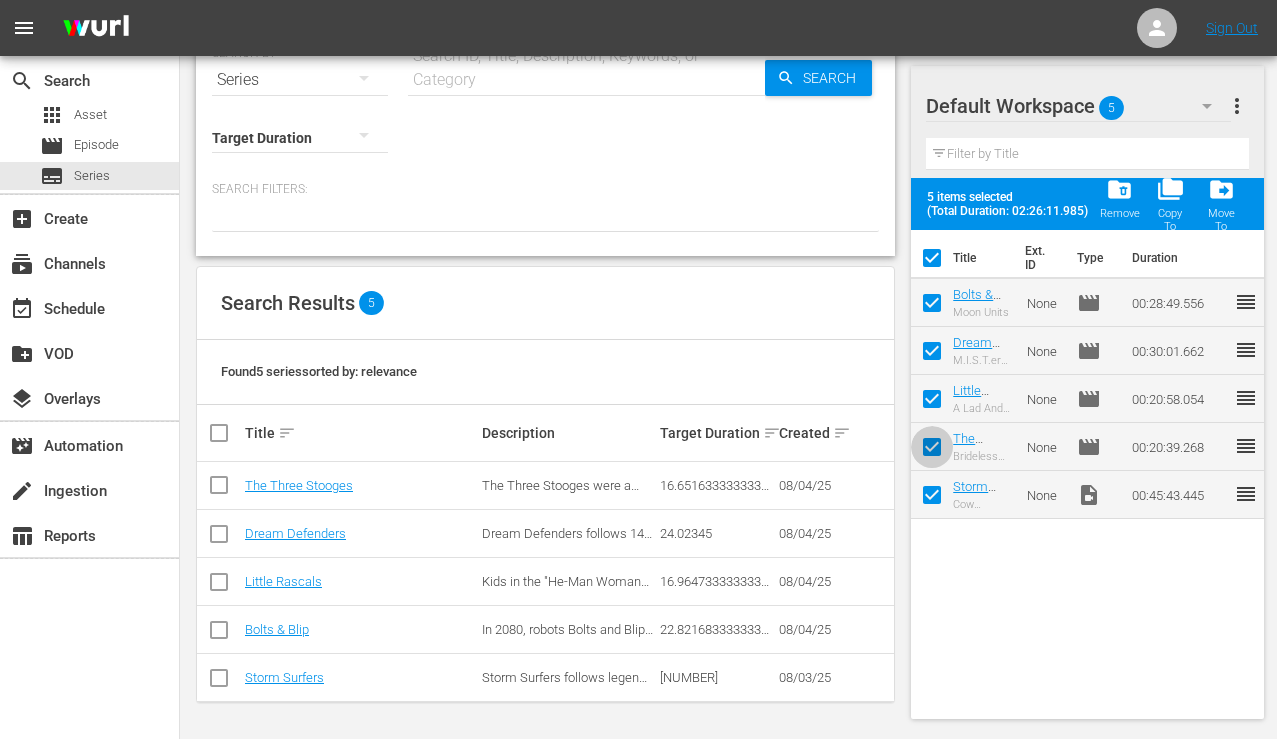 click at bounding box center [932, 451] 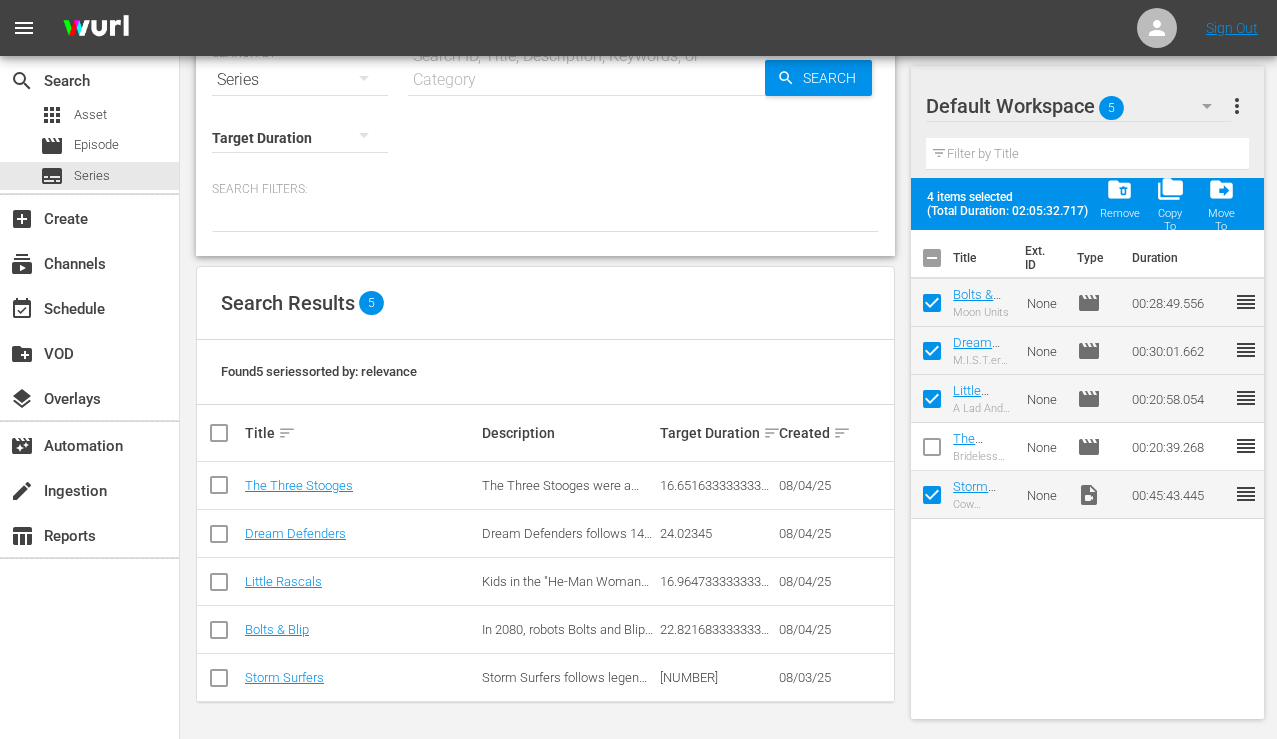 click at bounding box center (932, 403) 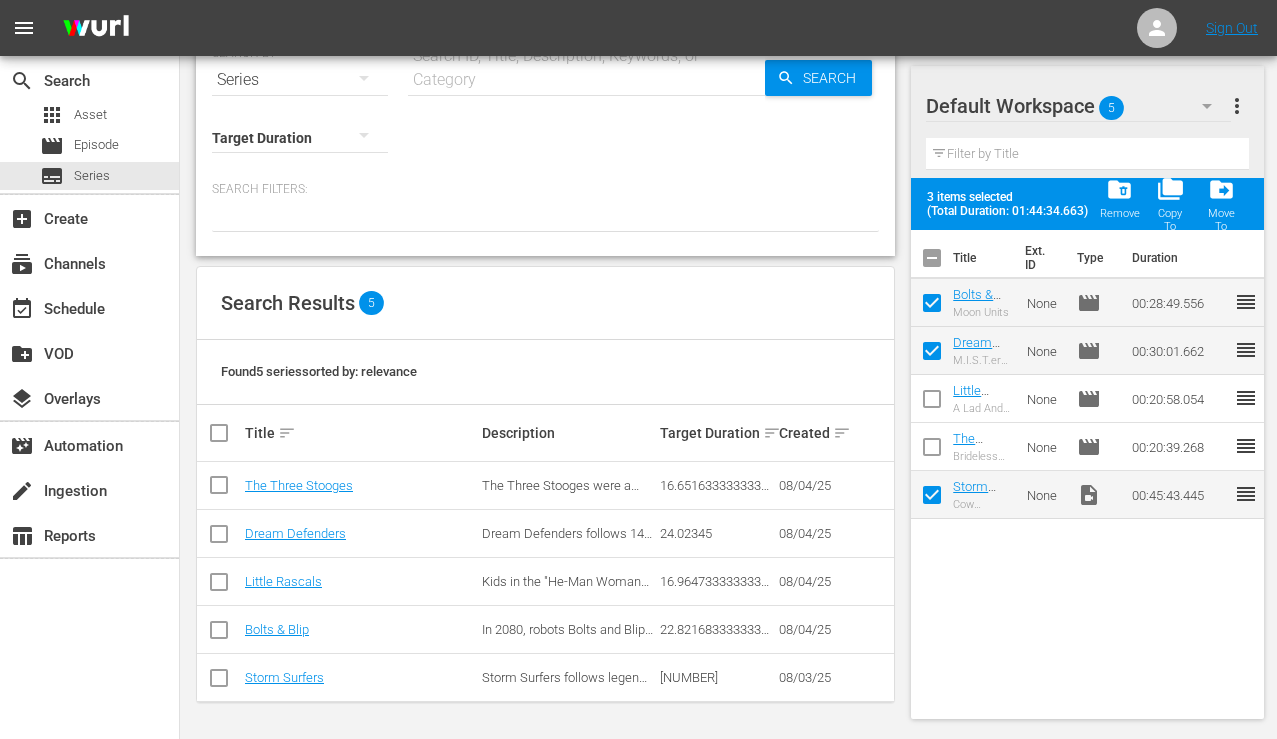 click at bounding box center [932, 499] 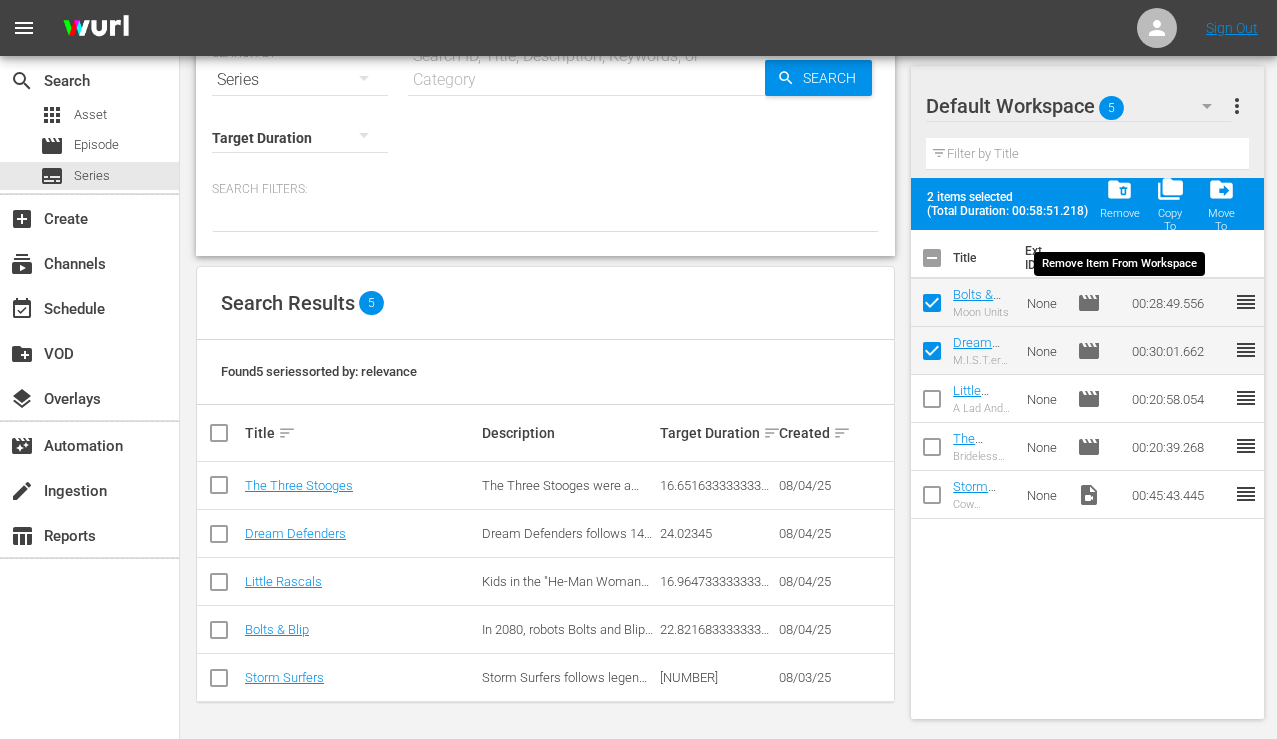 click on "folder_delete" at bounding box center (1119, 189) 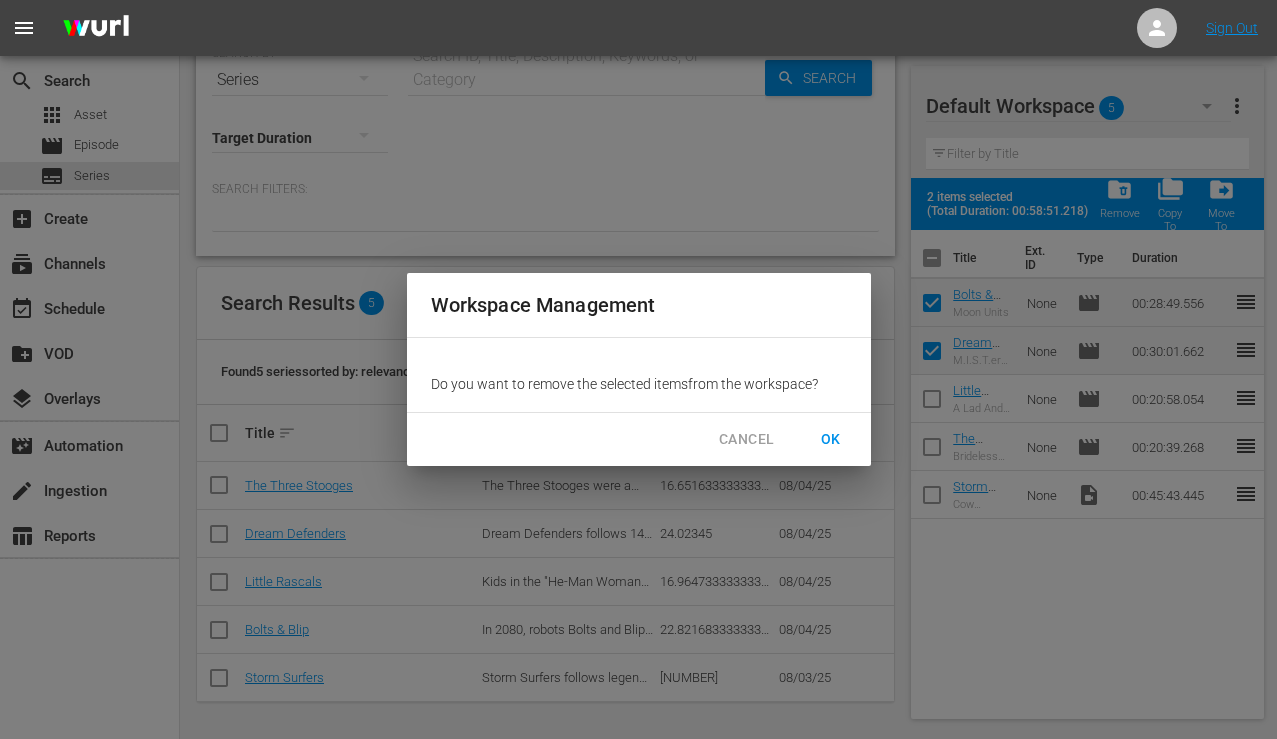 click on "OK" at bounding box center (831, 439) 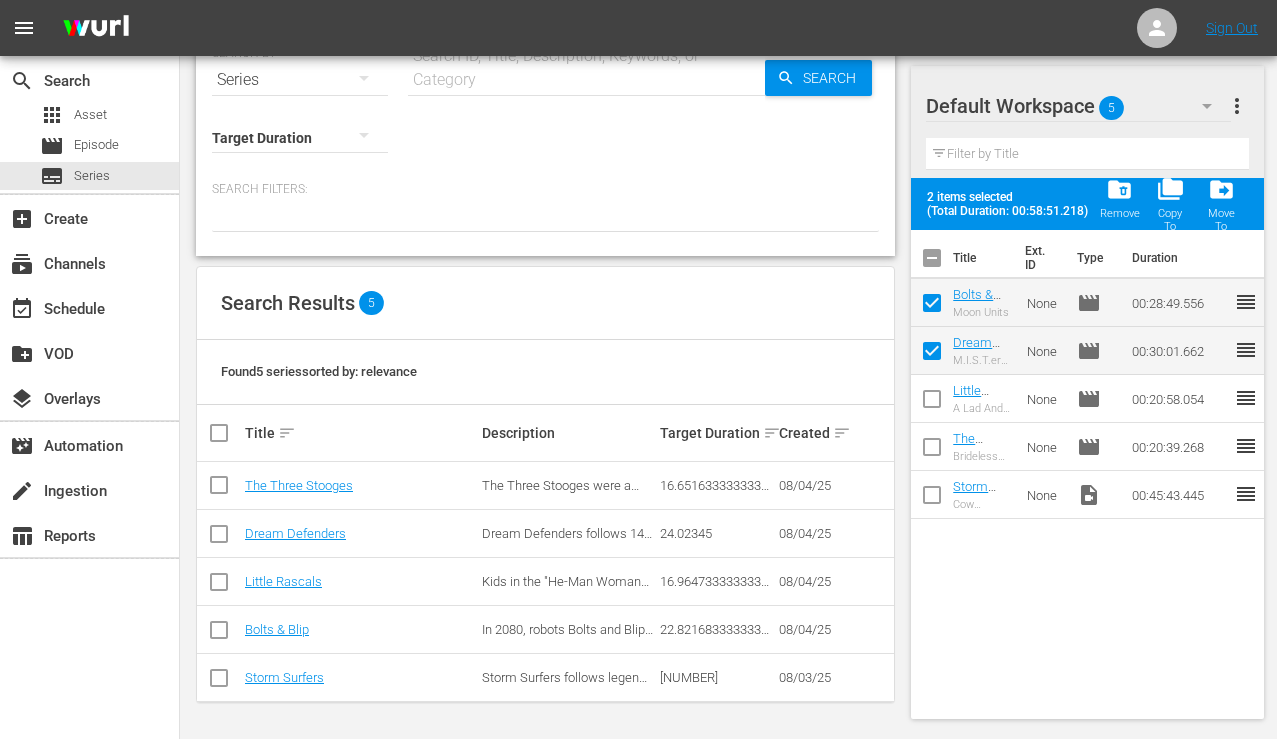 checkbox on "false" 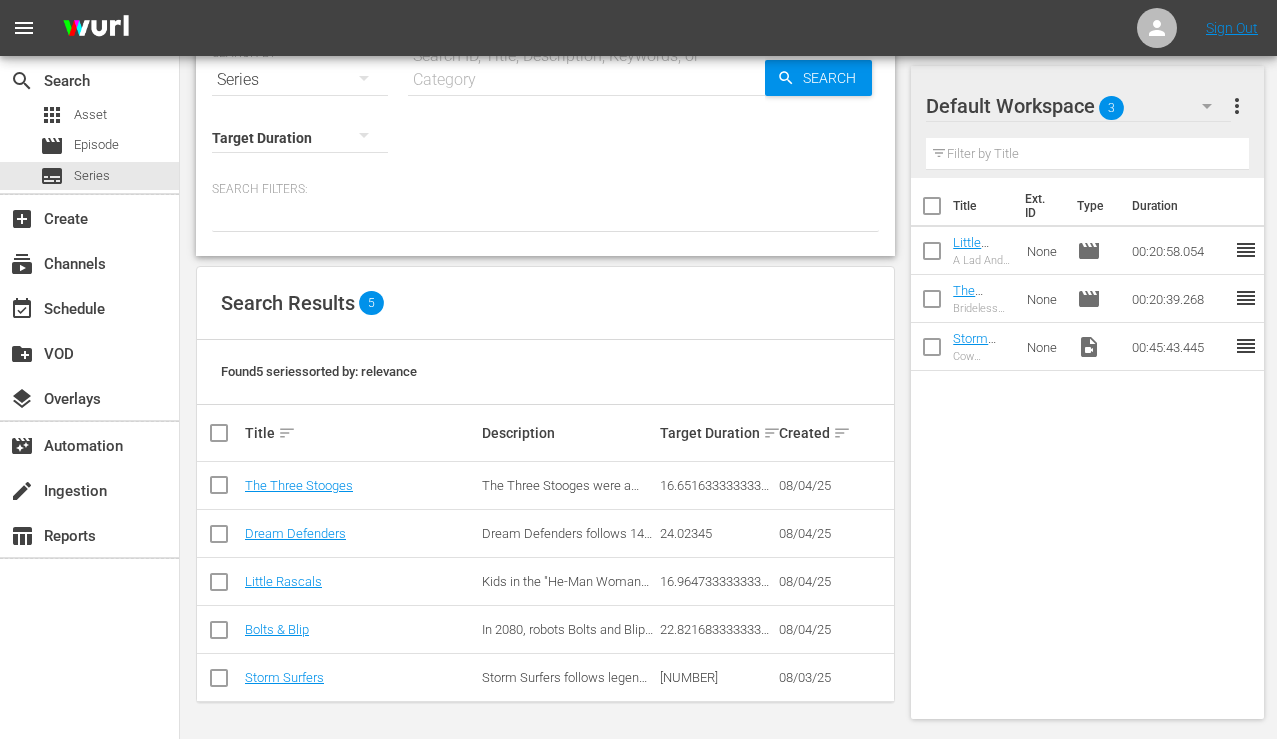 click at bounding box center [932, 351] 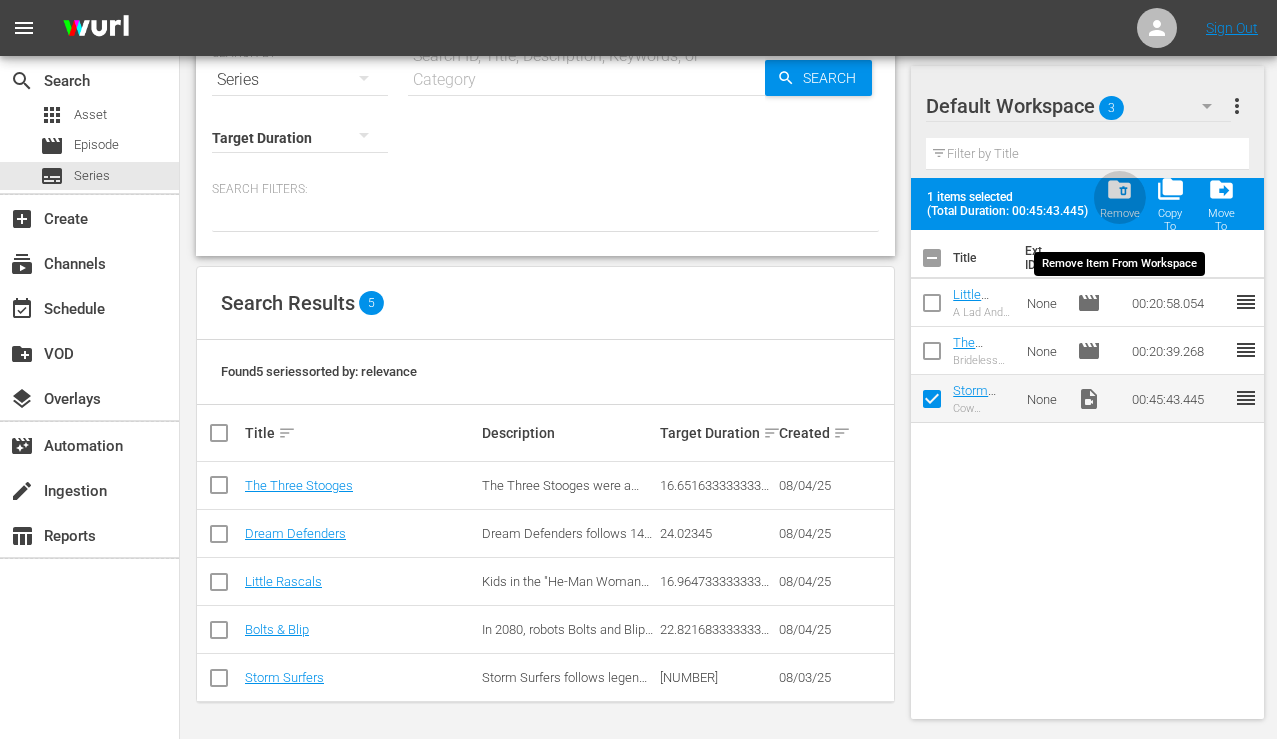 click on "folder_delete" at bounding box center (1119, 189) 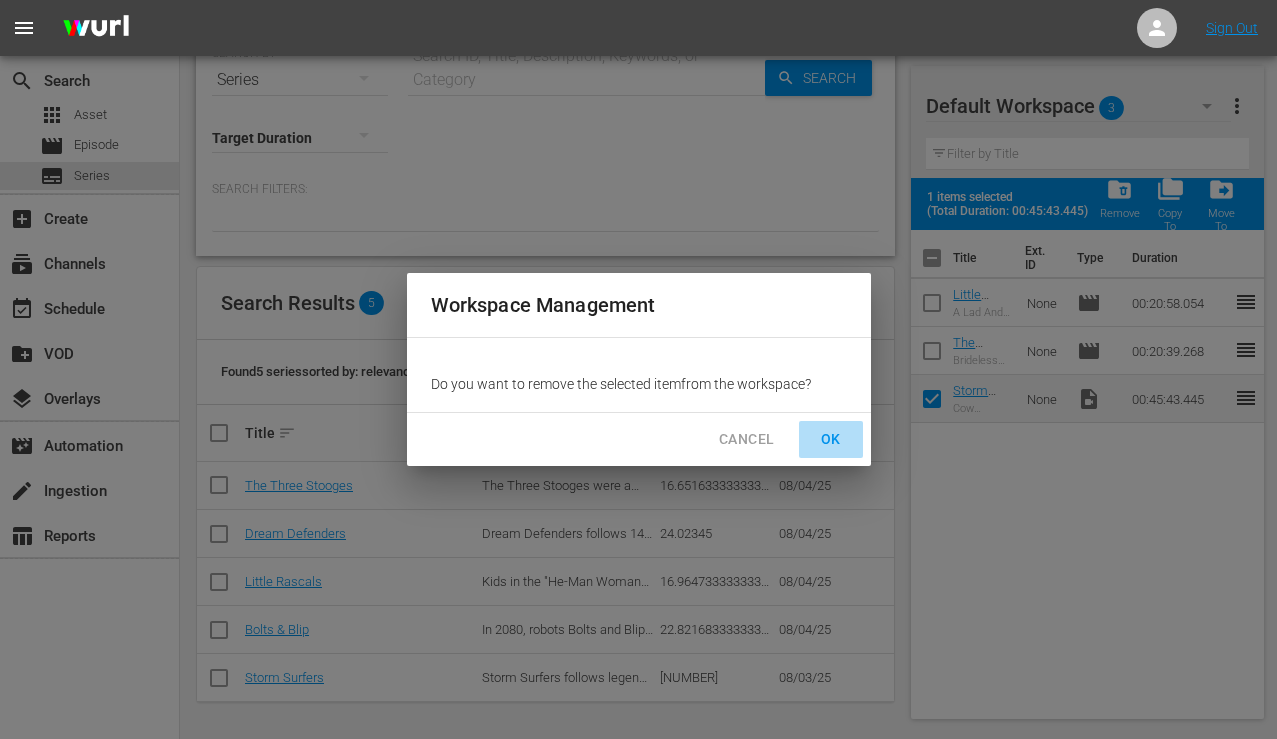 click on "OK" at bounding box center [831, 439] 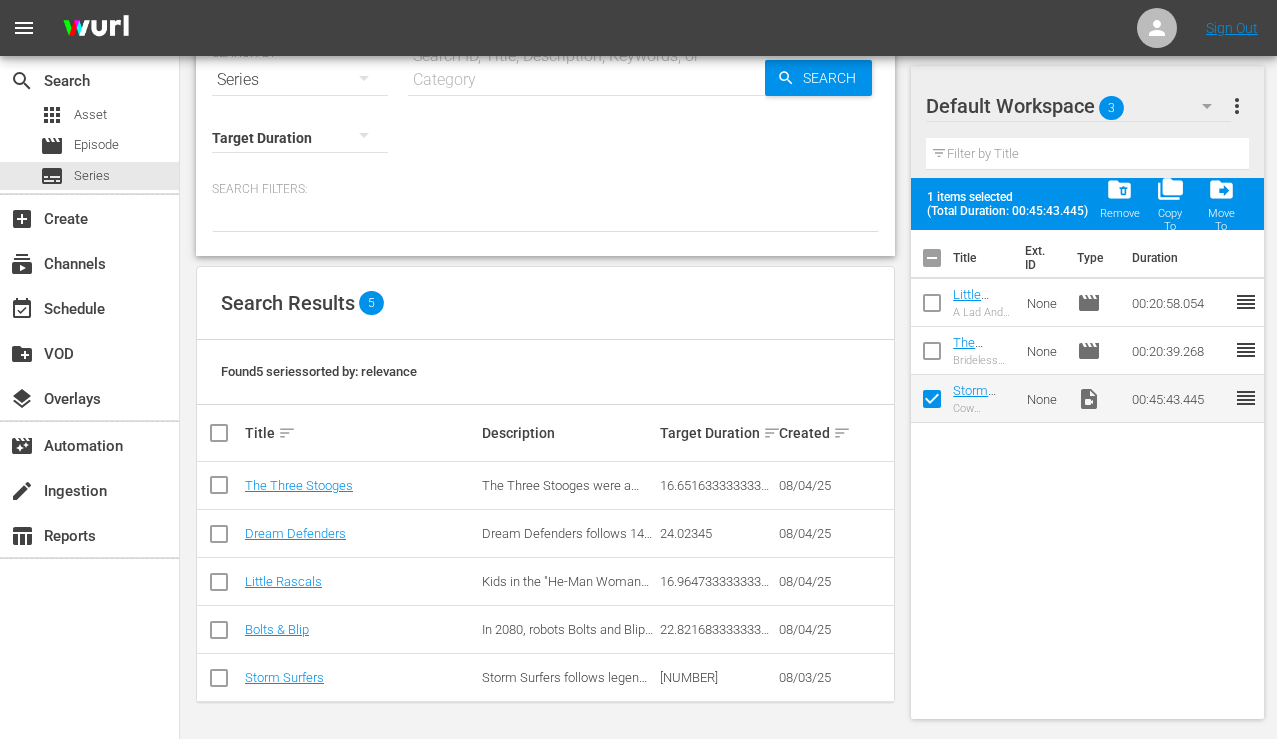 checkbox on "false" 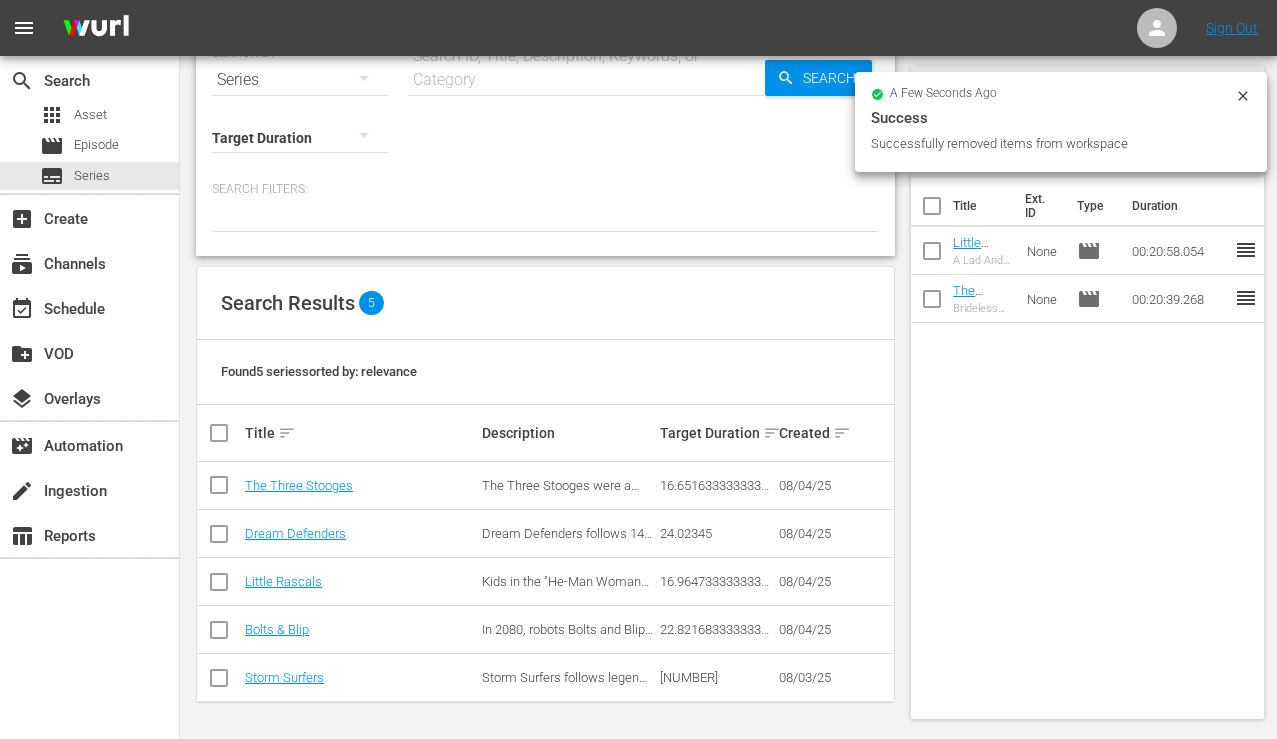 click at bounding box center [932, 255] 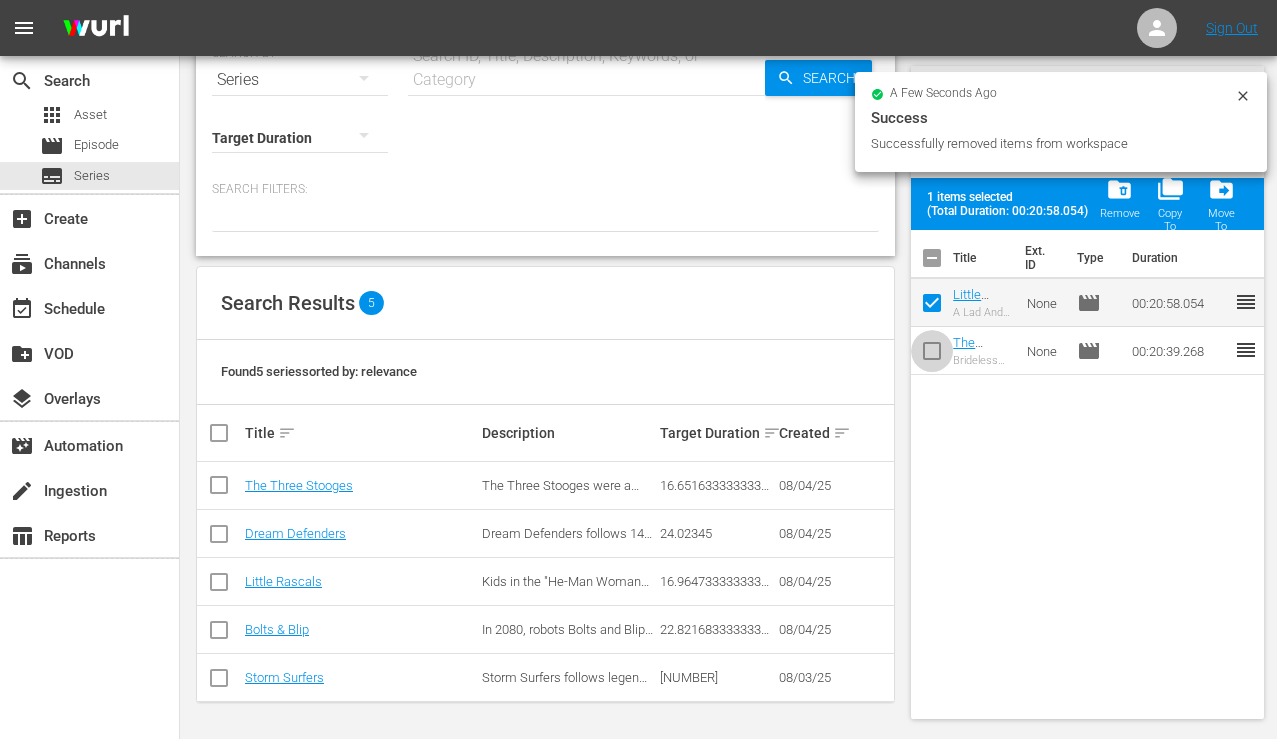 click at bounding box center [932, 355] 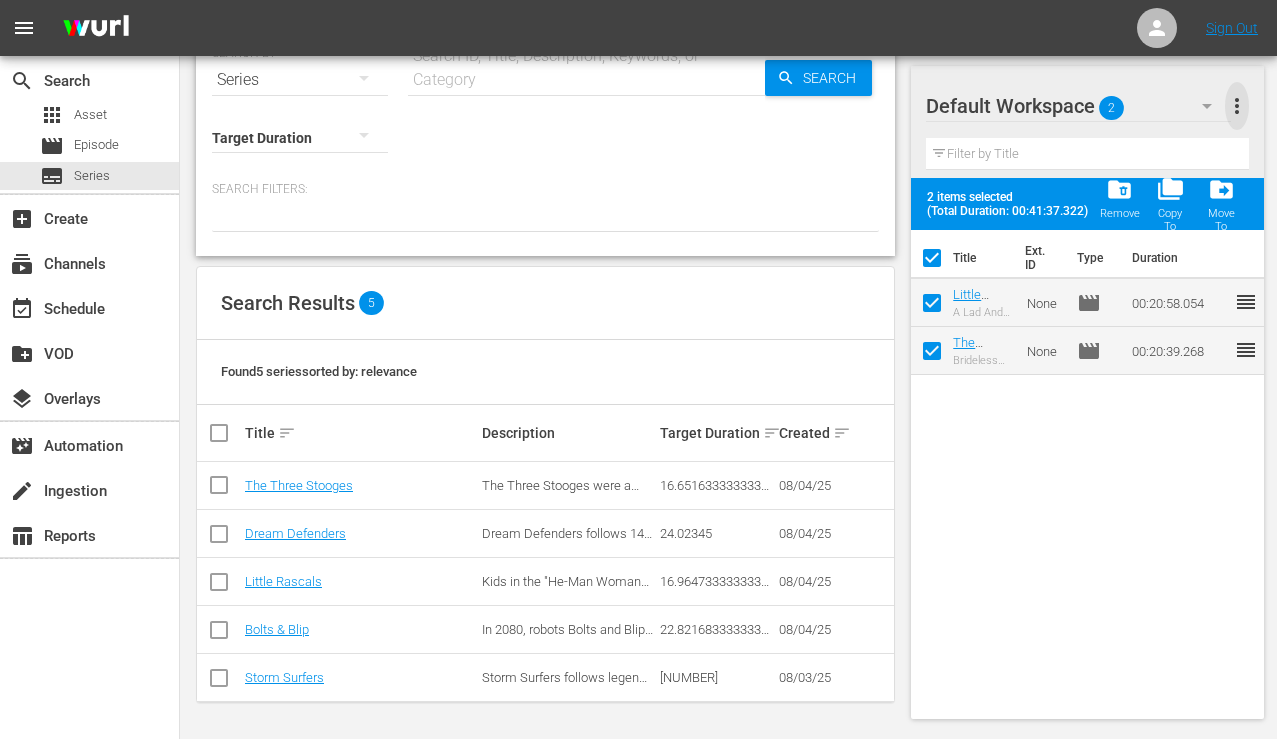 click on "more_vert" at bounding box center [1237, 106] 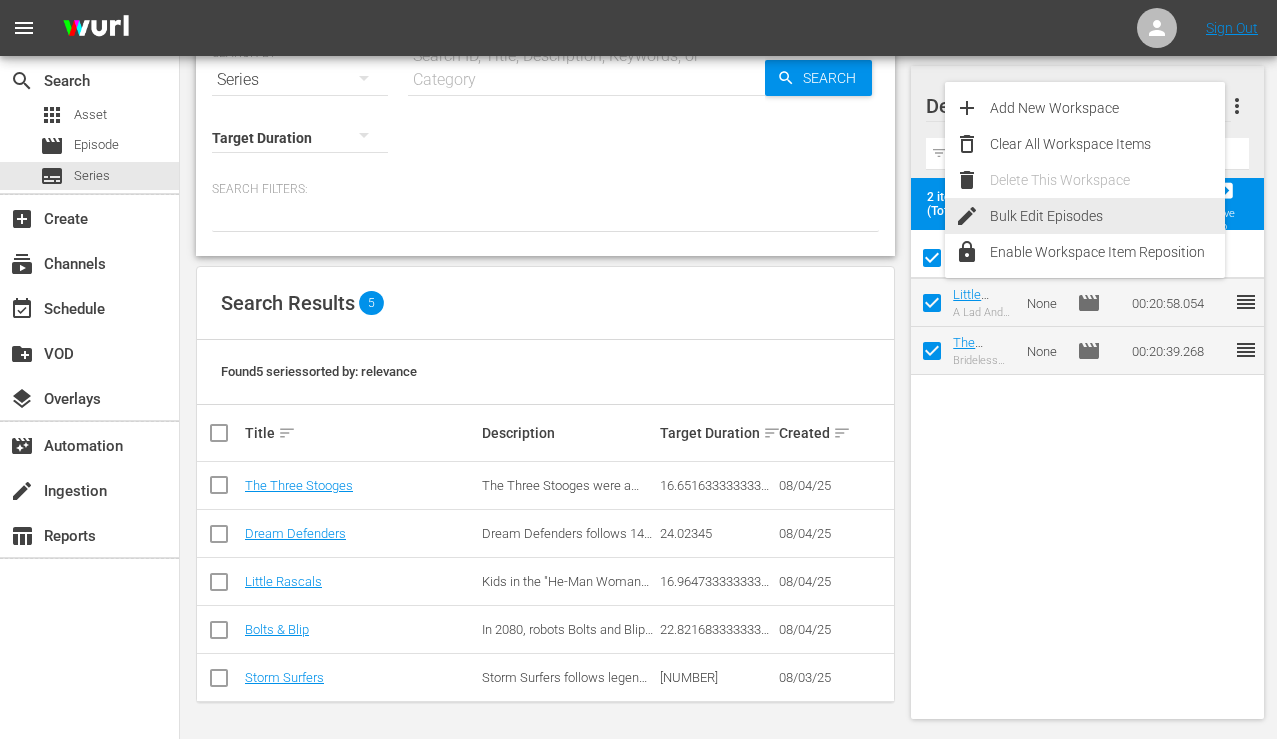 click on "Bulk Edit Episodes" at bounding box center [1107, 216] 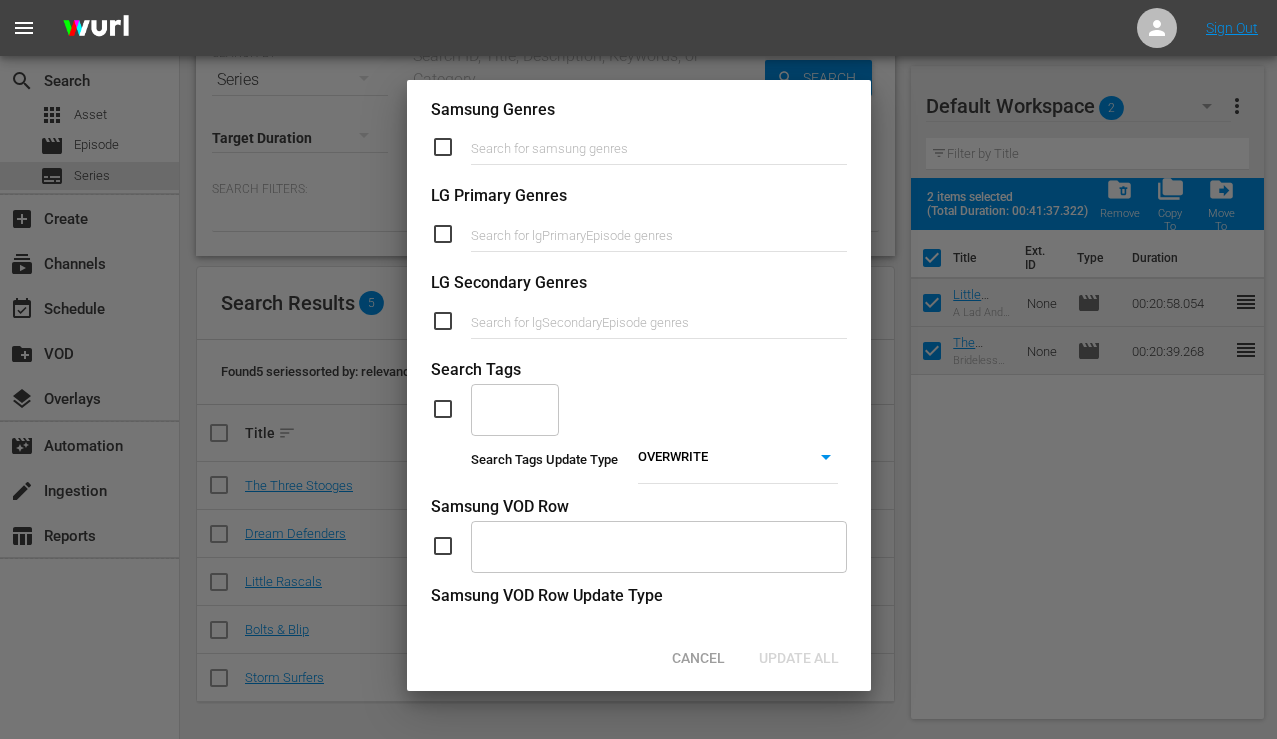 scroll, scrollTop: 824, scrollLeft: 0, axis: vertical 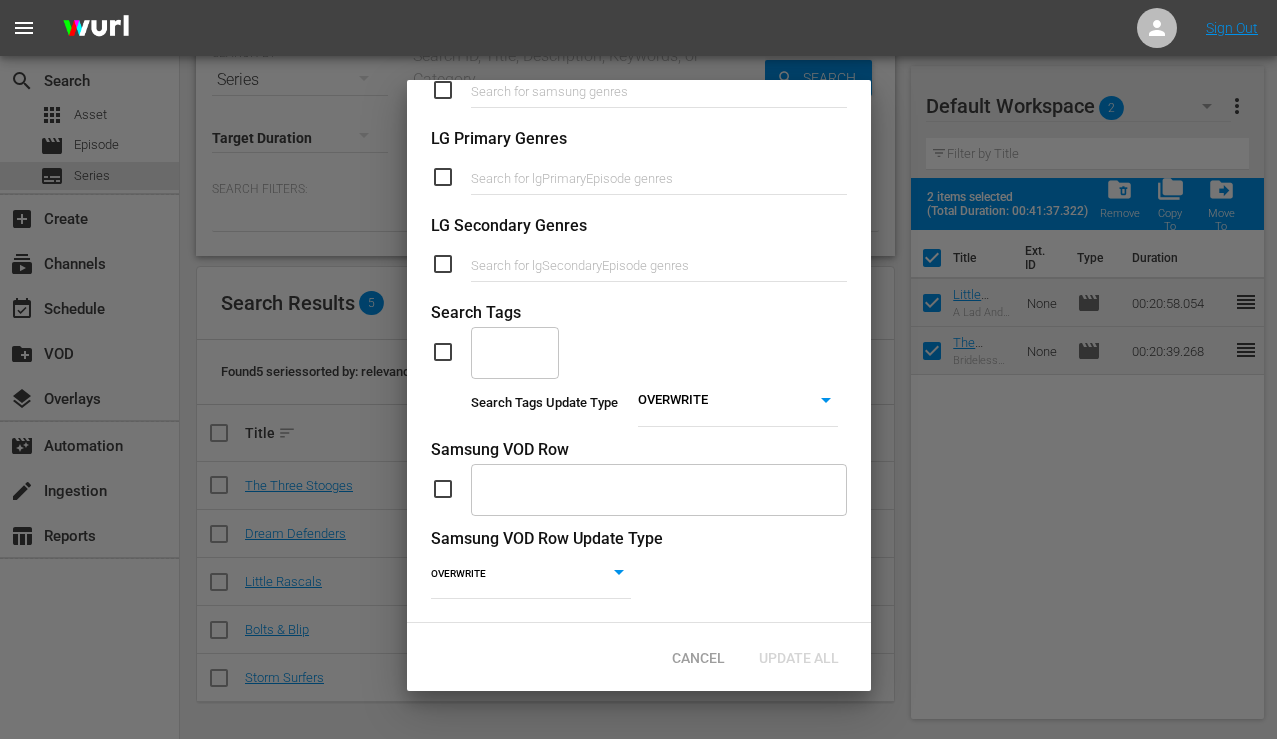 click at bounding box center [451, 352] 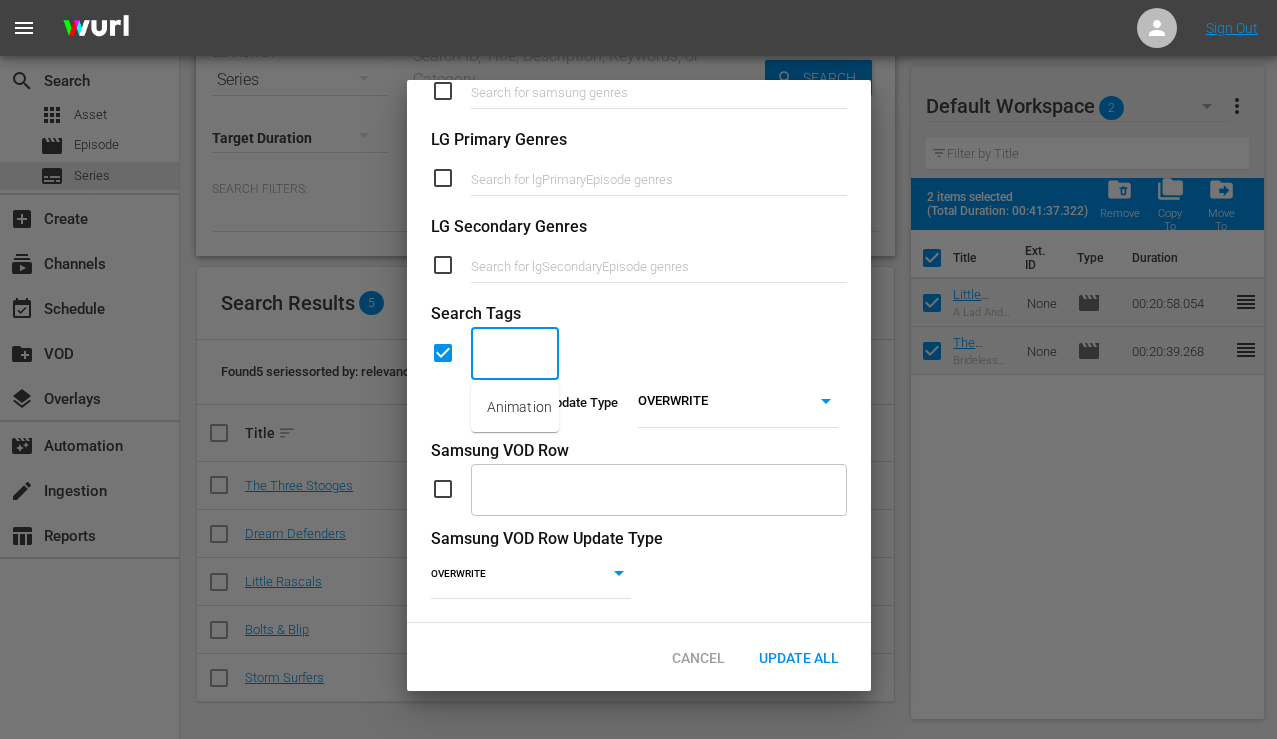 click at bounding box center [500, 353] 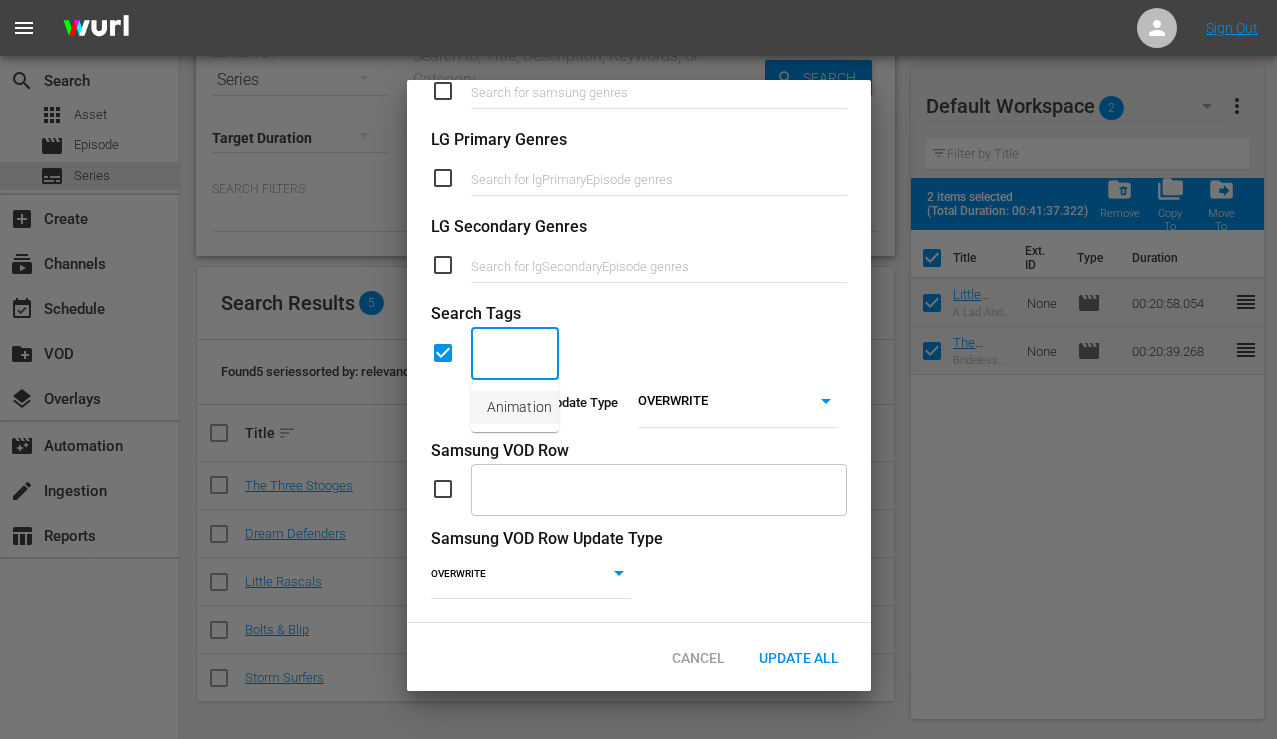click on "Animation" at bounding box center [519, 407] 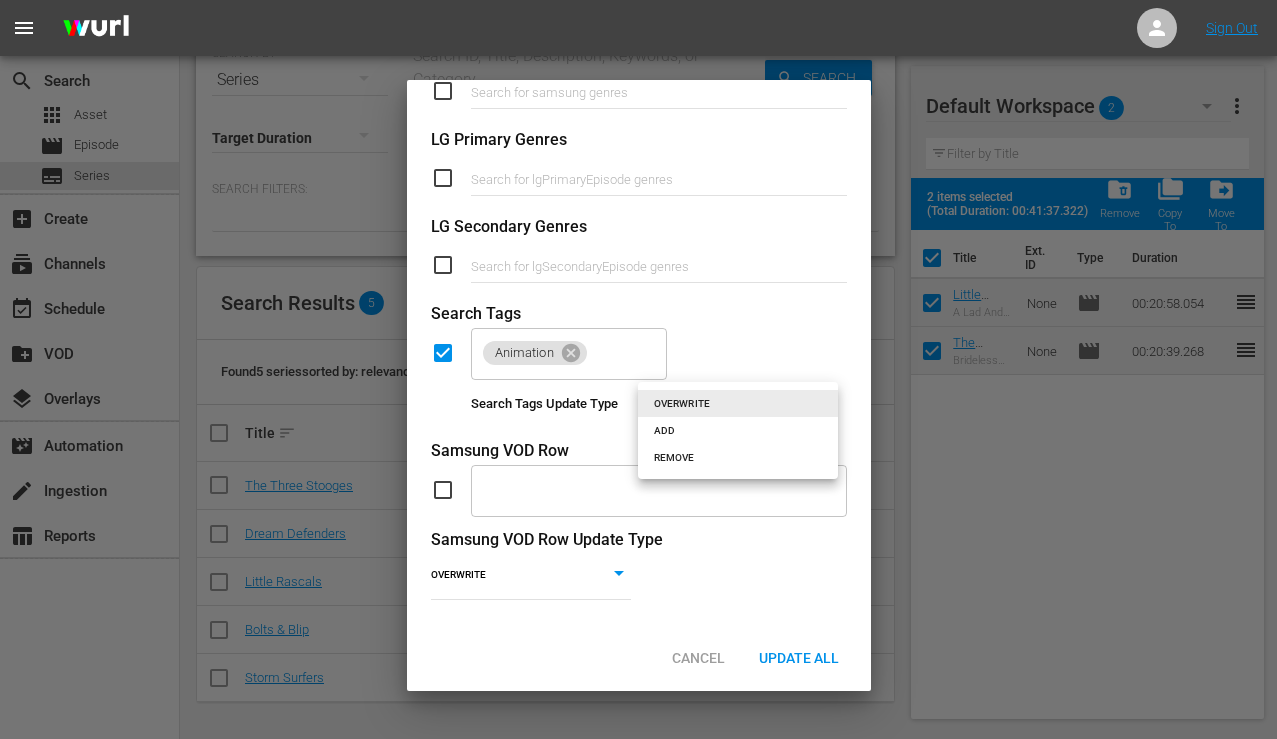 click on "[NUM] [DATE]" at bounding box center [638, 321] 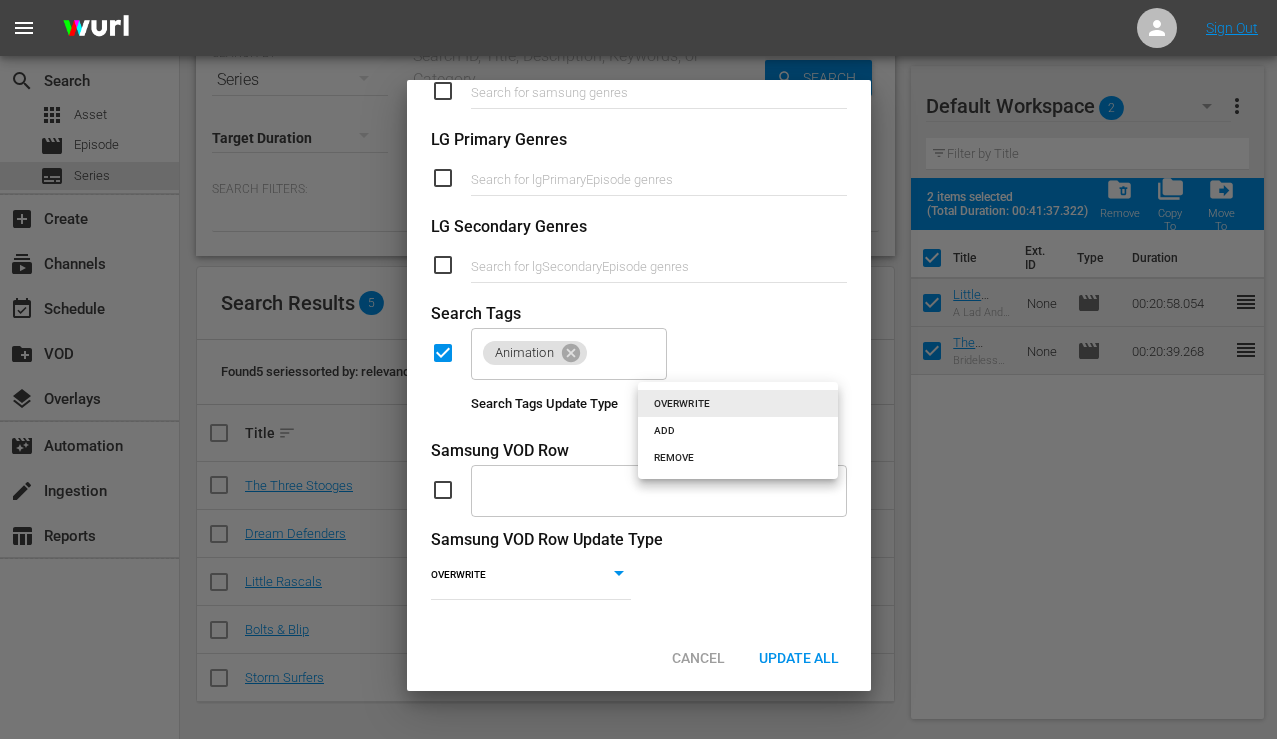 type on "REMOVE" 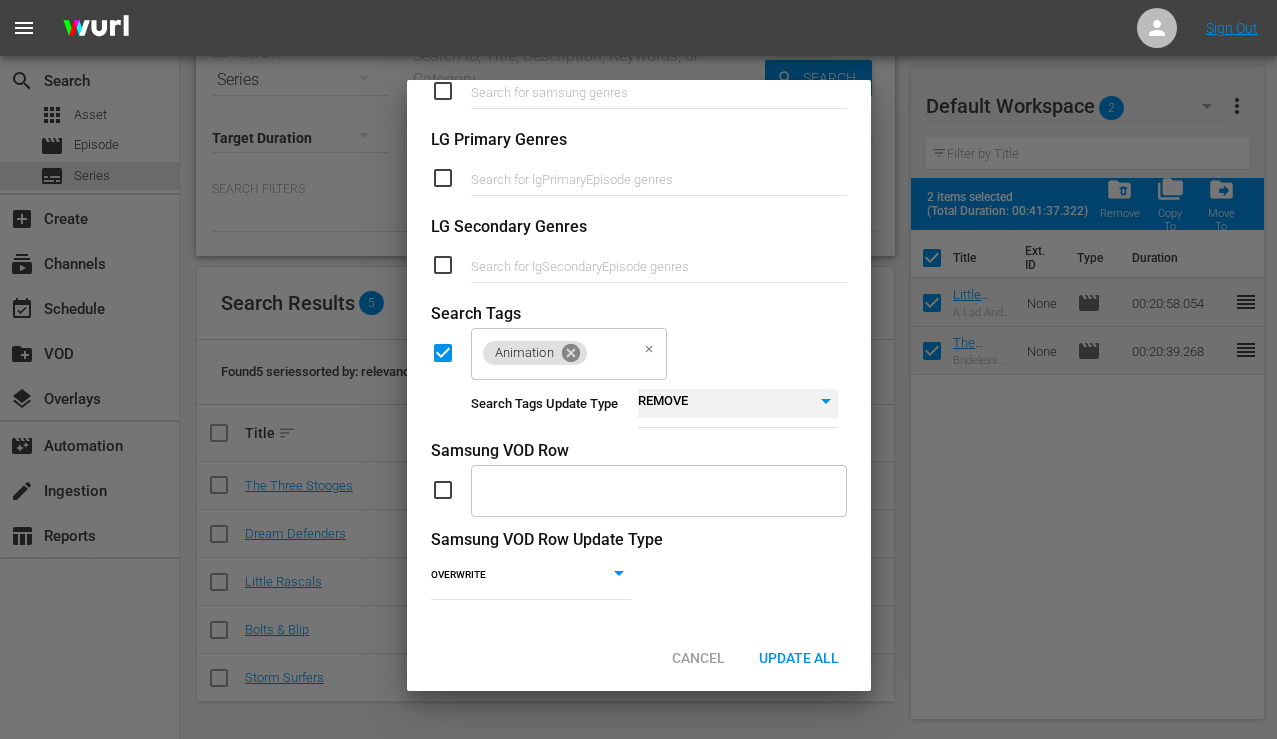 click 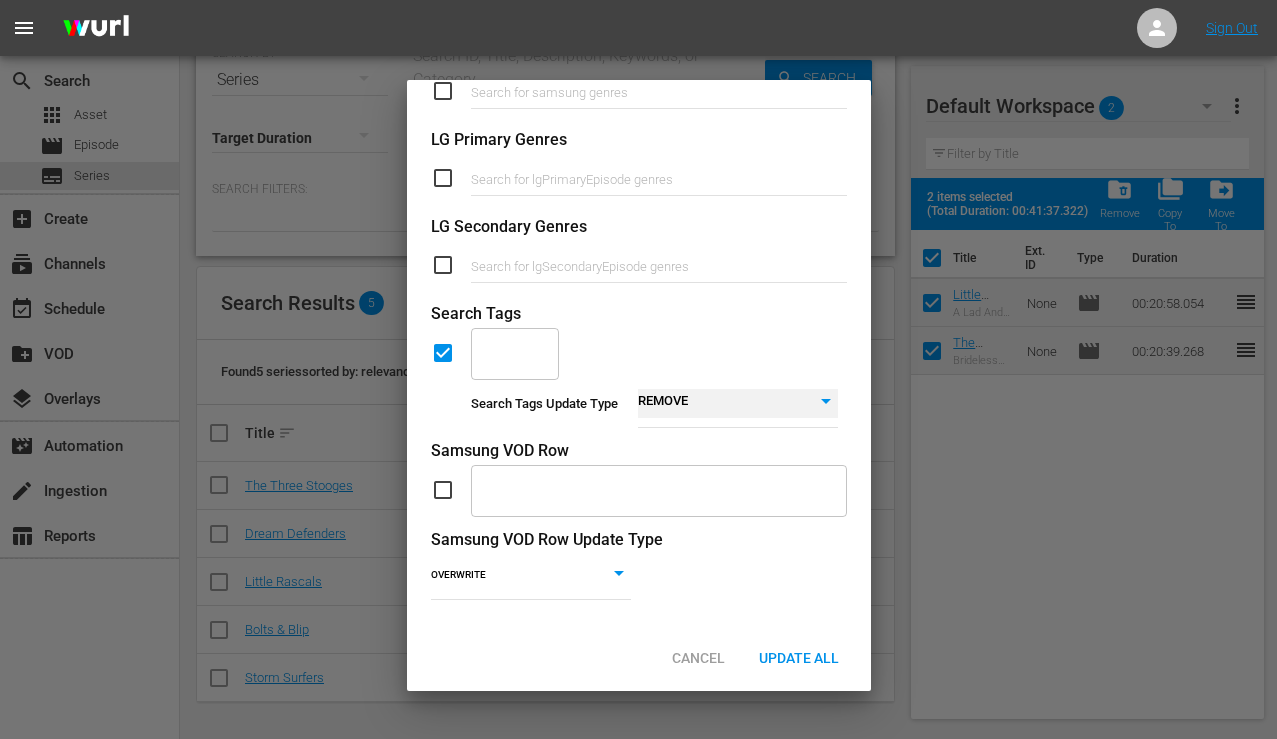 click on "​" 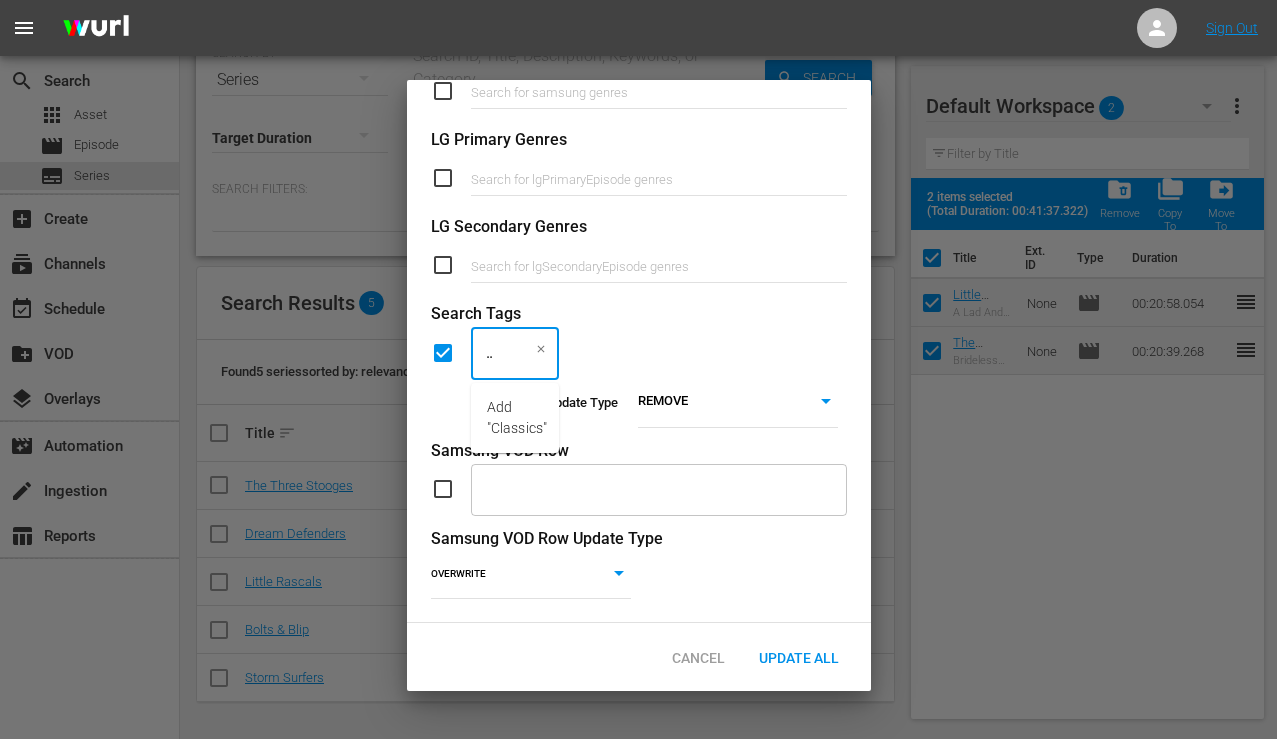 scroll, scrollTop: 0, scrollLeft: 23, axis: horizontal 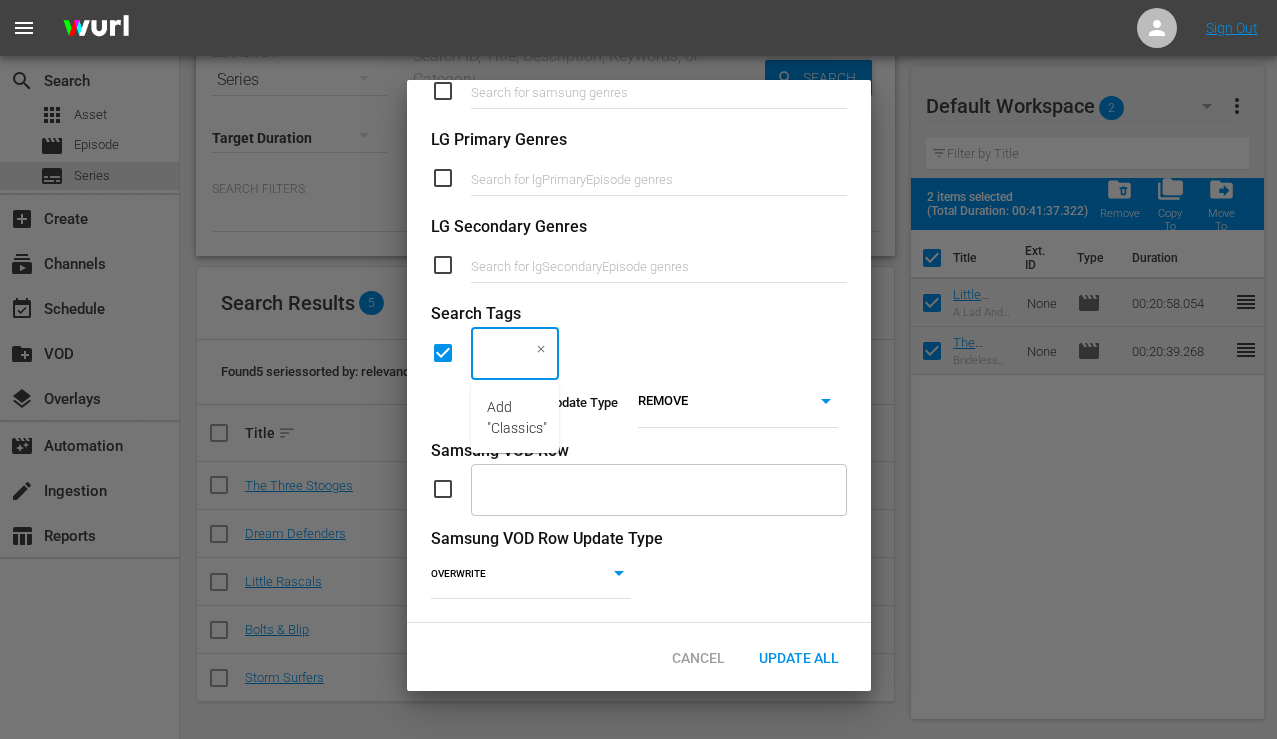 type on "Classics" 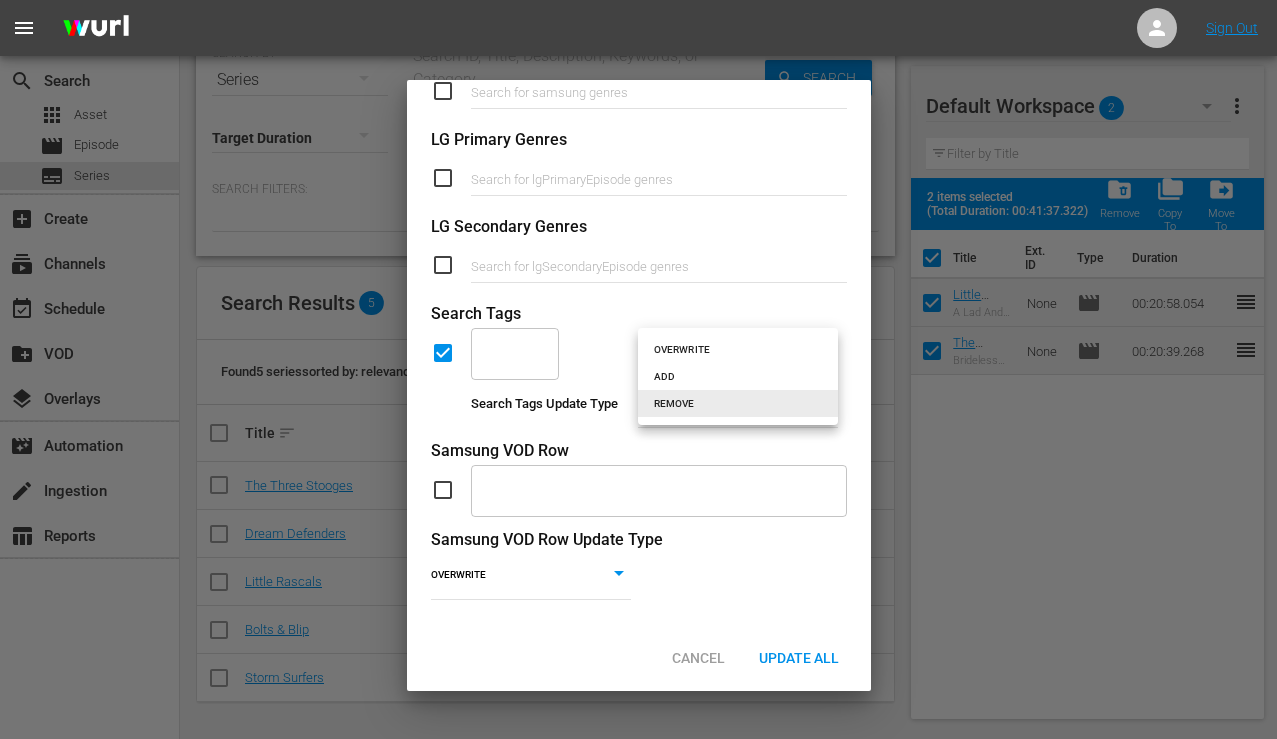 scroll, scrollTop: 0, scrollLeft: 0, axis: both 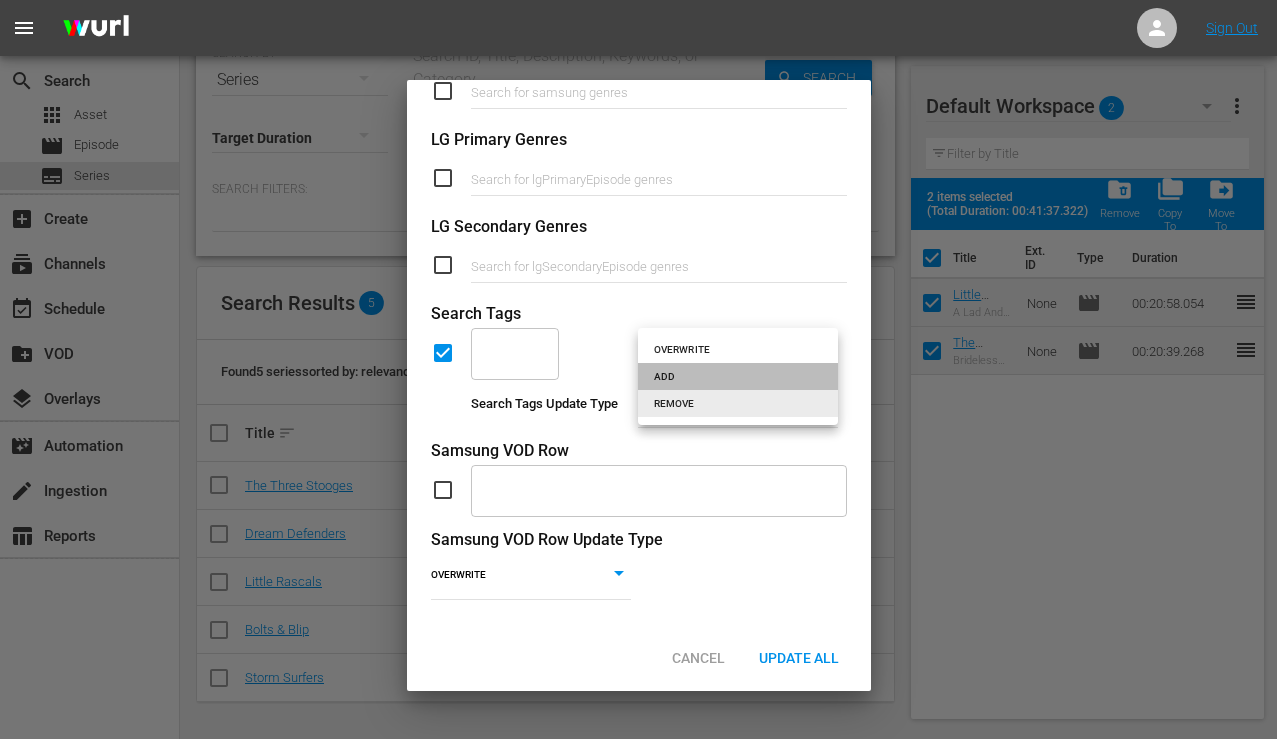 click on "ADD" at bounding box center [738, 376] 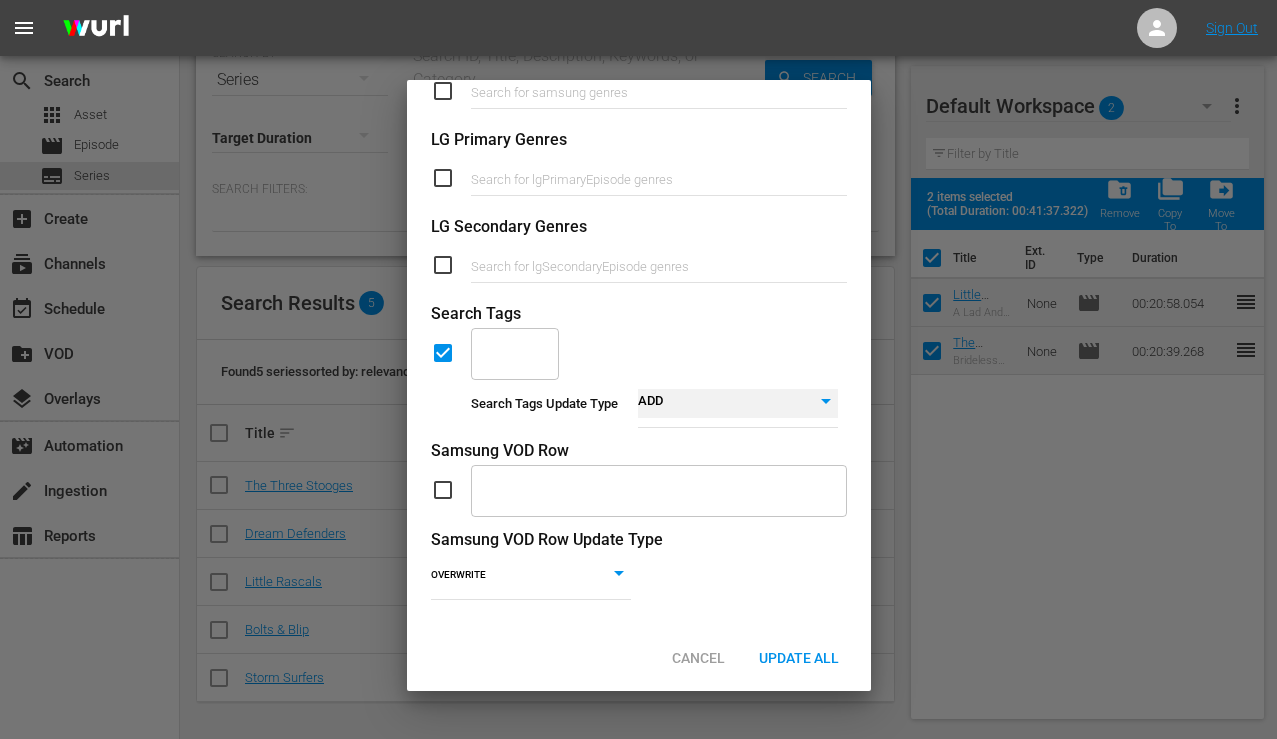 click on "​" 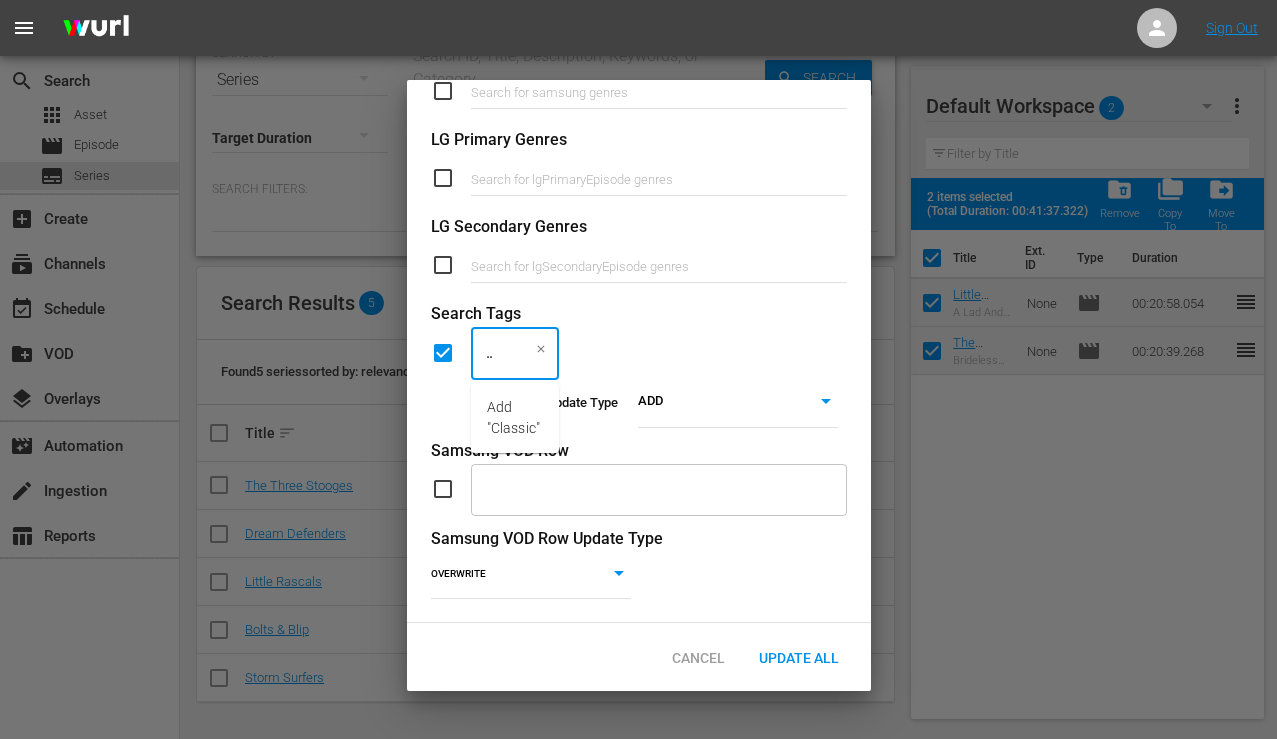 type on "Classics" 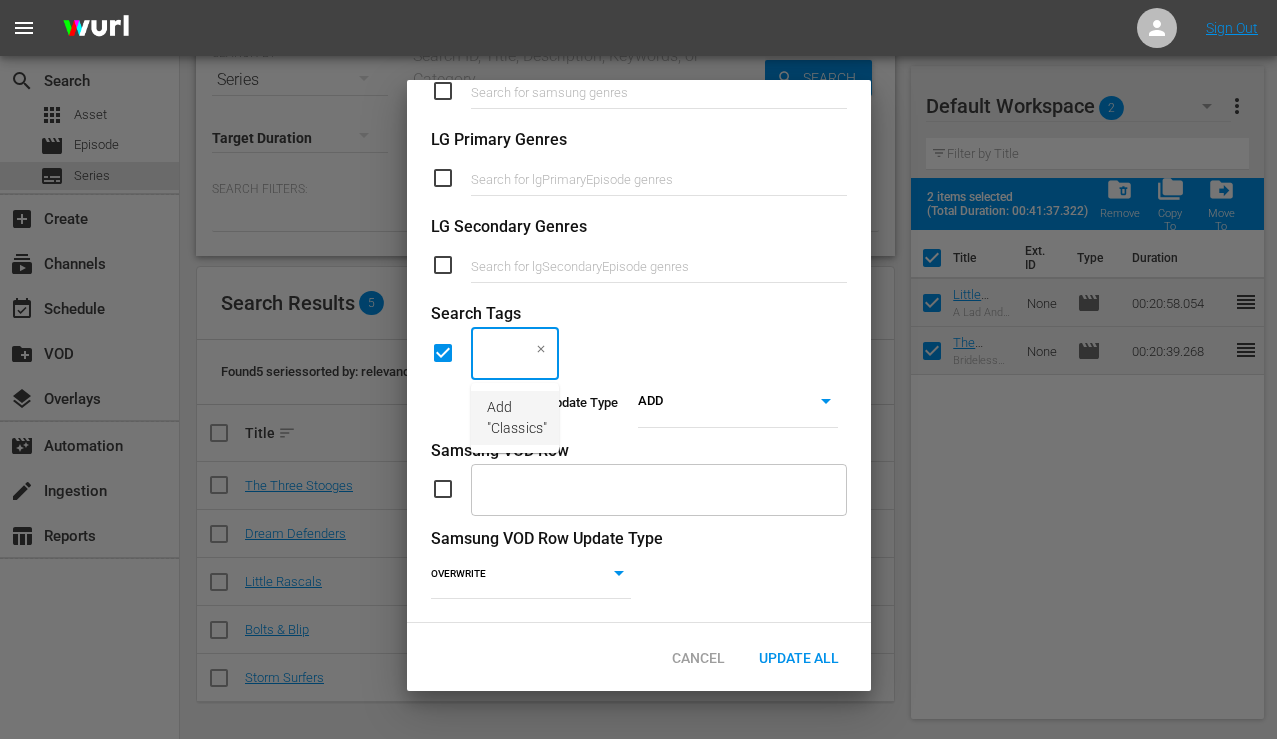 click on "Add "Classics"" at bounding box center [517, 418] 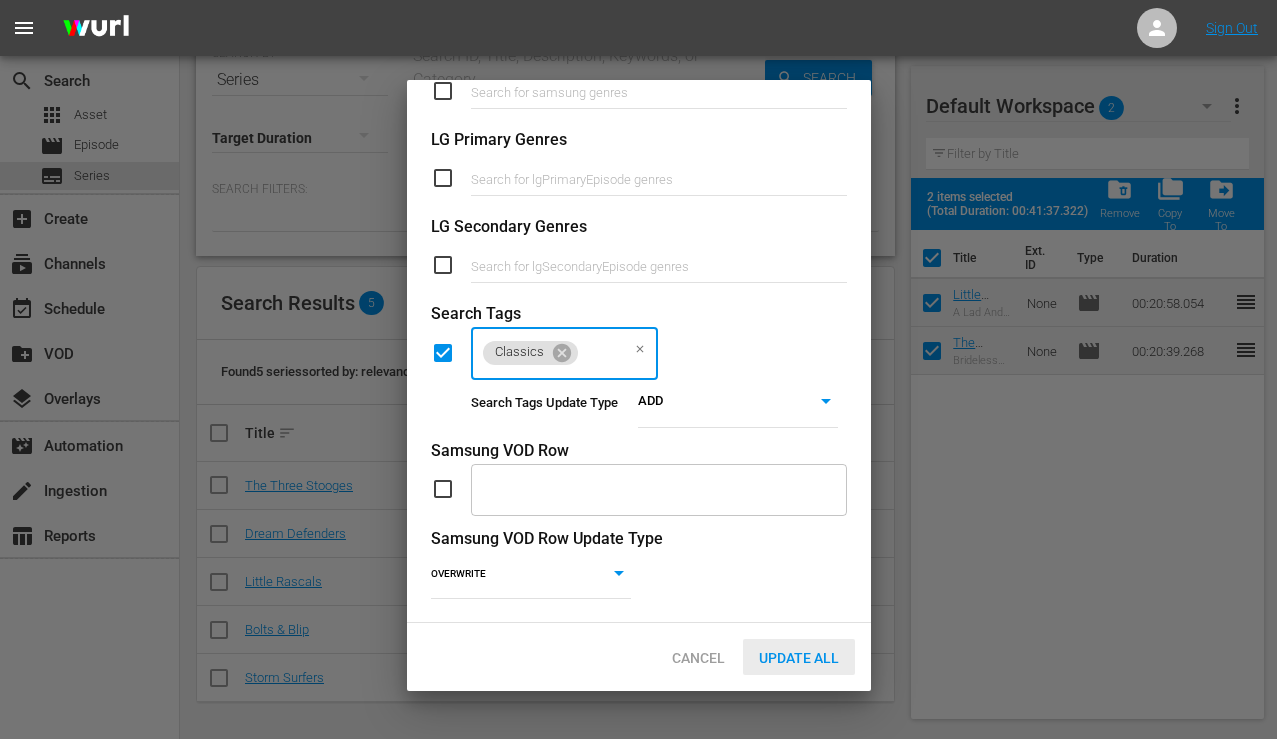 click on "Update All" at bounding box center [799, 658] 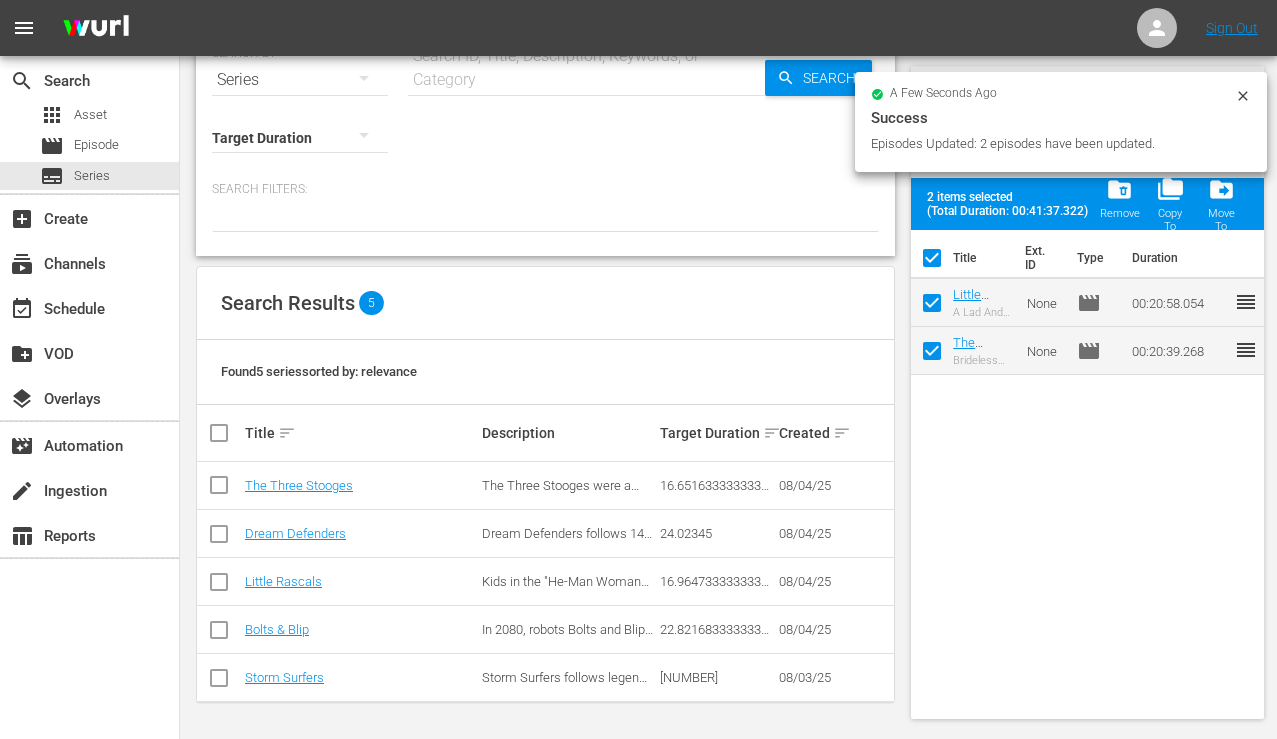 click 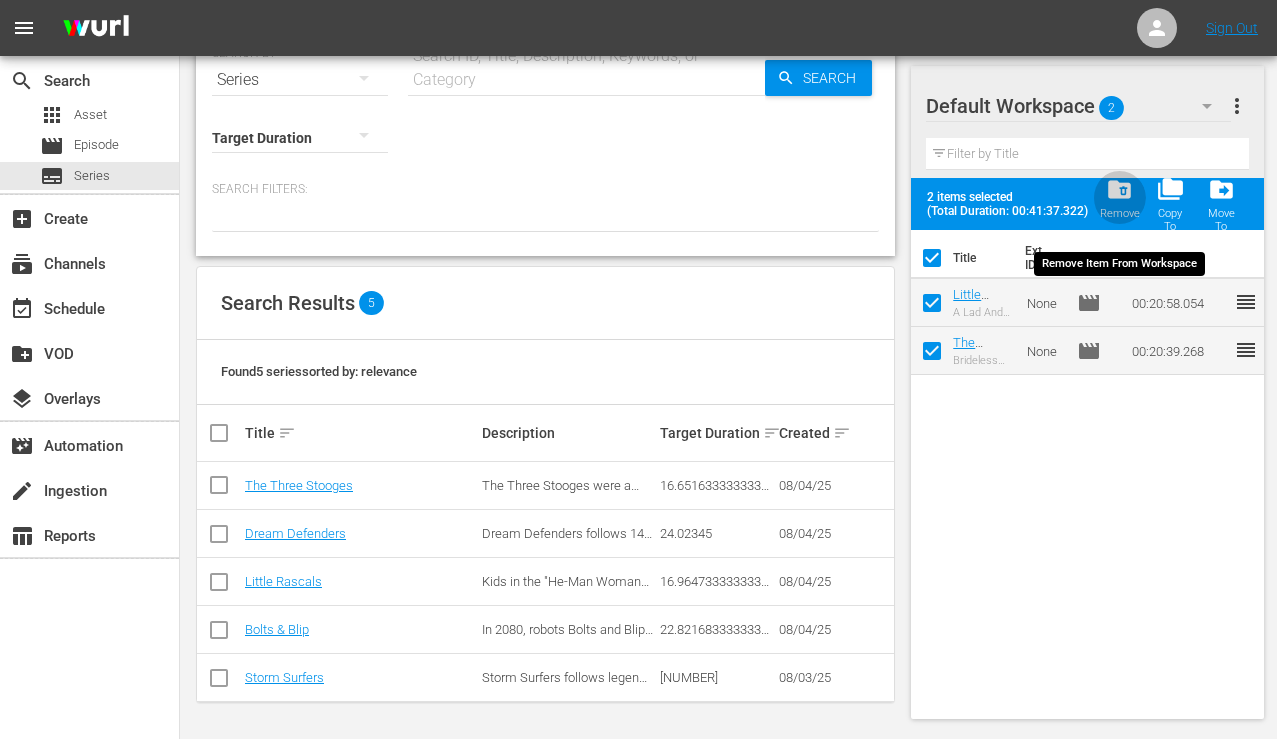 click on "folder_delete" at bounding box center [1119, 189] 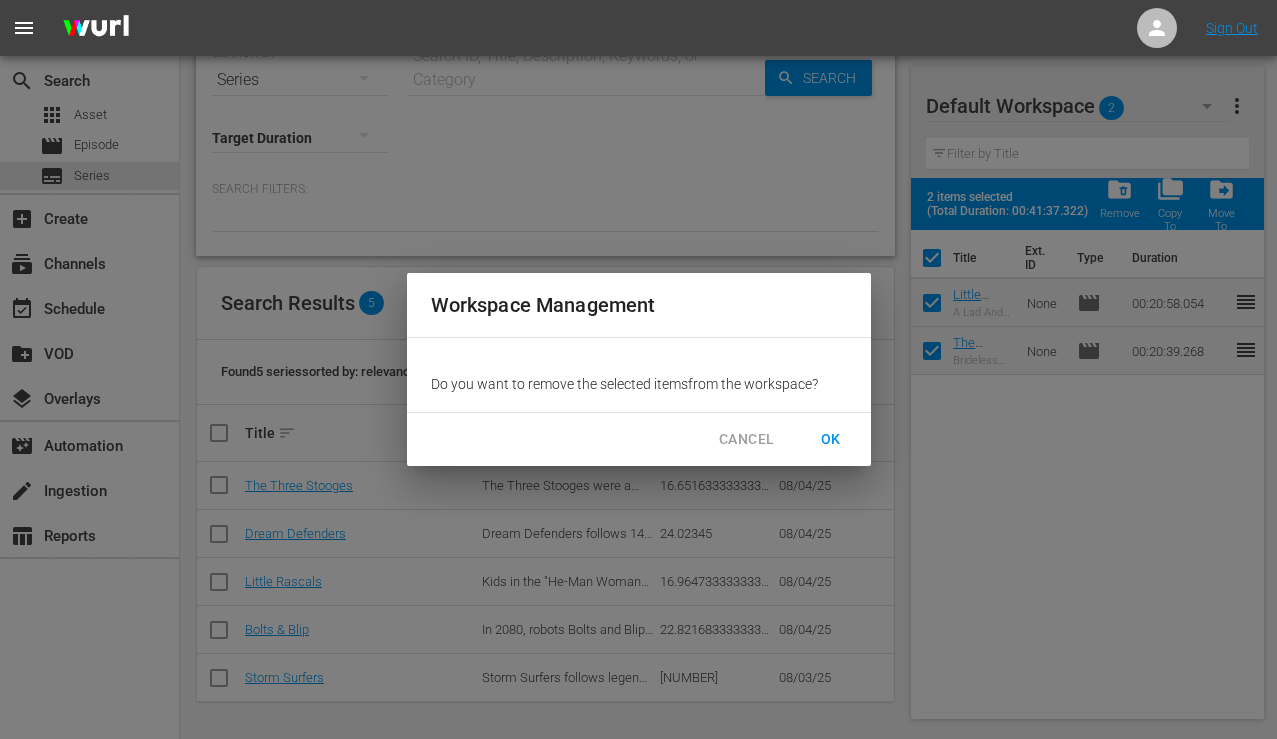 click on "OK" at bounding box center [831, 439] 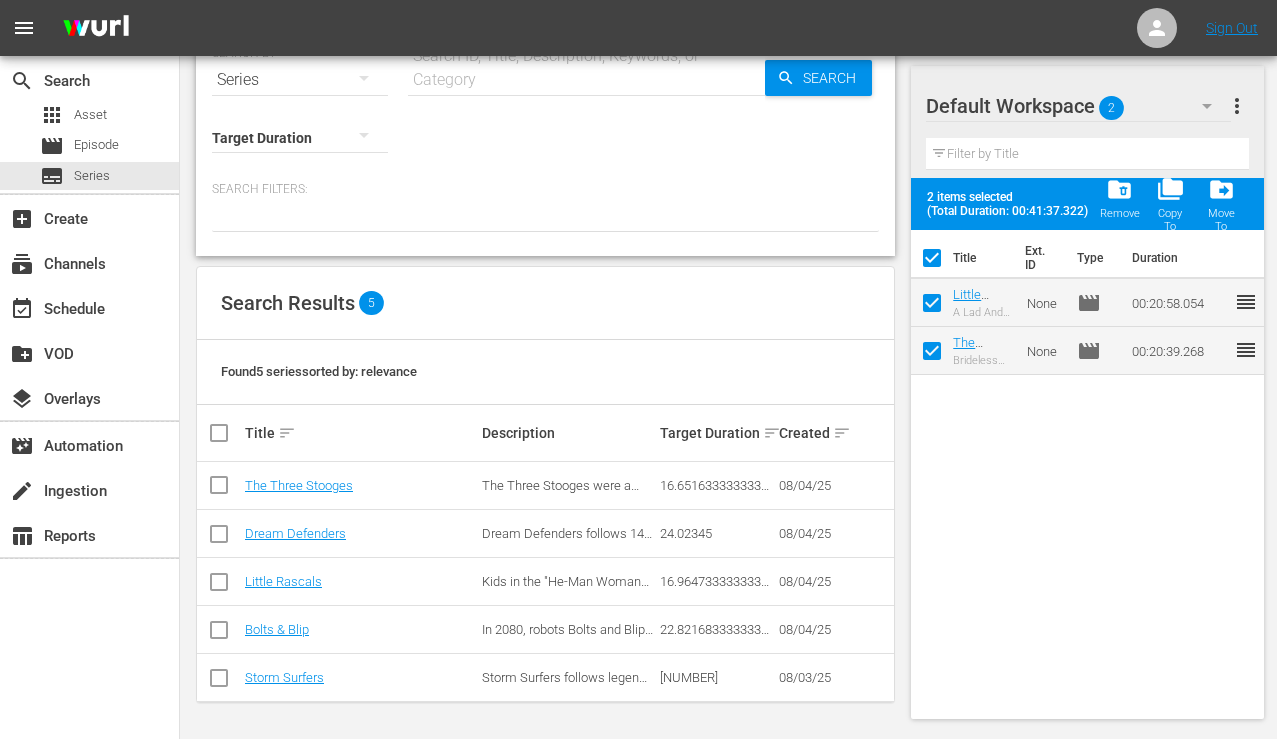 checkbox on "false" 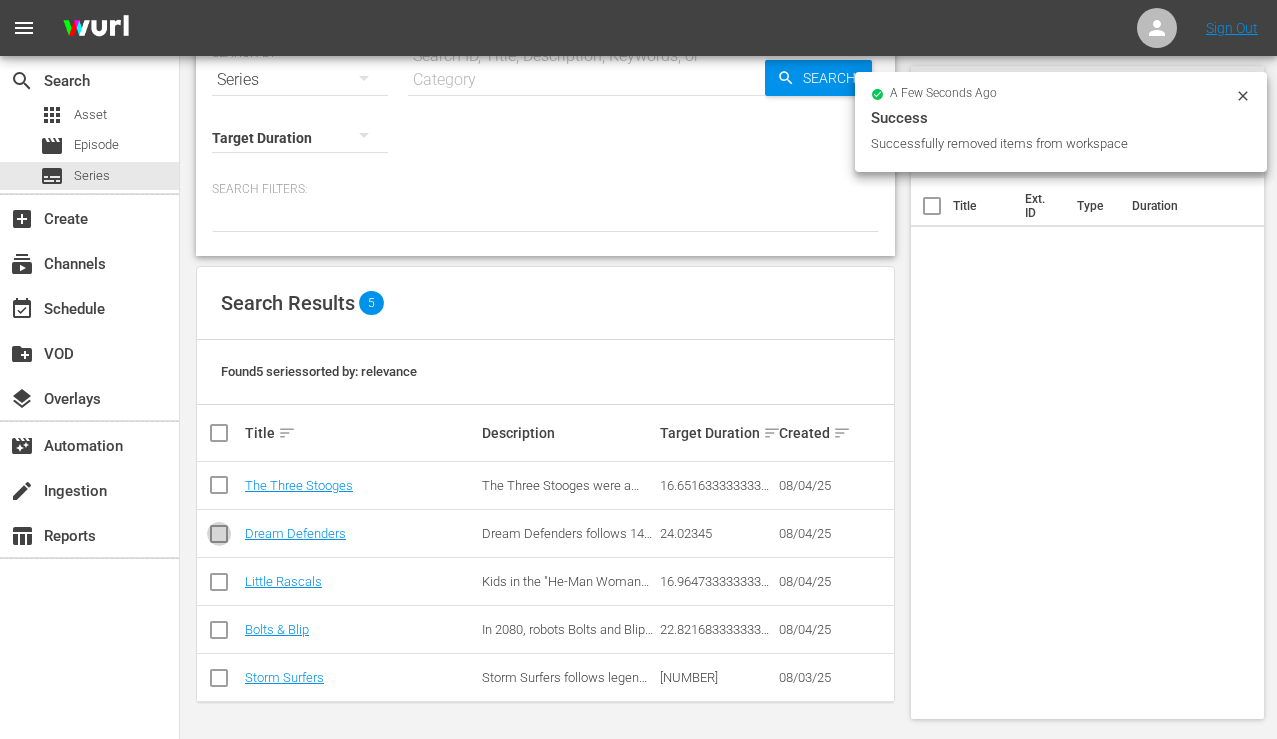 click at bounding box center (219, 538) 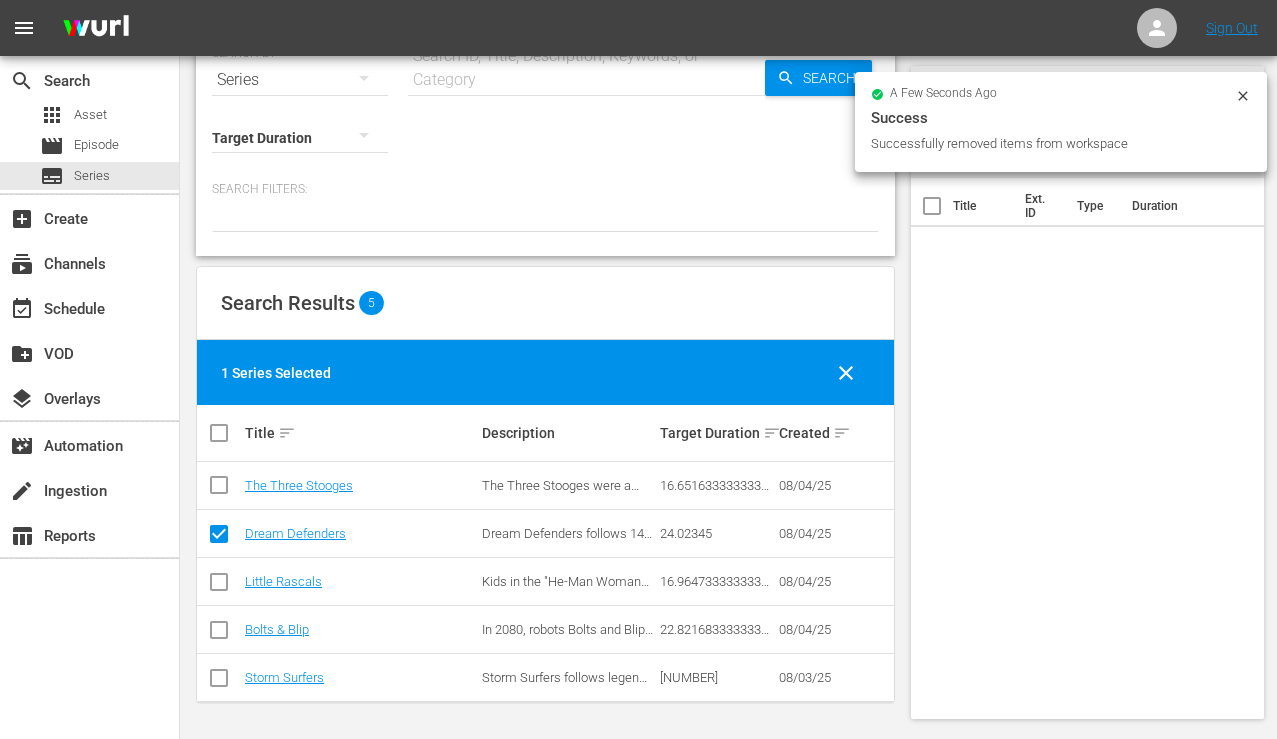 click at bounding box center (219, 634) 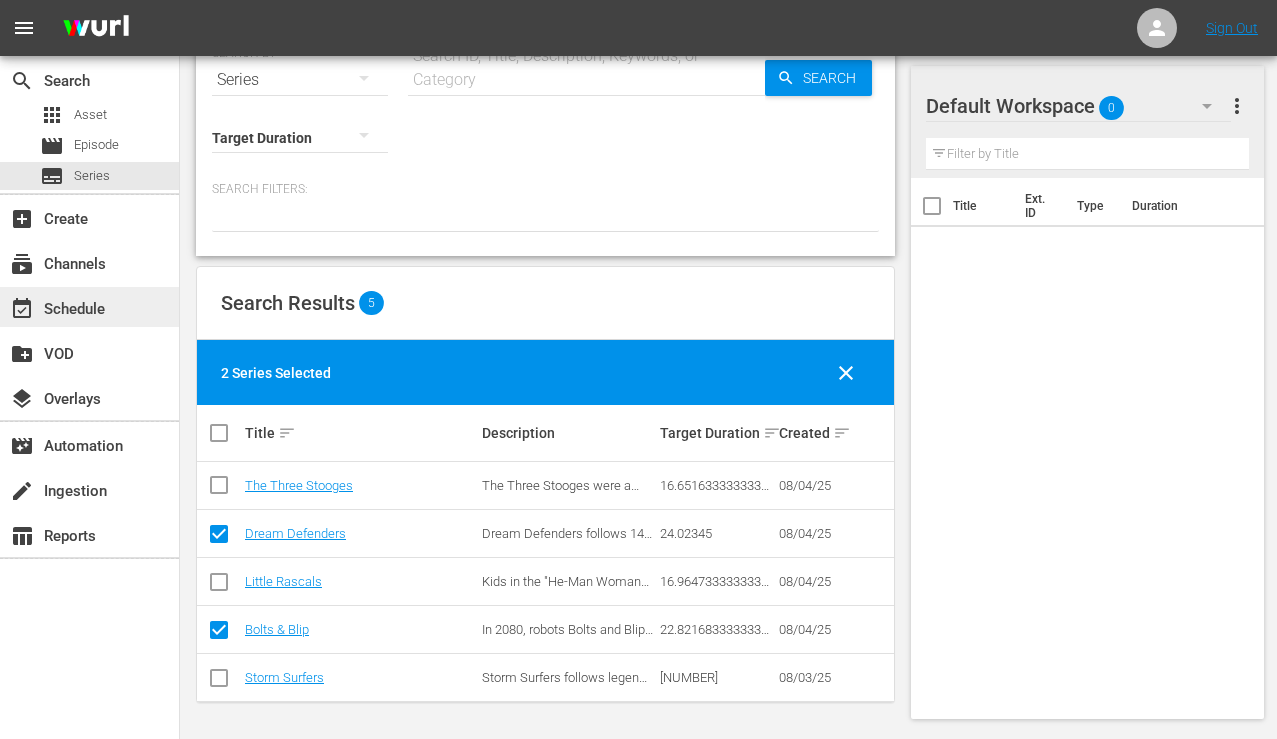 click on "event_available   Schedule" at bounding box center (89, 307) 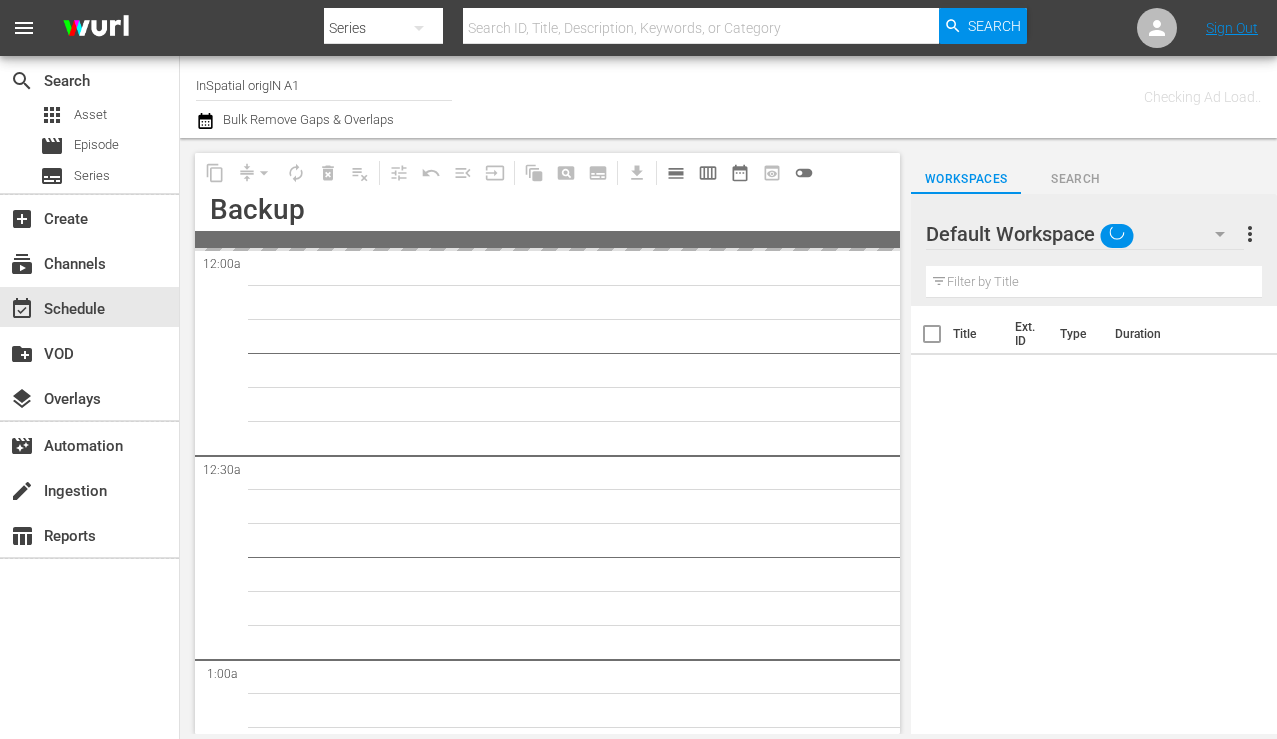scroll, scrollTop: 0, scrollLeft: 0, axis: both 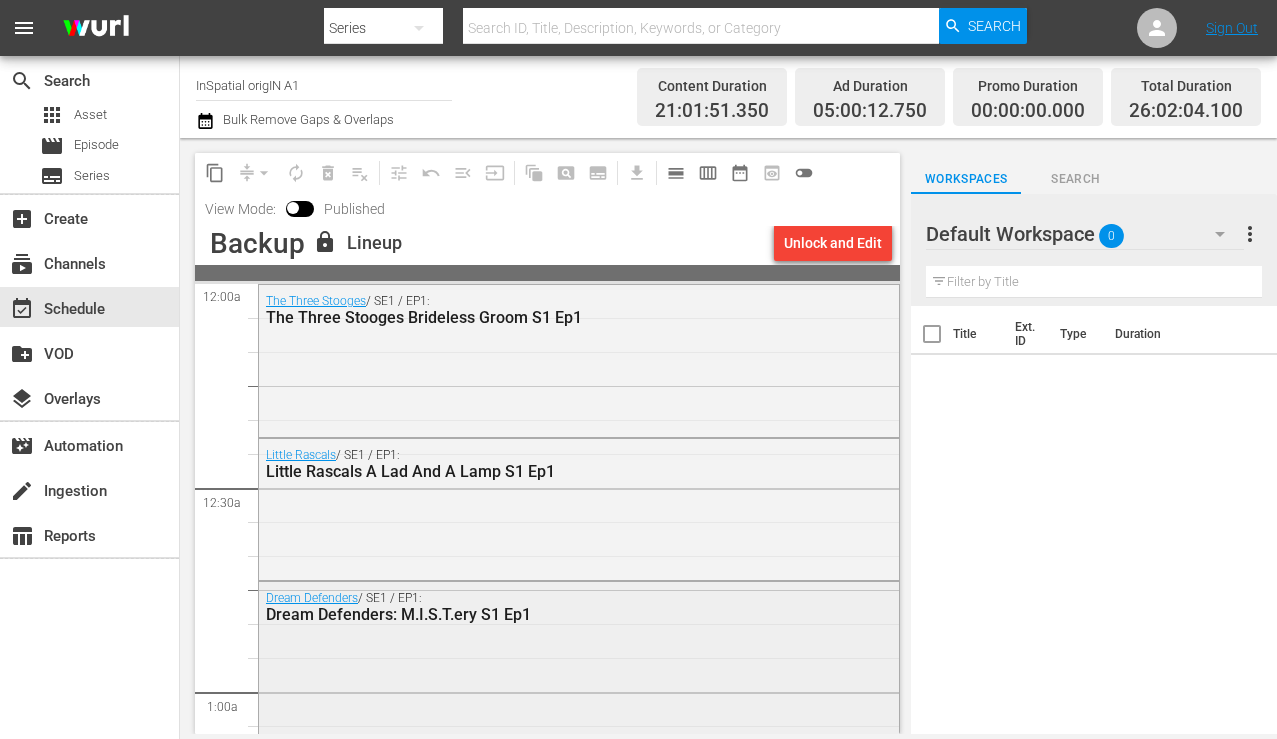click on "Dream Defenders  / SE1 / EP1:
Dream Defenders: M.I.S.T.ery S1 Ep1" at bounding box center (579, 681) 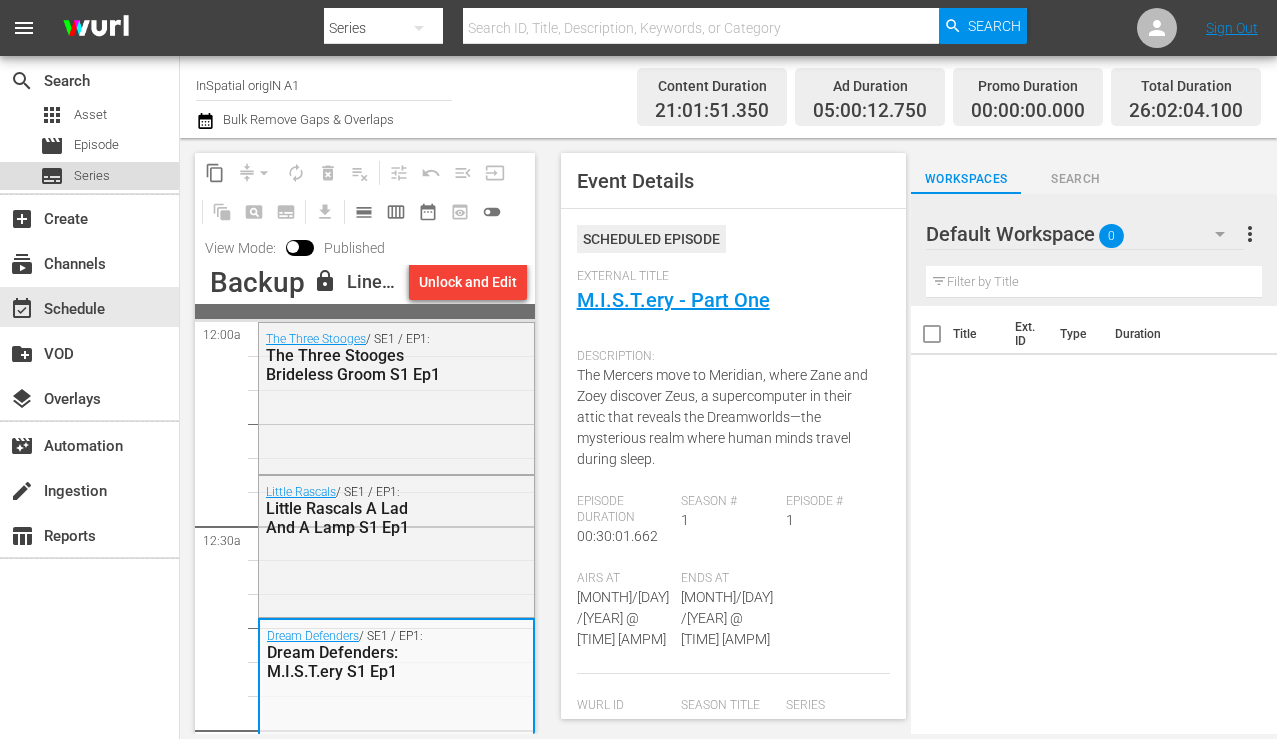 click on "subtitles Series" at bounding box center [89, 176] 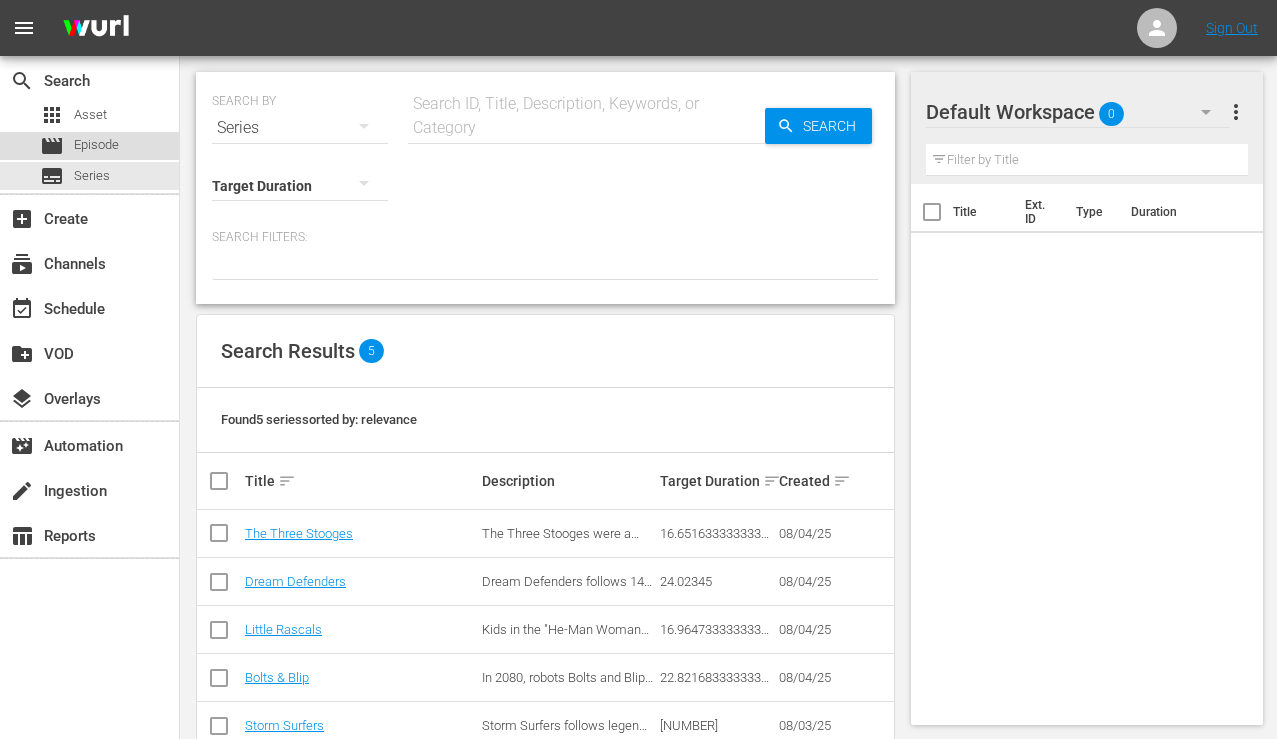 click on "Episode" at bounding box center [96, 145] 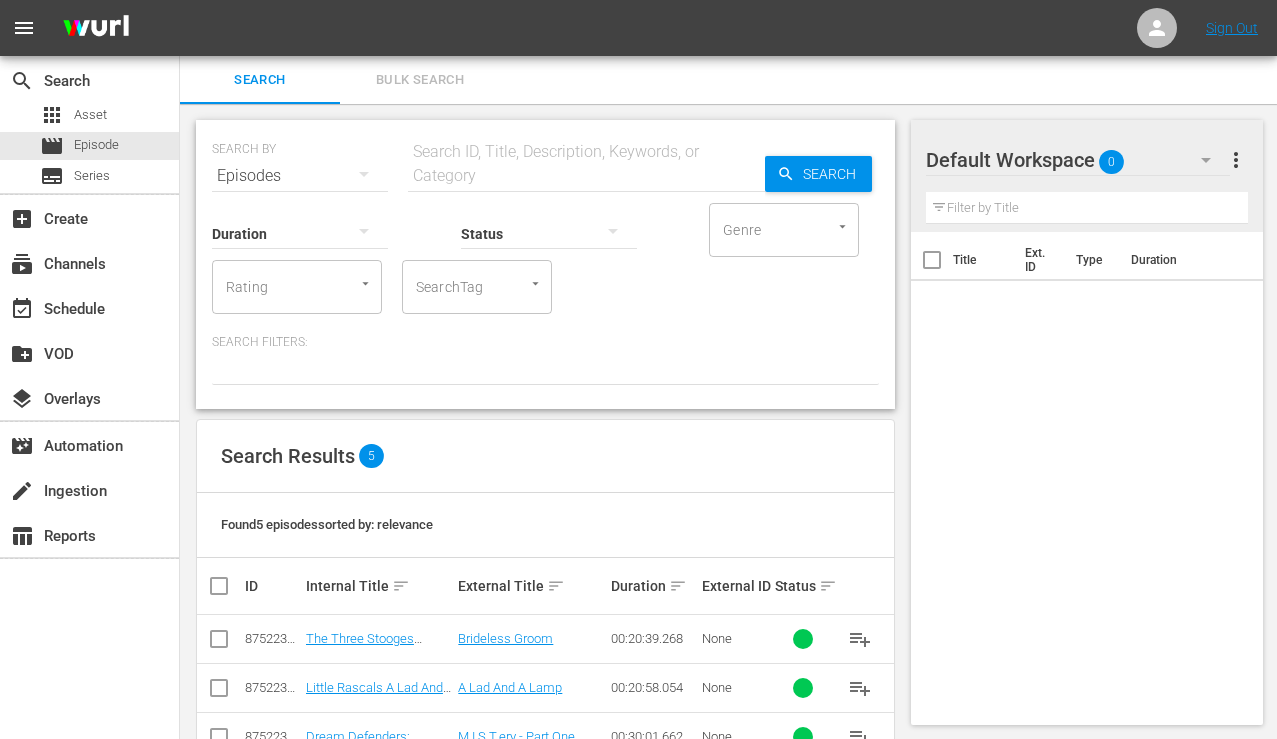 scroll, scrollTop: 157, scrollLeft: 0, axis: vertical 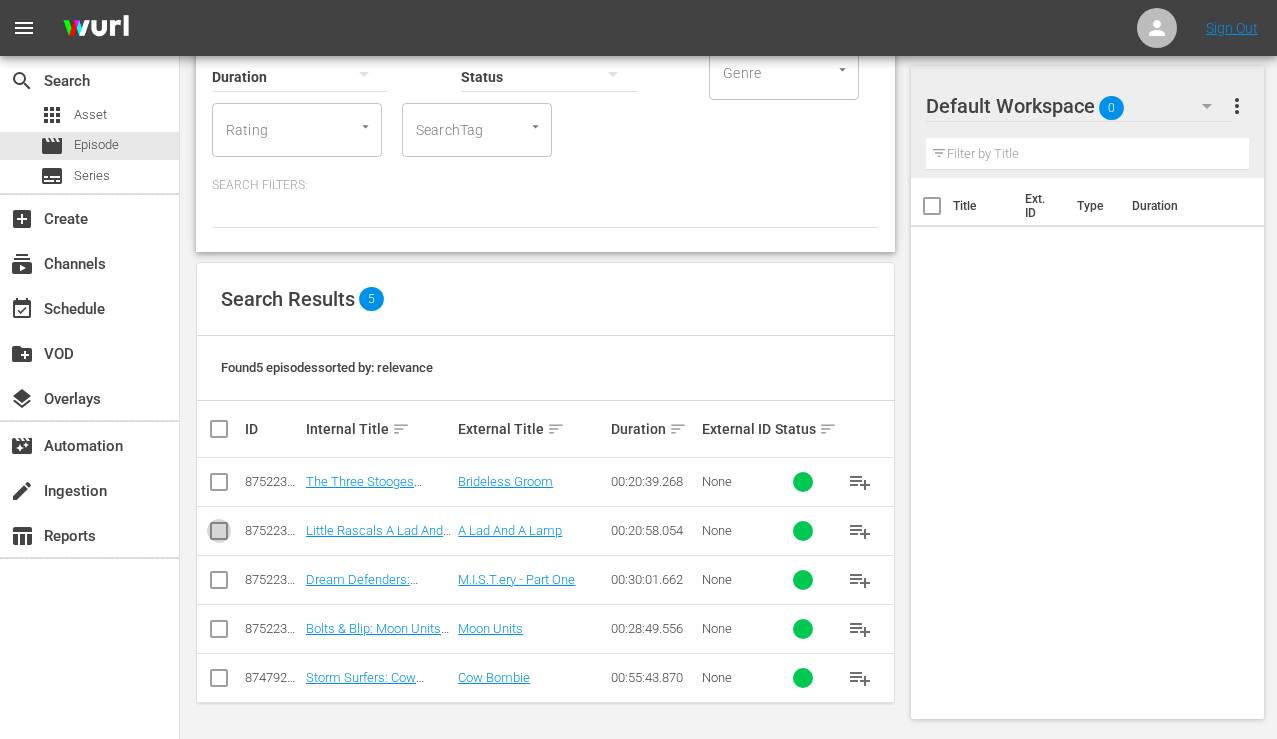 click at bounding box center (219, 535) 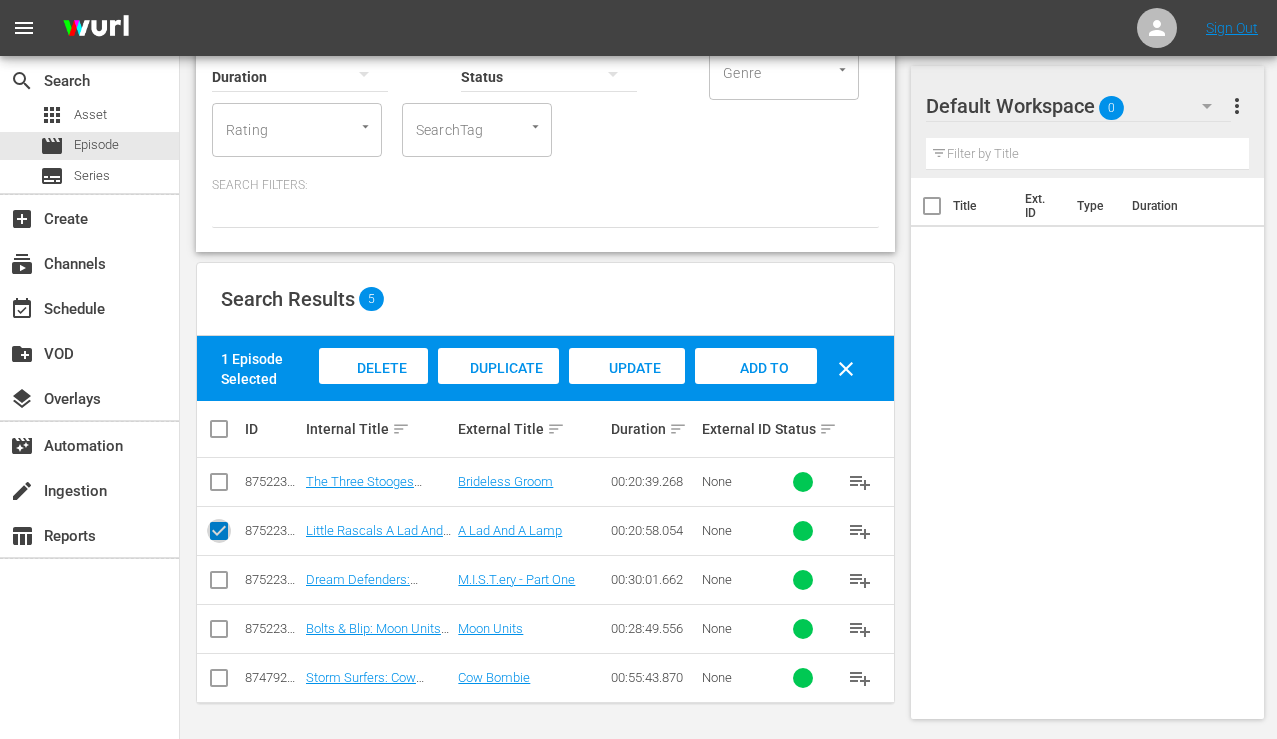 click at bounding box center [219, 535] 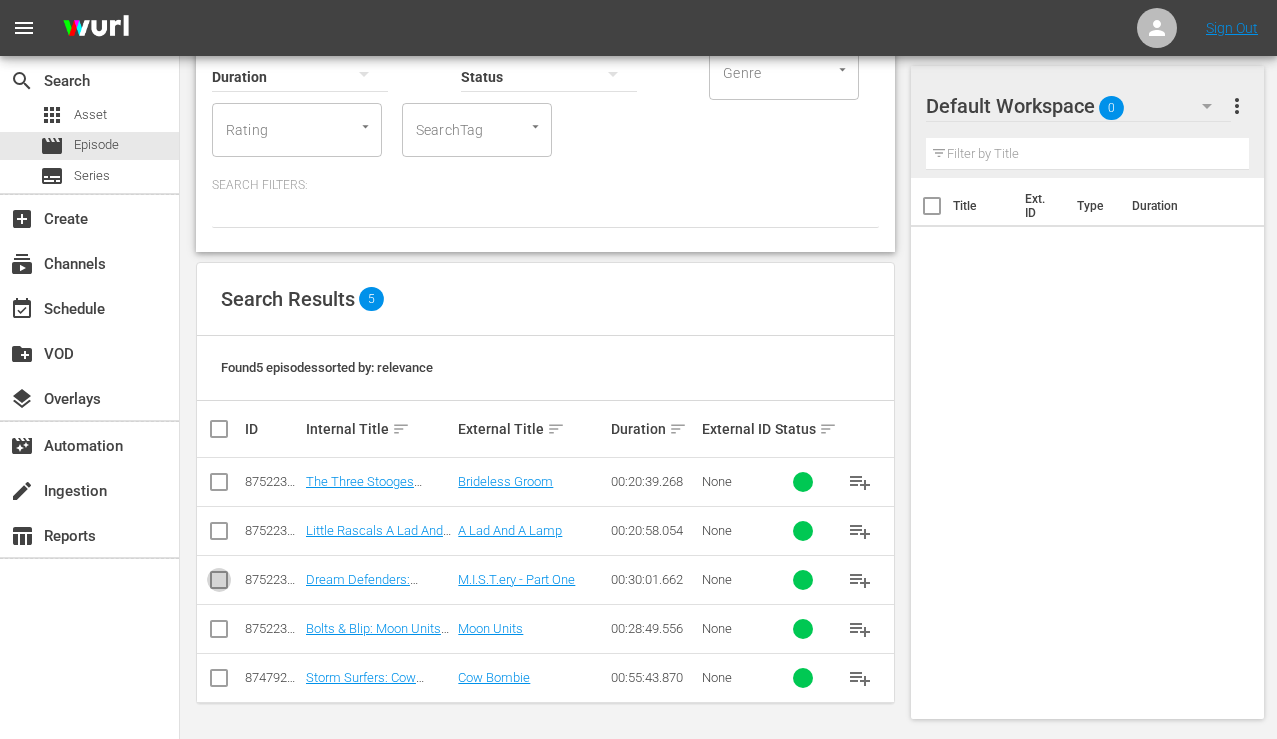 click at bounding box center [219, 584] 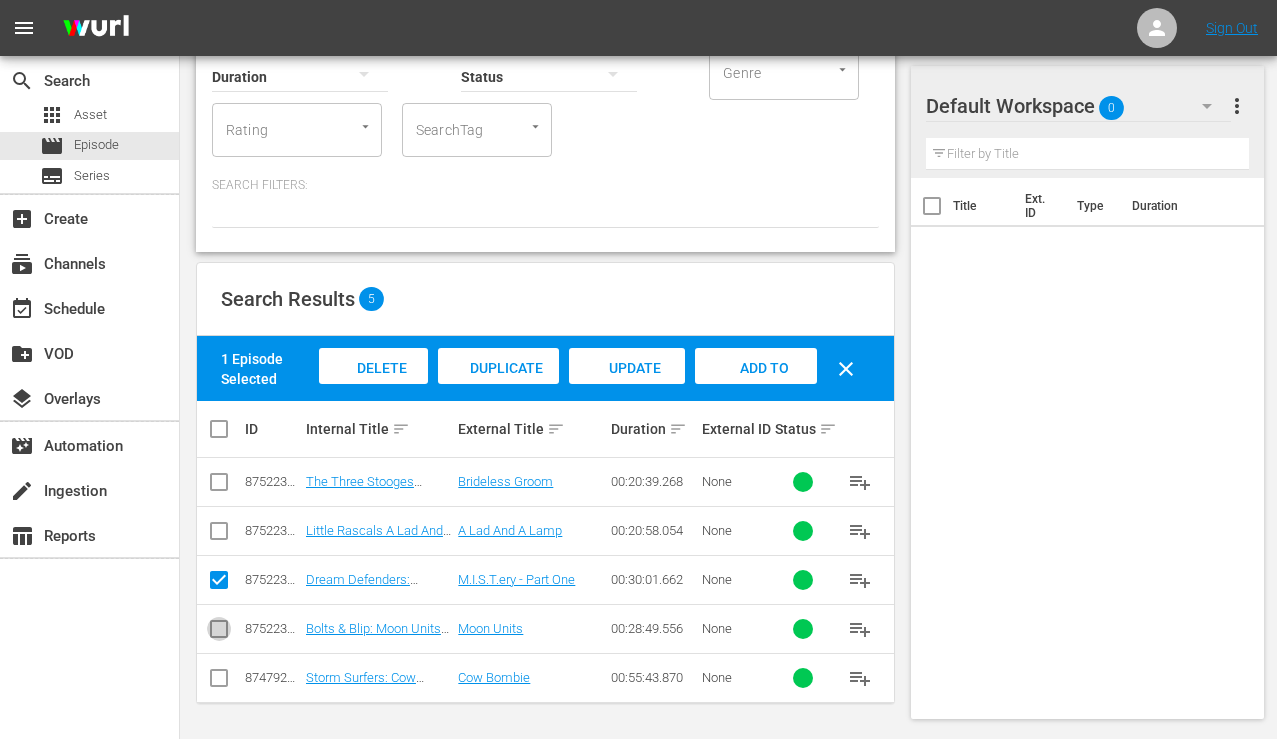click at bounding box center (219, 633) 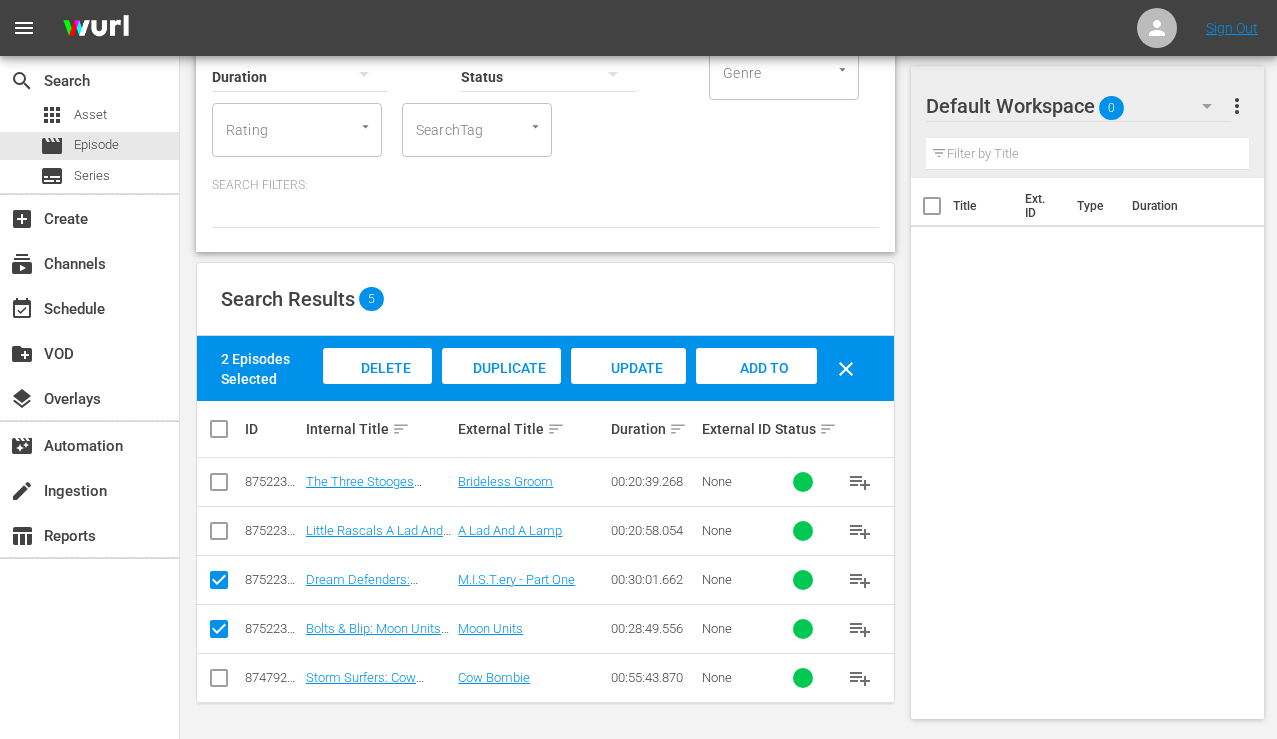 click on "Add to Workspace" at bounding box center (757, 387) 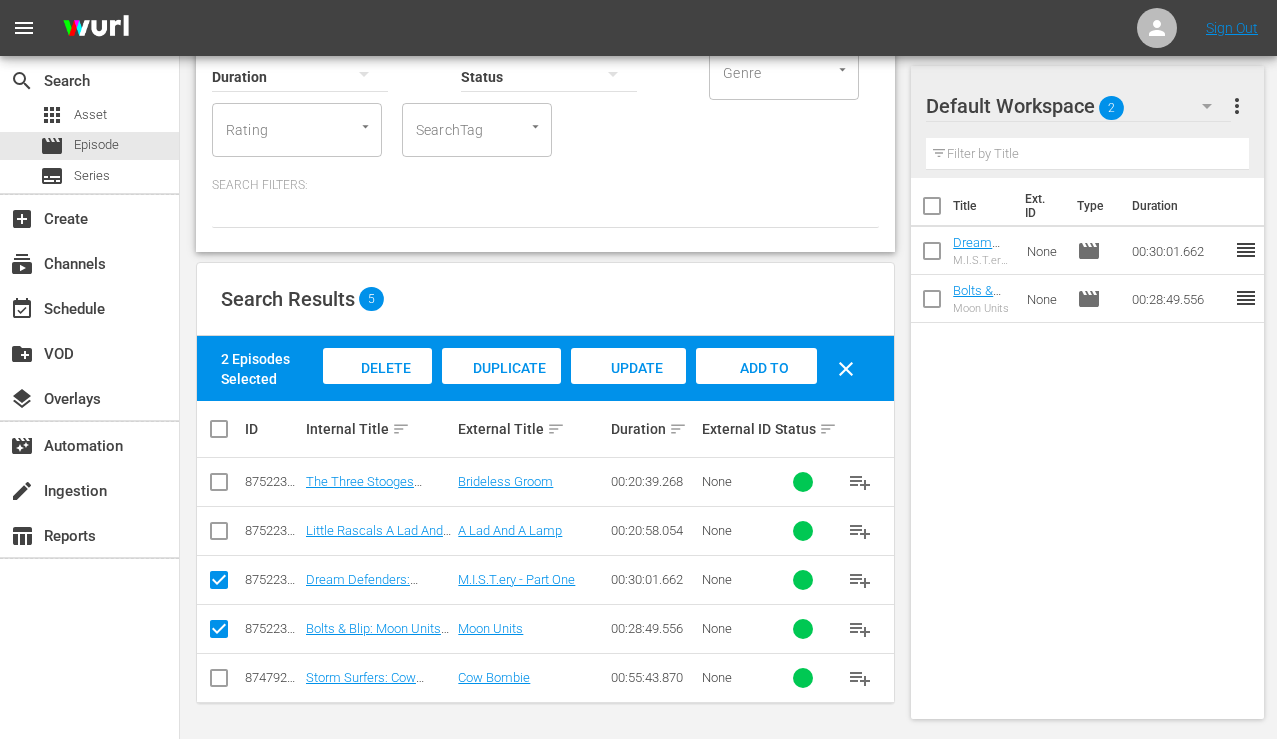 click at bounding box center (932, 255) 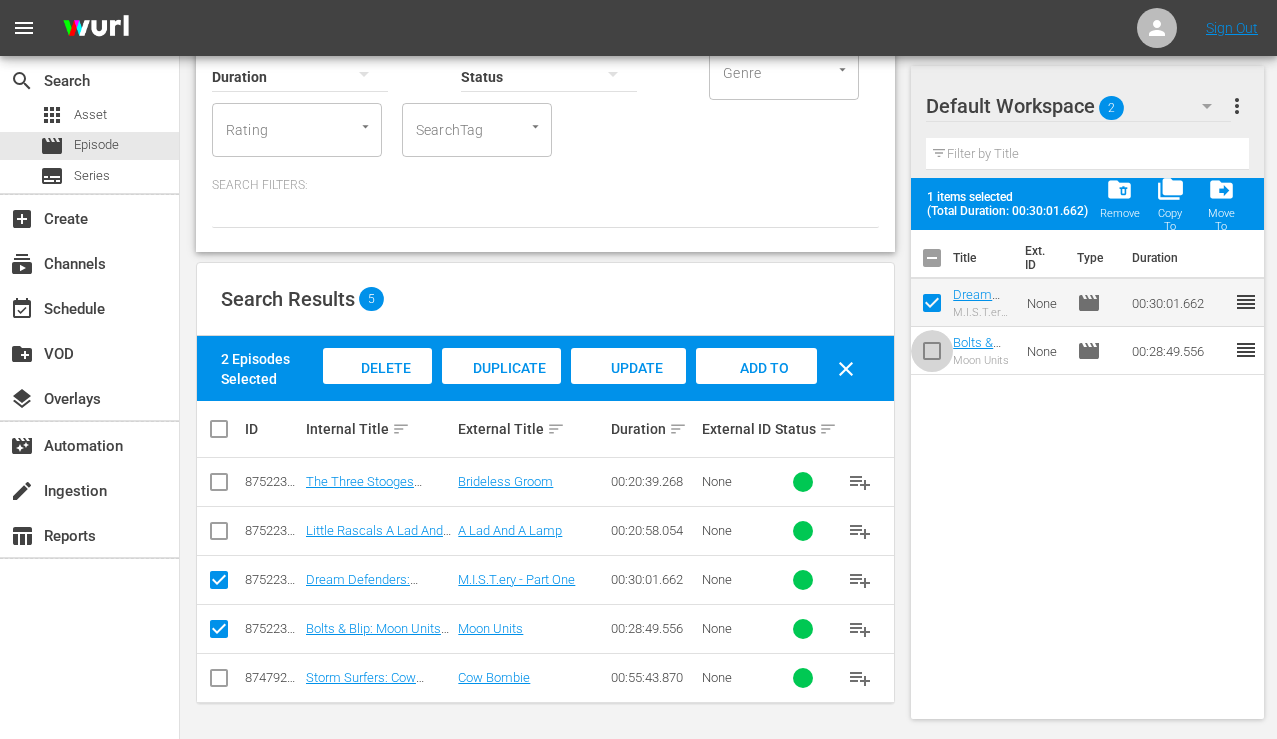 click at bounding box center (932, 355) 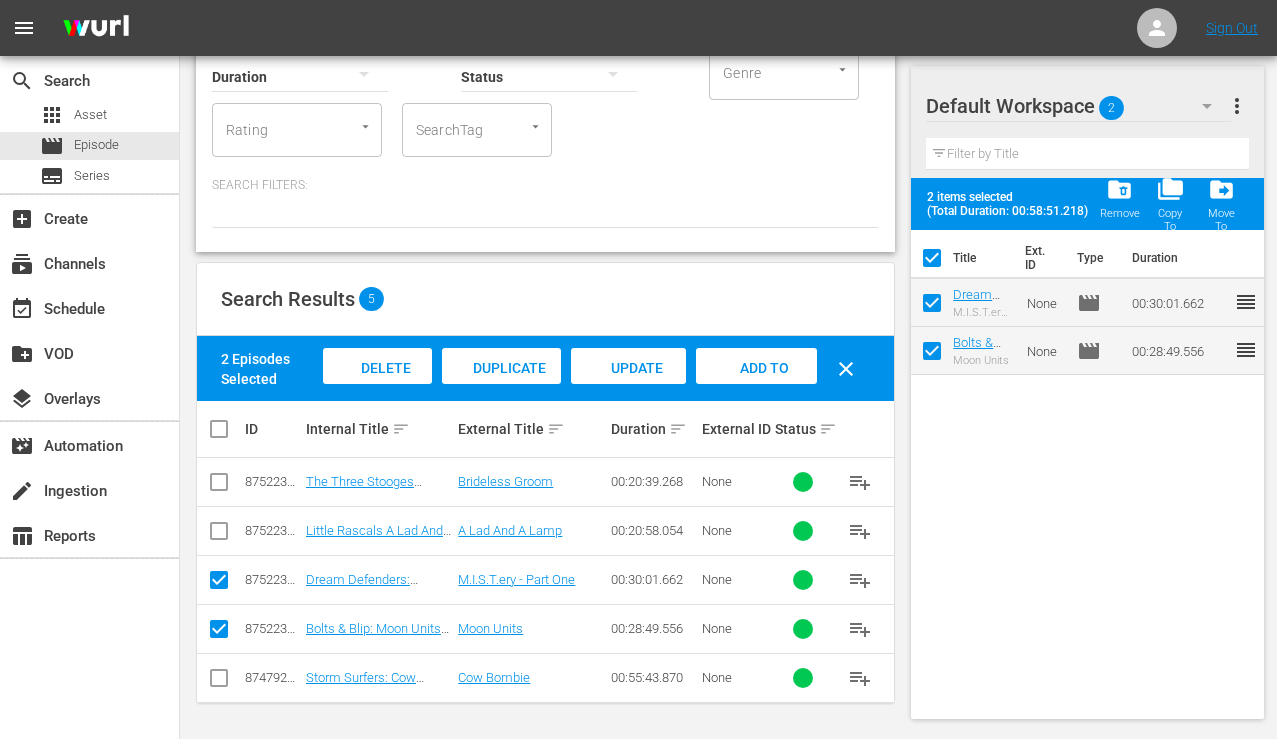 click on "more_vert" at bounding box center (1237, 106) 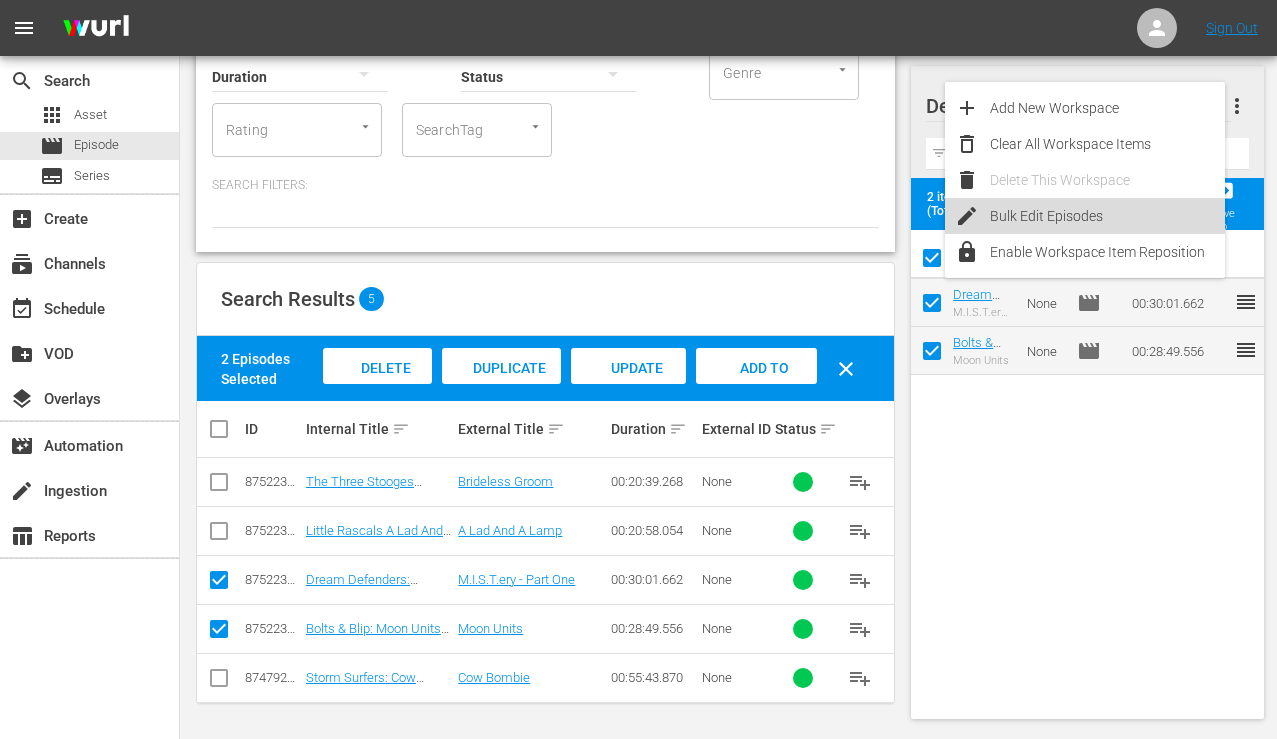 click on "Bulk Edit Episodes" at bounding box center (1107, 216) 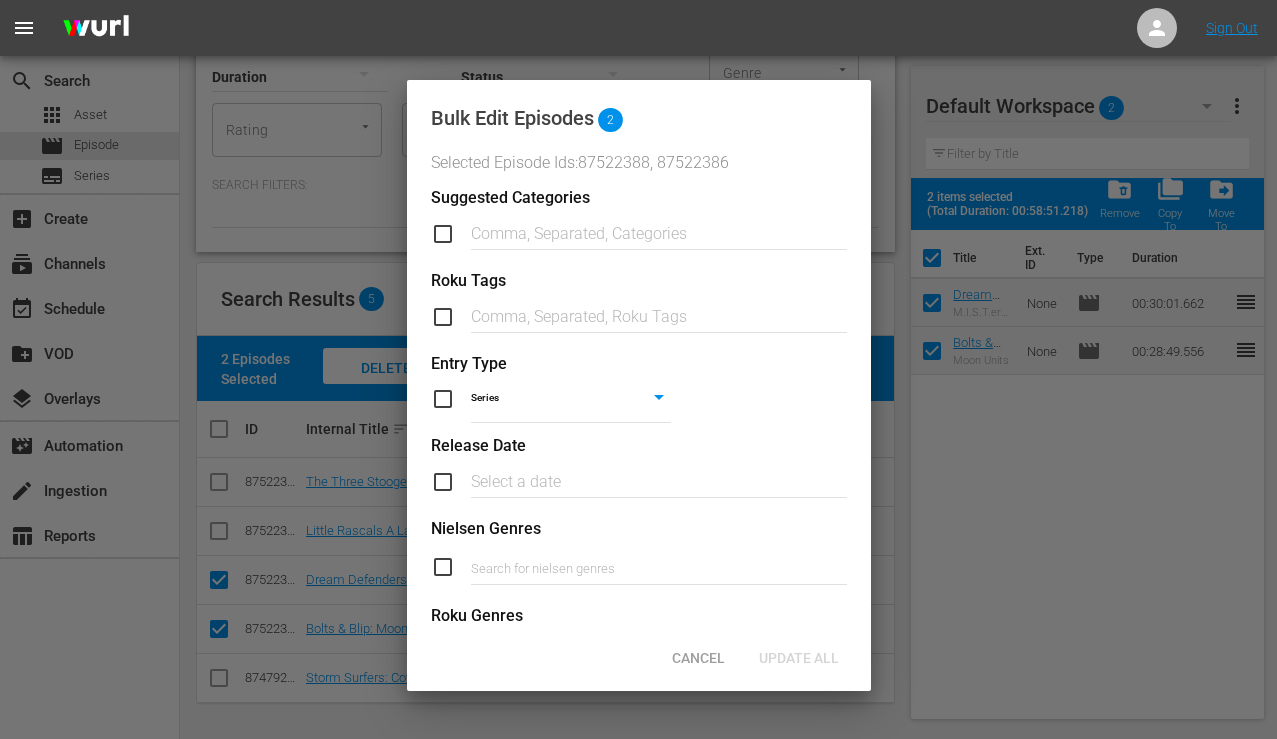 scroll, scrollTop: 824, scrollLeft: 0, axis: vertical 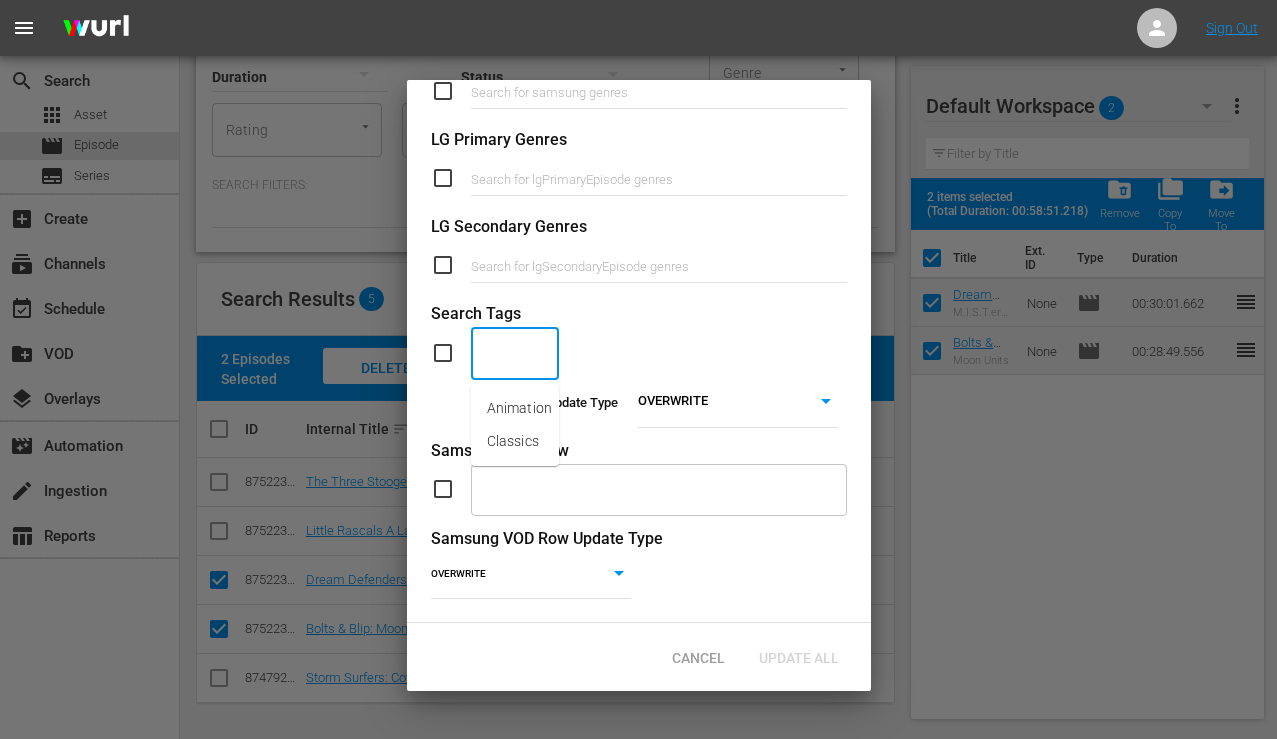 click at bounding box center [500, 353] 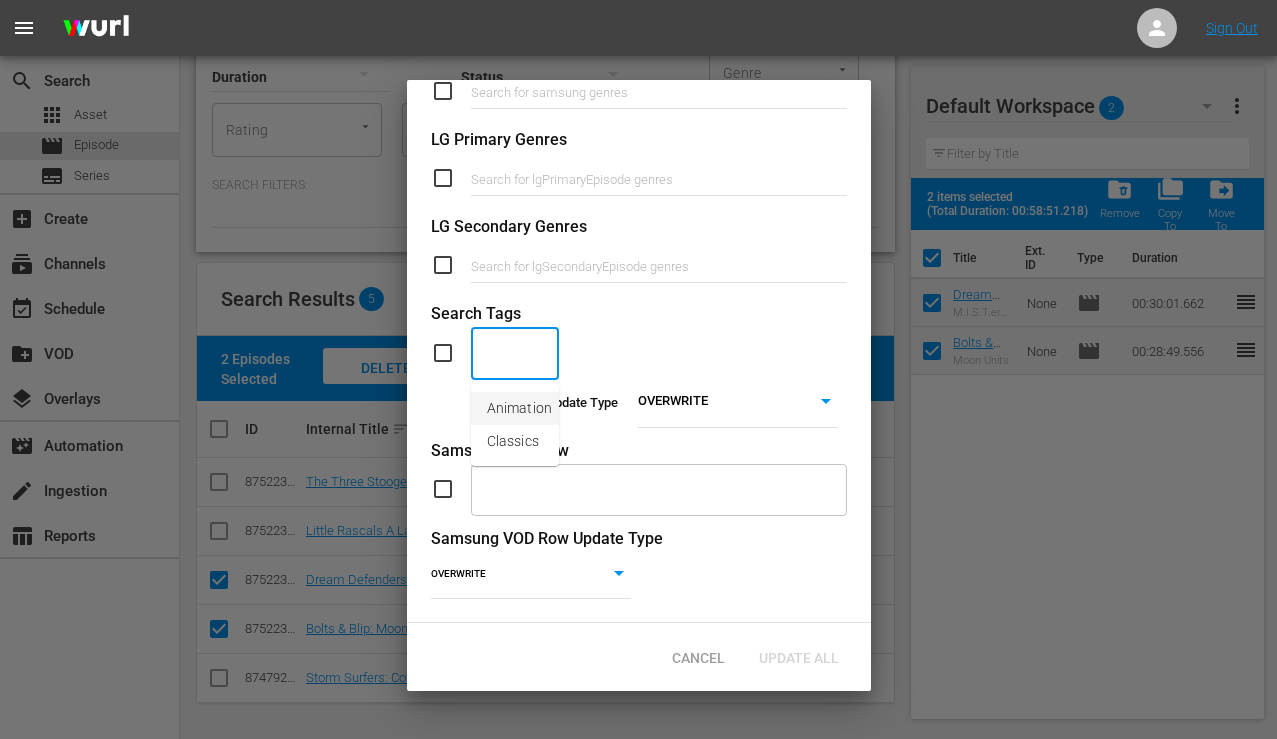 click on "Animation" at bounding box center (519, 408) 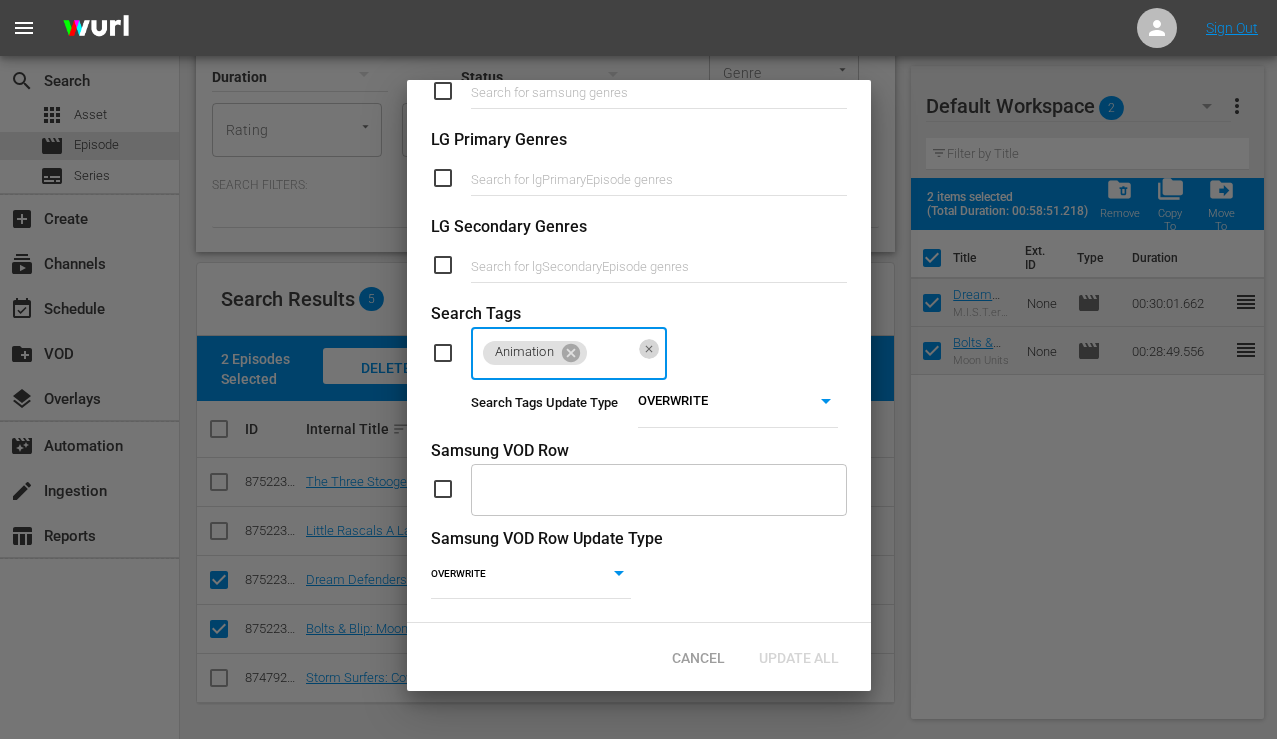 click 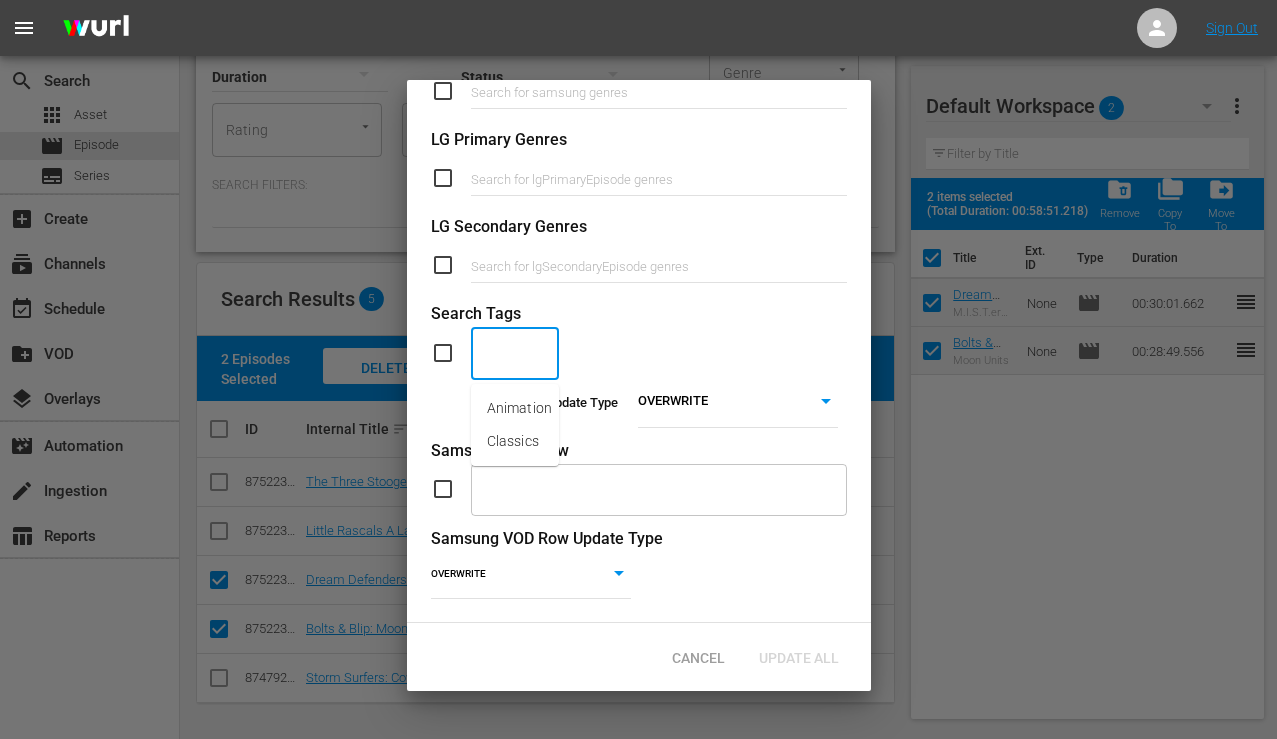 click at bounding box center [500, 353] 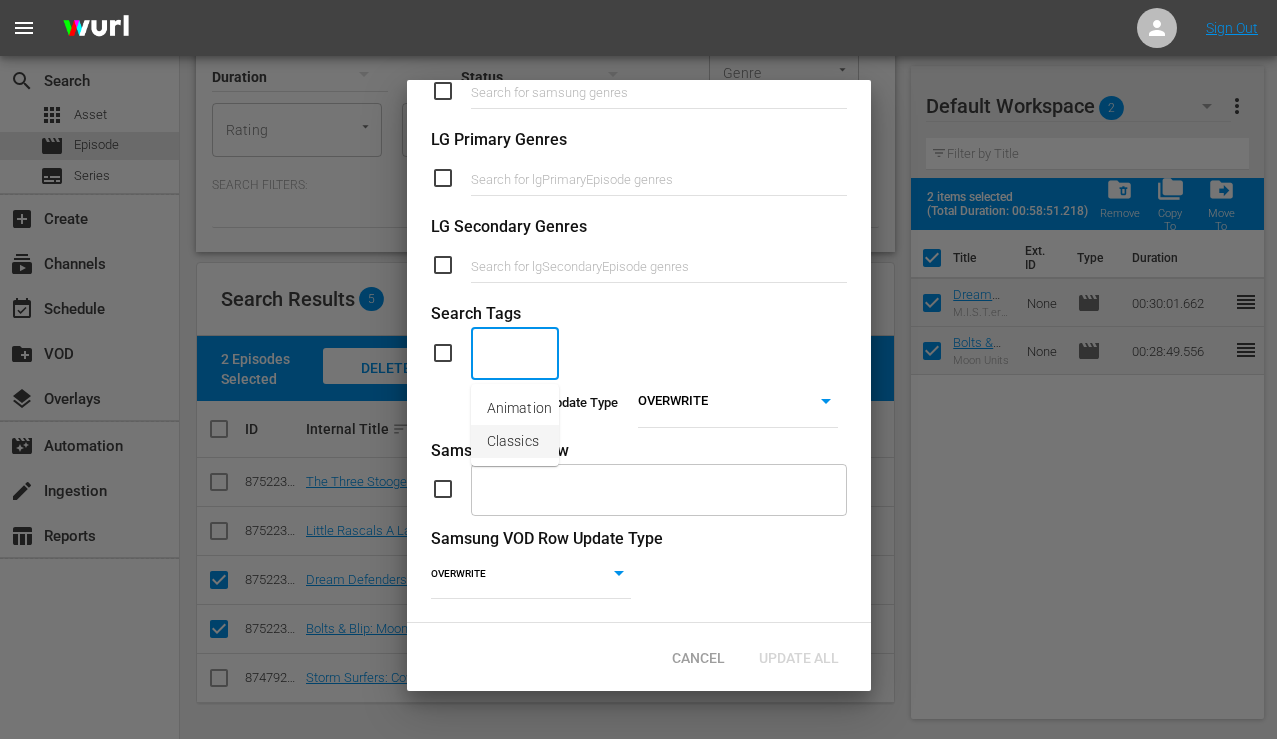 click on "Classics" at bounding box center (513, 441) 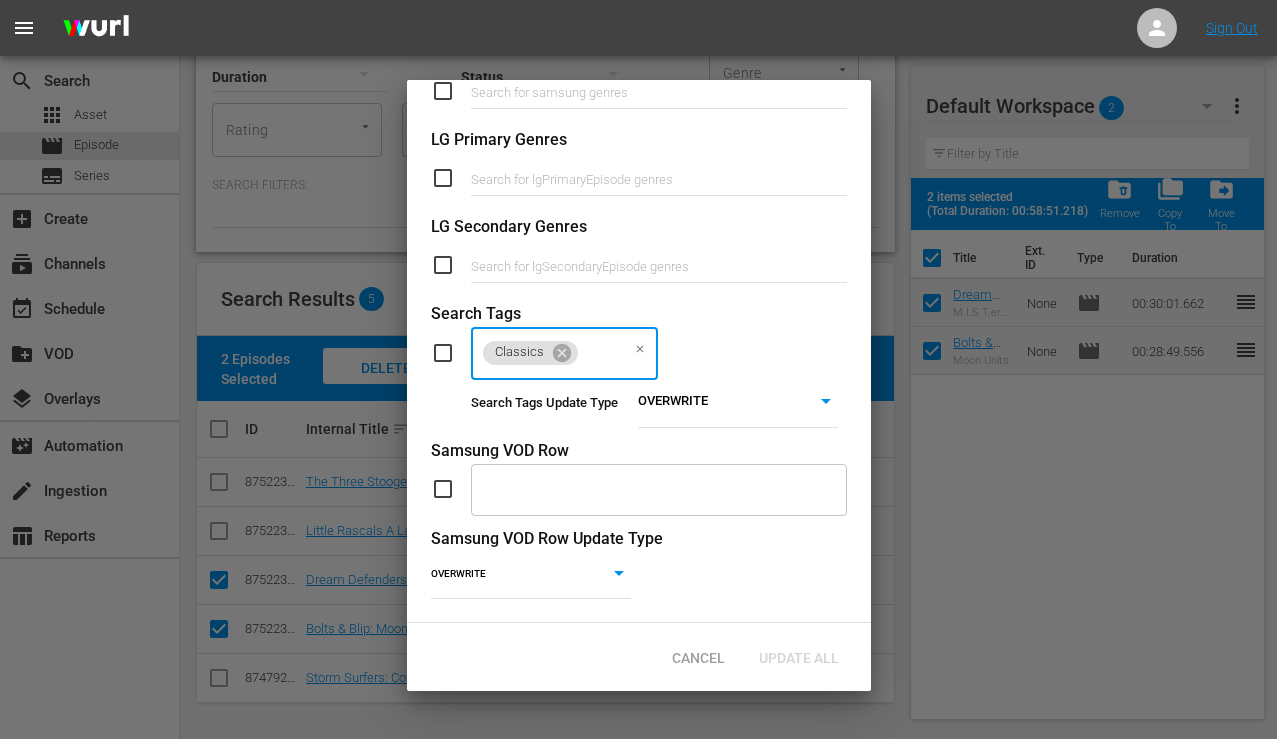 click on "menu Sign Out search   Search apps Asset movie Episode subtitles Series add_box   Create subscriptions   Channels event_available   Schedule create_new_folder   VOD layers   Overlays movie_filter   Automation create   Ingestion table_chart   Reports Search Bulk Search SEARCH BY Search By Episodes Search ID, Title, Description, Keywords, or Category Search Duration Status Genre Genre Rating Rating SearchTag SearchTag Search Filters: Search Results 5 2 Episodes Selected Delete Episodes Duplicate Episode Update Metadata Add to Workspace clear ID Internal Title sort External Title sort Duration sort External ID Status sort 87522390 The Three Stooges Brideless Groom S1 Ep1 Brideless Groom 00:20:39.268 None playlist_add 87522389 Little Rascals A Lad And A Lamp S1 Ep1 A Lad And A Lamp 00:20:58.054 None playlist_add 87522388 Dream Defenders: M.I.S.T.ery S1 Ep1 M.I.S.T.ery - Part One 00:30:01.662 None playlist_add 87522386 Bolts & Blip: Moon Units S1 Ep1 Moon Units 00:28:49.556 None playlist_add None" at bounding box center (638, 212) 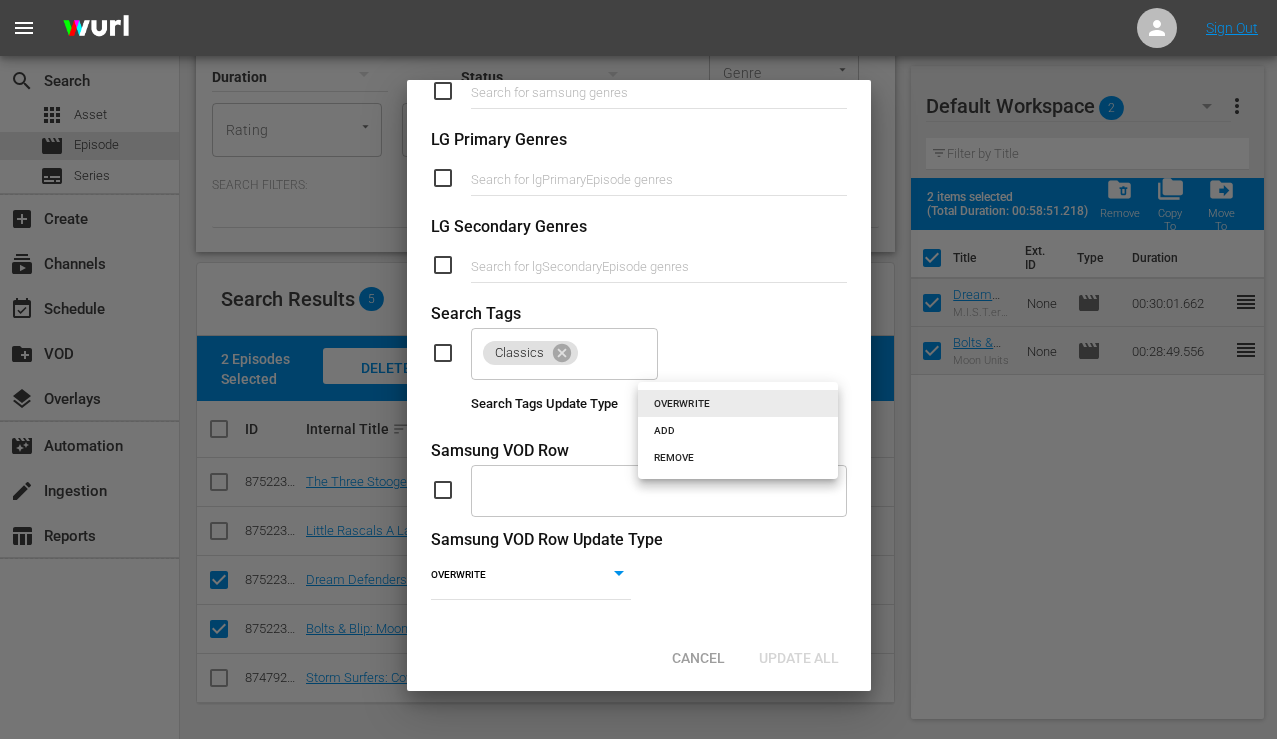 click on "REMOVE" at bounding box center (738, 457) 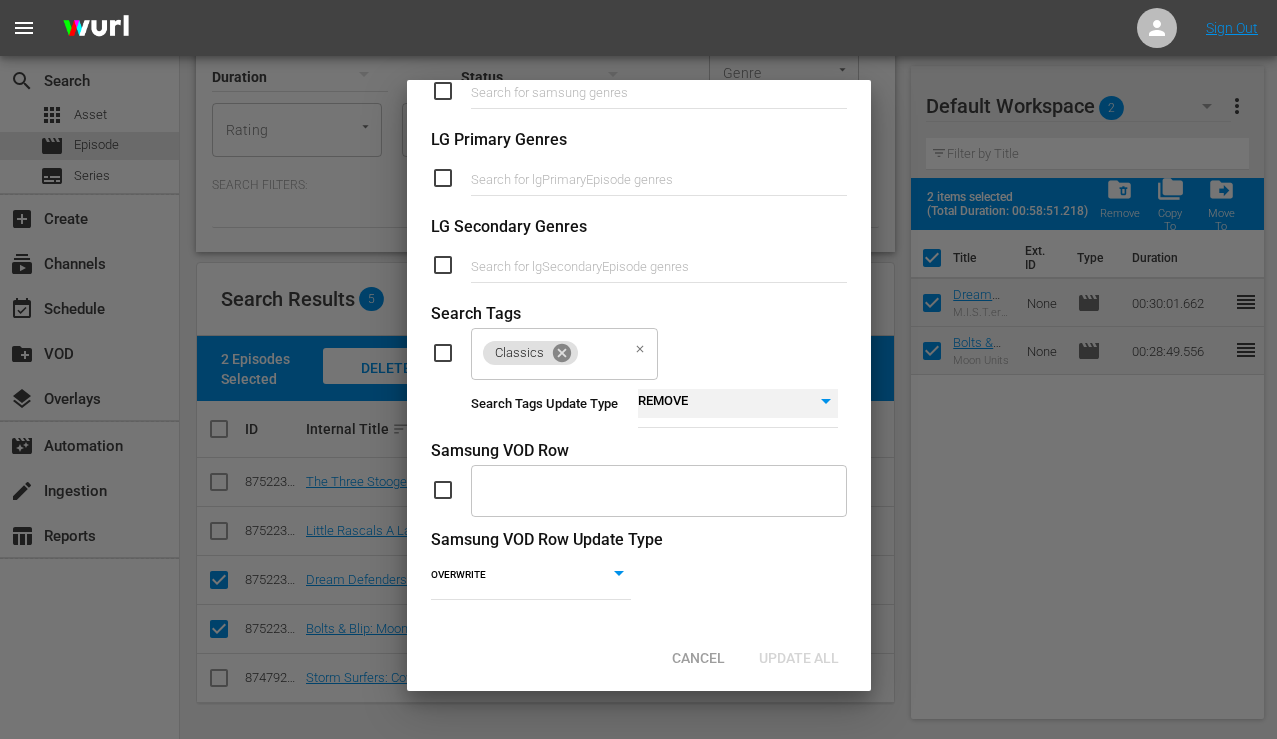 click 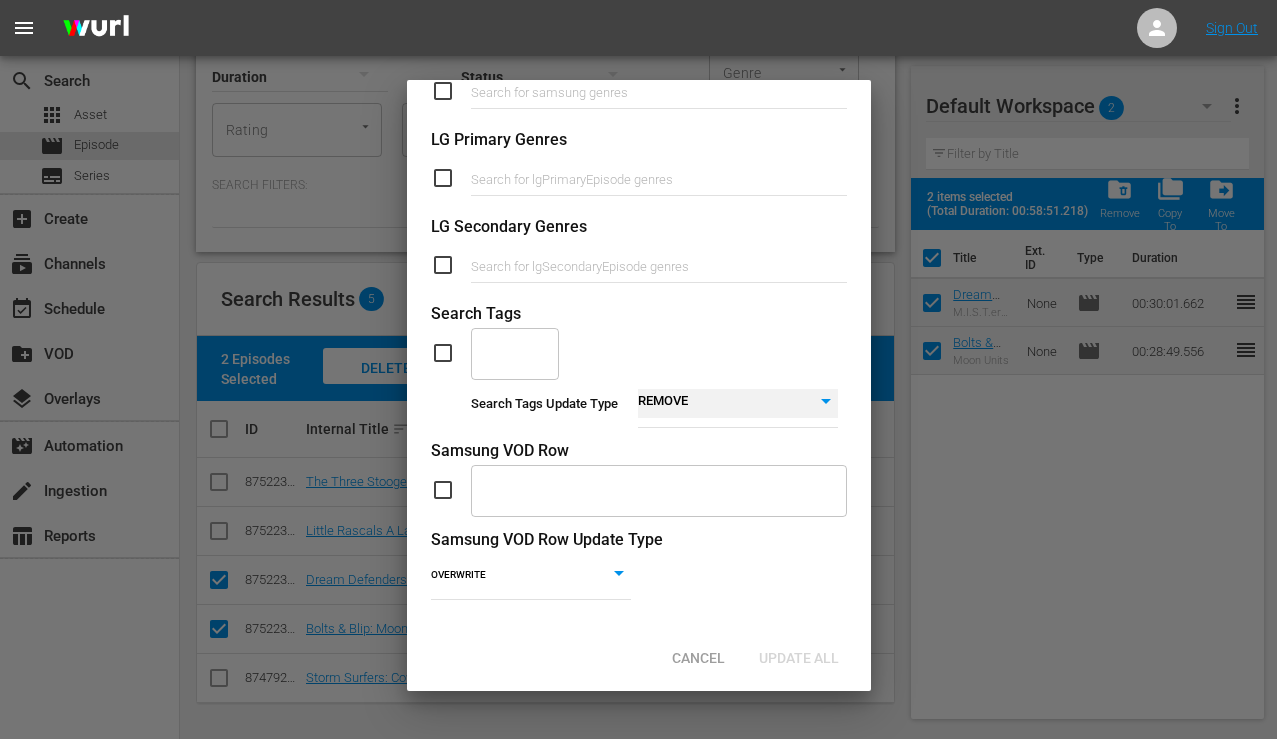 click on "​" 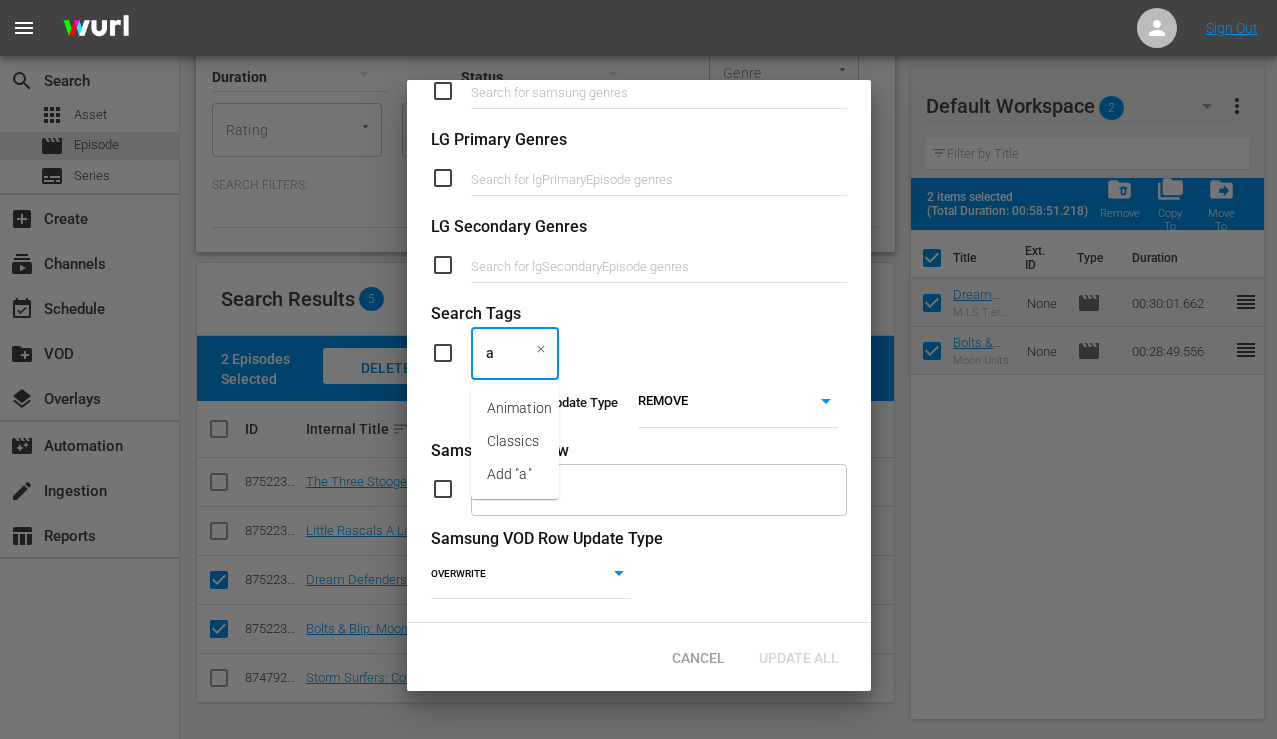 type on "an" 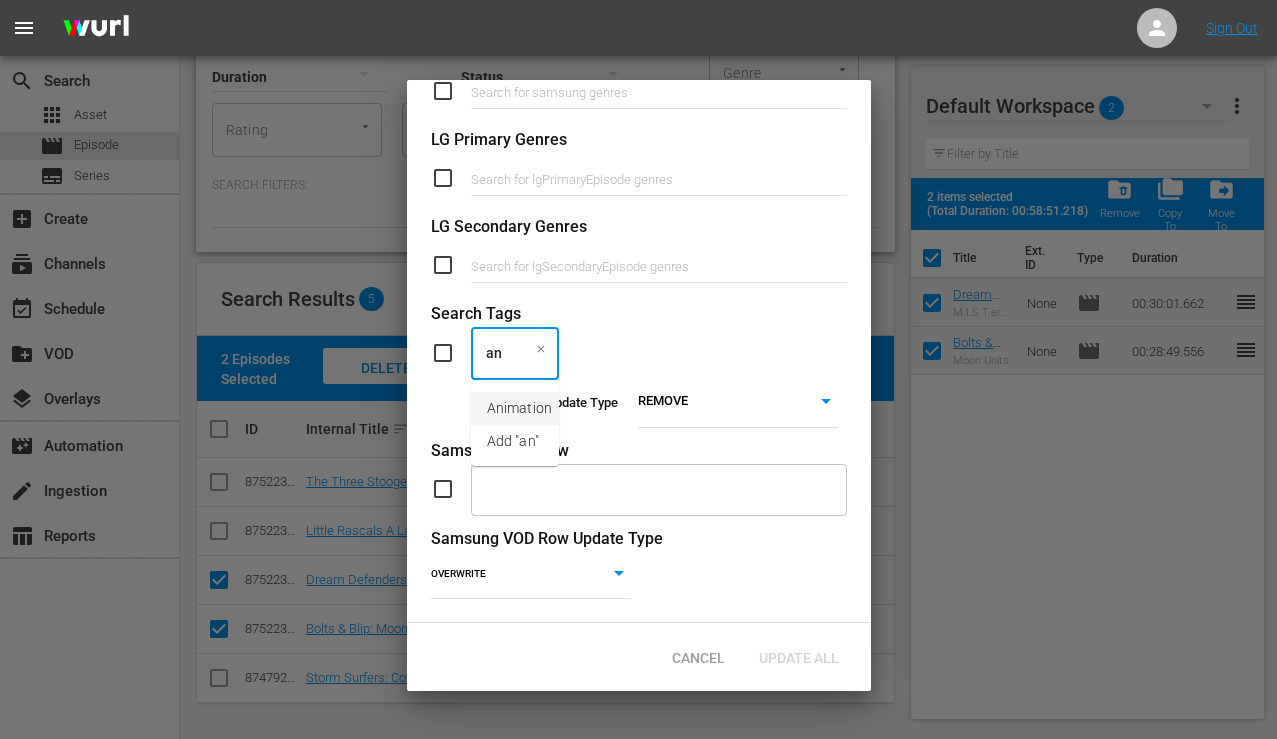 click on "Animation" at bounding box center (519, 408) 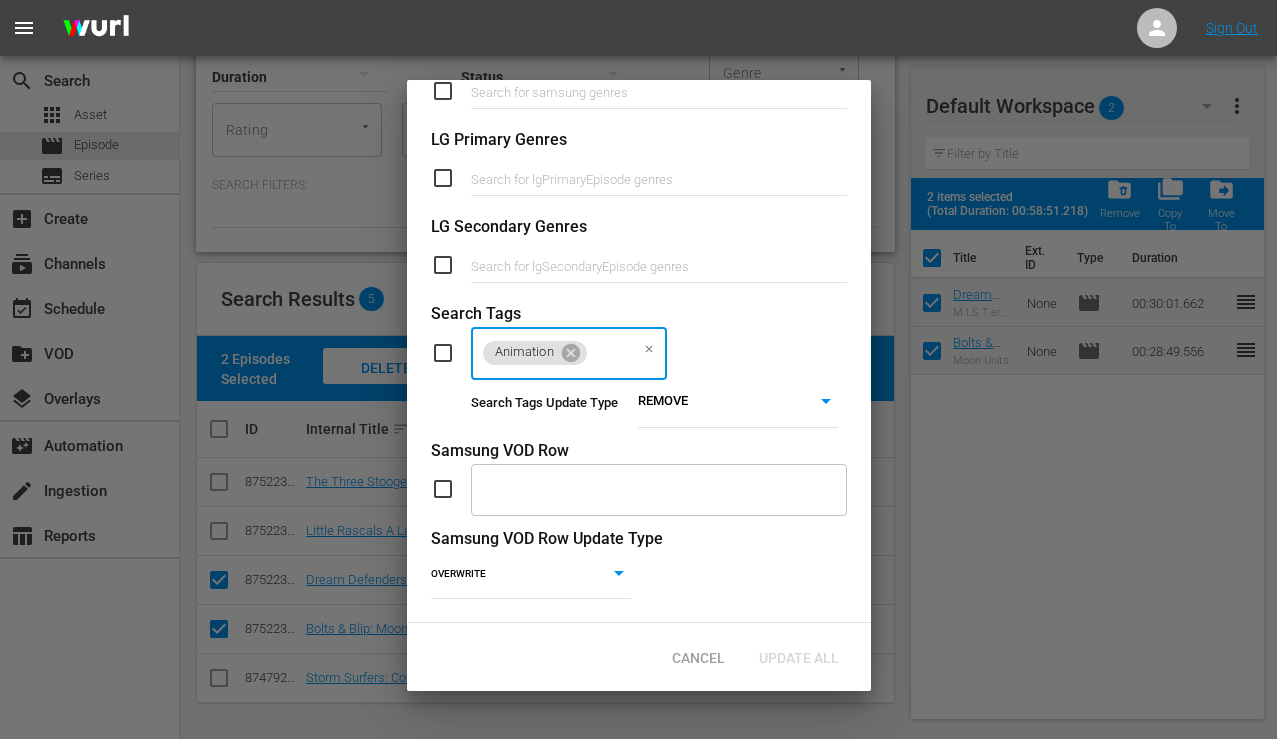 click at bounding box center [451, 353] 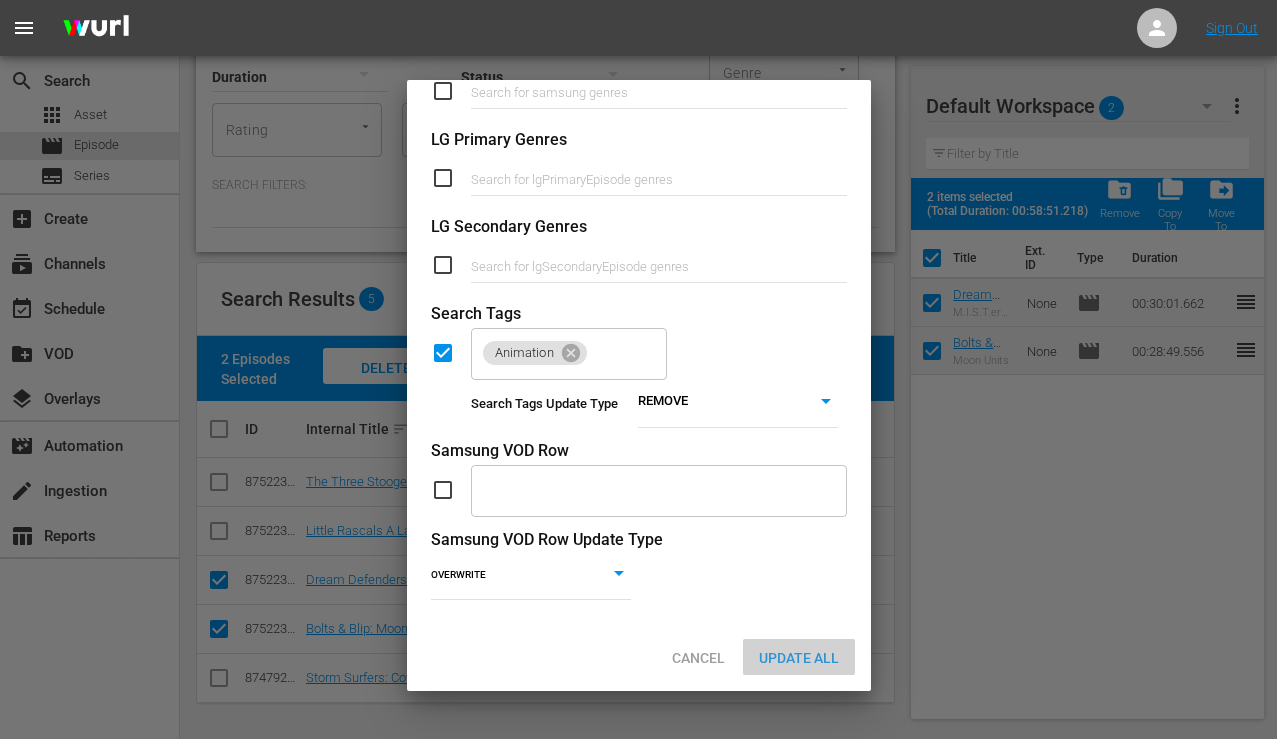 click on "Update All" at bounding box center (799, 658) 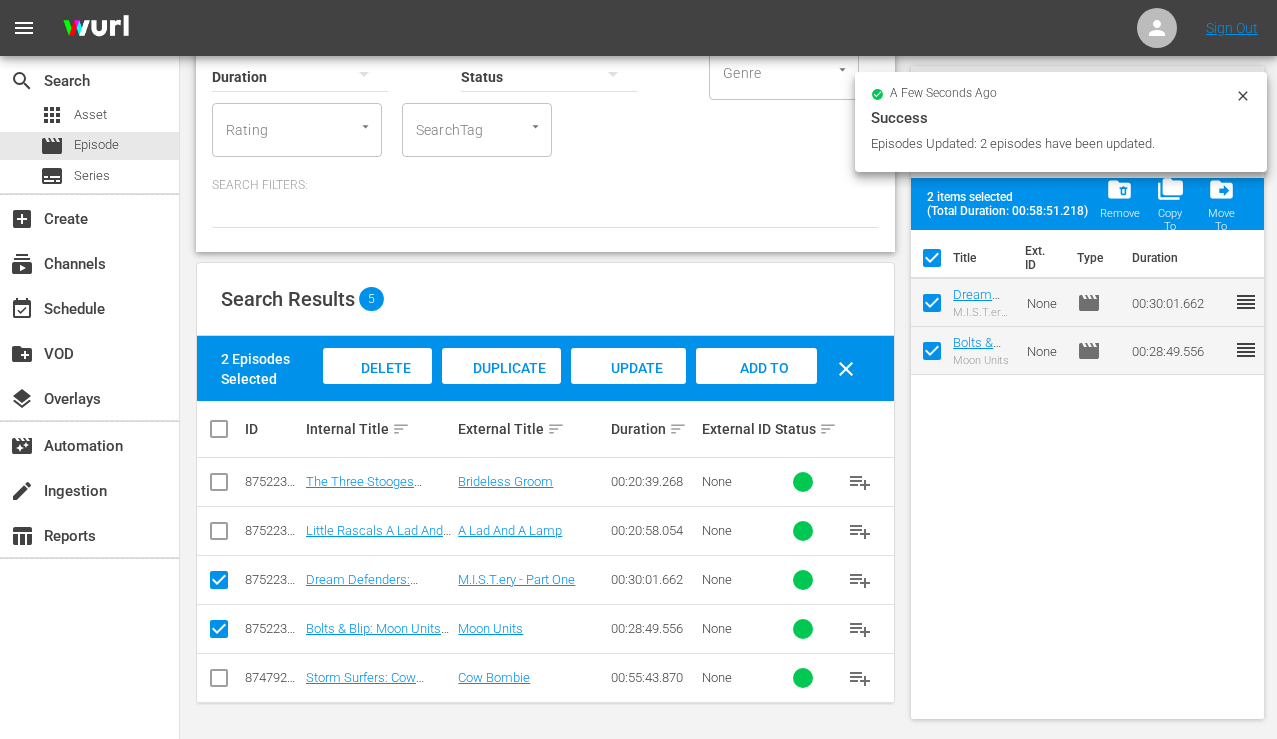 click on "Title Ext. ID Type Duration Dream Defenders: M.I.S.T.ery S1 Ep1 M.I.S.T.ery - Part One None movie 00:30:01.662 reorder Bolts & Blip: Moon Units S1 Ep1 Moon Units None movie 00:28:49.556 reorder" at bounding box center [1087, 470] 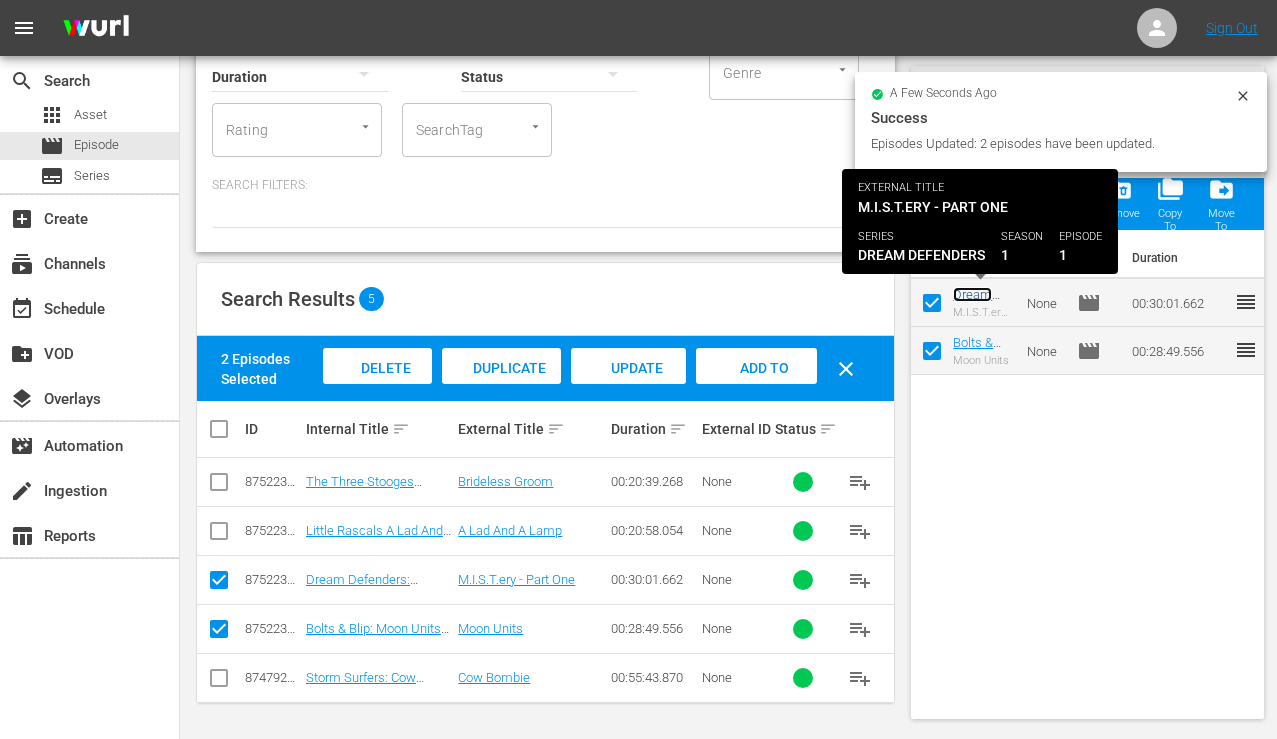 click on "Dream Defenders: M.I.S.T.ery S1 Ep1" at bounding box center (979, 324) 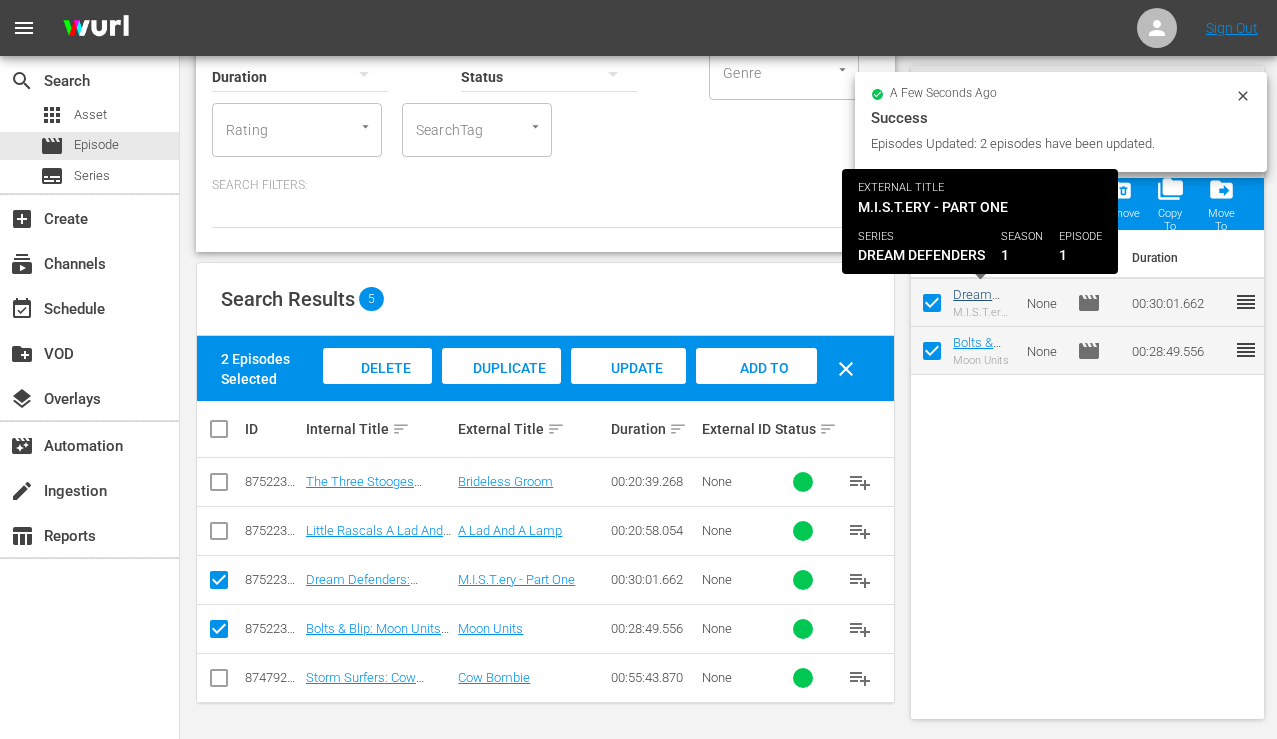 scroll, scrollTop: 0, scrollLeft: 0, axis: both 